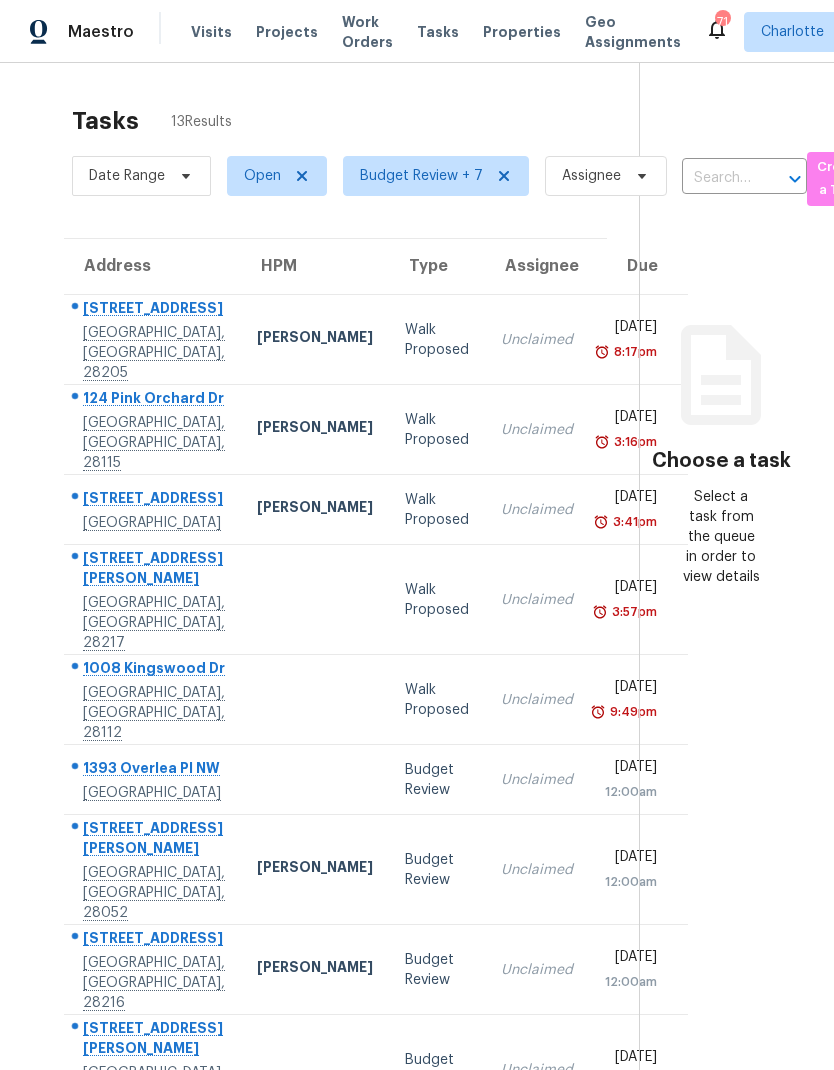 scroll, scrollTop: 0, scrollLeft: 0, axis: both 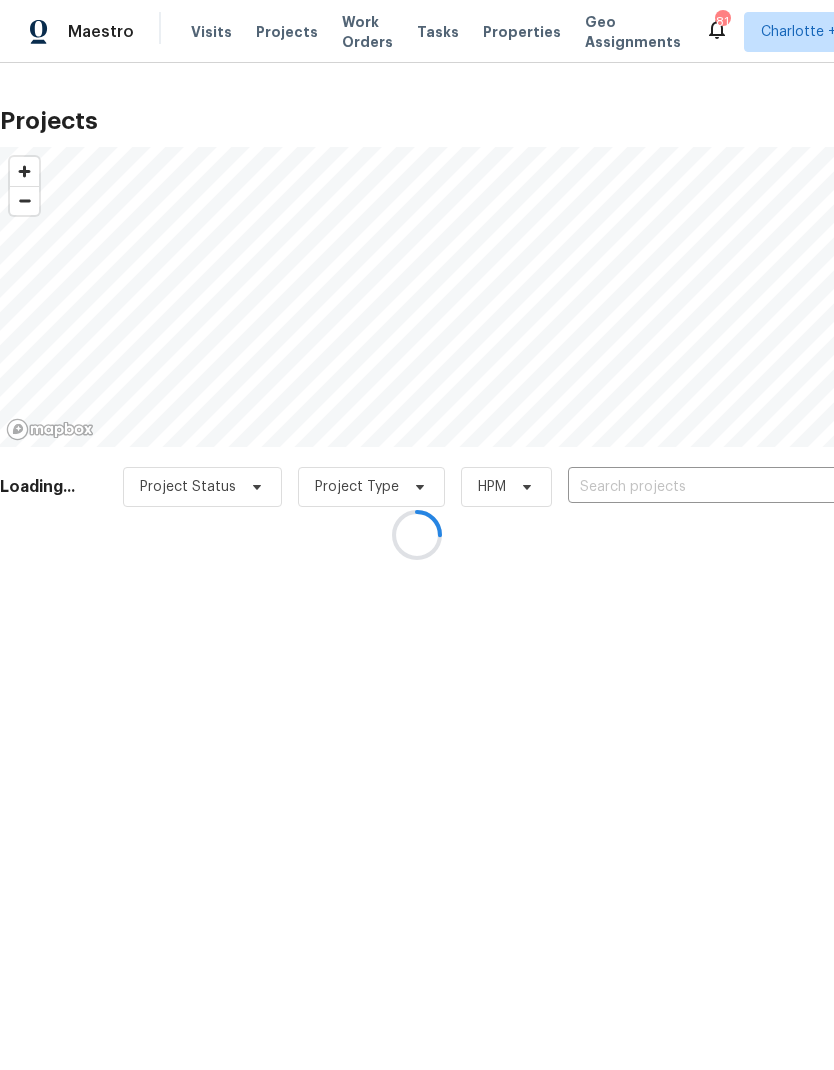 click at bounding box center [417, 535] 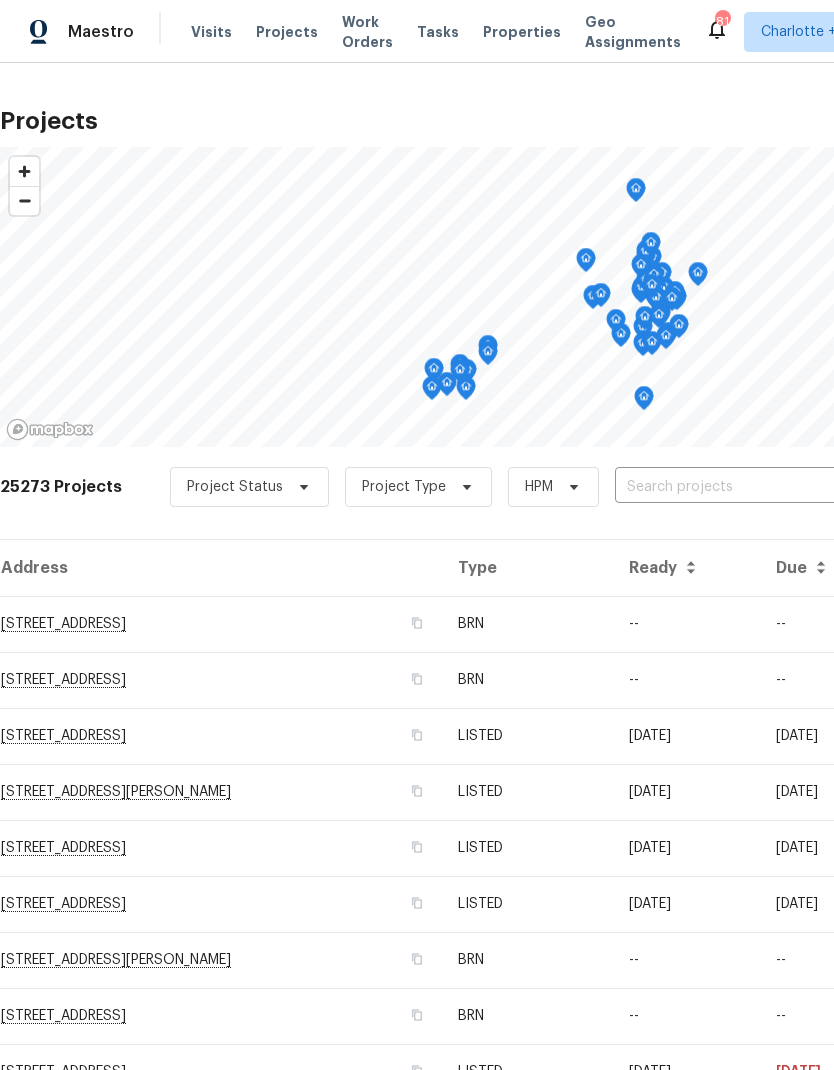 click at bounding box center [729, 487] 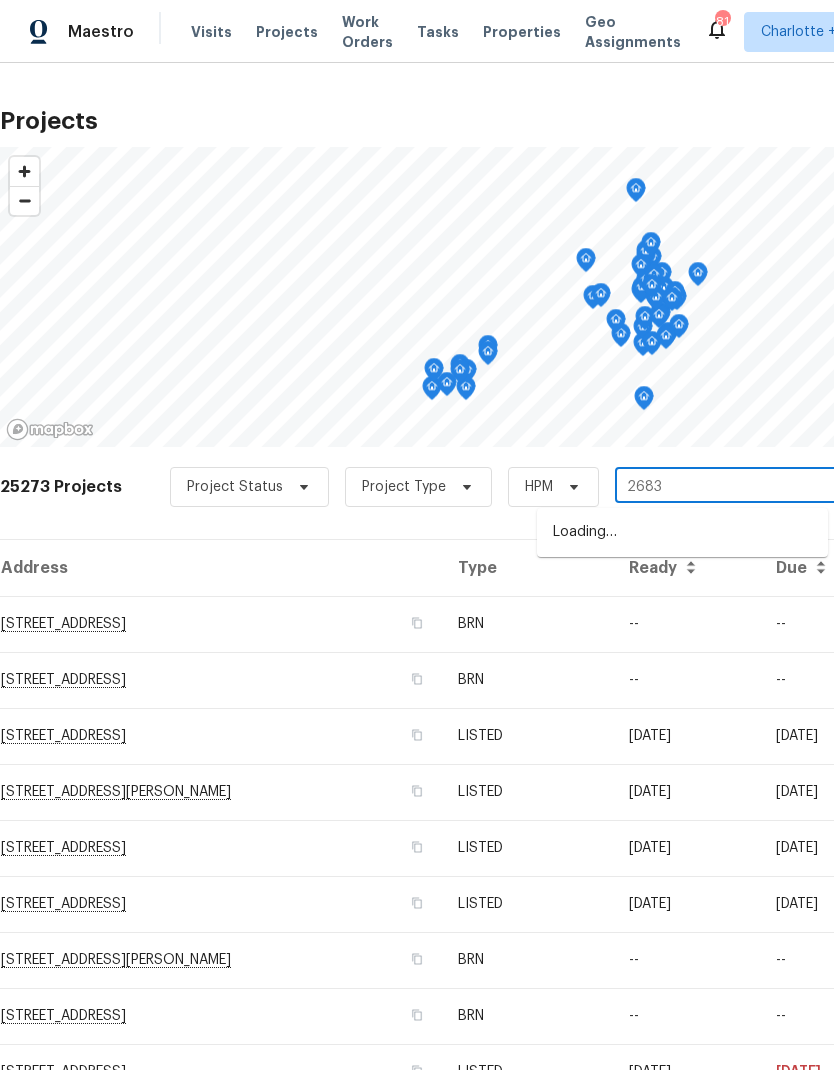 type on "2683 b" 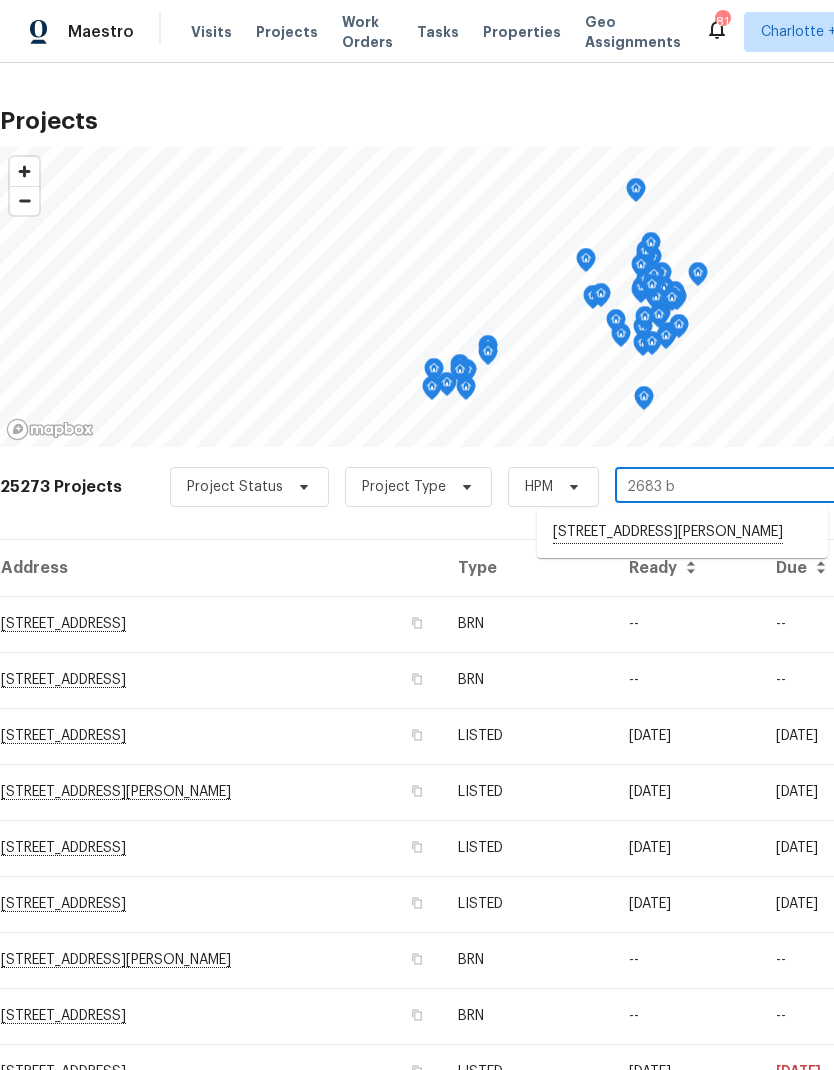 click on "2683 Beulah Church Rd, Matthews, NC 28104" at bounding box center (682, 533) 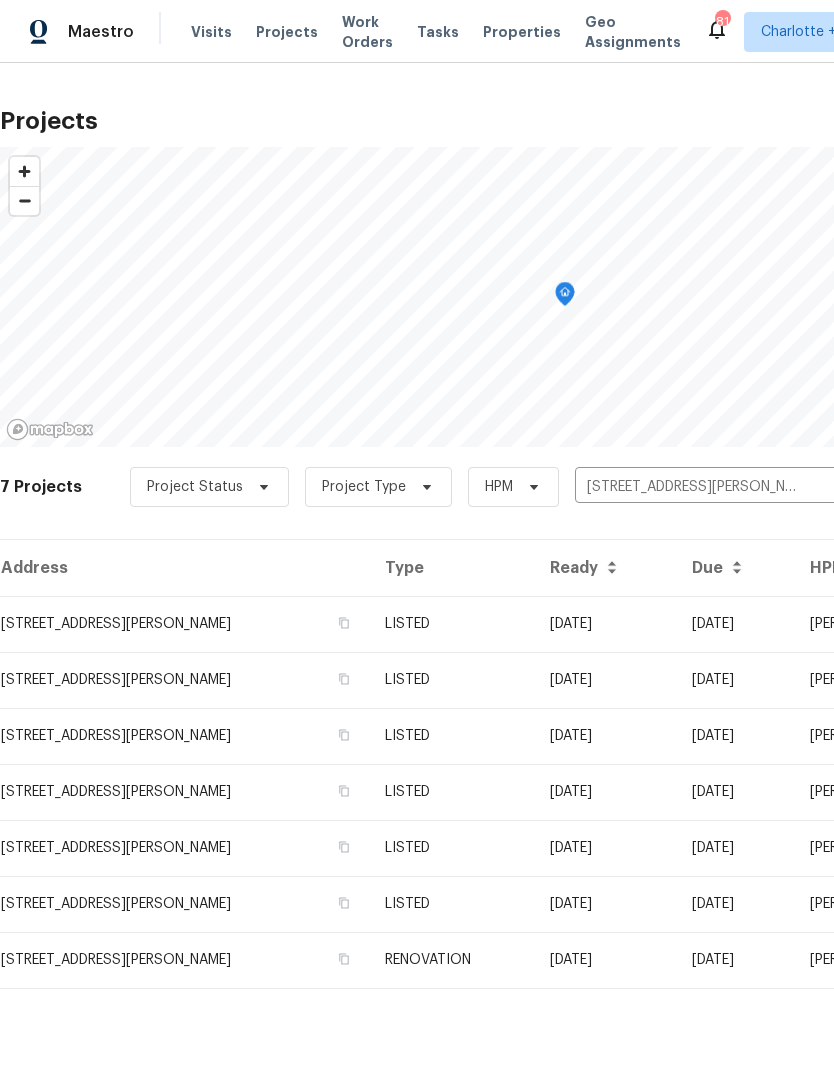 click on "2683 Beulah Church Rd, Matthews, NC 28104" at bounding box center (184, 624) 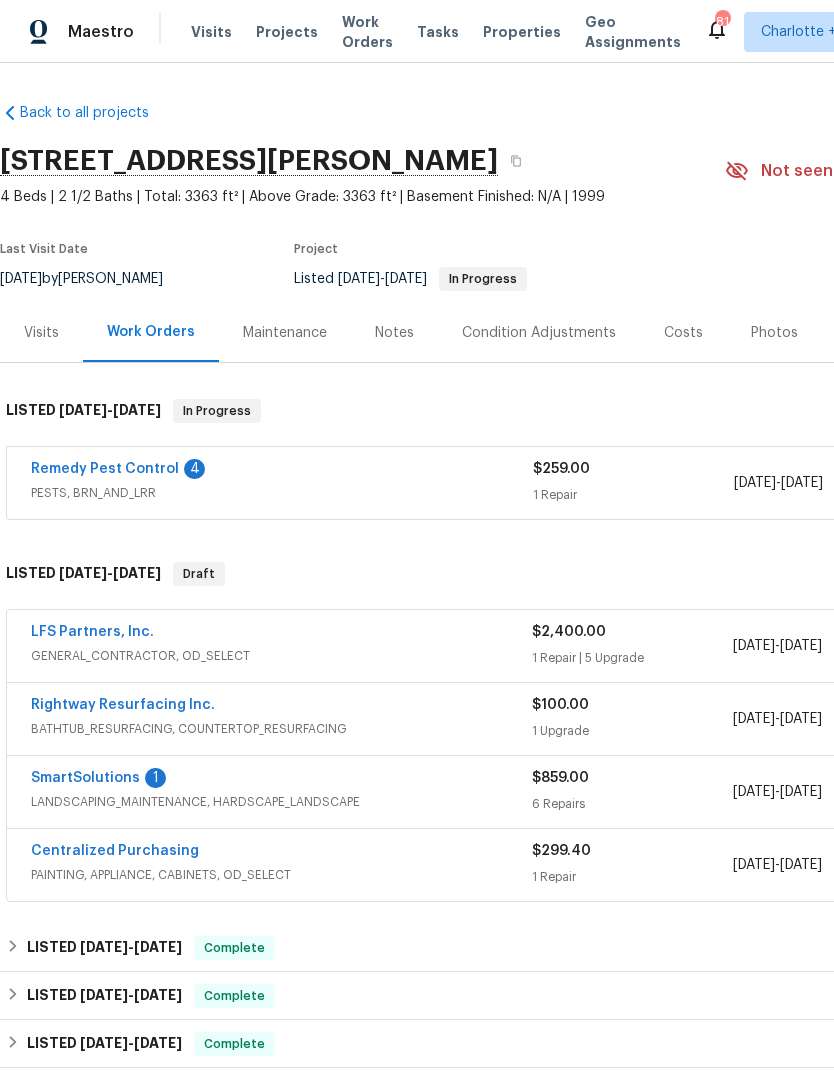 click on "Remedy Pest Control" at bounding box center [105, 469] 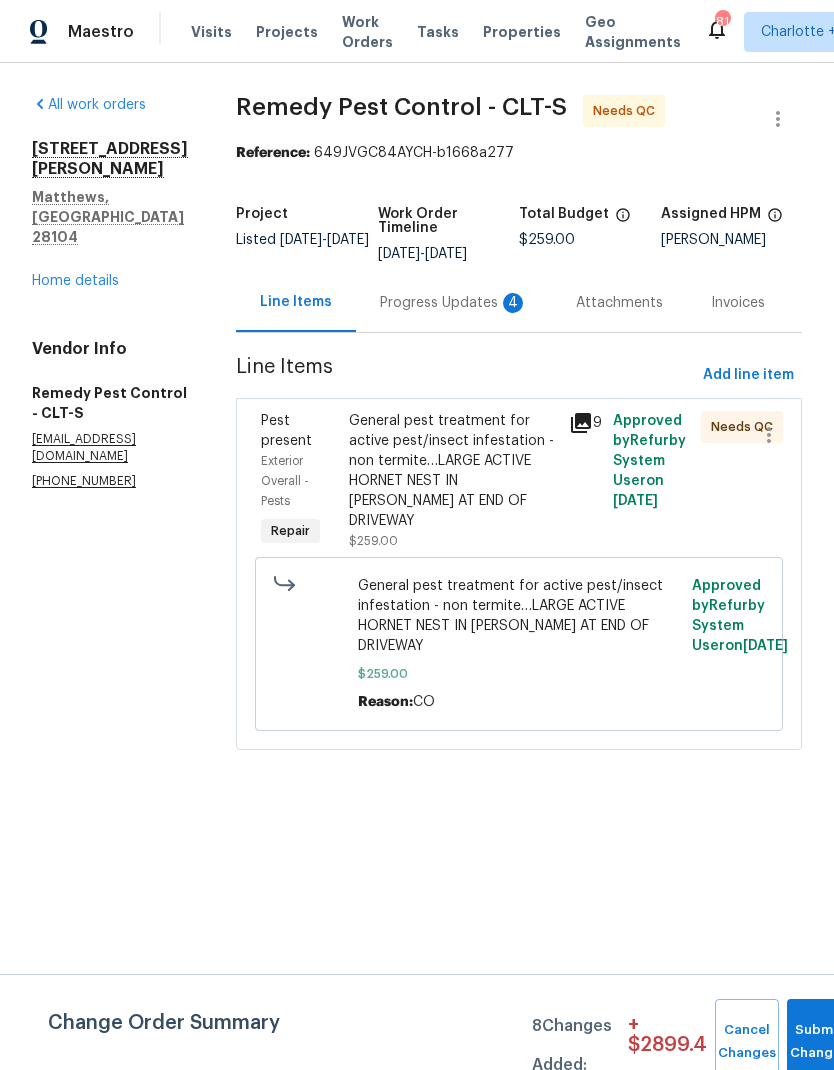 click on "4" at bounding box center [513, 303] 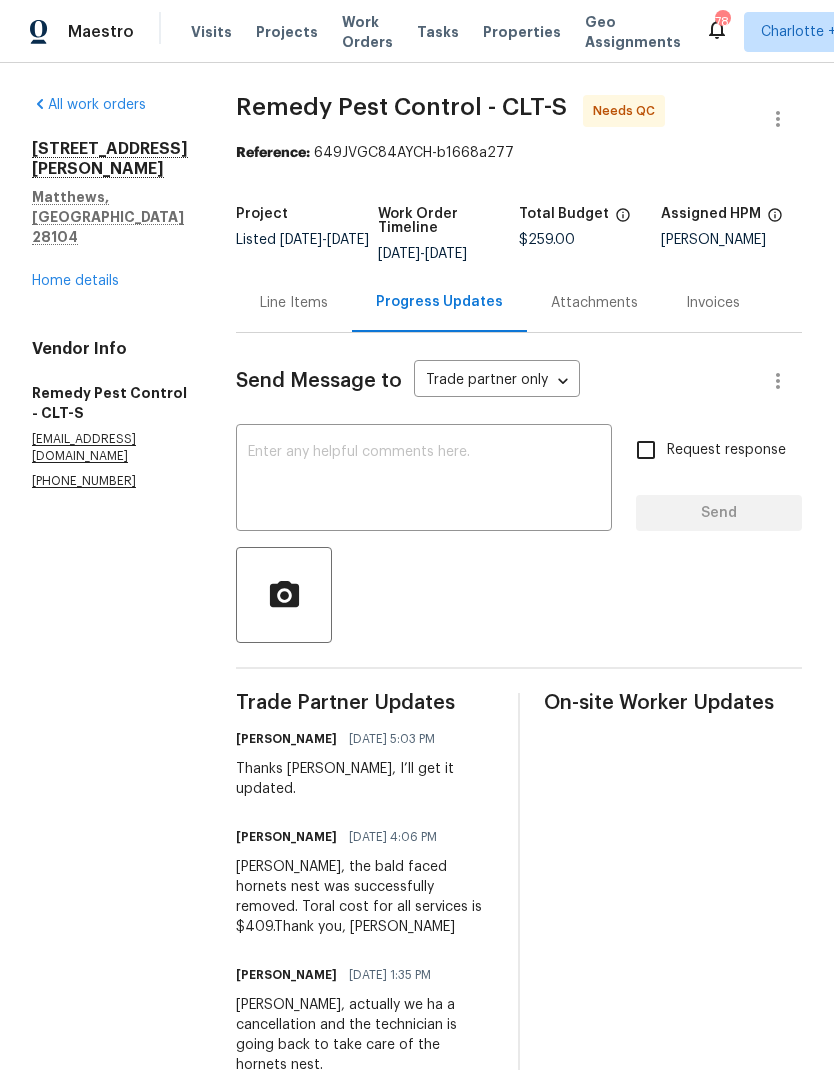 click on "Line Items" at bounding box center (294, 303) 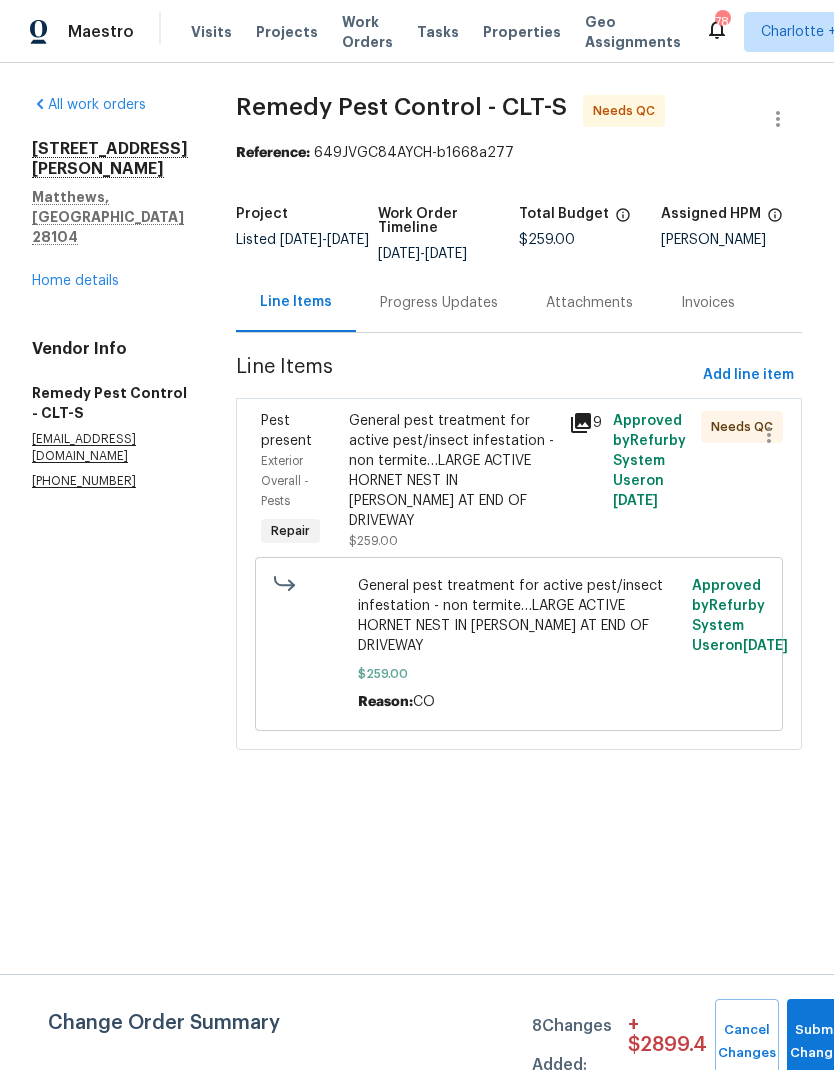 click on "General pest treatment for active pest/insect infestation - non termite…LARGE ACTIVE HORNET NEST IN BUSH AT END OF DRIVEWAY" at bounding box center [453, 471] 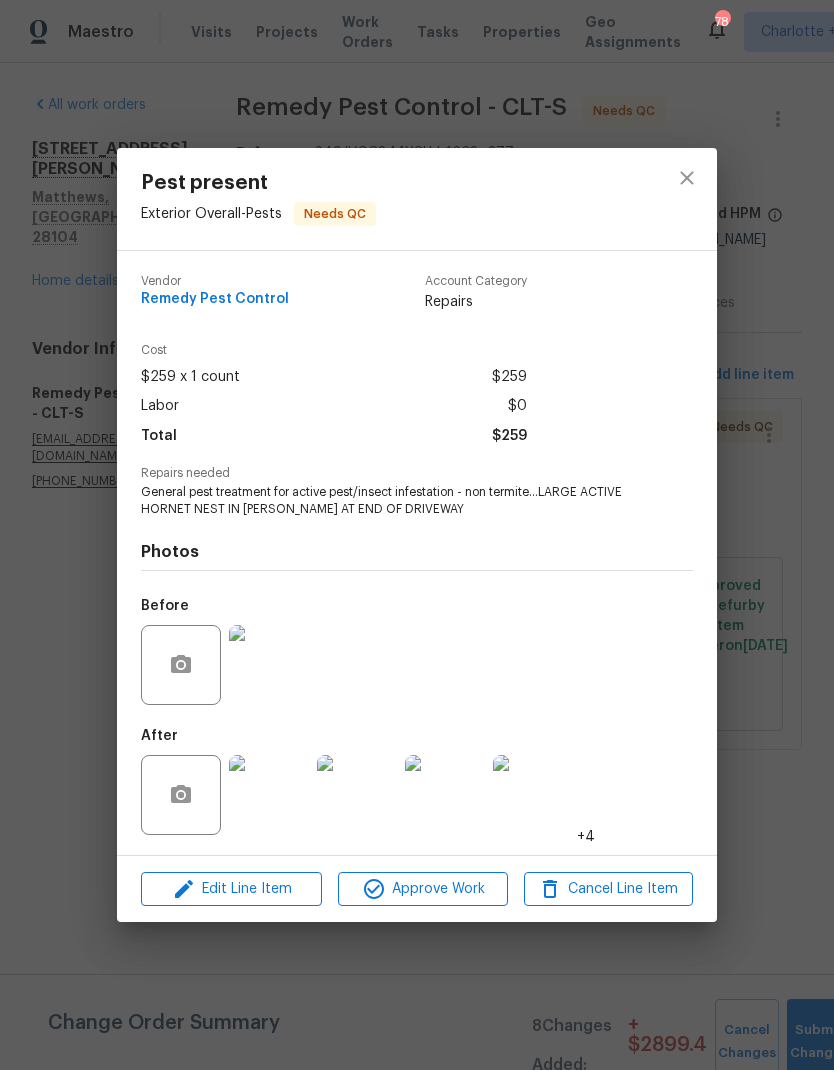 click at bounding box center [269, 795] 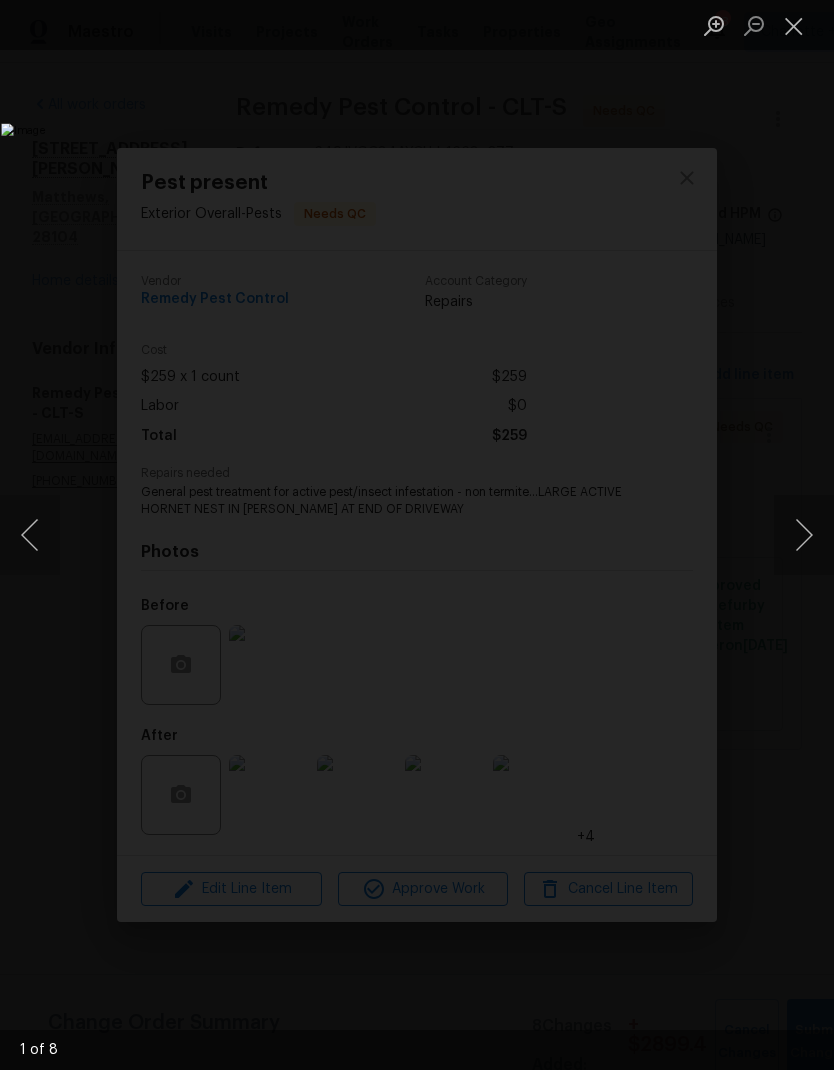 click at bounding box center [804, 535] 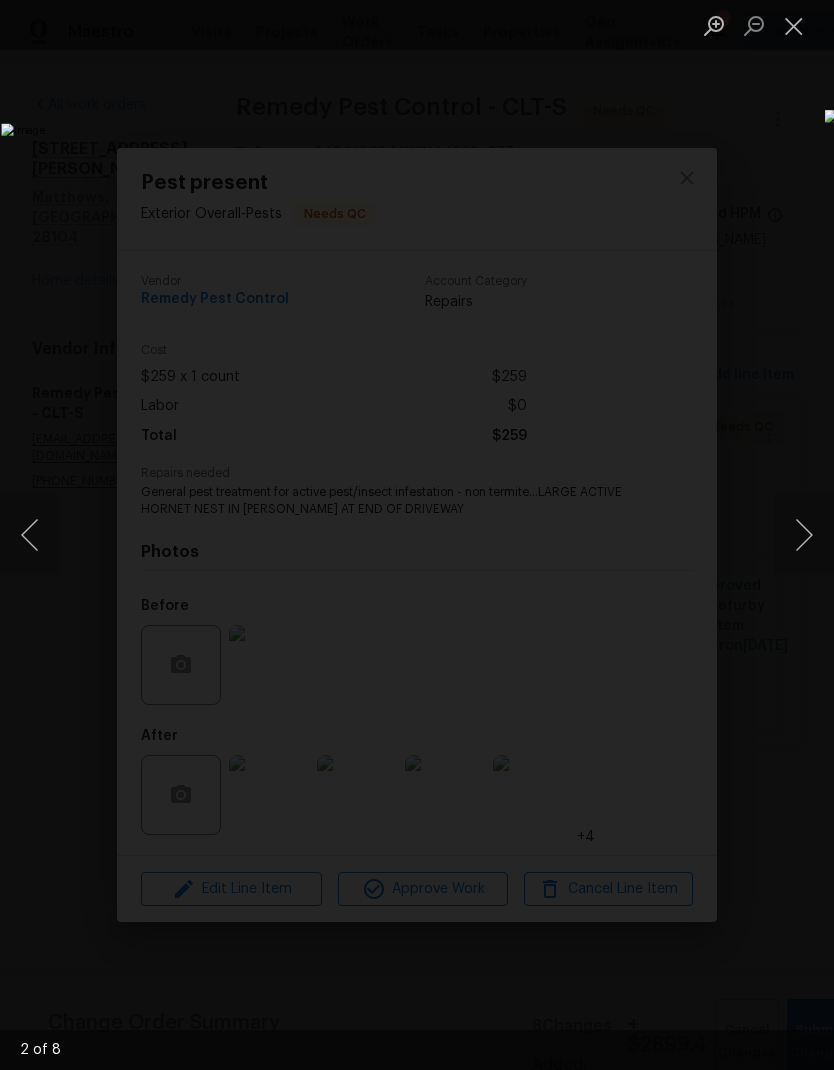 click at bounding box center (804, 535) 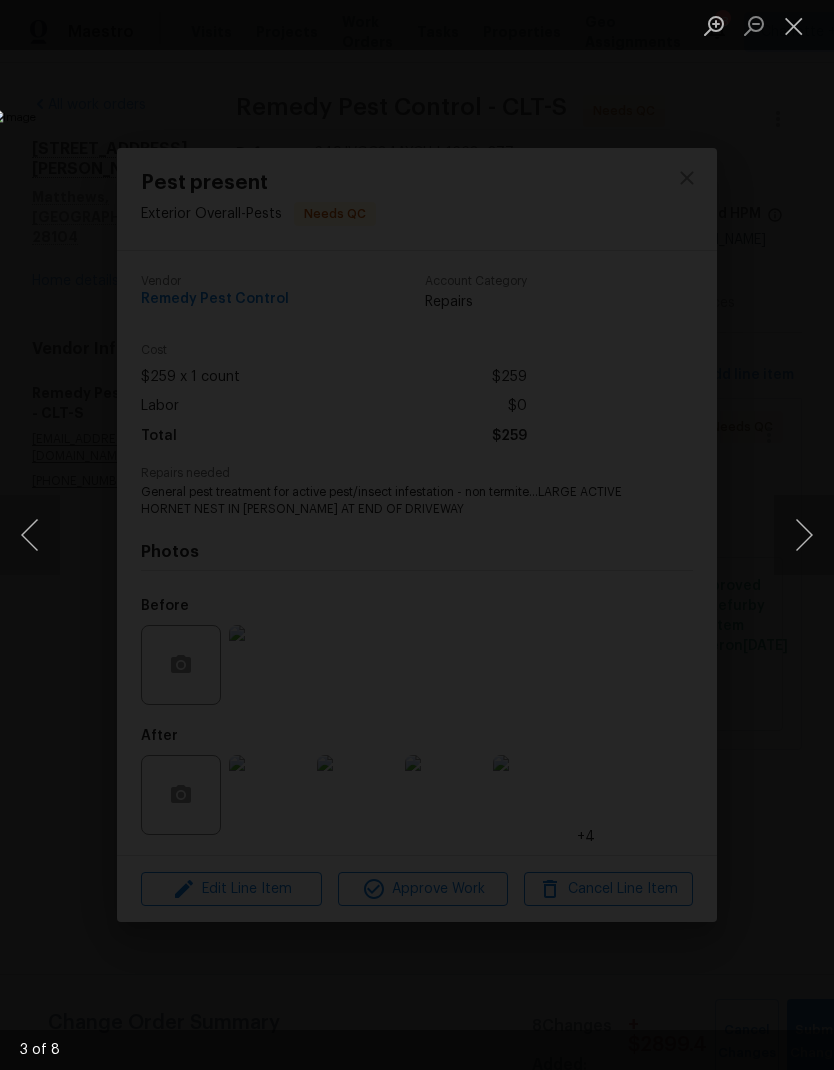 click at bounding box center (804, 535) 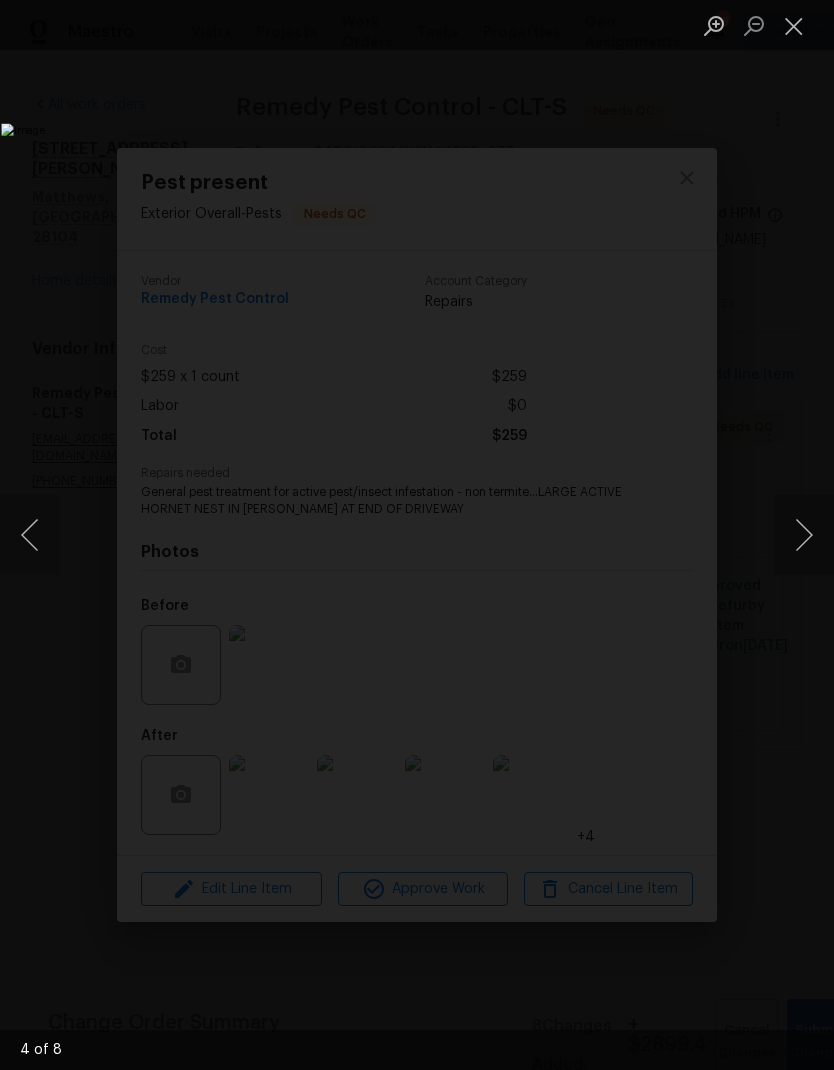 click at bounding box center (804, 535) 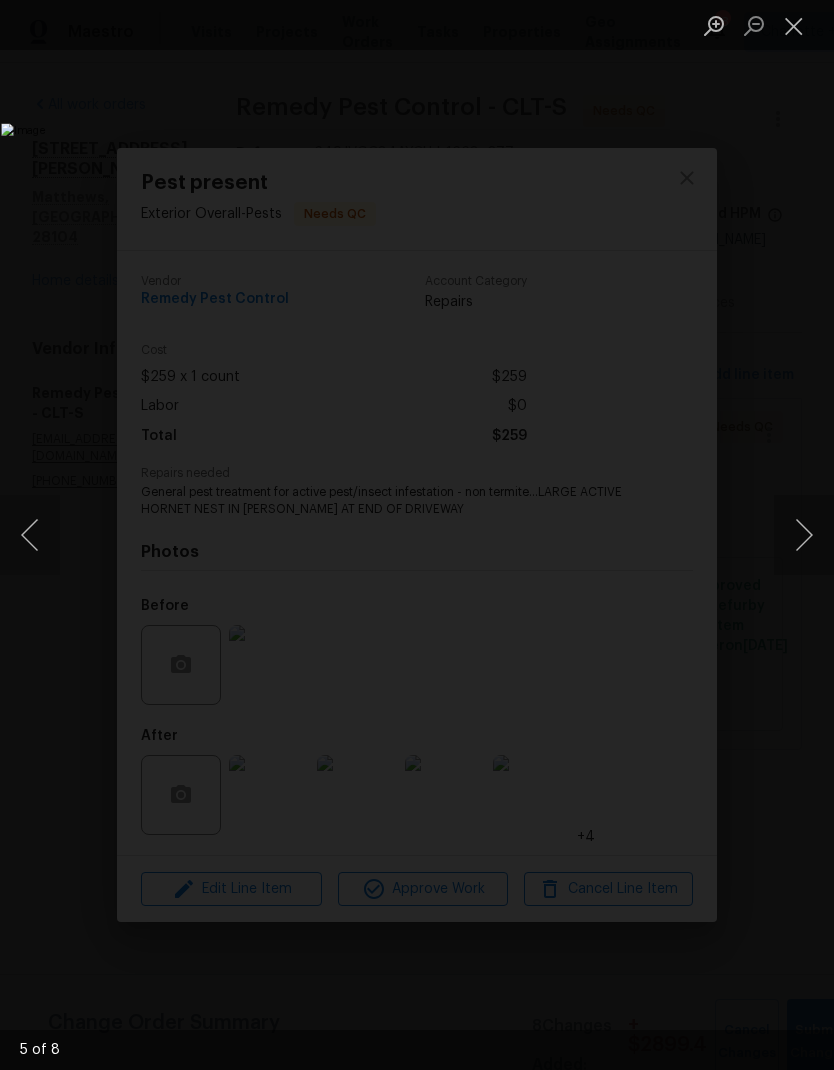 click at bounding box center [804, 535] 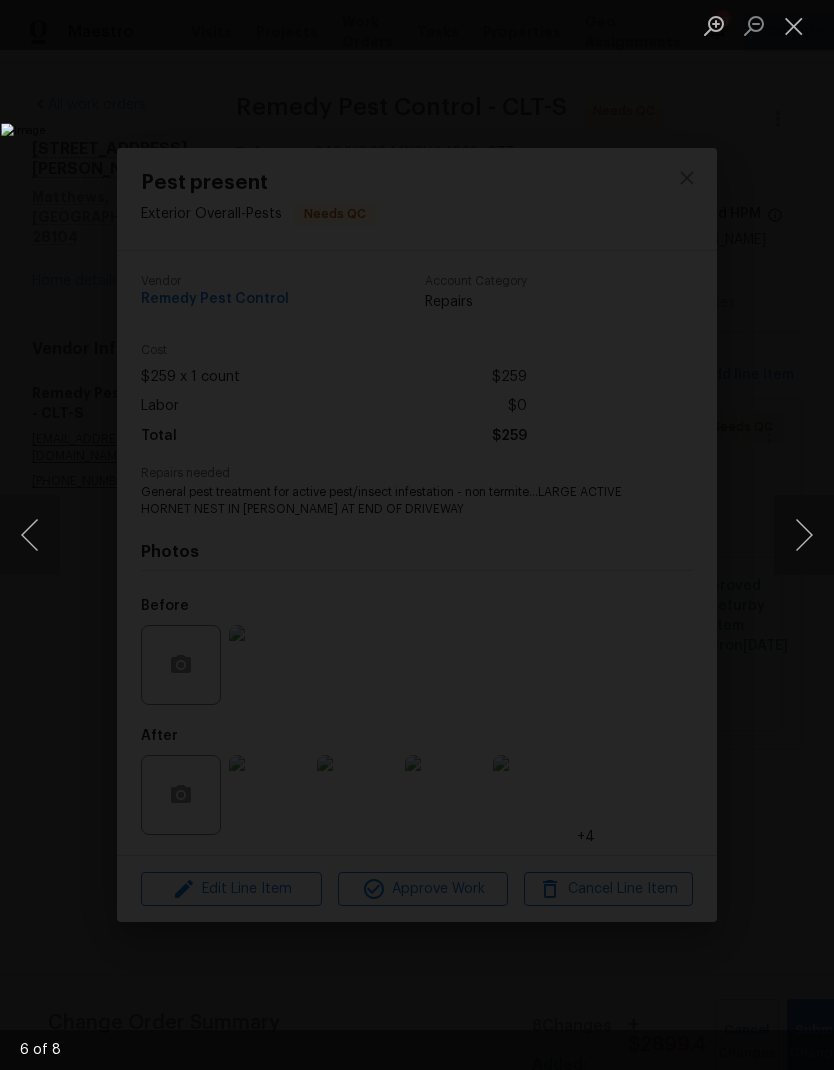 click at bounding box center [804, 535] 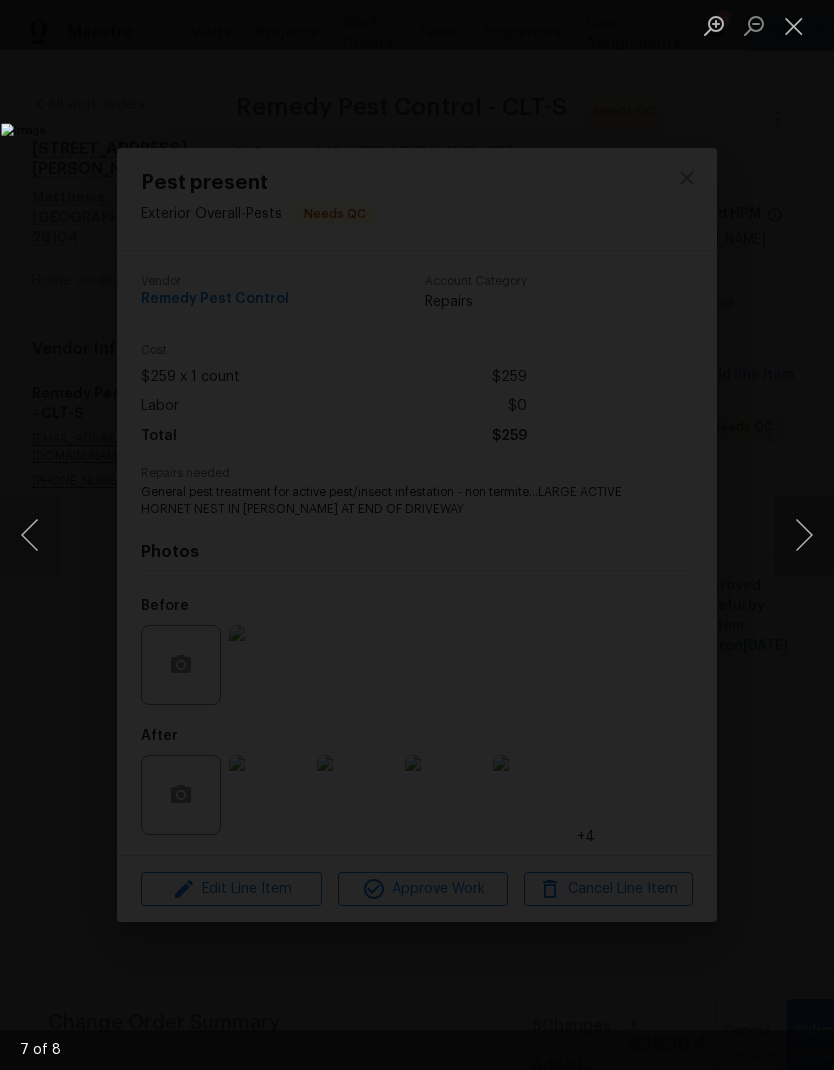 click at bounding box center (804, 535) 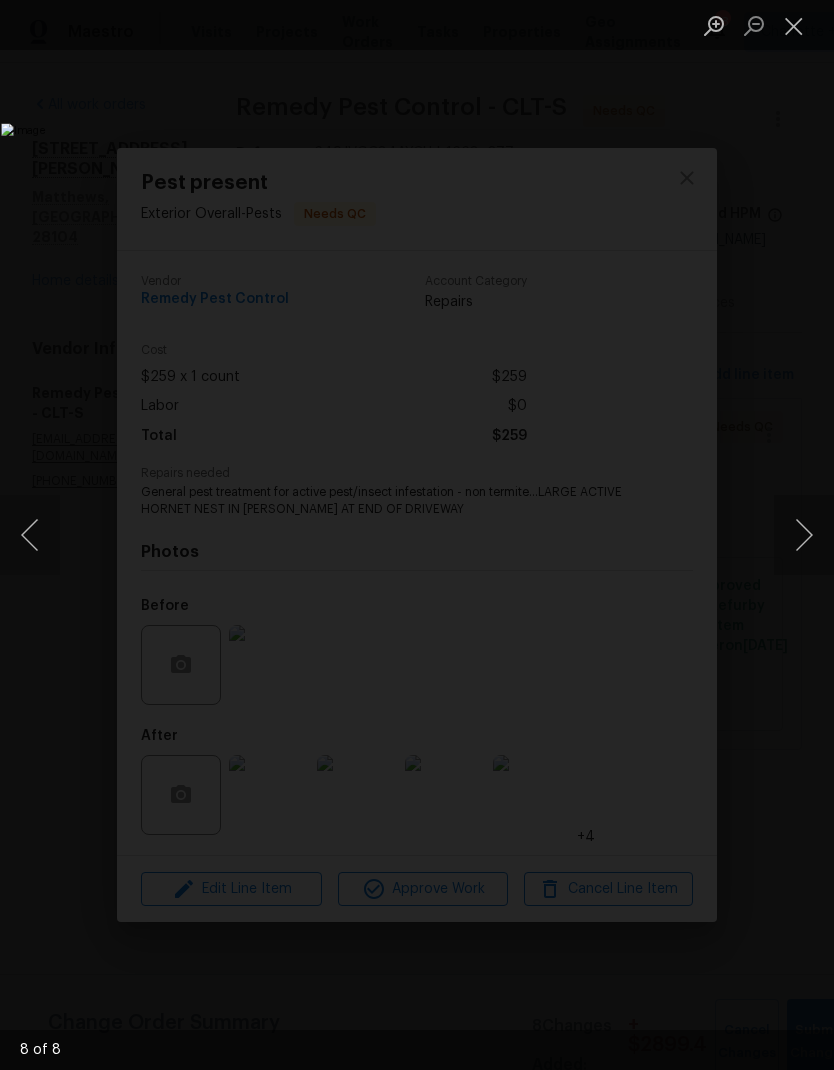 click at bounding box center (804, 535) 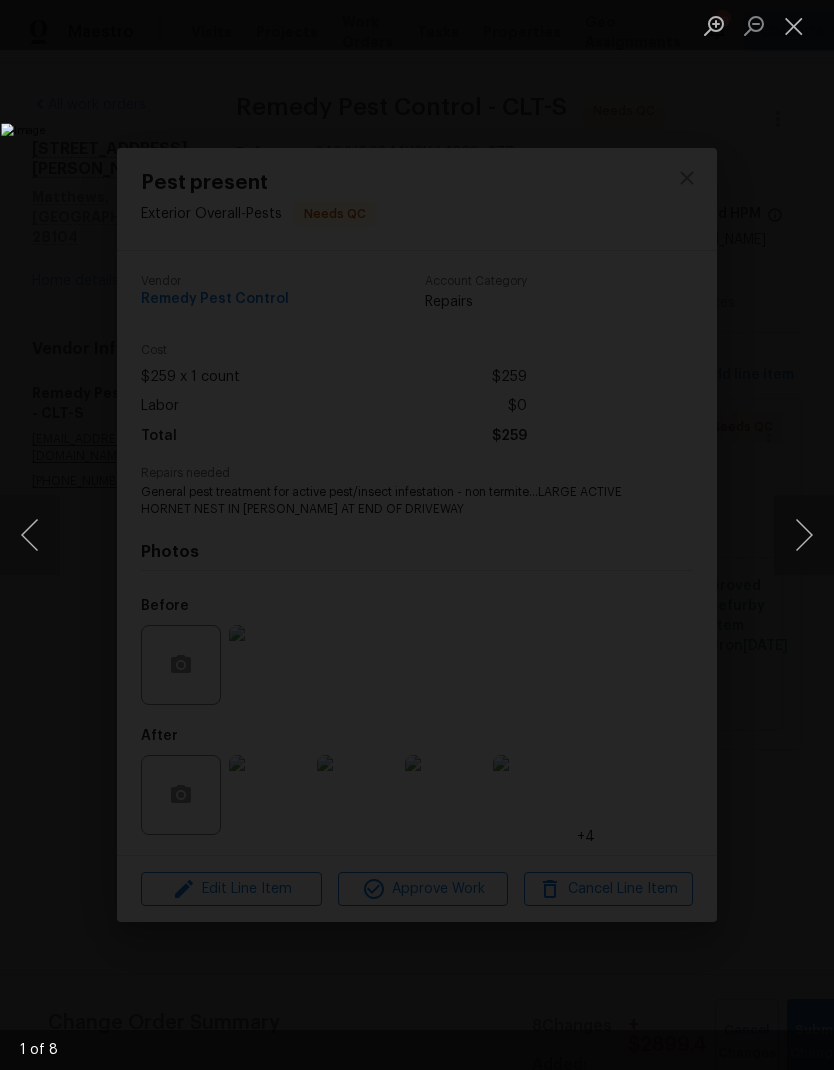 click at bounding box center [804, 535] 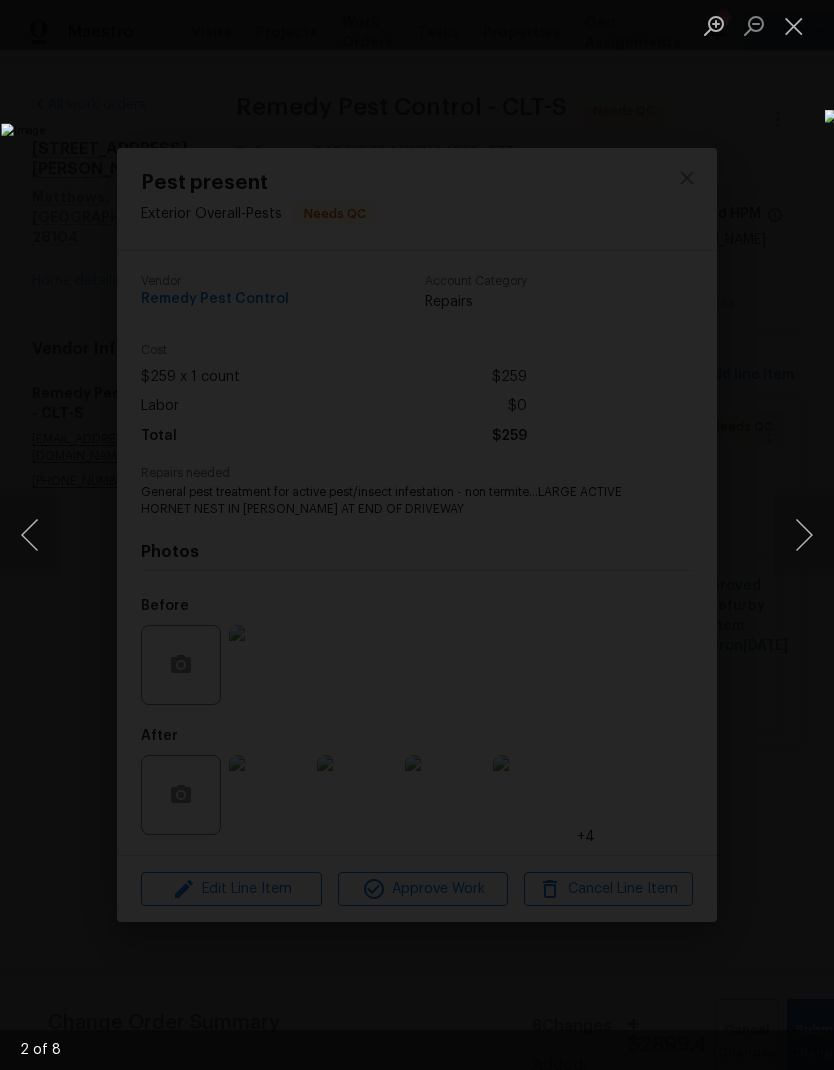 click at bounding box center [794, 25] 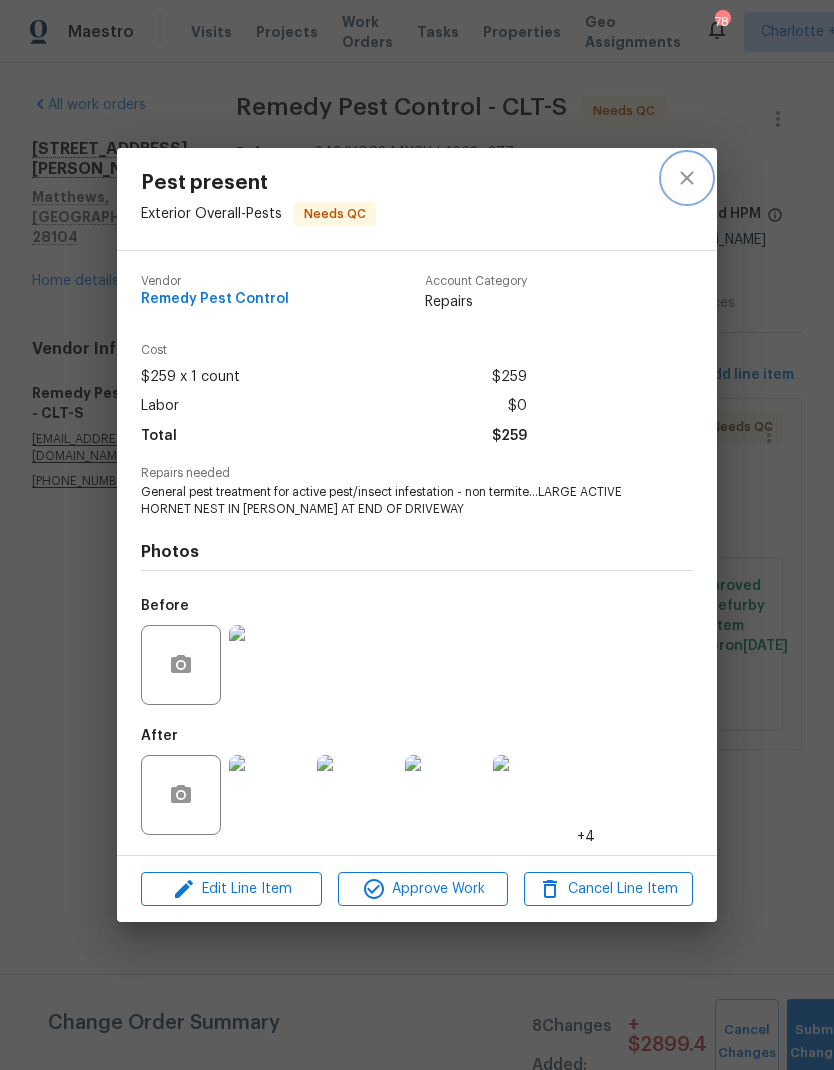 click 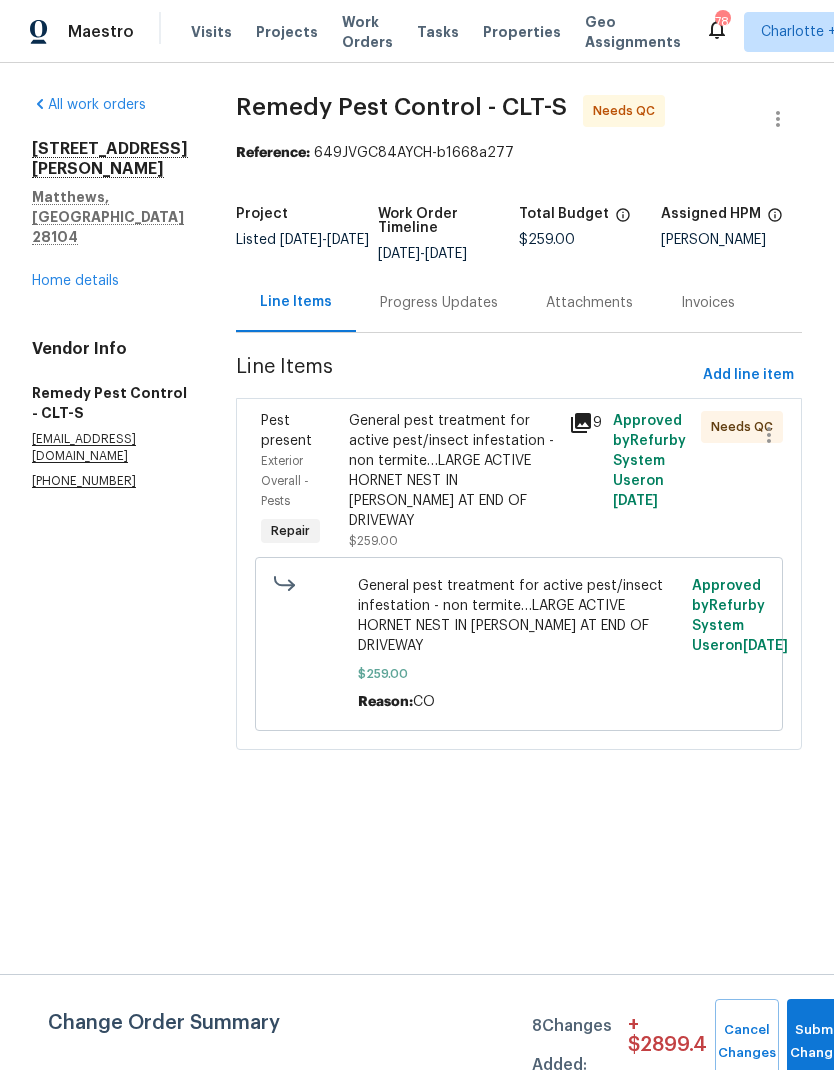 click on "General pest treatment for active pest/insect infestation - non termite…LARGE ACTIVE HORNET NEST IN BUSH AT END OF DRIVEWAY" at bounding box center (453, 471) 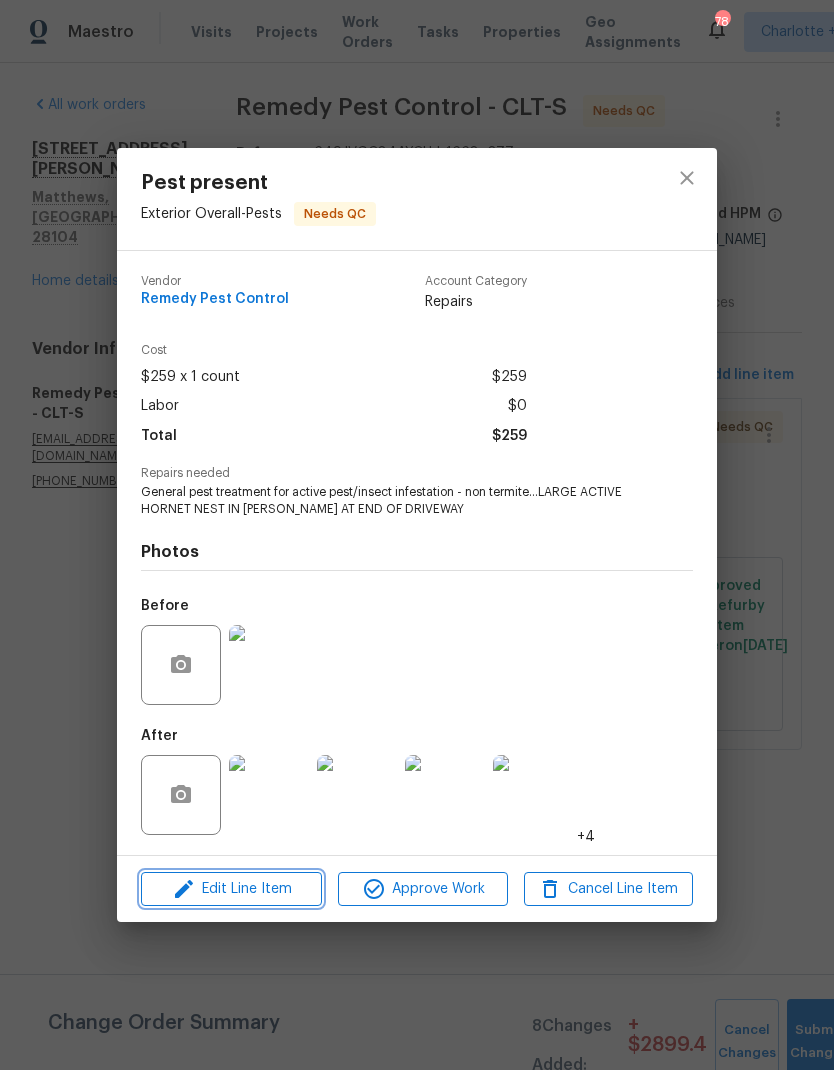 click on "Edit Line Item" at bounding box center [231, 889] 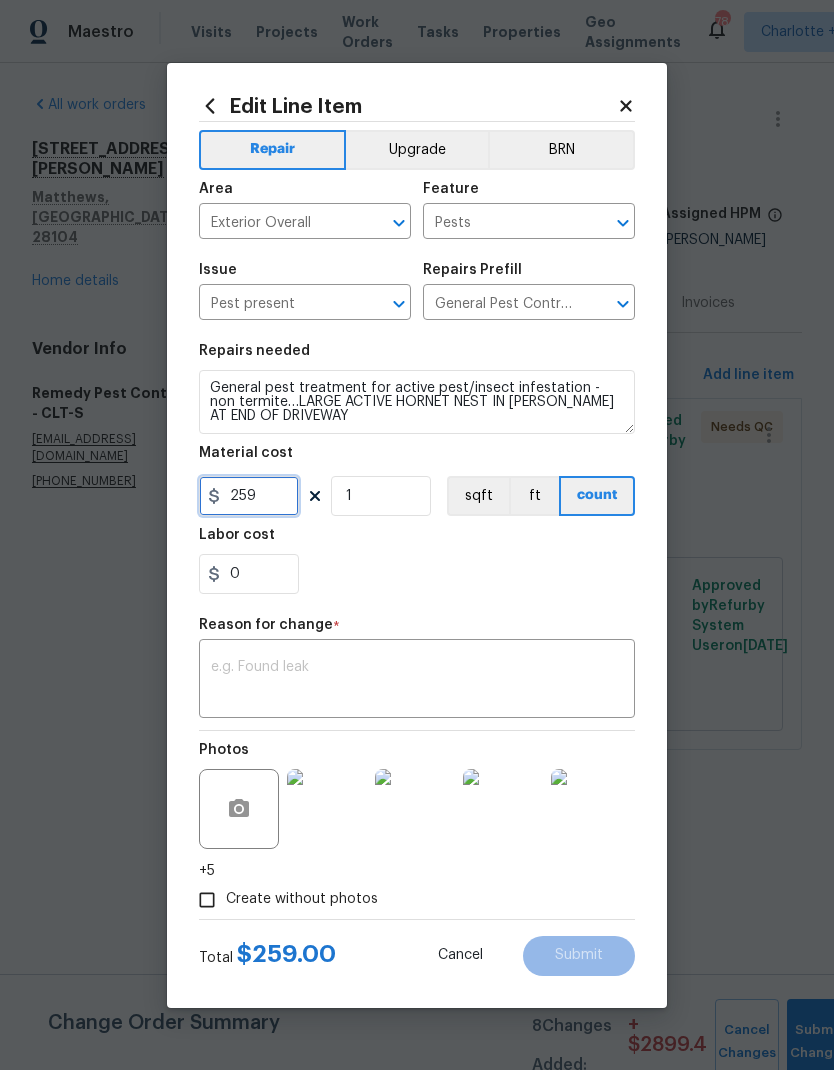 click on "259" at bounding box center [249, 496] 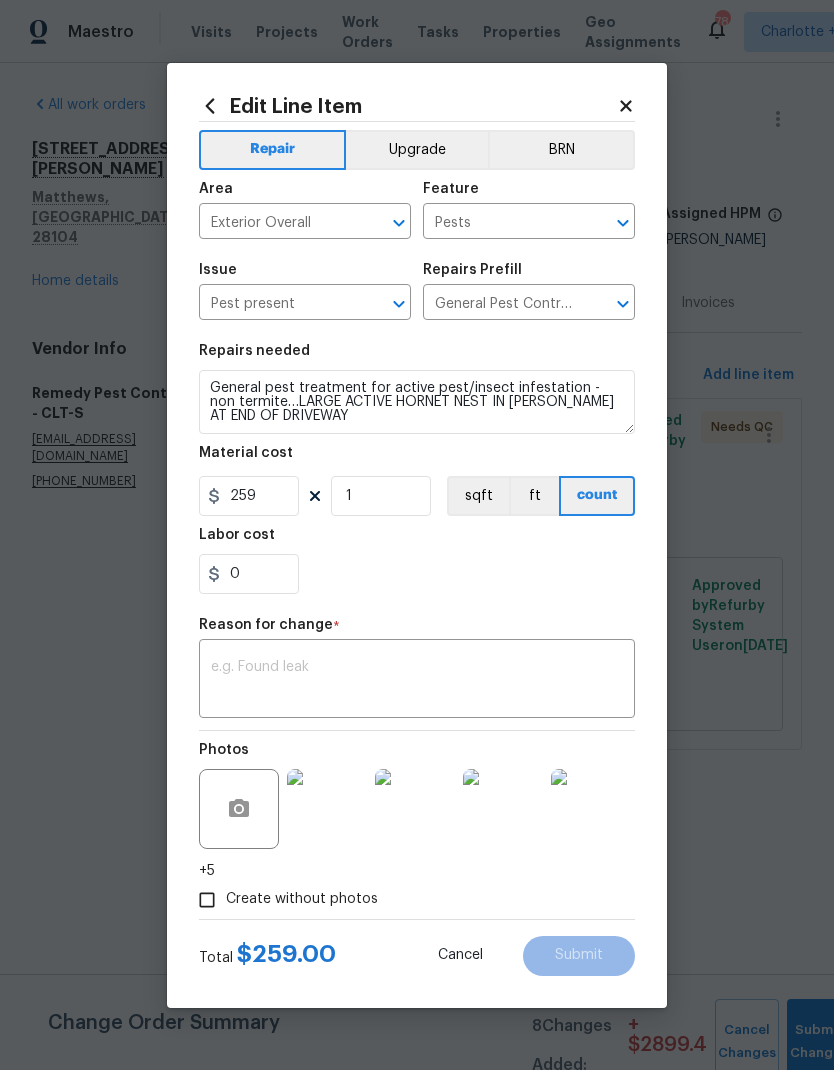 click 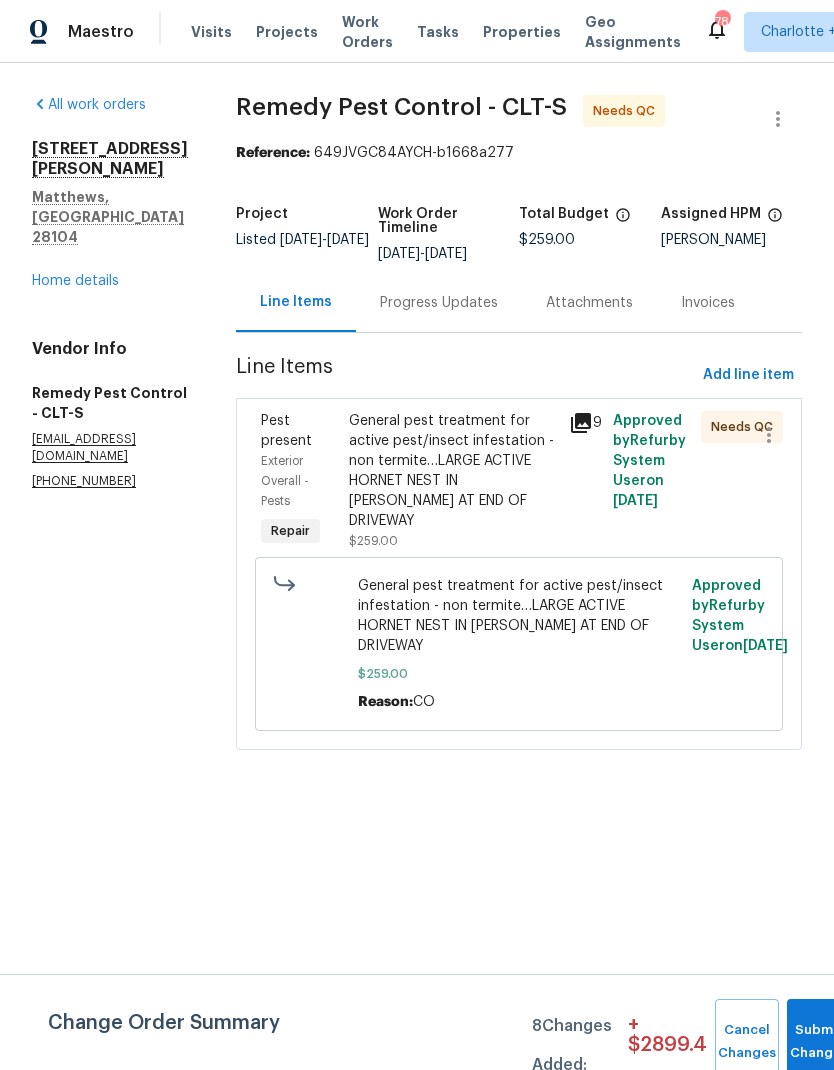 click on "Progress Updates" at bounding box center (439, 303) 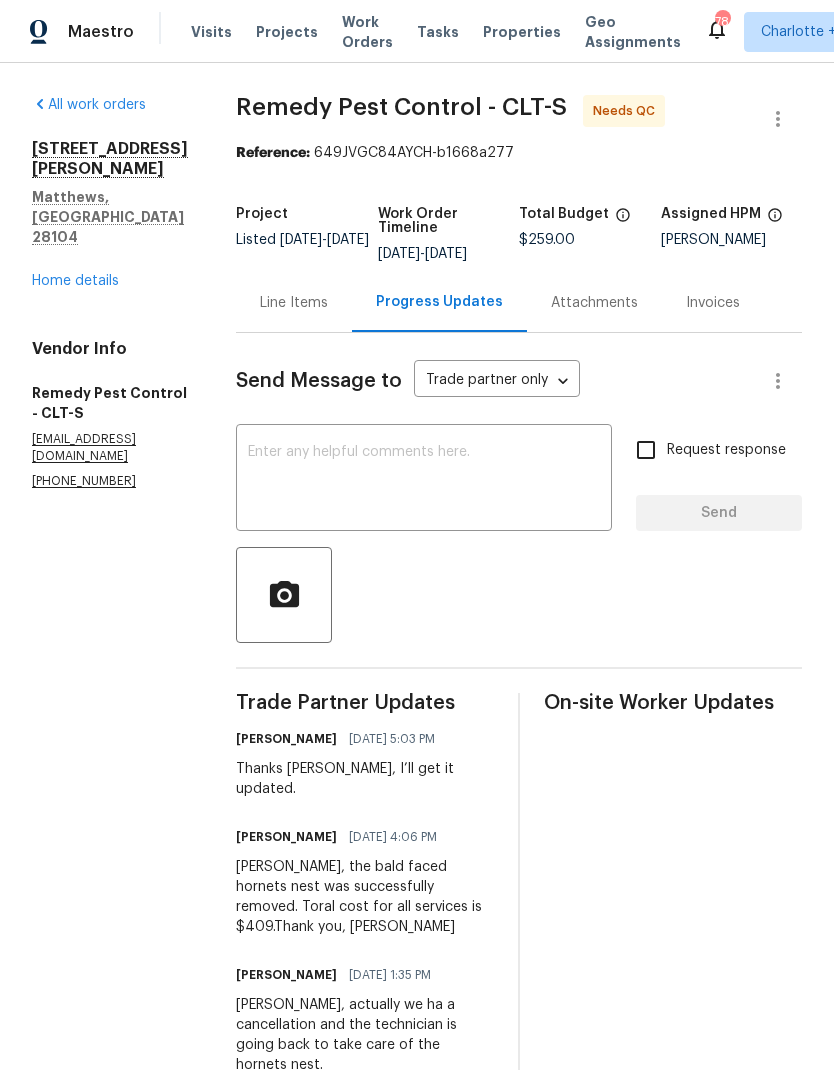 click on "Line Items" at bounding box center (294, 302) 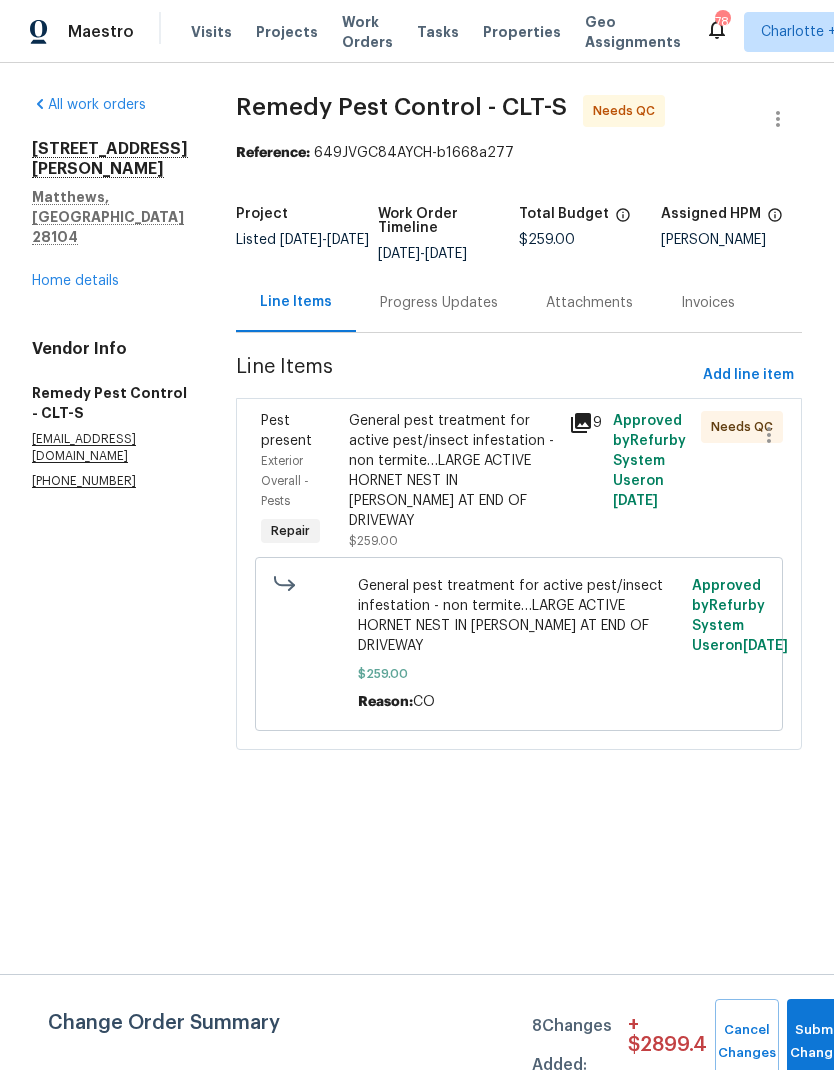 click on "General pest treatment for active pest/insect infestation - non termite…LARGE ACTIVE HORNET NEST IN BUSH AT END OF DRIVEWAY" at bounding box center (453, 471) 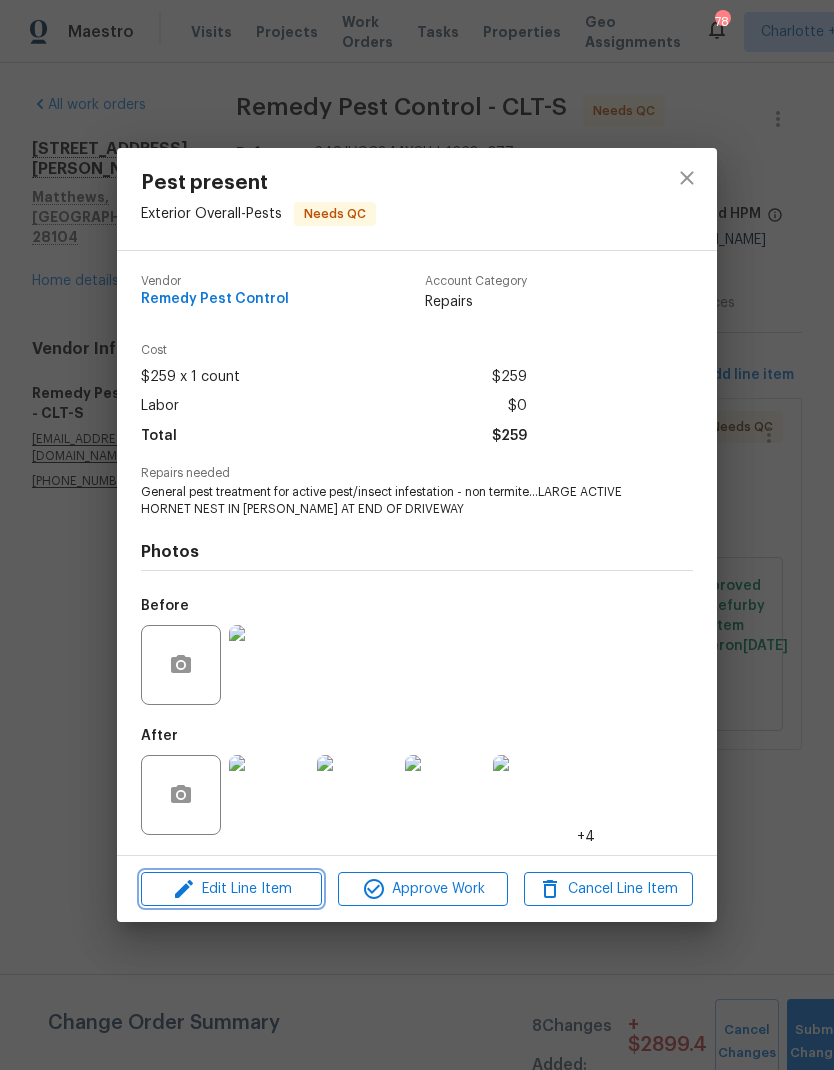 click on "Edit Line Item" at bounding box center (231, 889) 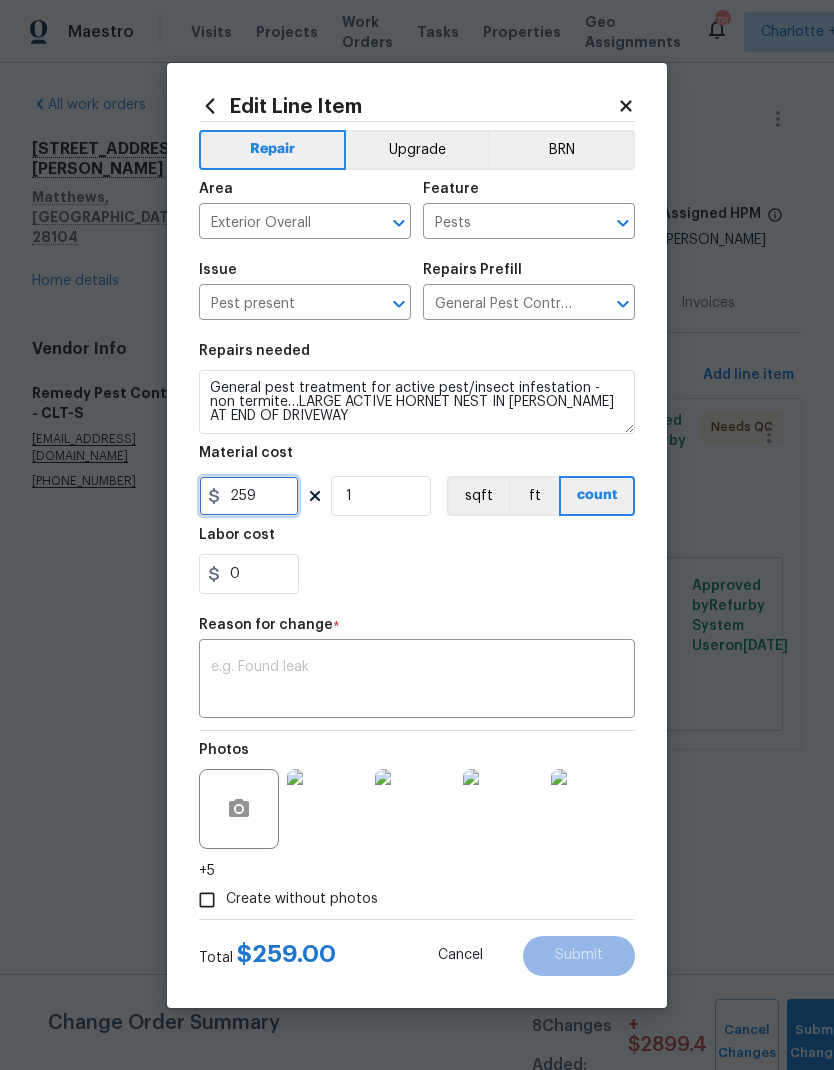 click on "259" at bounding box center (249, 496) 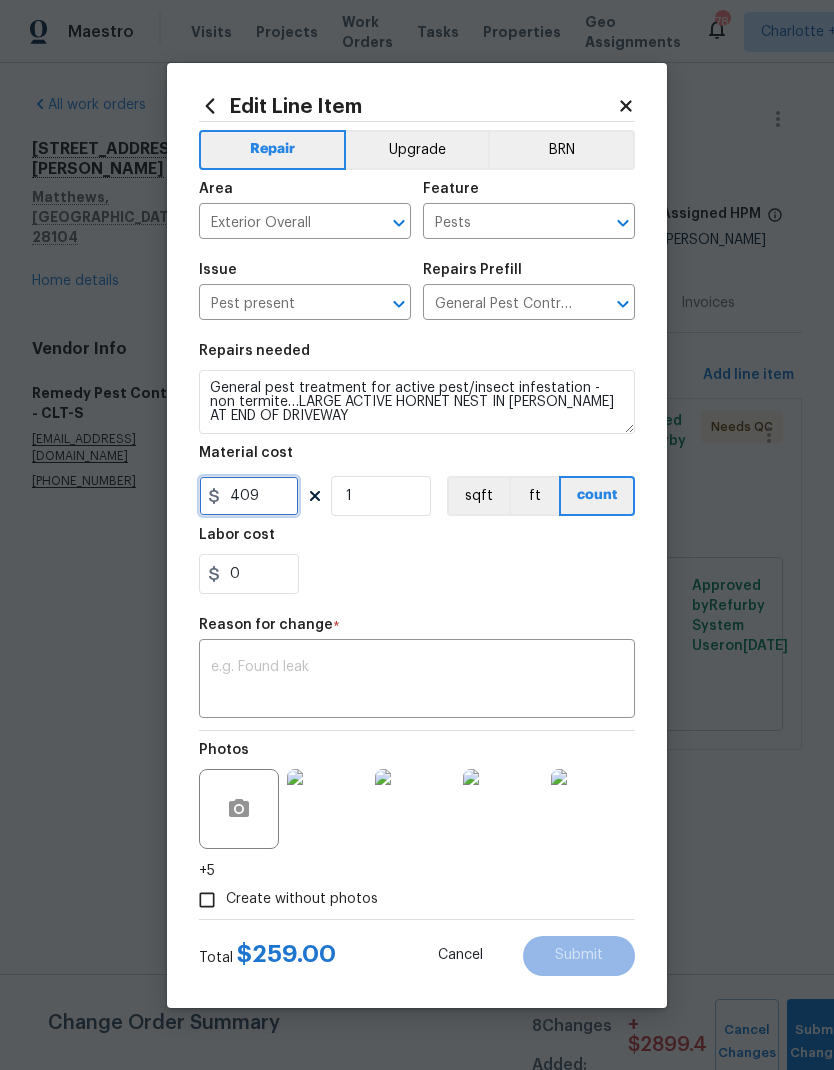 type on "409" 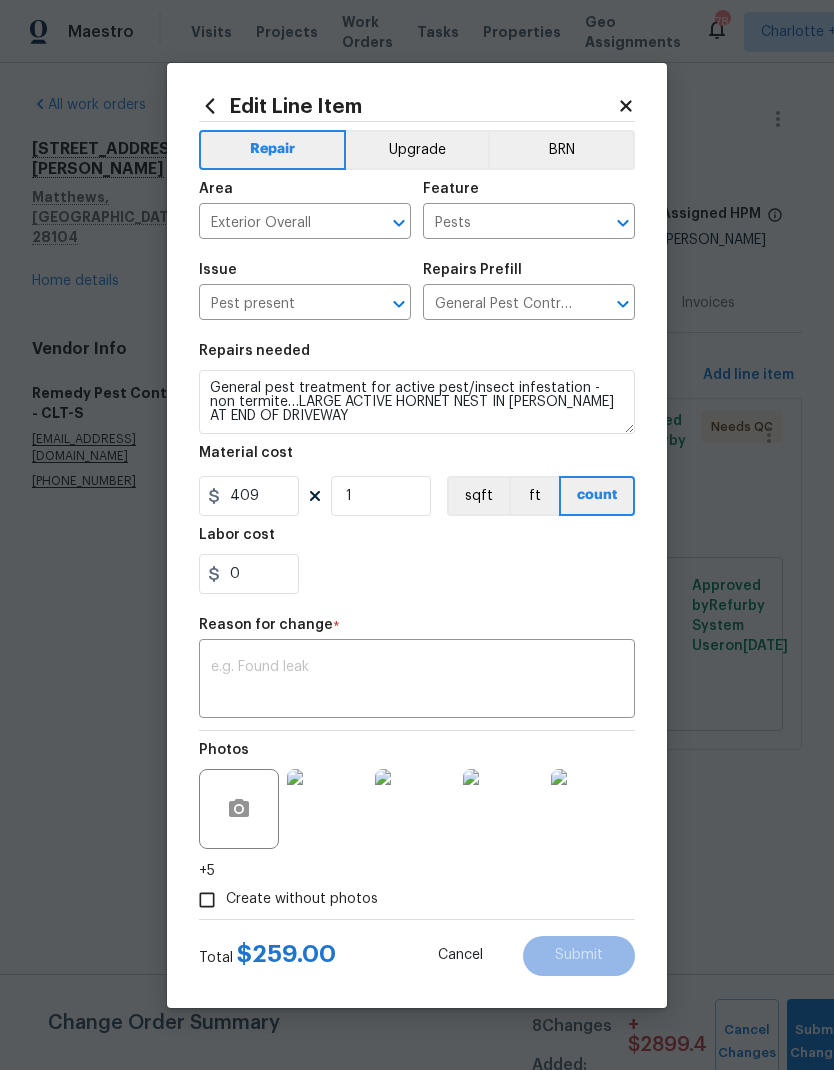 click at bounding box center (417, 681) 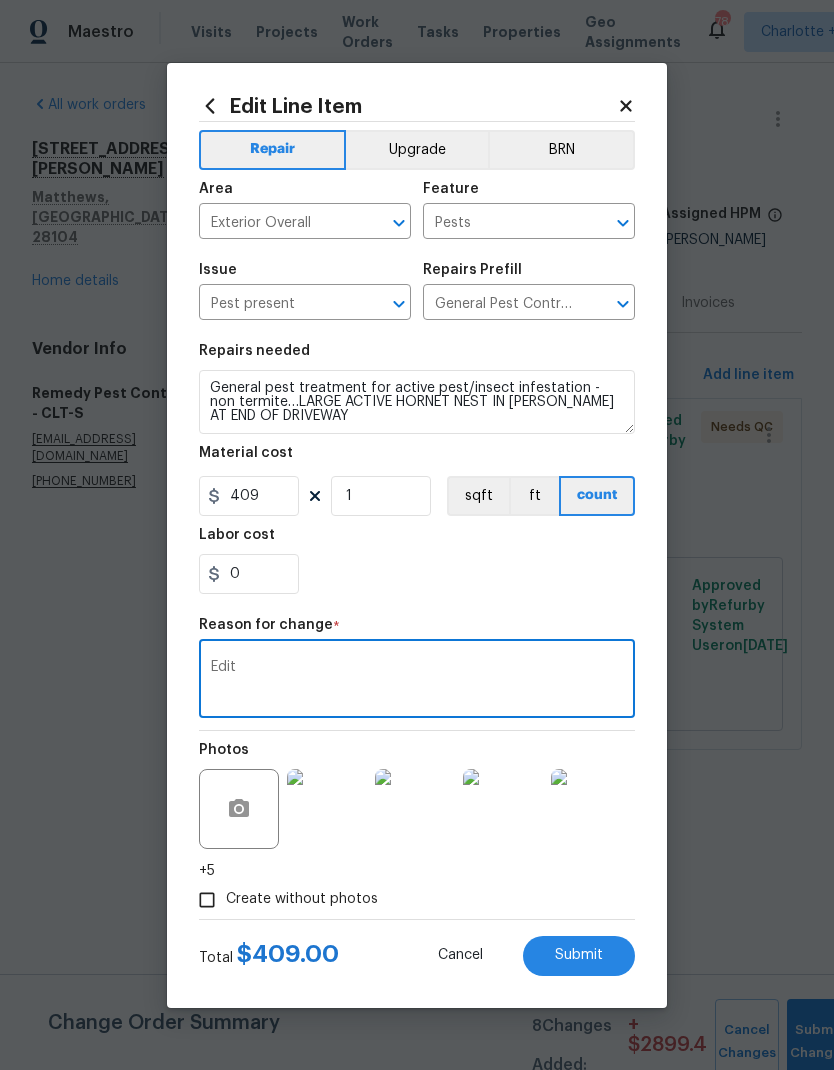 type on "Edit" 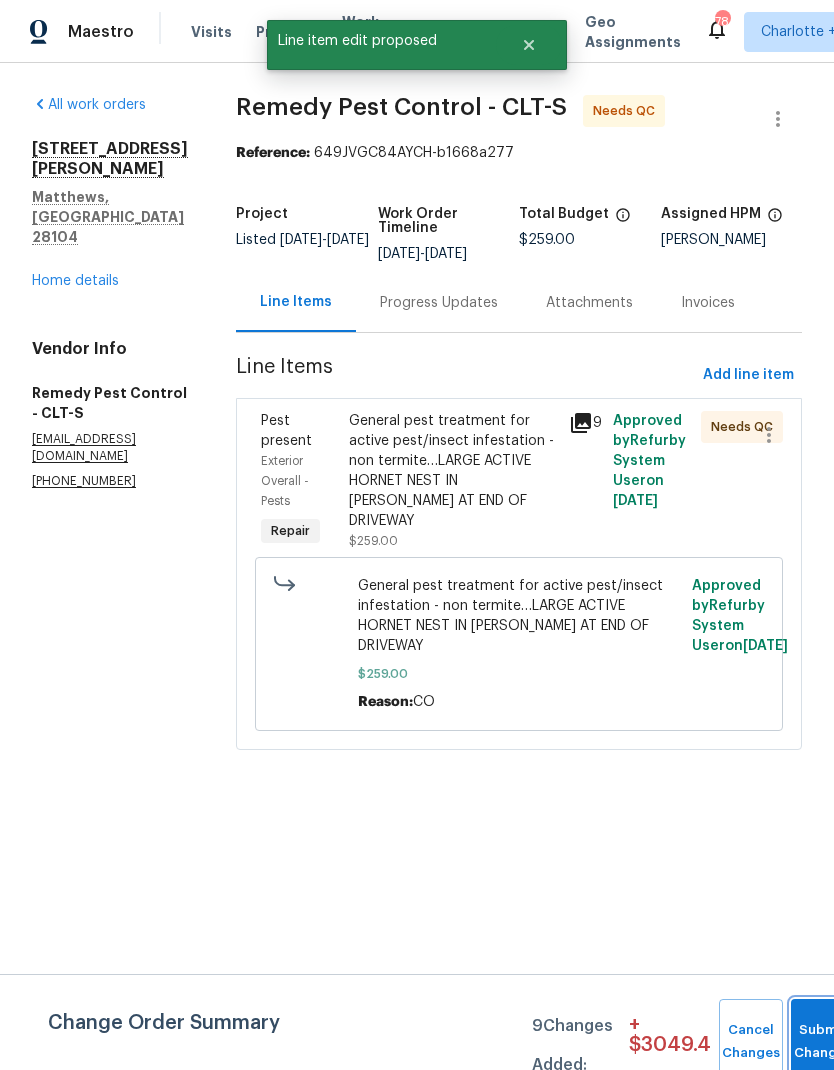 click on "Submit Changes" at bounding box center [823, 1042] 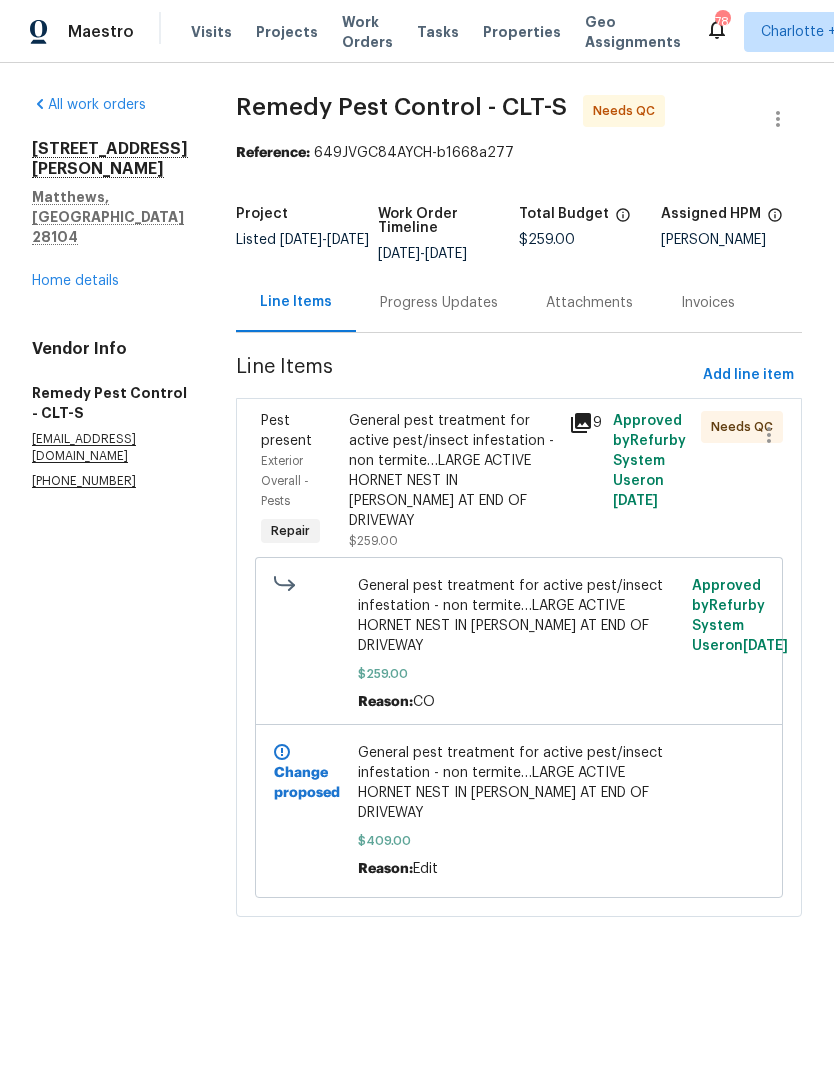 click on "General pest treatment for active pest/insect infestation - non termite…LARGE ACTIVE HORNET NEST IN BUSH AT END OF DRIVEWAY" at bounding box center [453, 471] 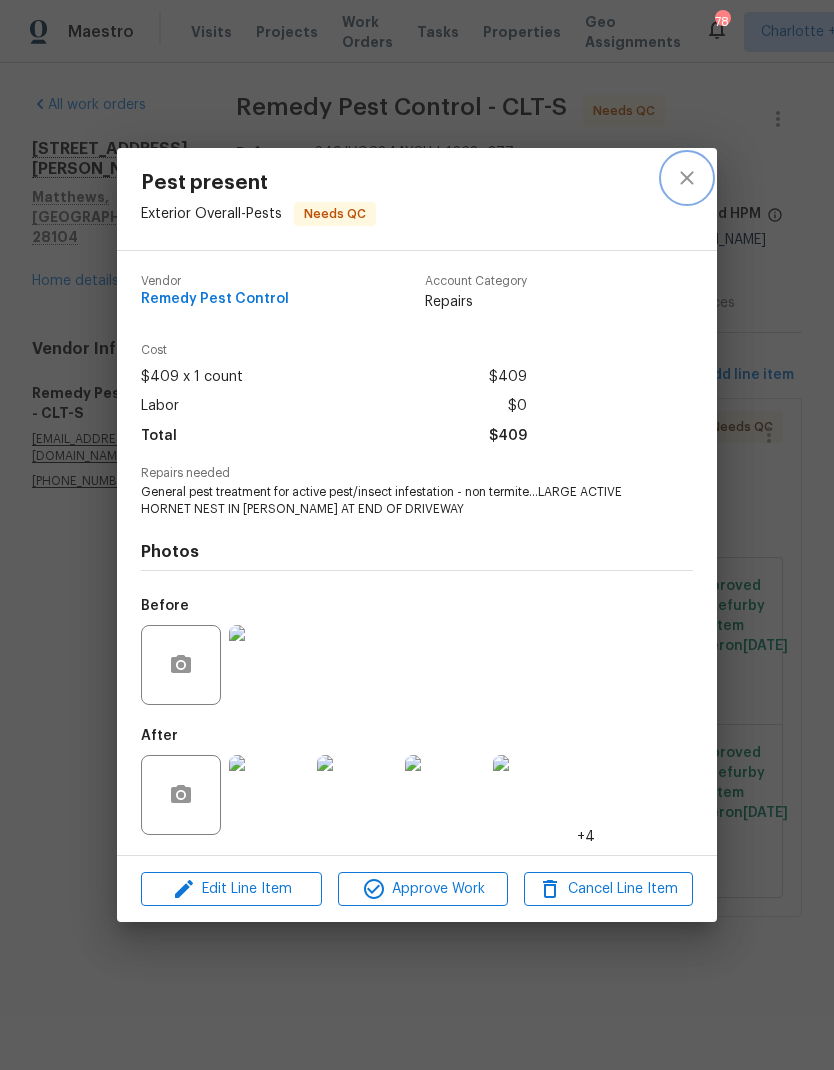 click 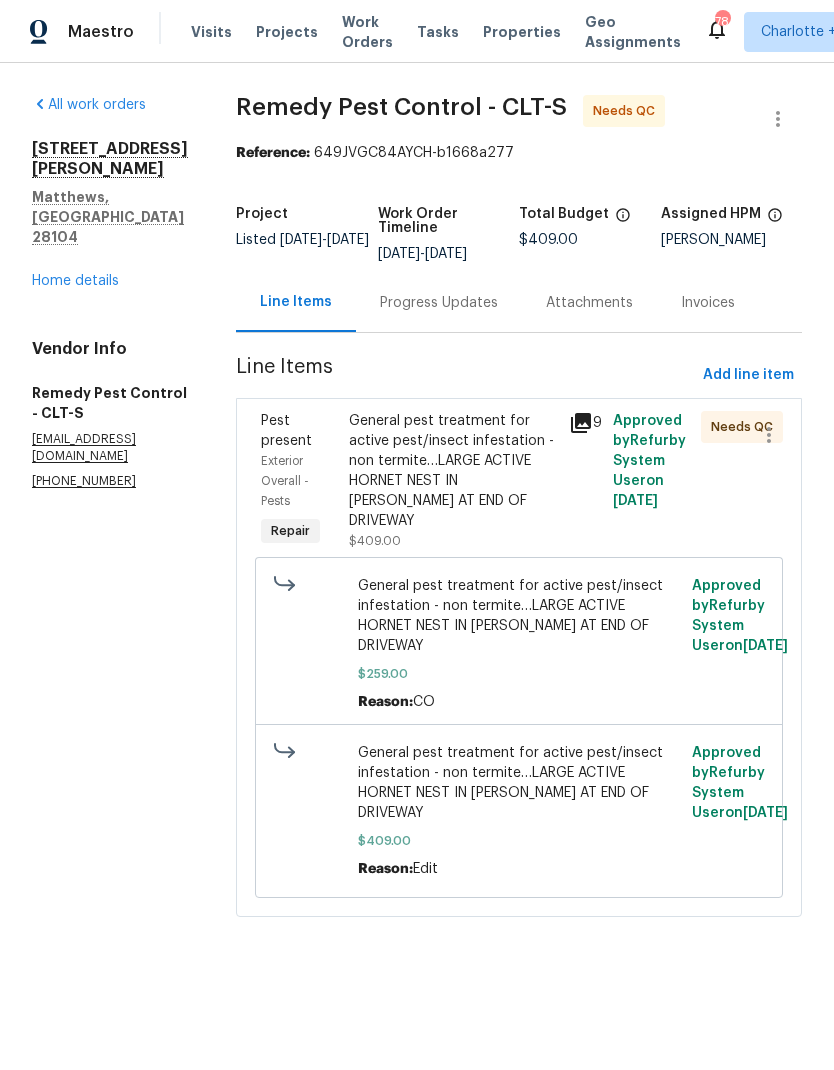 click on "Progress Updates" at bounding box center [439, 302] 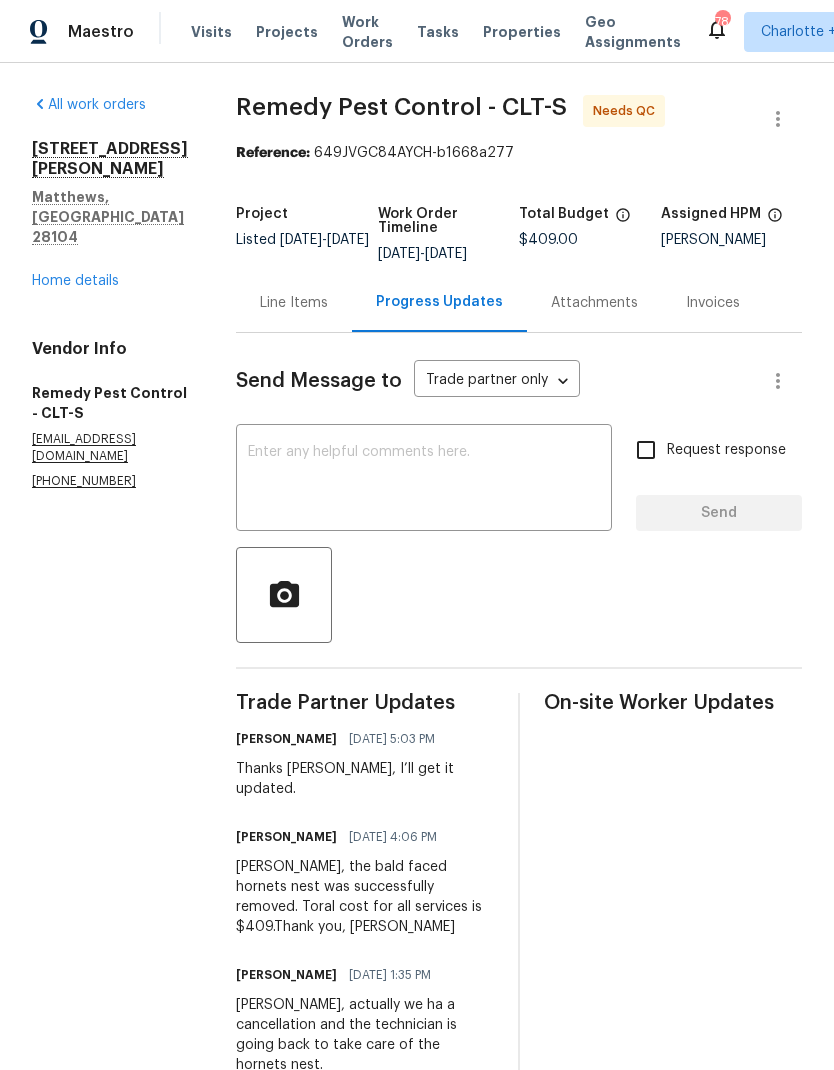 click on "Line Items" at bounding box center [294, 303] 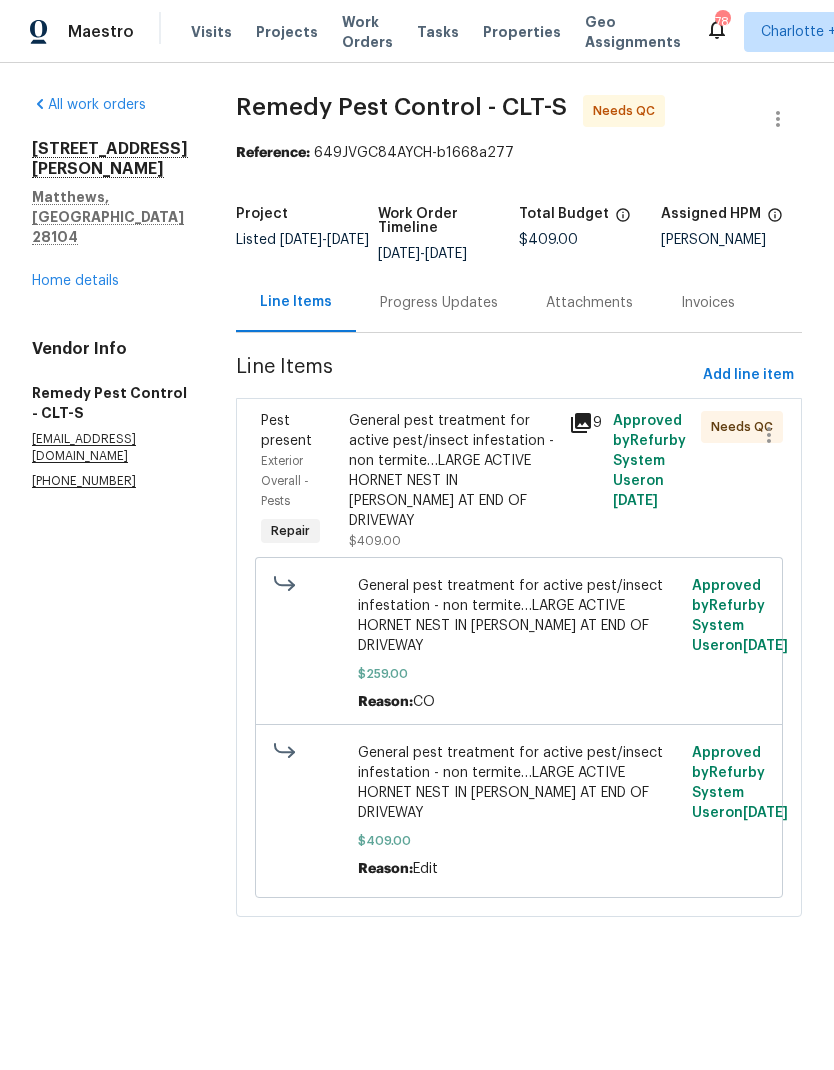 click on "General pest treatment for active pest/insect infestation - non termite…LARGE ACTIVE HORNET NEST IN BUSH AT END OF DRIVEWAY" at bounding box center [453, 471] 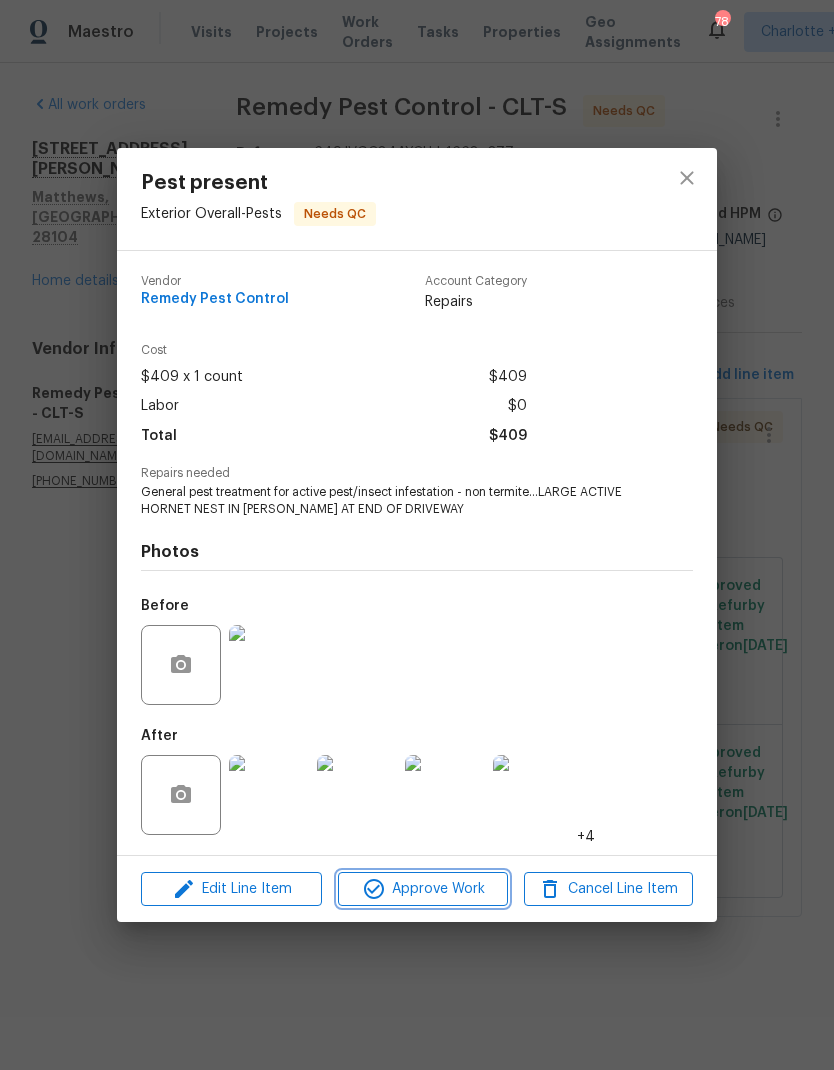 click on "Approve Work" at bounding box center (422, 889) 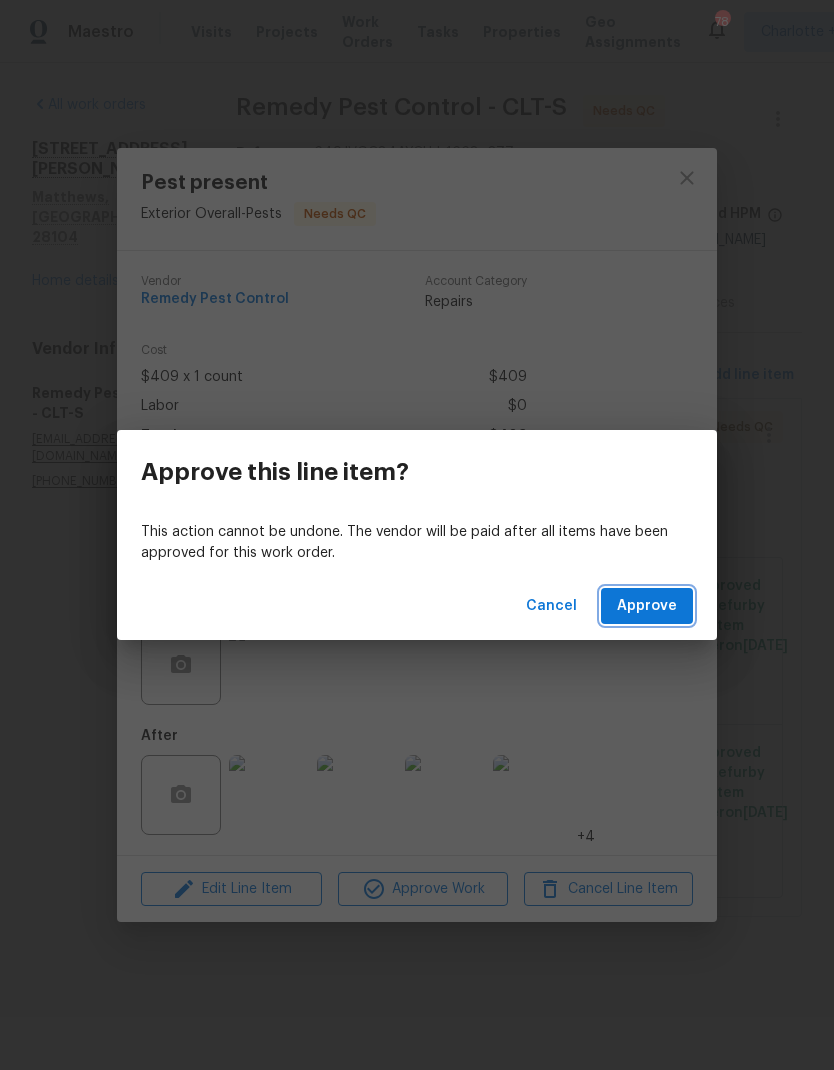 click on "Approve" at bounding box center (647, 606) 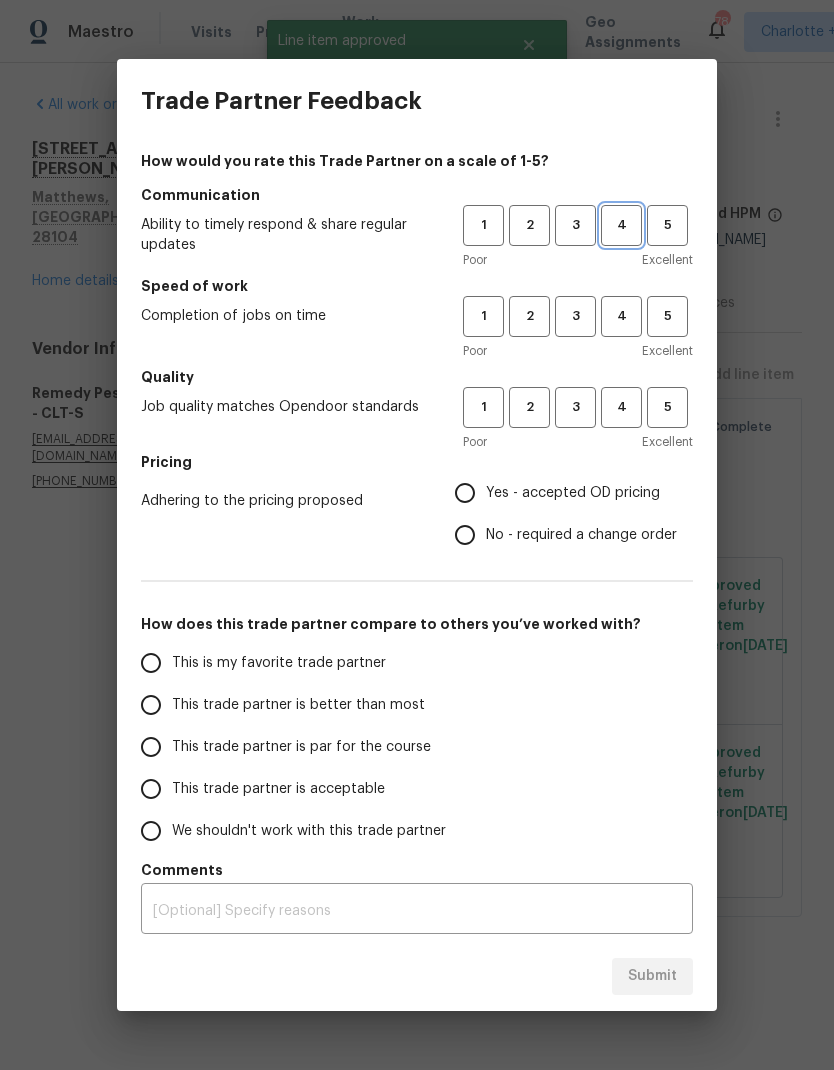 click on "4" at bounding box center (621, 225) 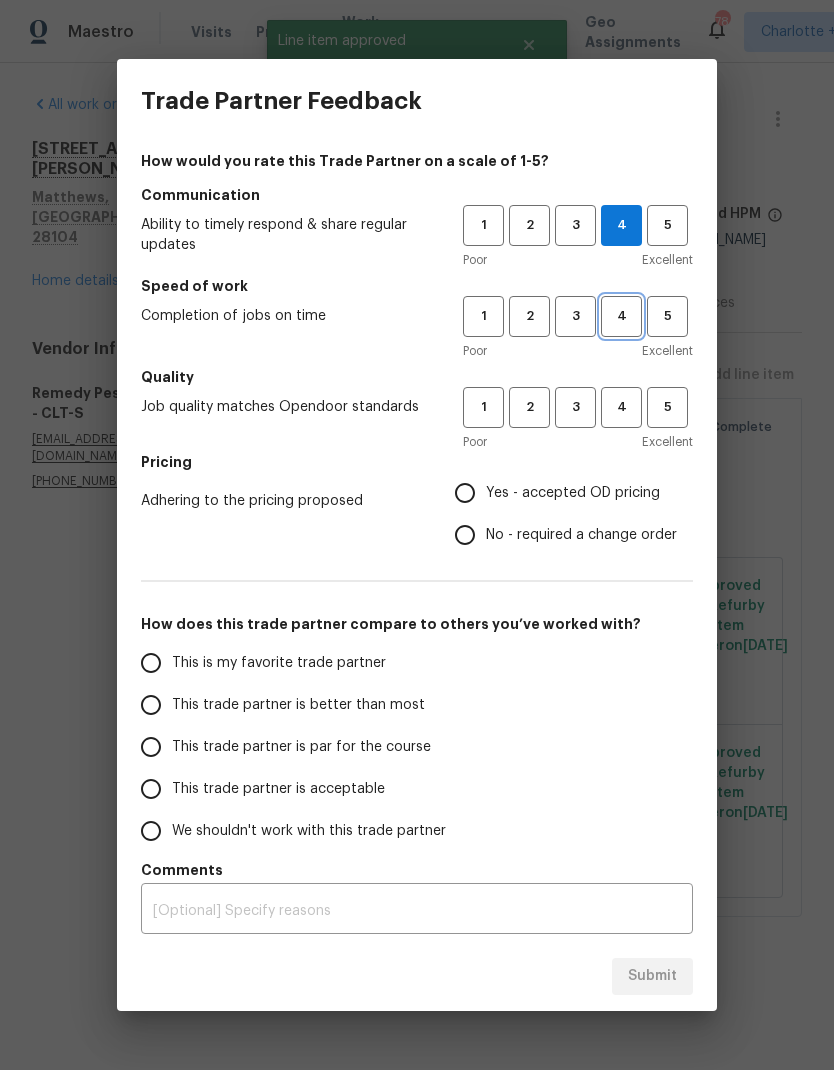 click on "4" at bounding box center [621, 316] 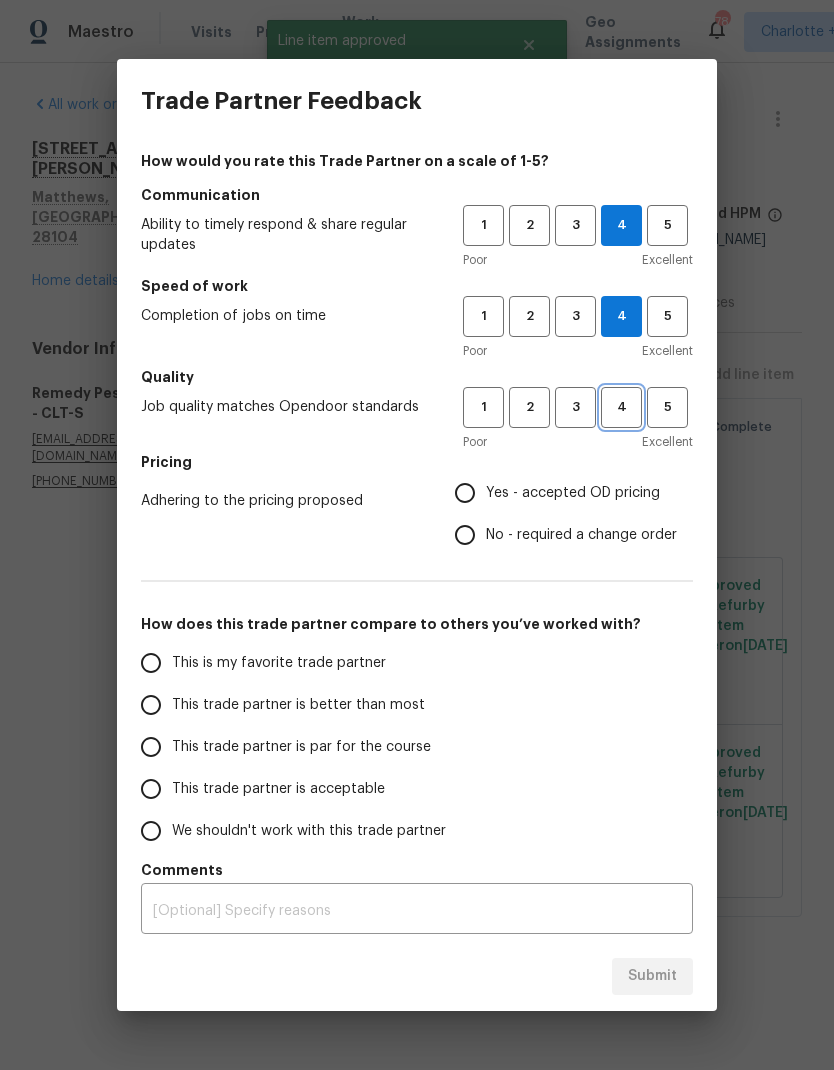 click on "4" at bounding box center (621, 407) 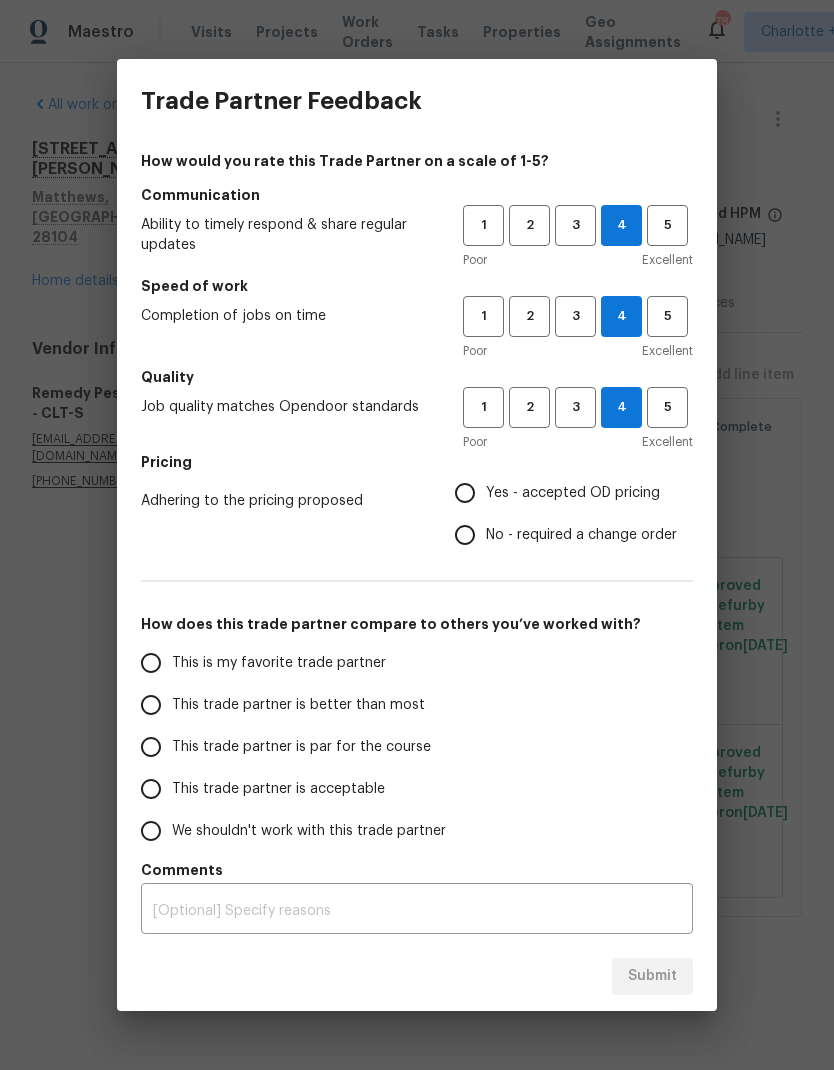 click on "No - required a change order" at bounding box center [465, 535] 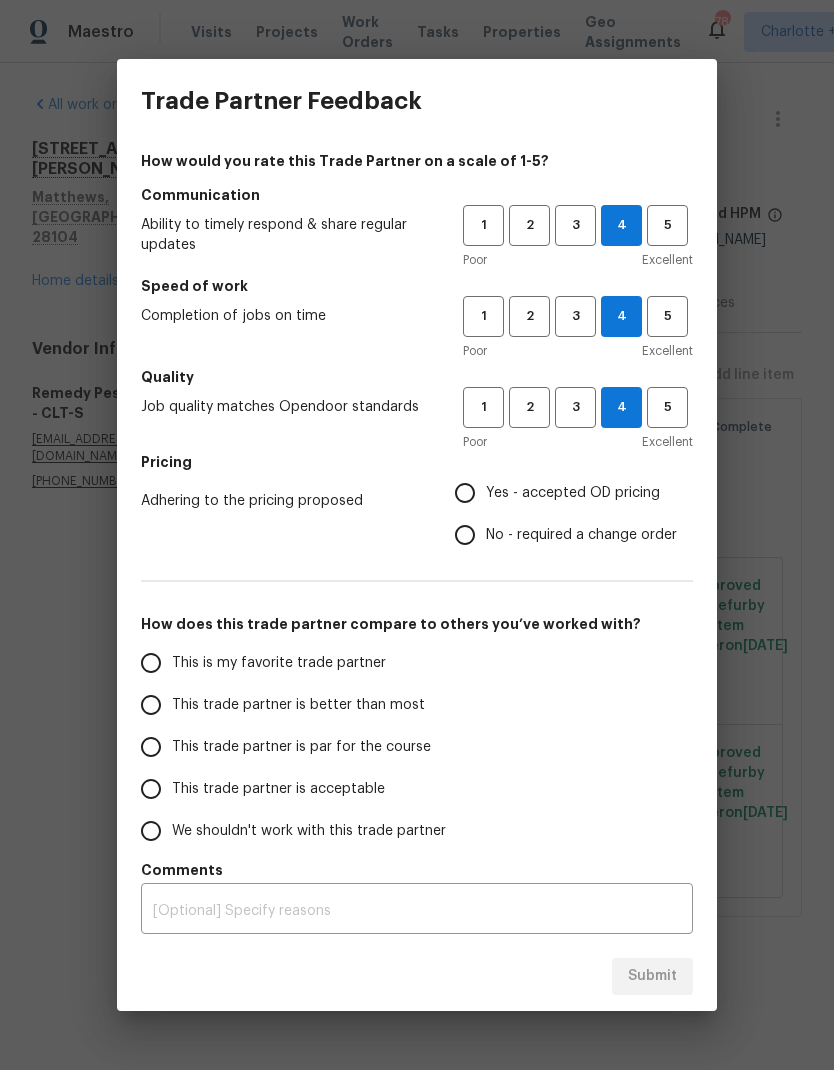 radio on "true" 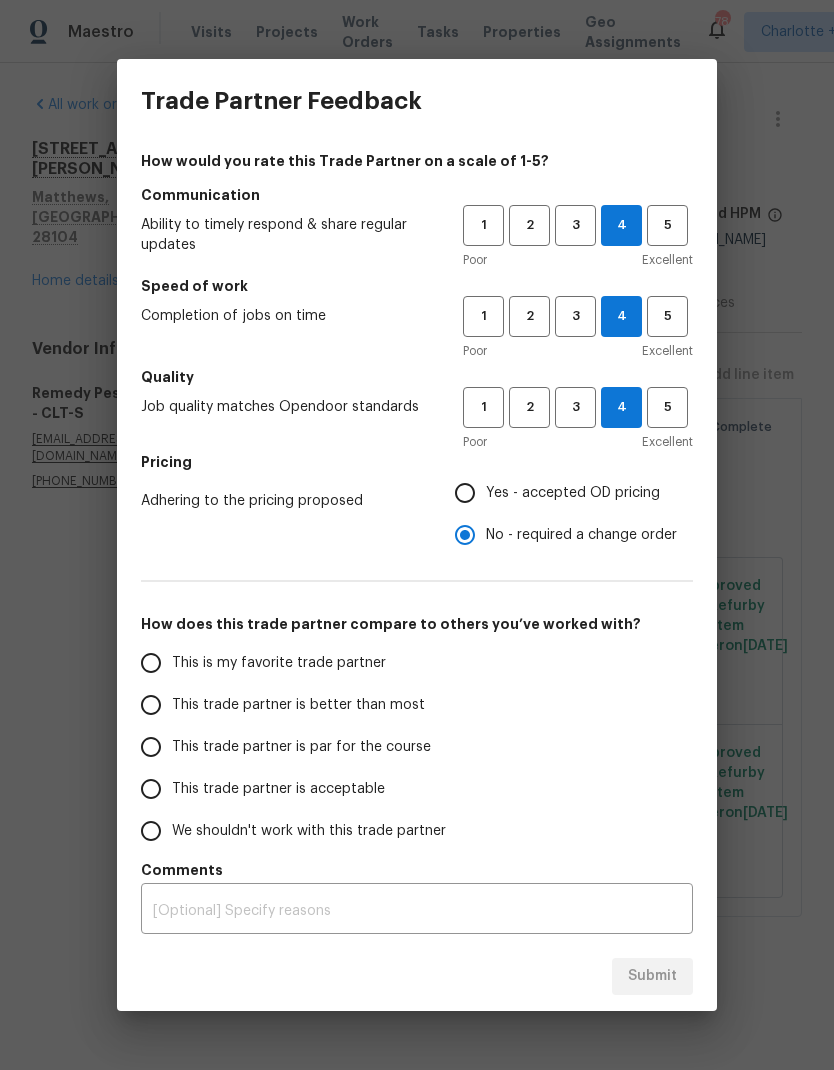click on "This trade partner is better than most" at bounding box center [151, 705] 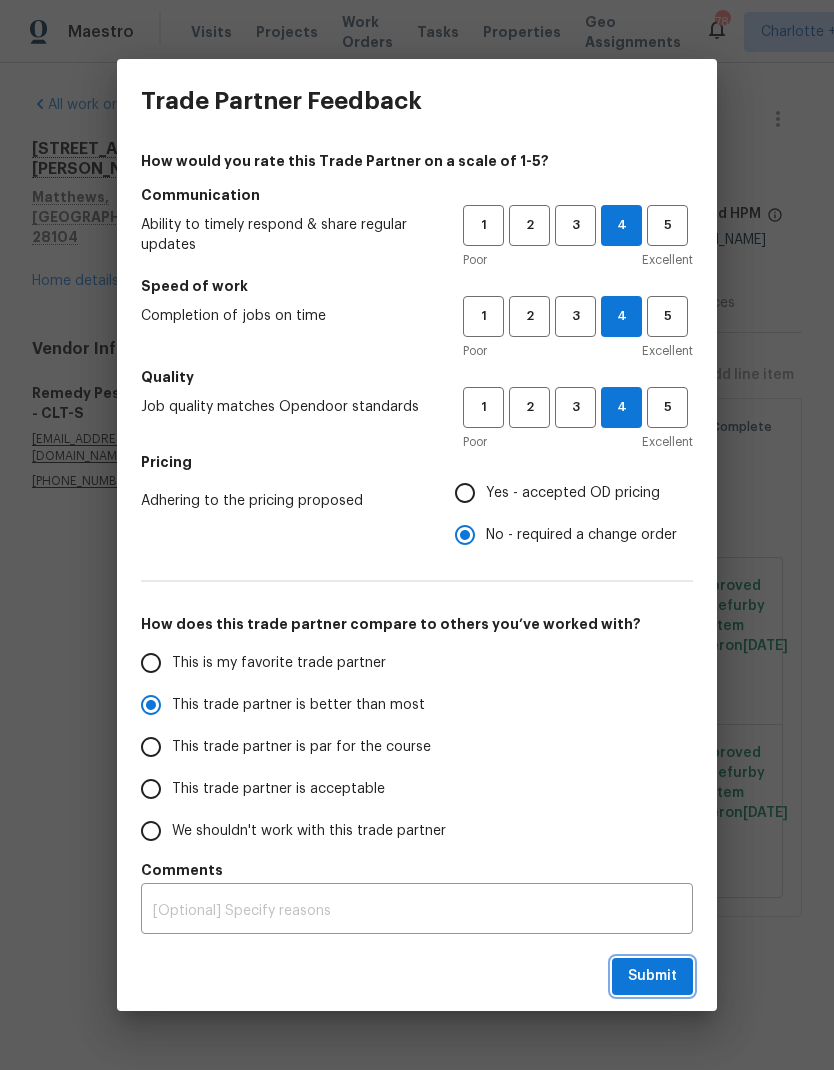 click on "Submit" at bounding box center (652, 976) 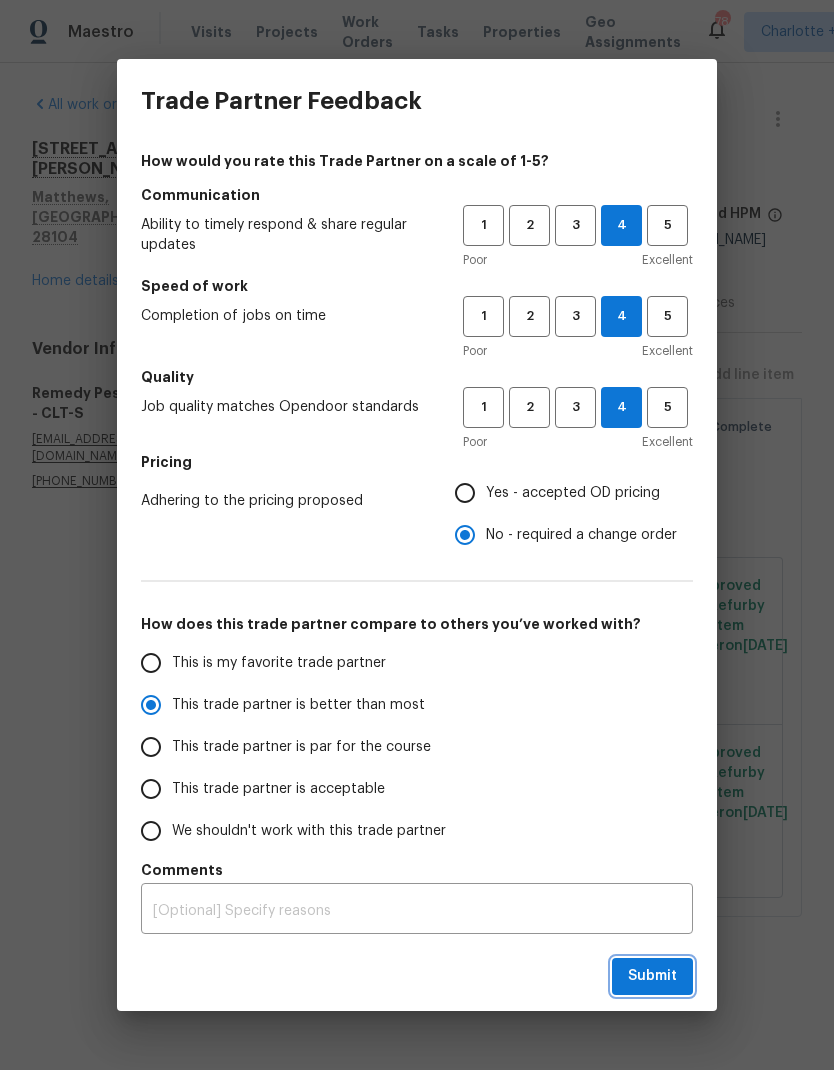 radio on "true" 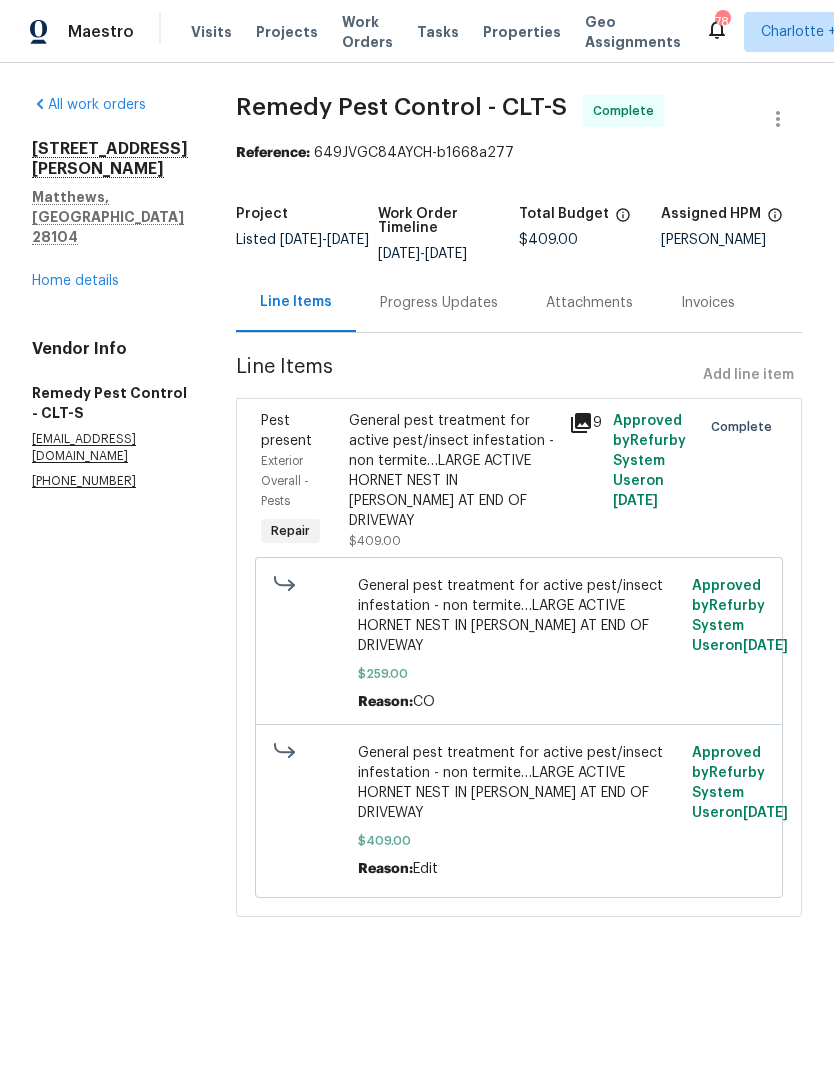 radio on "false" 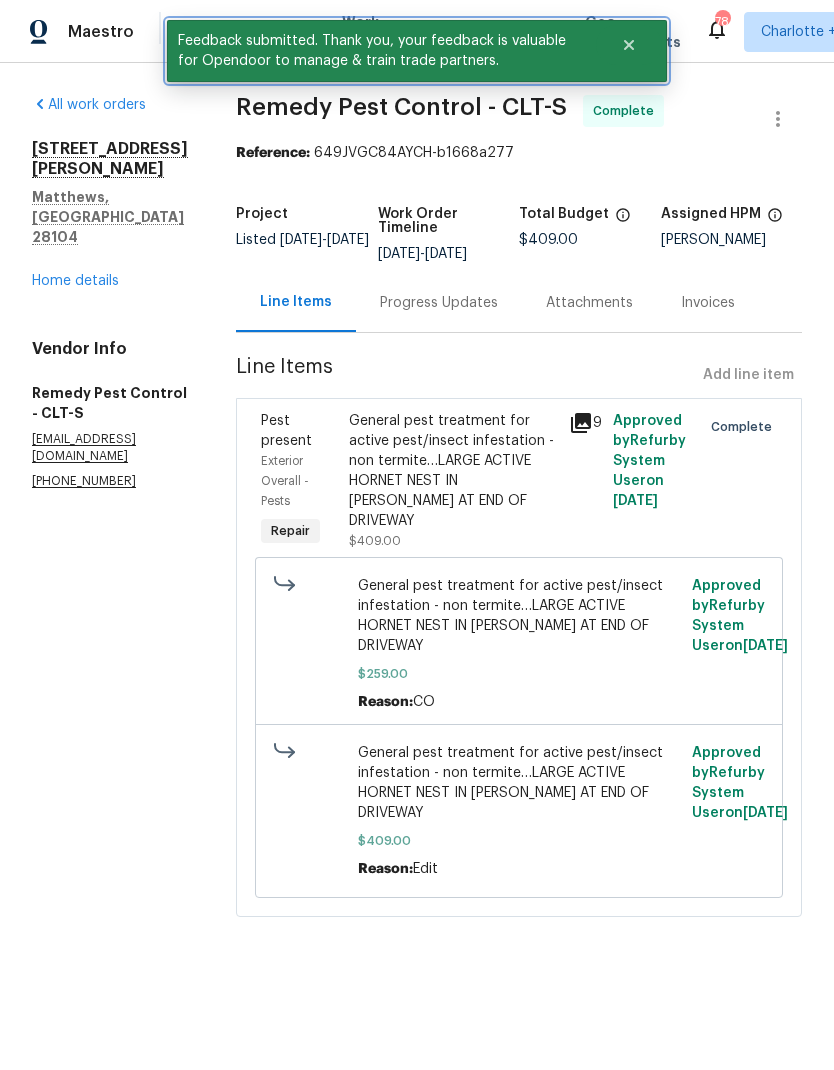 click at bounding box center (629, 45) 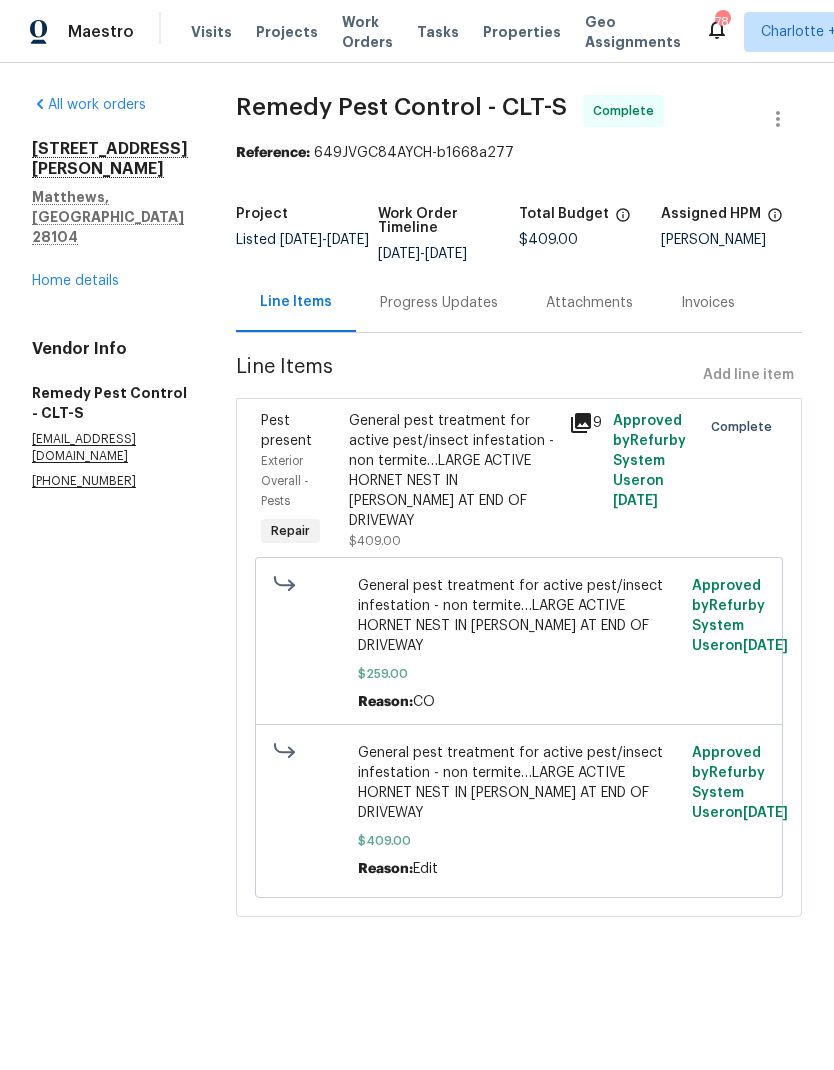 click on "Home details" at bounding box center [75, 281] 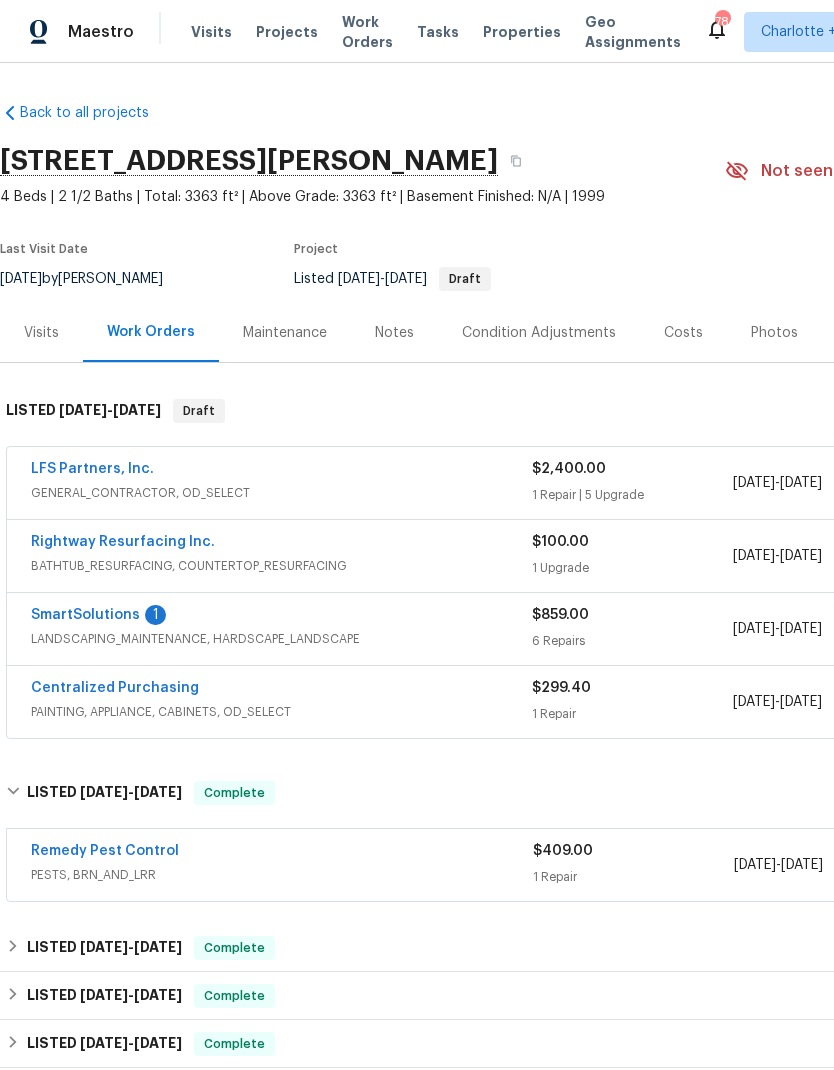 click on "SmartSolutions" at bounding box center (85, 615) 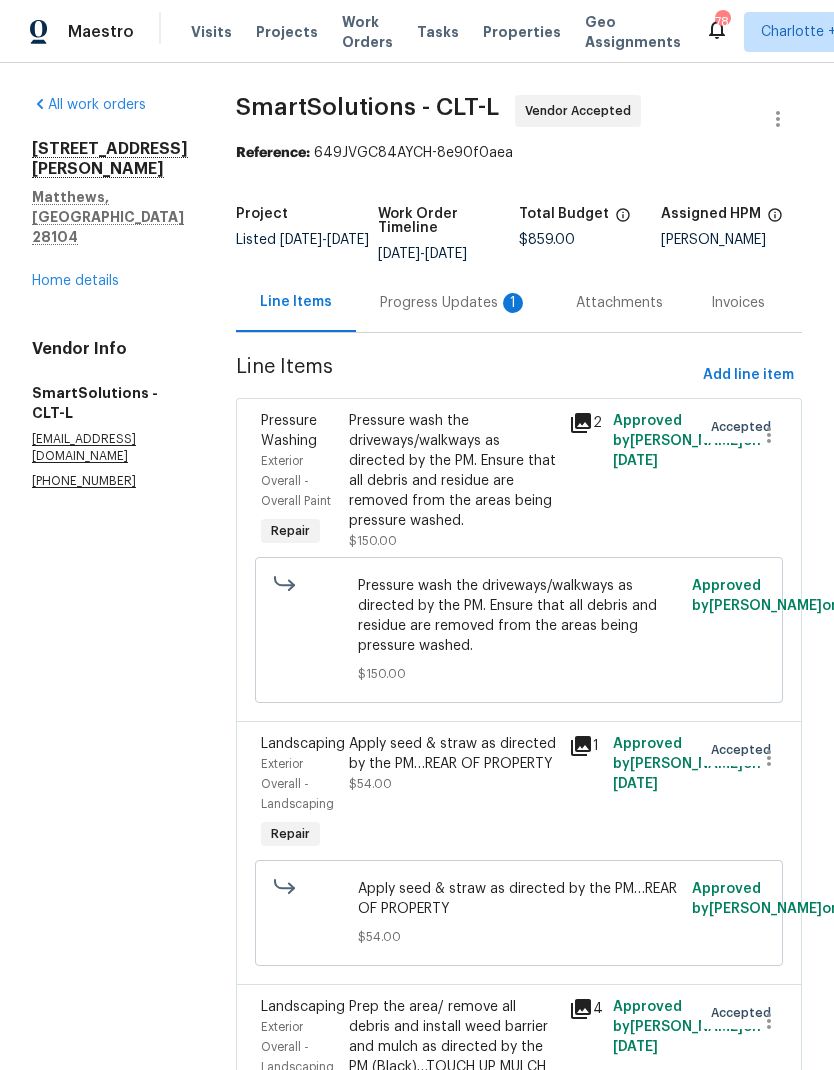 click on "Progress Updates 1" at bounding box center [454, 302] 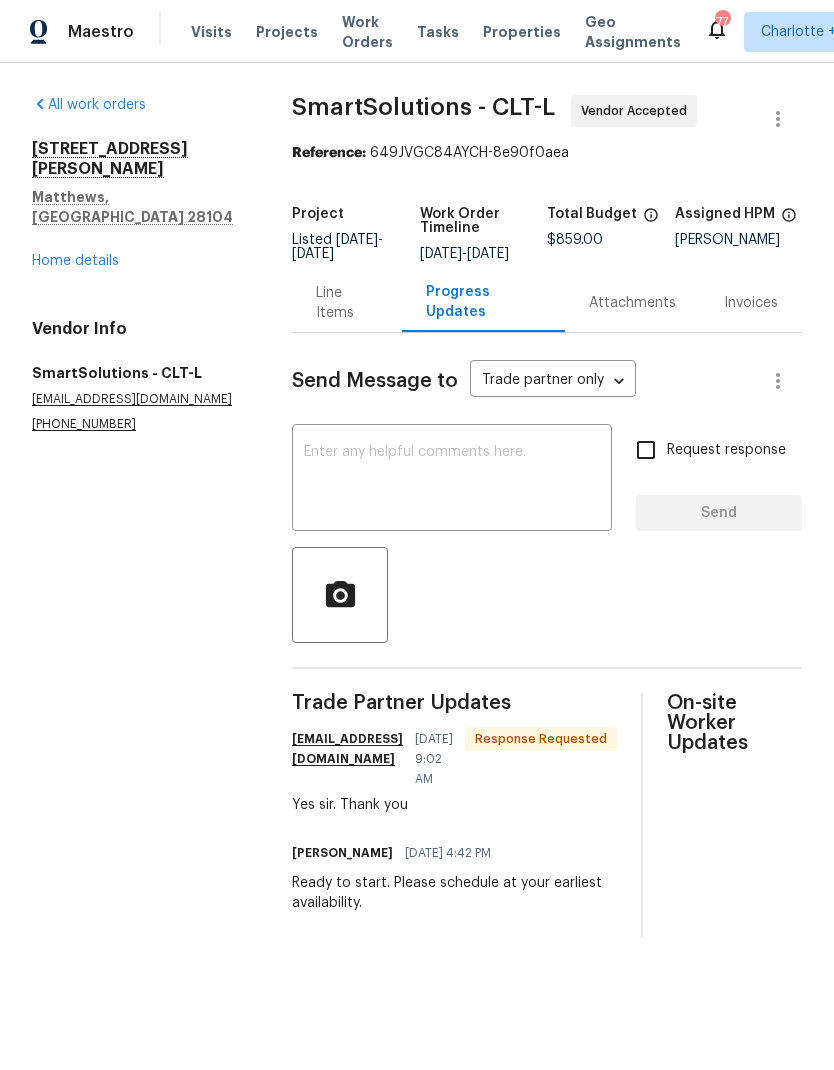 click at bounding box center (452, 480) 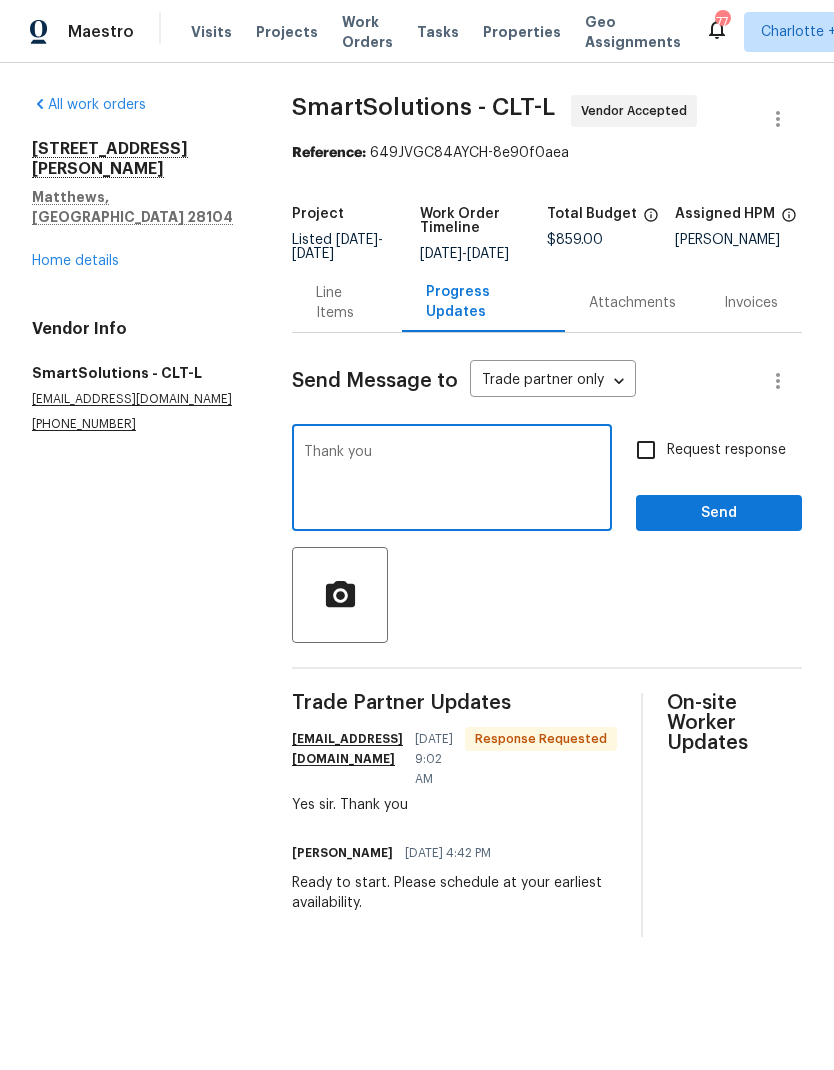 type on "Thank you" 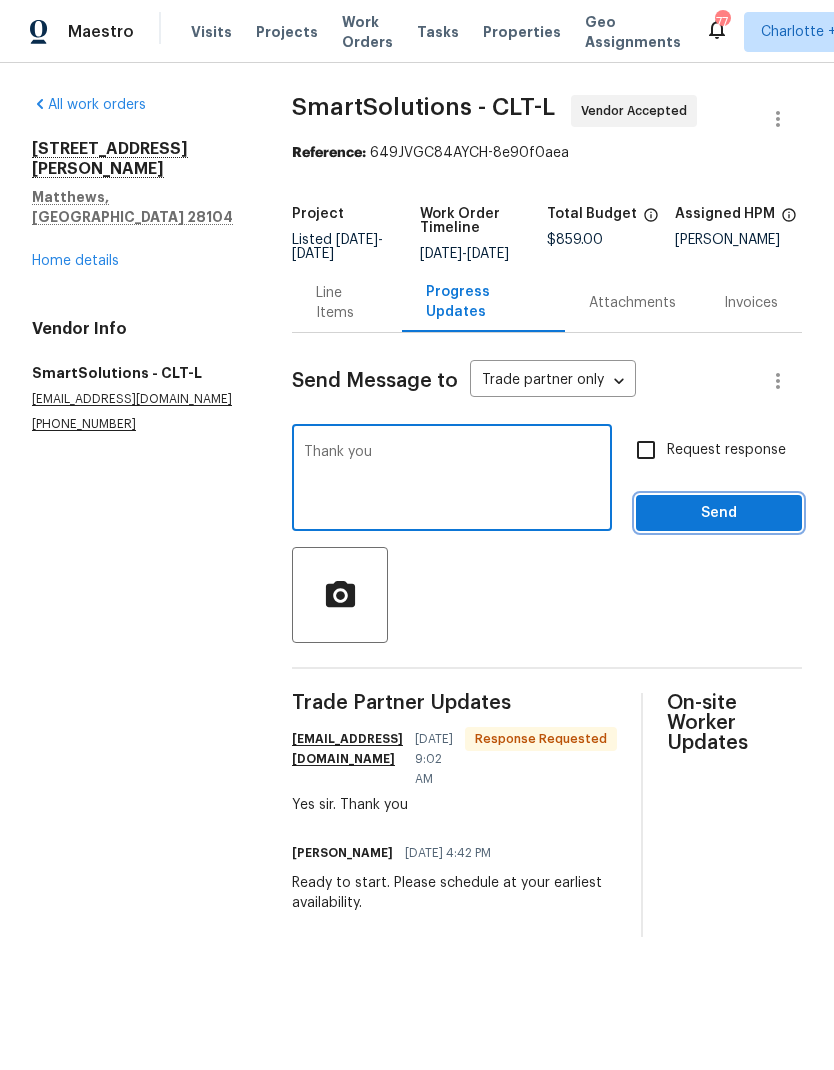 click on "Send" at bounding box center [719, 513] 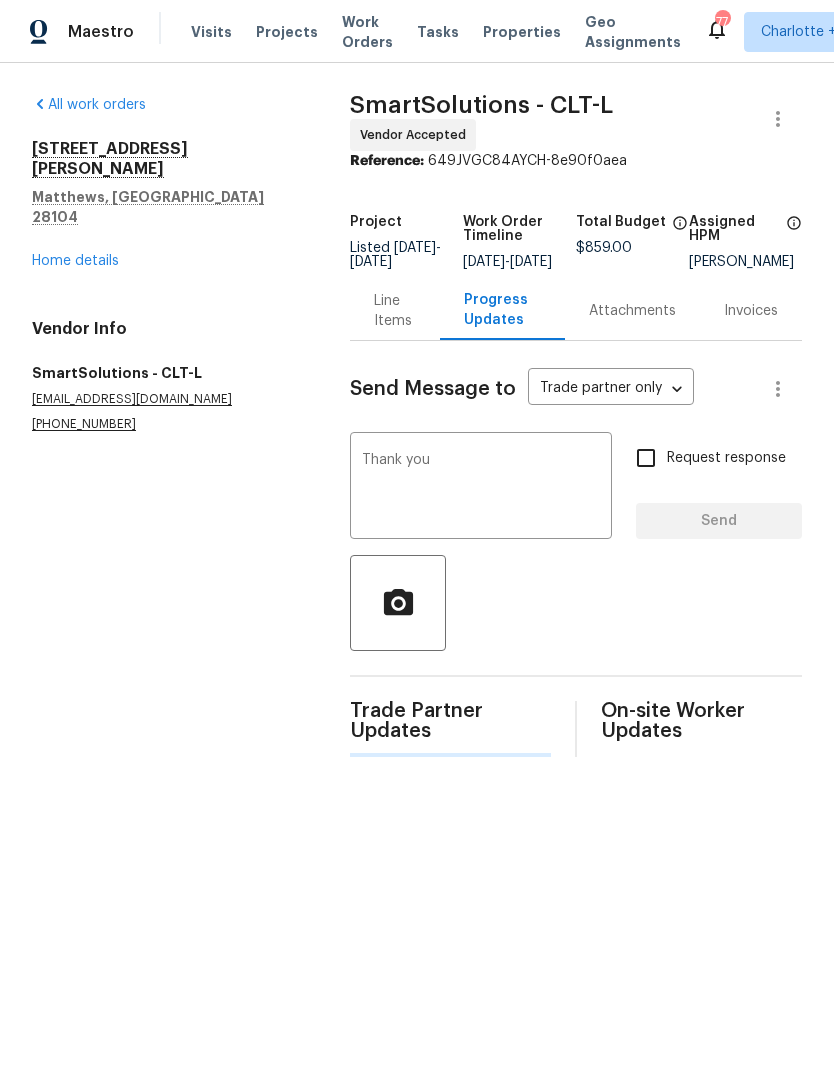 type 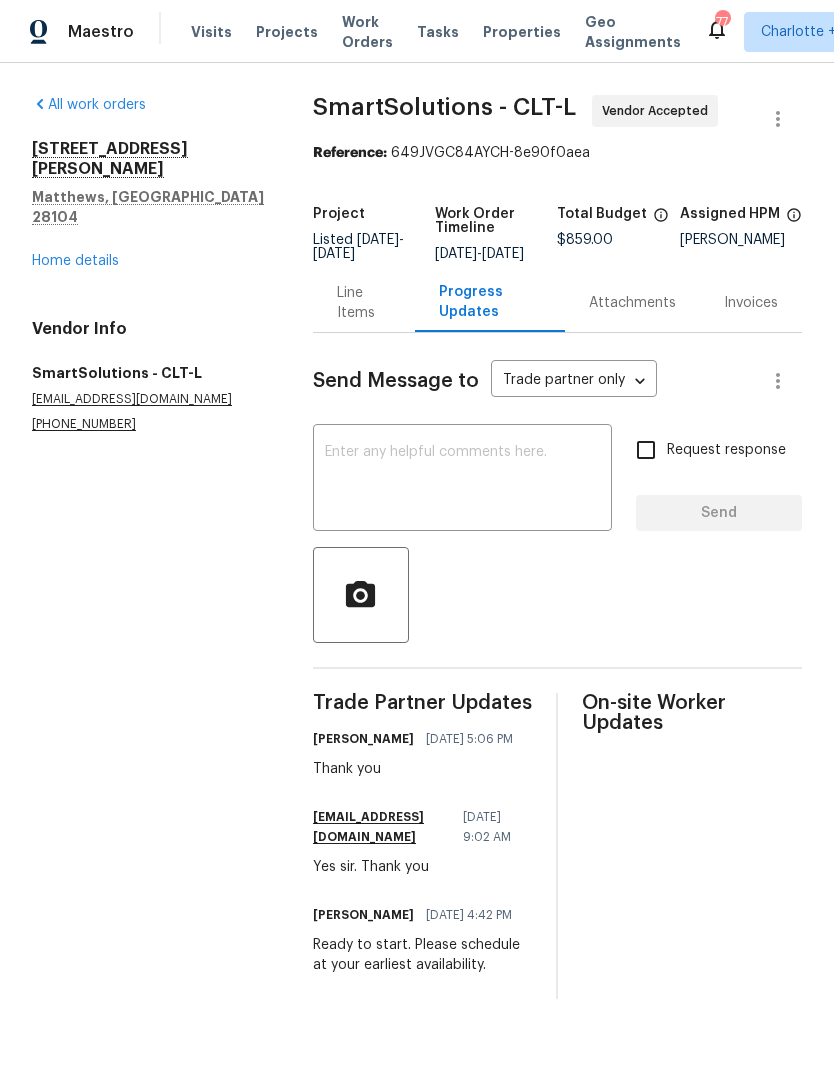 click on "Work Orders" at bounding box center [367, 32] 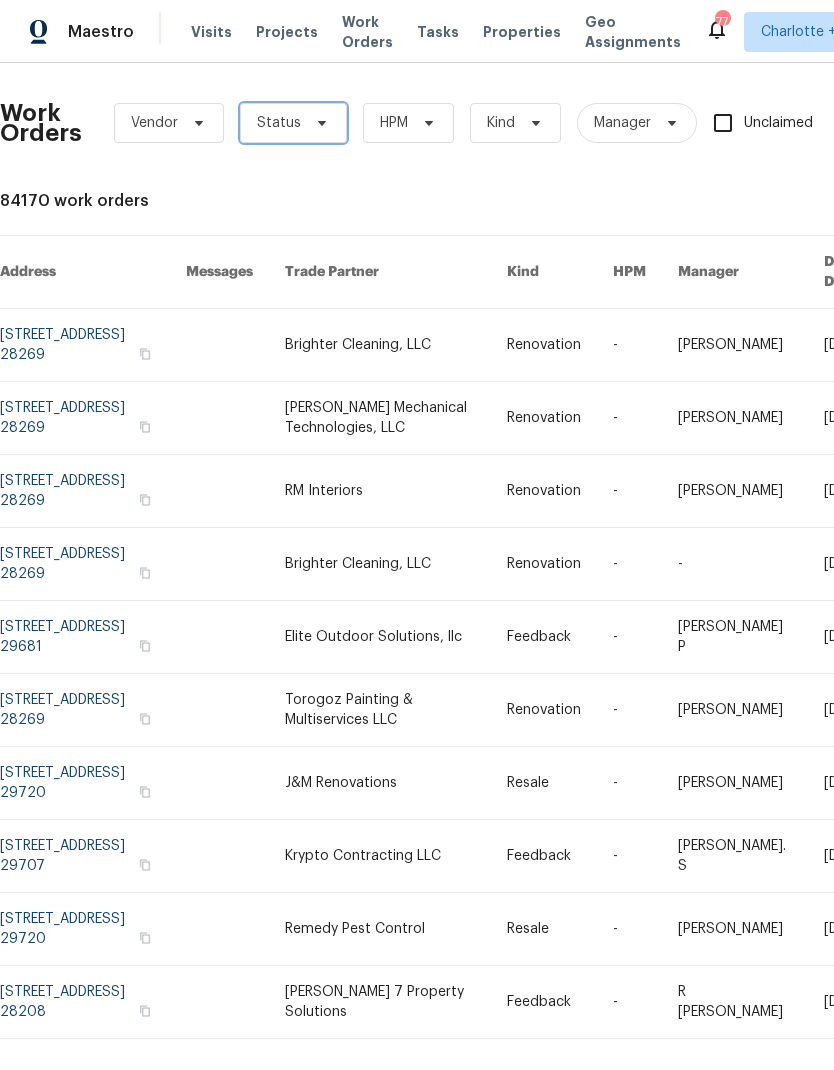 click at bounding box center [319, 123] 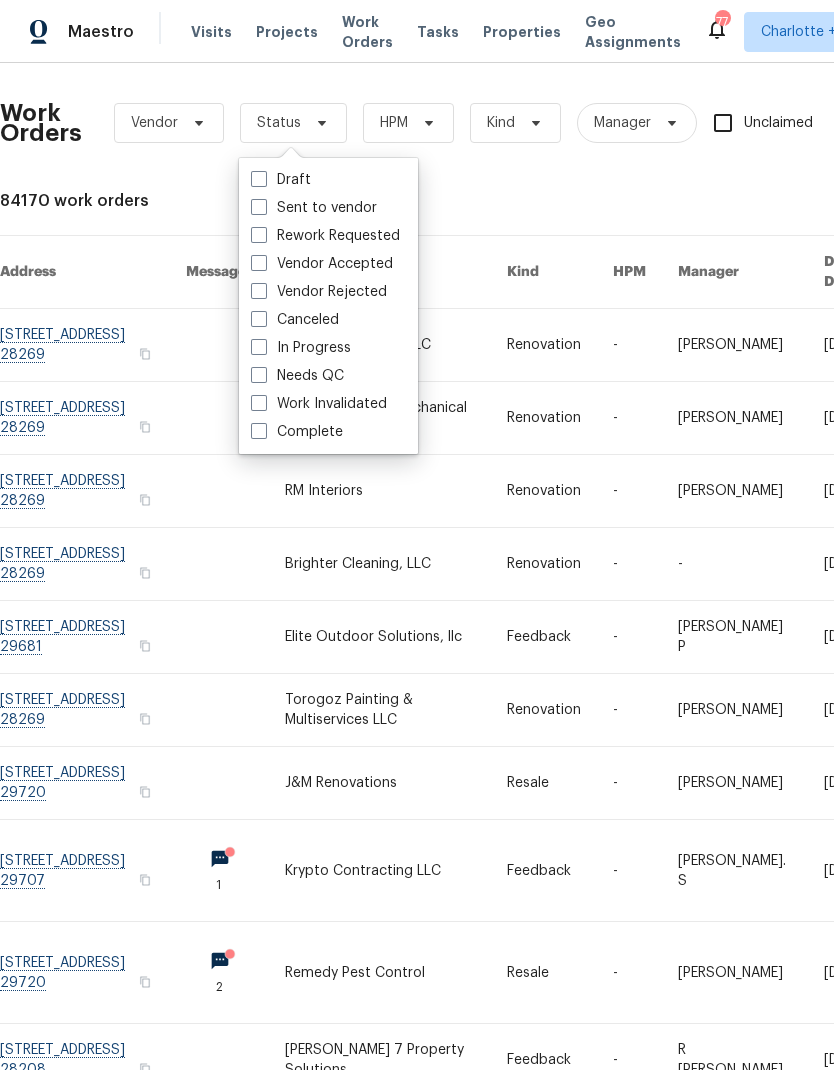 click on "Needs QC" at bounding box center [297, 376] 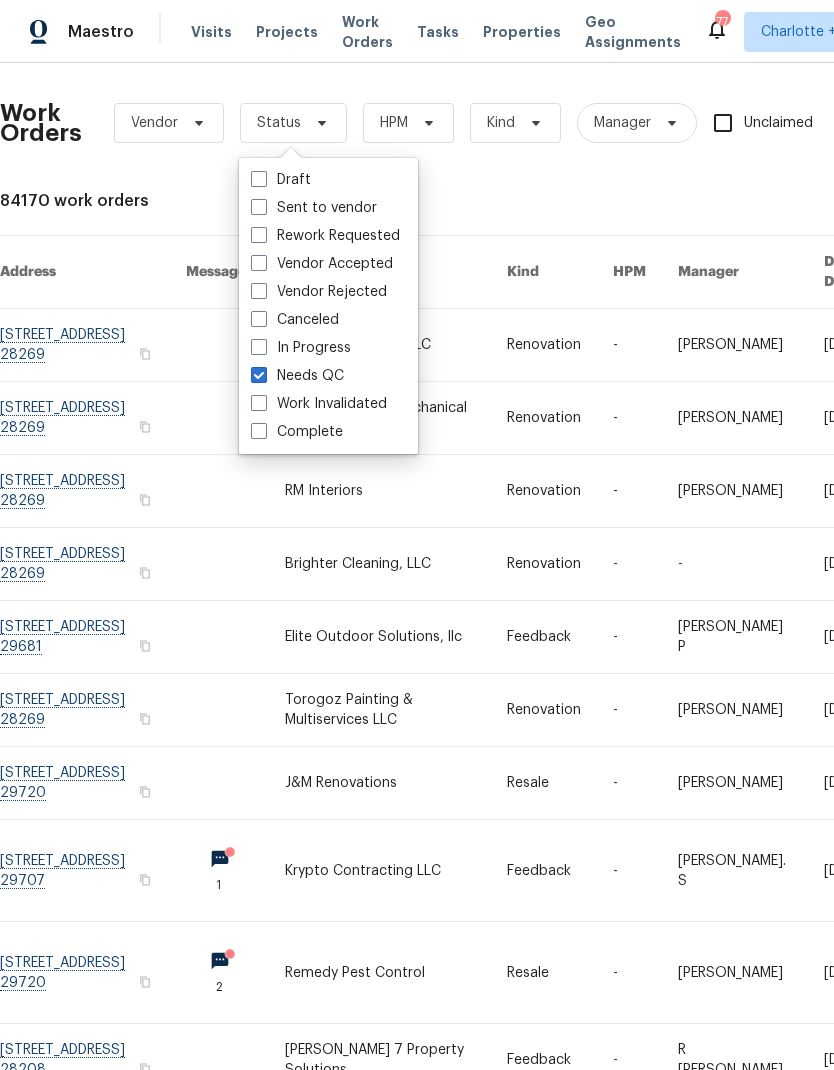 checkbox on "true" 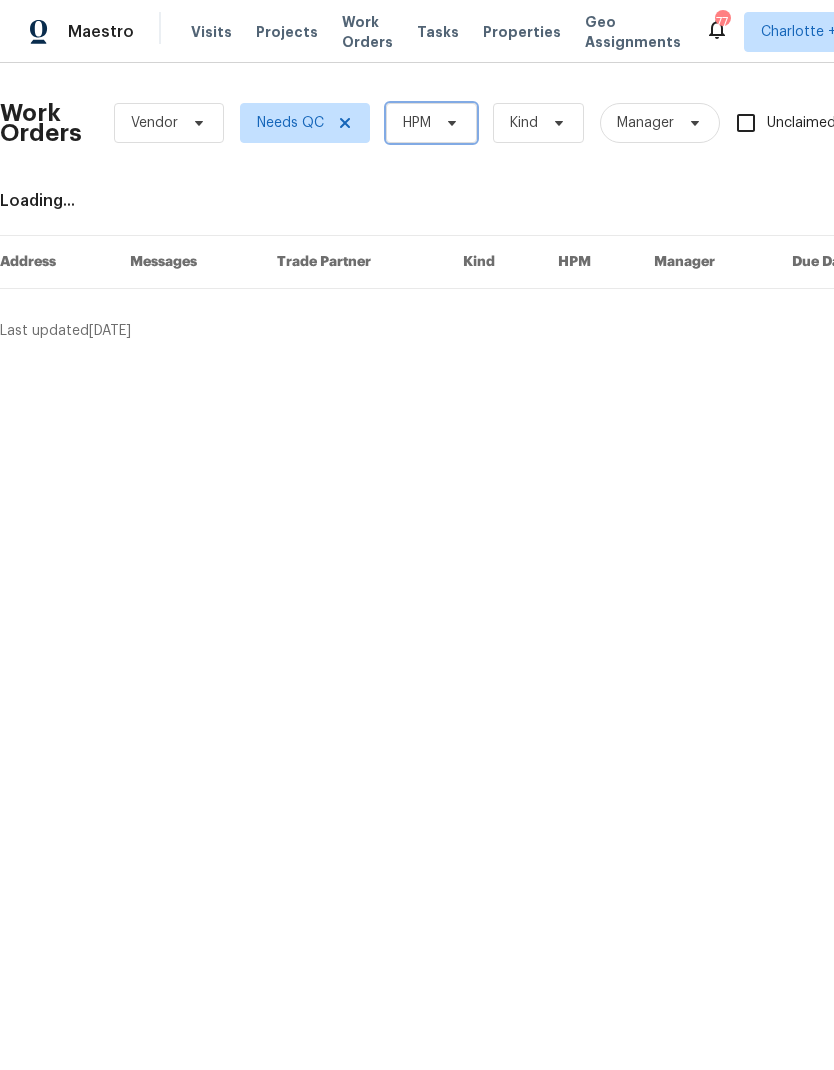 click on "HPM" at bounding box center (431, 123) 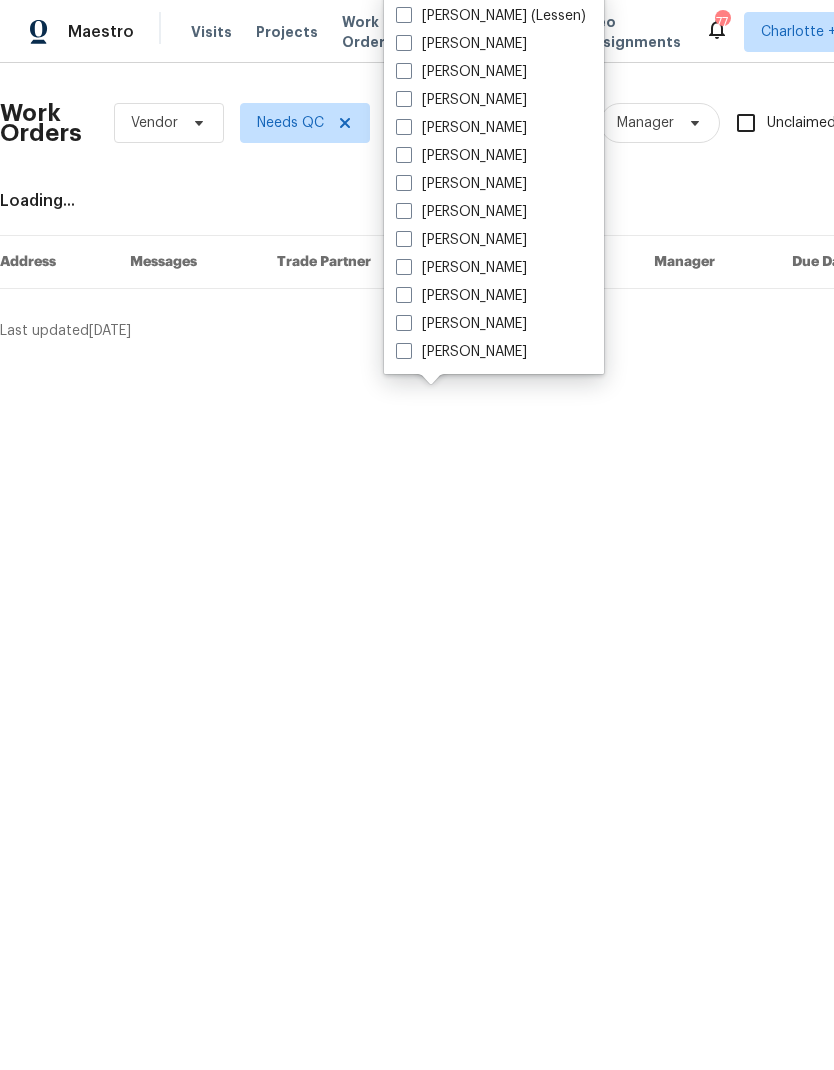 scroll, scrollTop: 472, scrollLeft: 0, axis: vertical 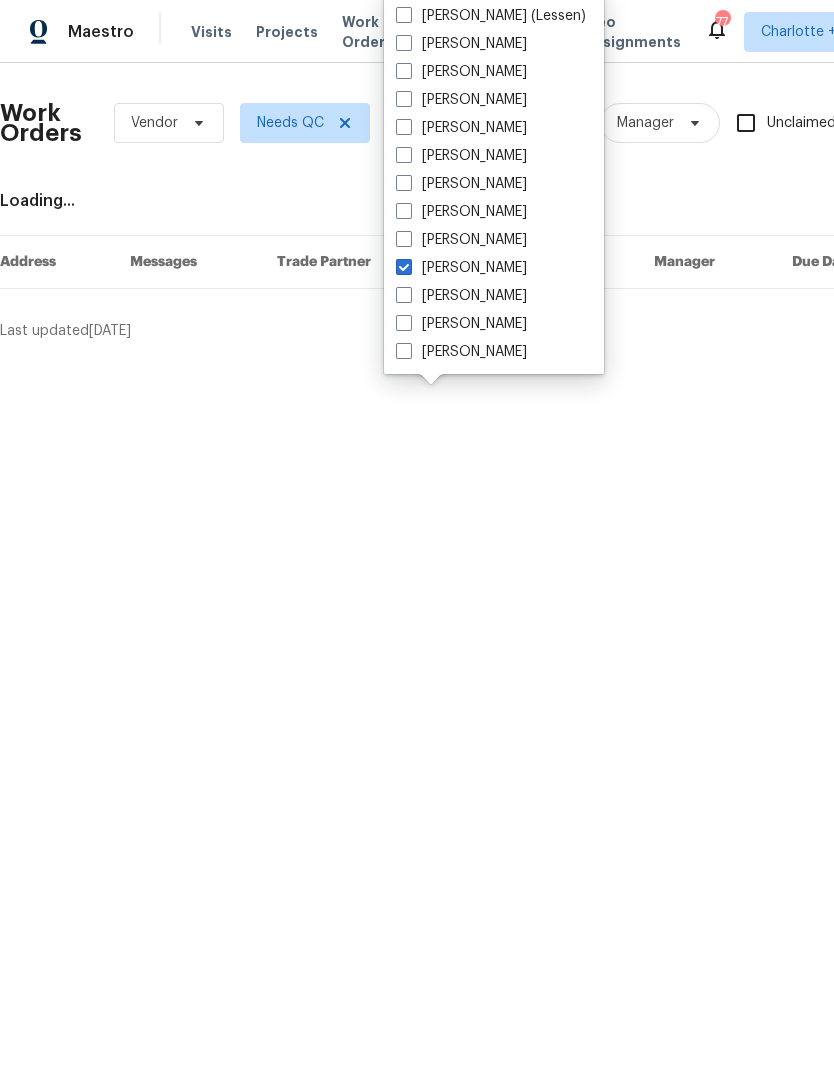 checkbox on "true" 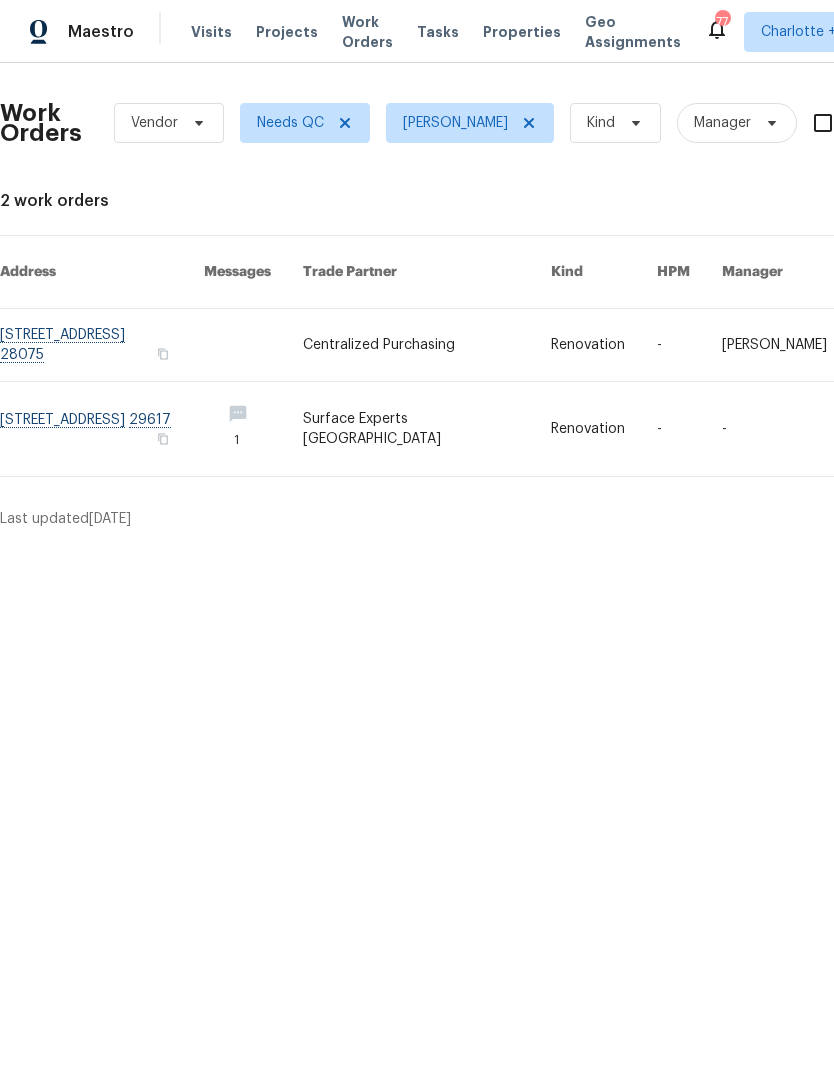 click at bounding box center [102, 429] 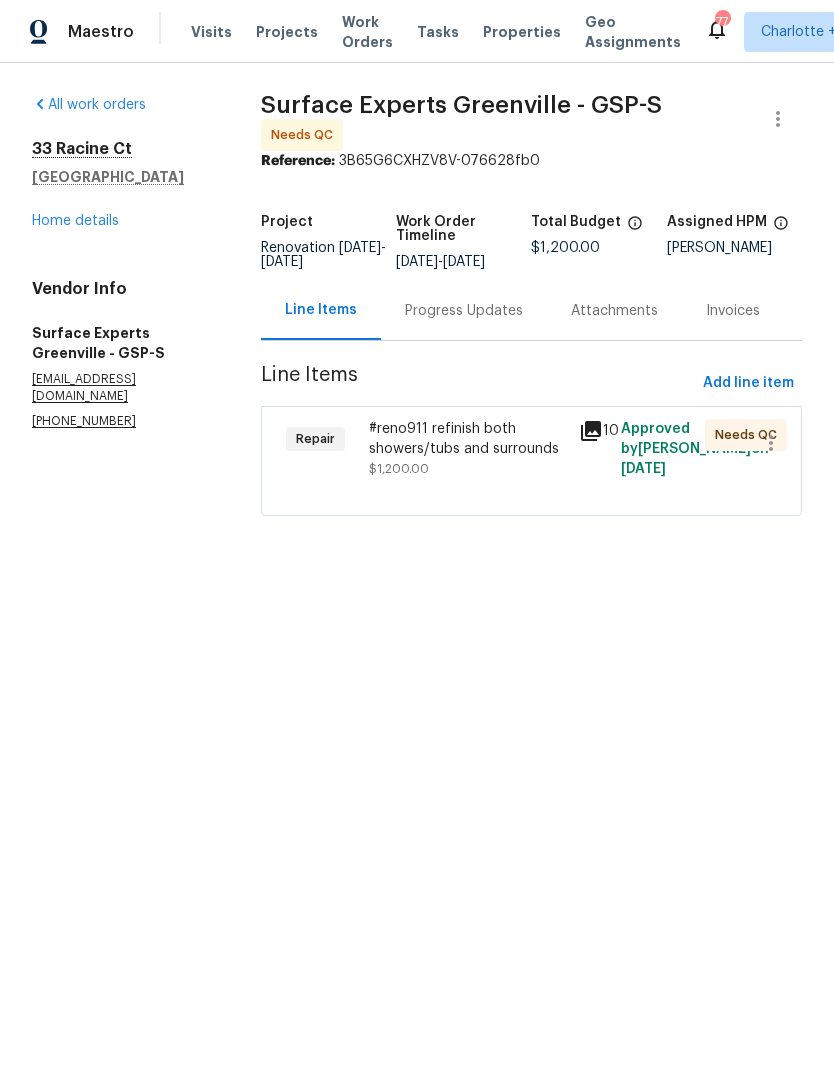 click on "#reno911 refinish both showers/tubs and surrounds" at bounding box center (468, 439) 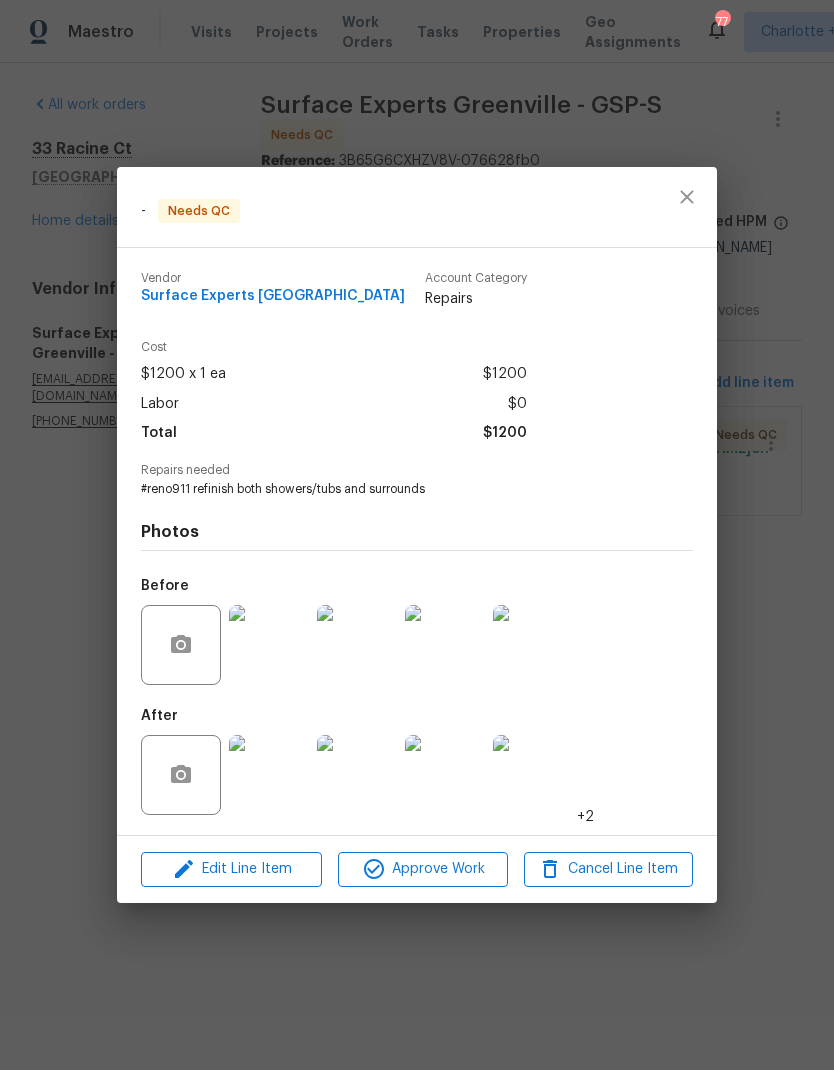 click at bounding box center (269, 775) 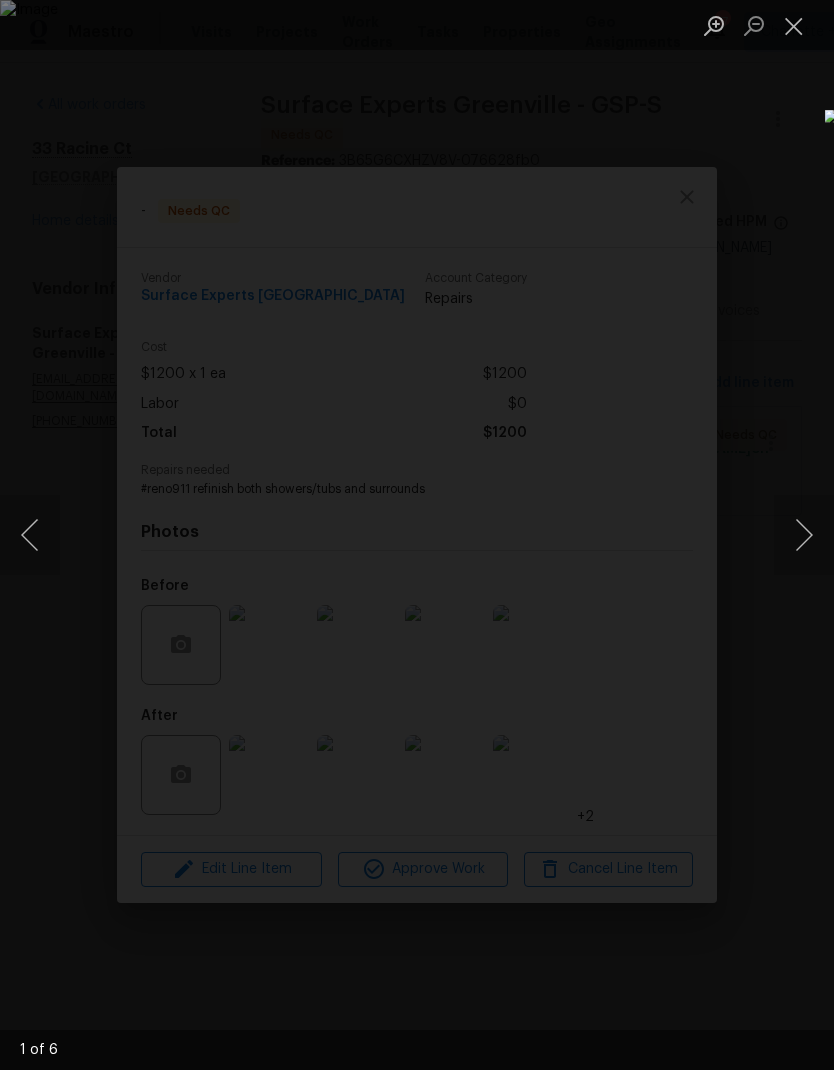 click at bounding box center [804, 535] 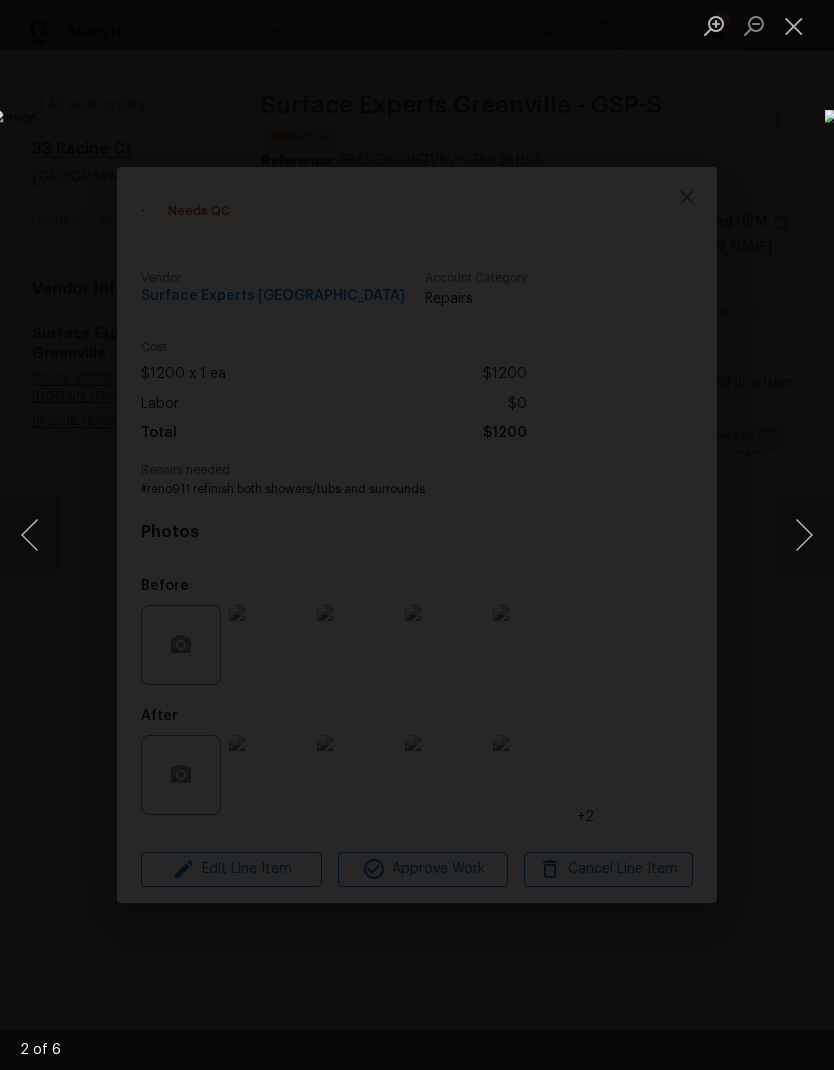 click at bounding box center (804, 535) 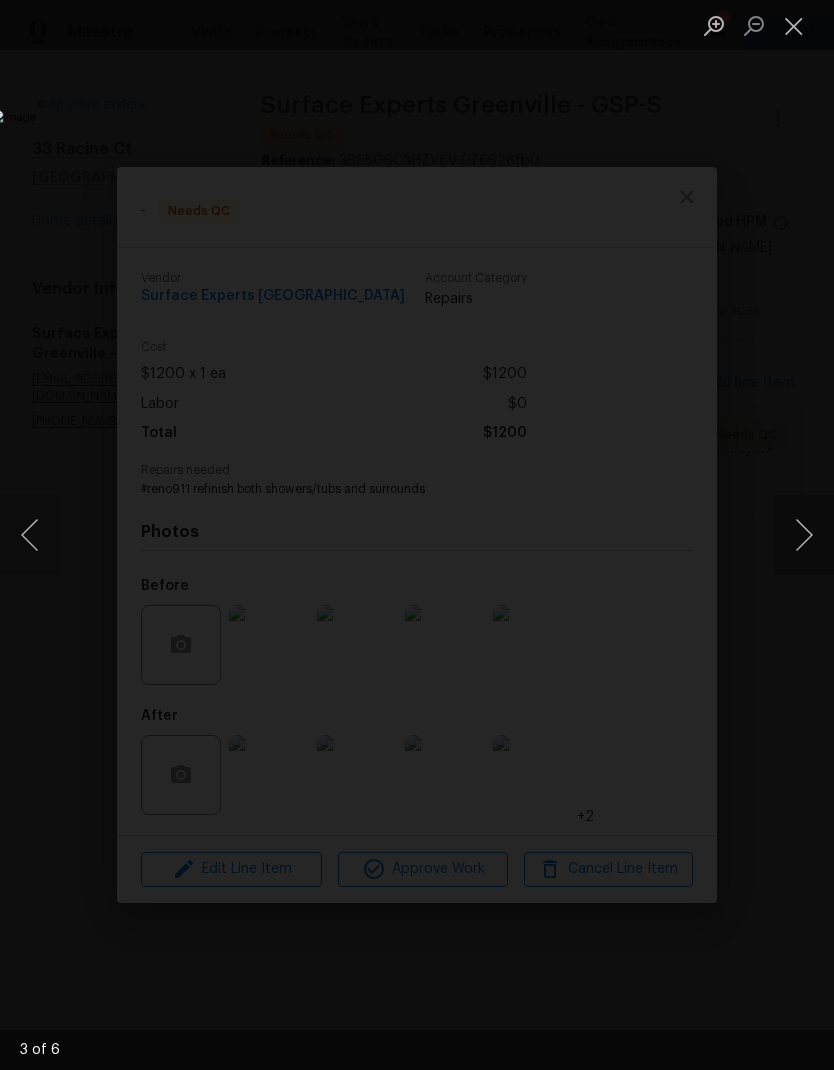 click at bounding box center [804, 535] 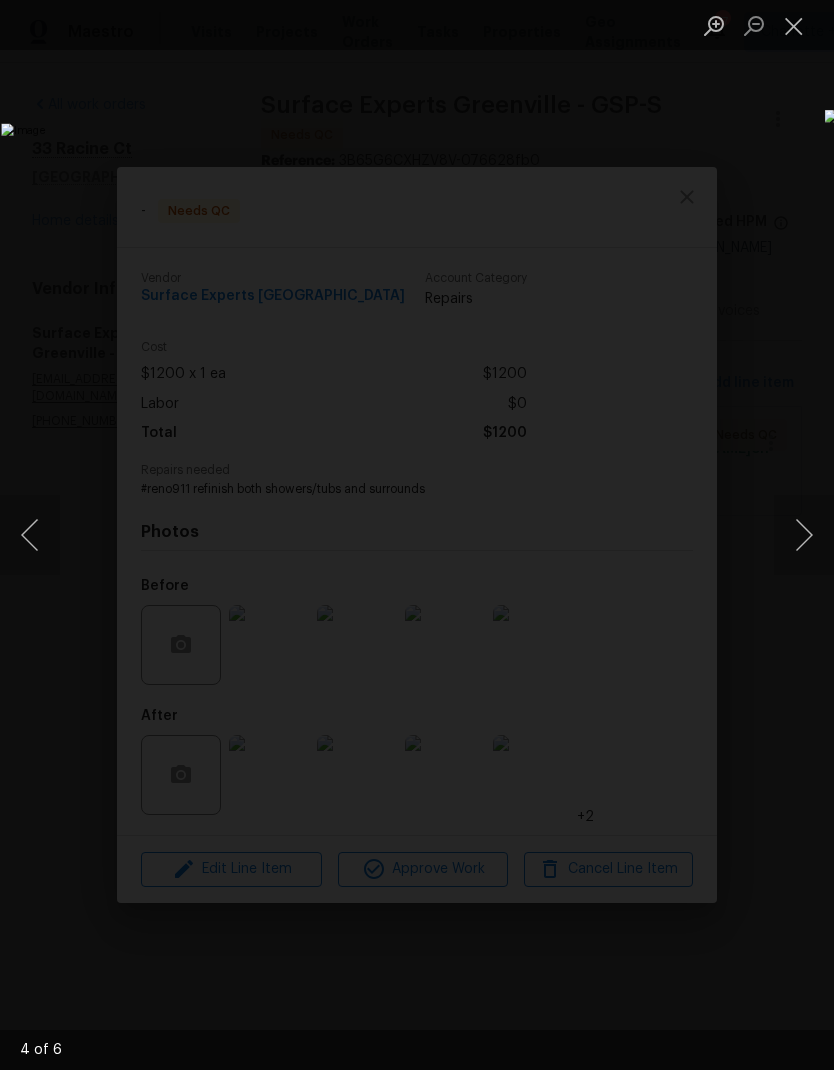 click at bounding box center [804, 535] 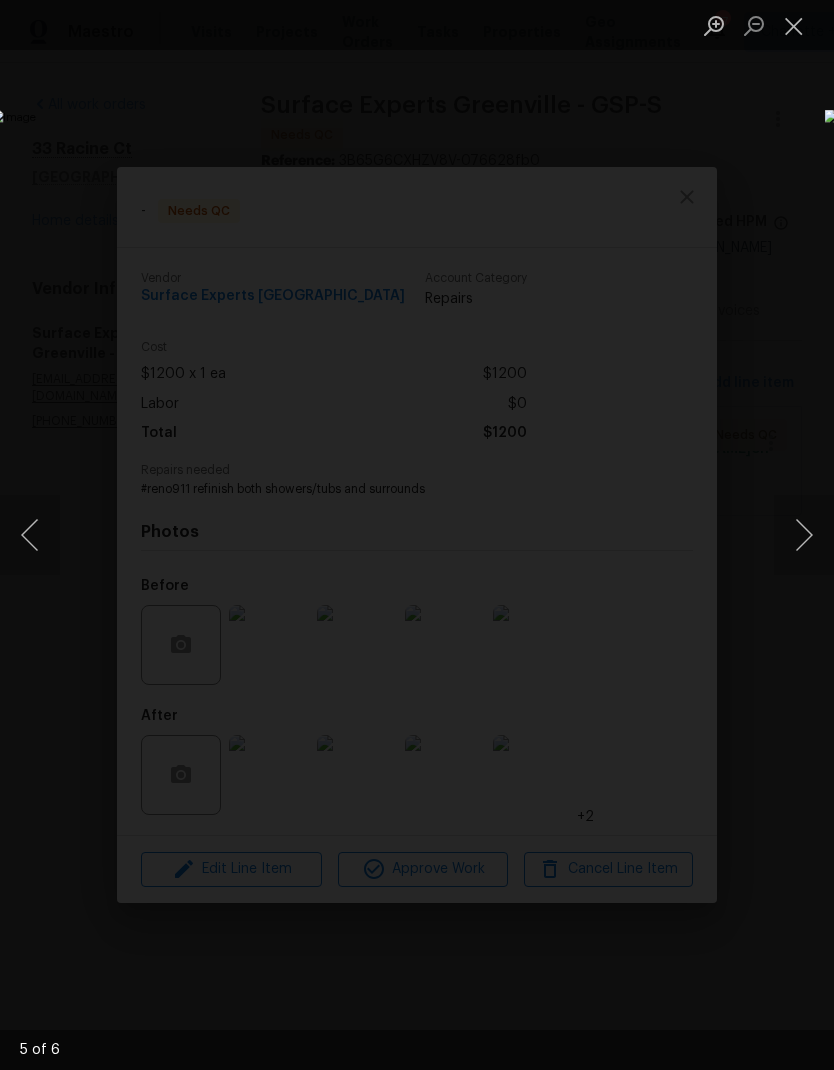 click at bounding box center [804, 535] 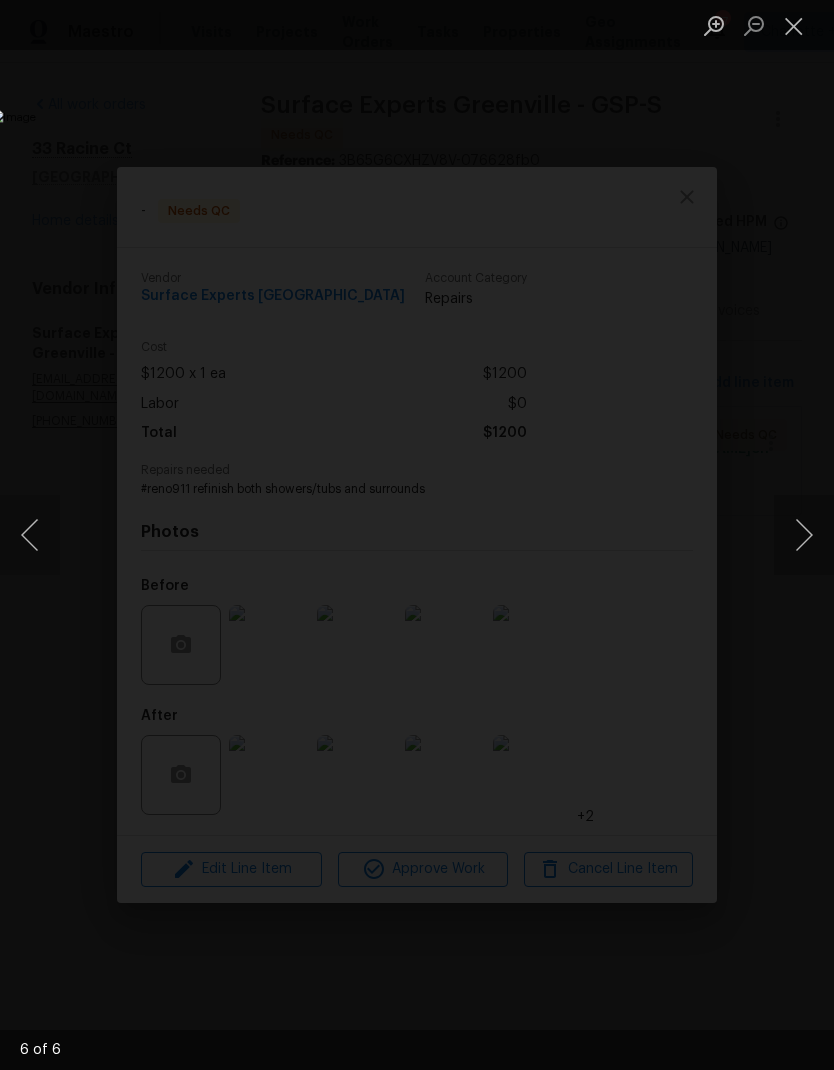 click at bounding box center [804, 535] 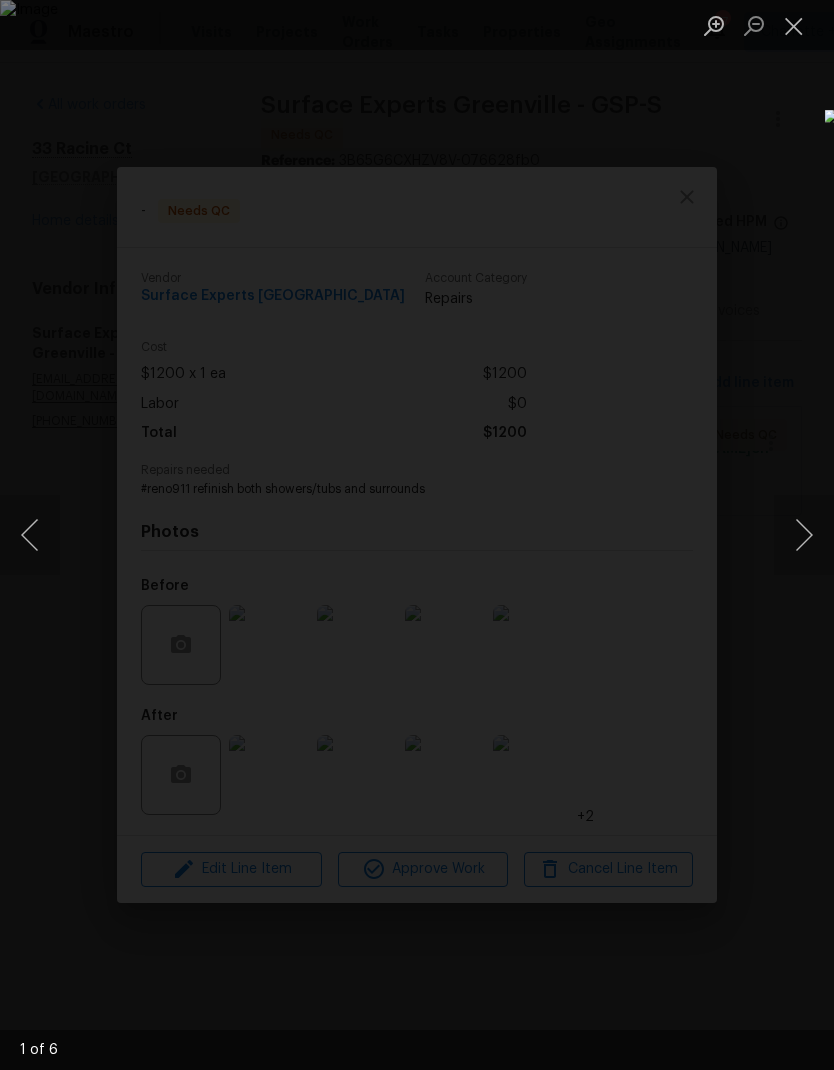 click at bounding box center (804, 535) 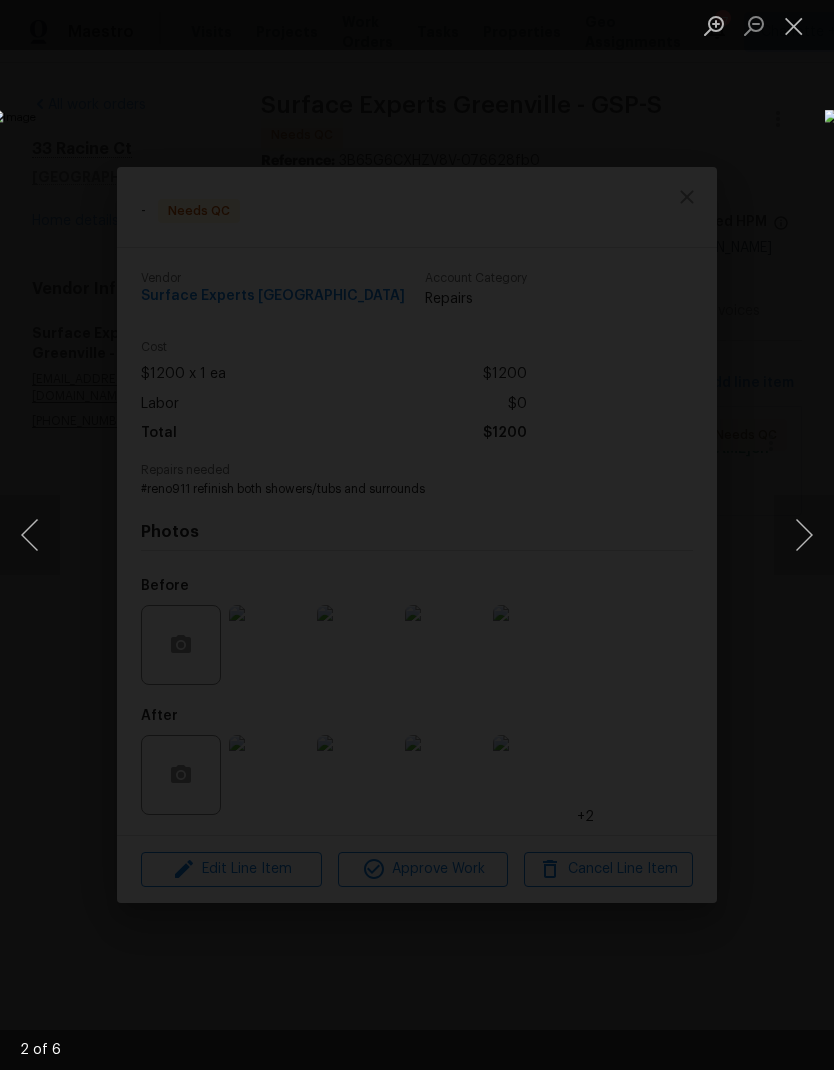 click at bounding box center [804, 535] 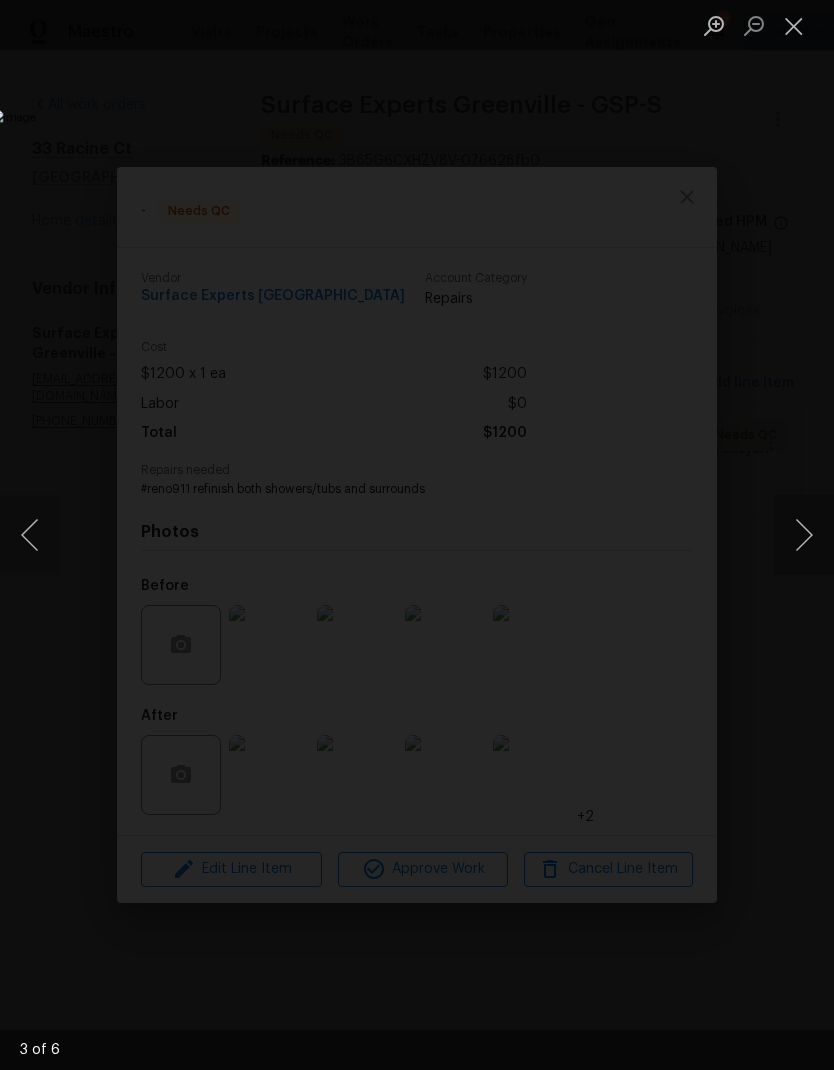 click at bounding box center [794, 25] 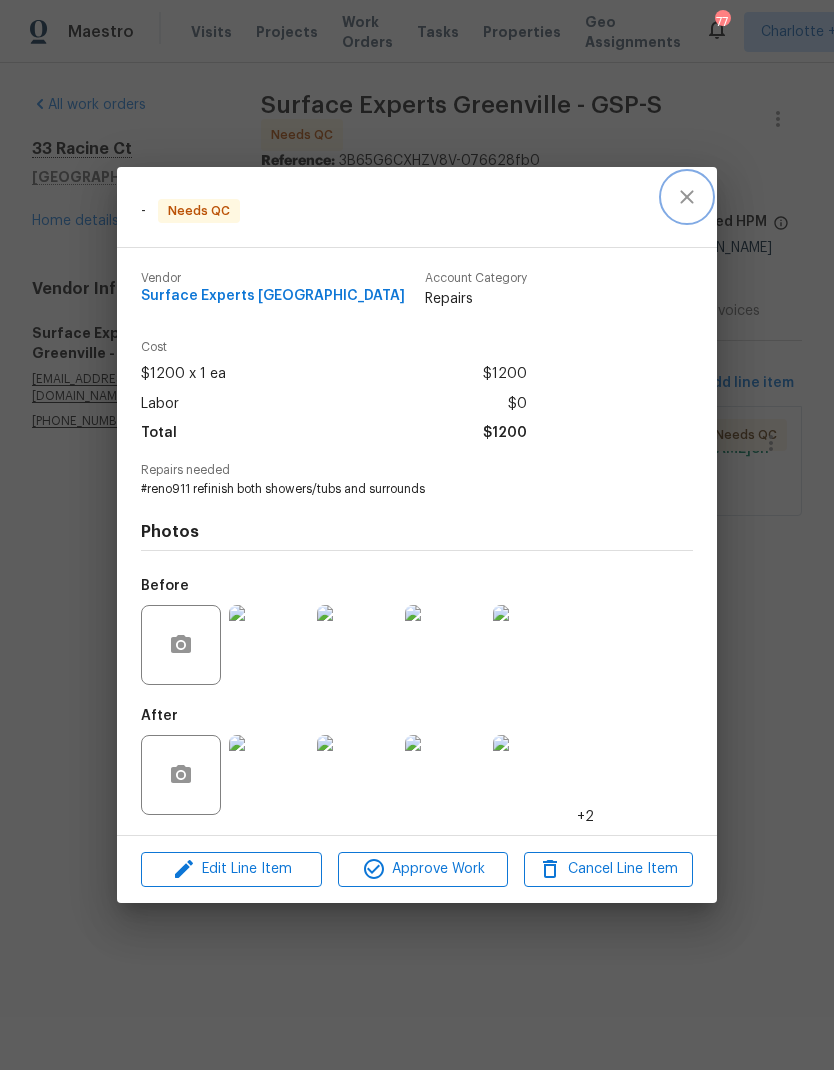 click at bounding box center [687, 197] 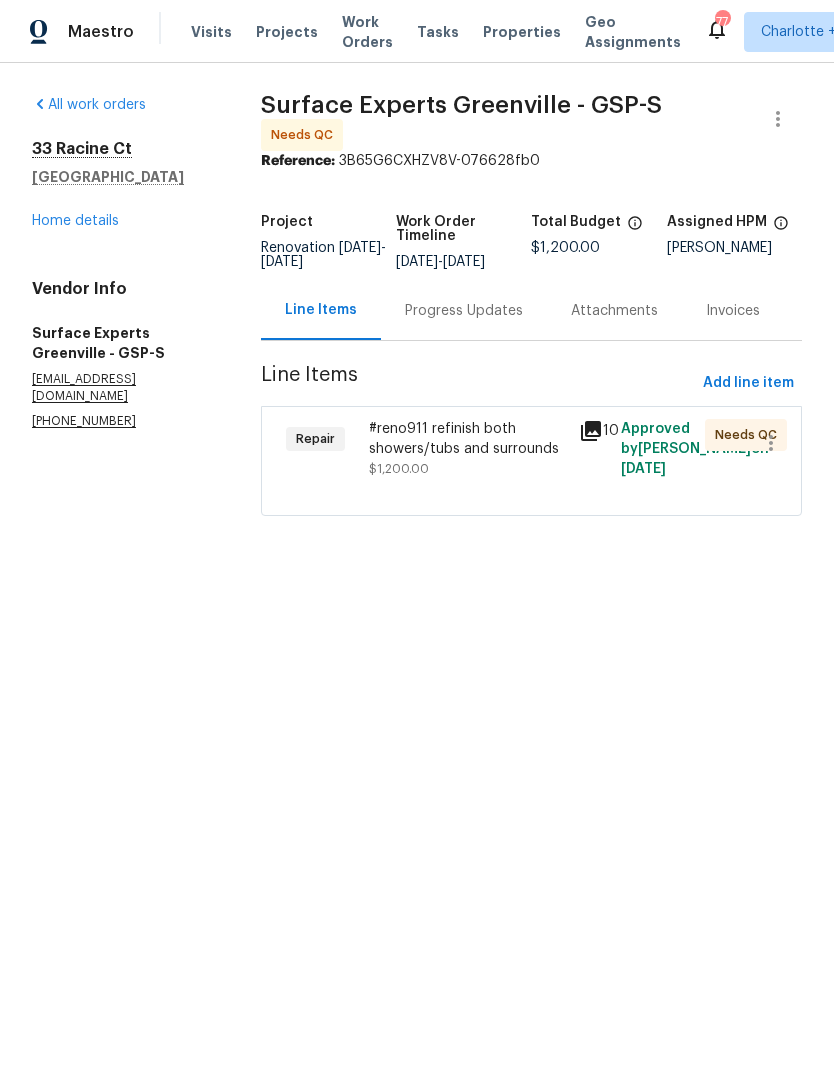 click on "#reno911 refinish both showers/tubs and surrounds" at bounding box center (468, 439) 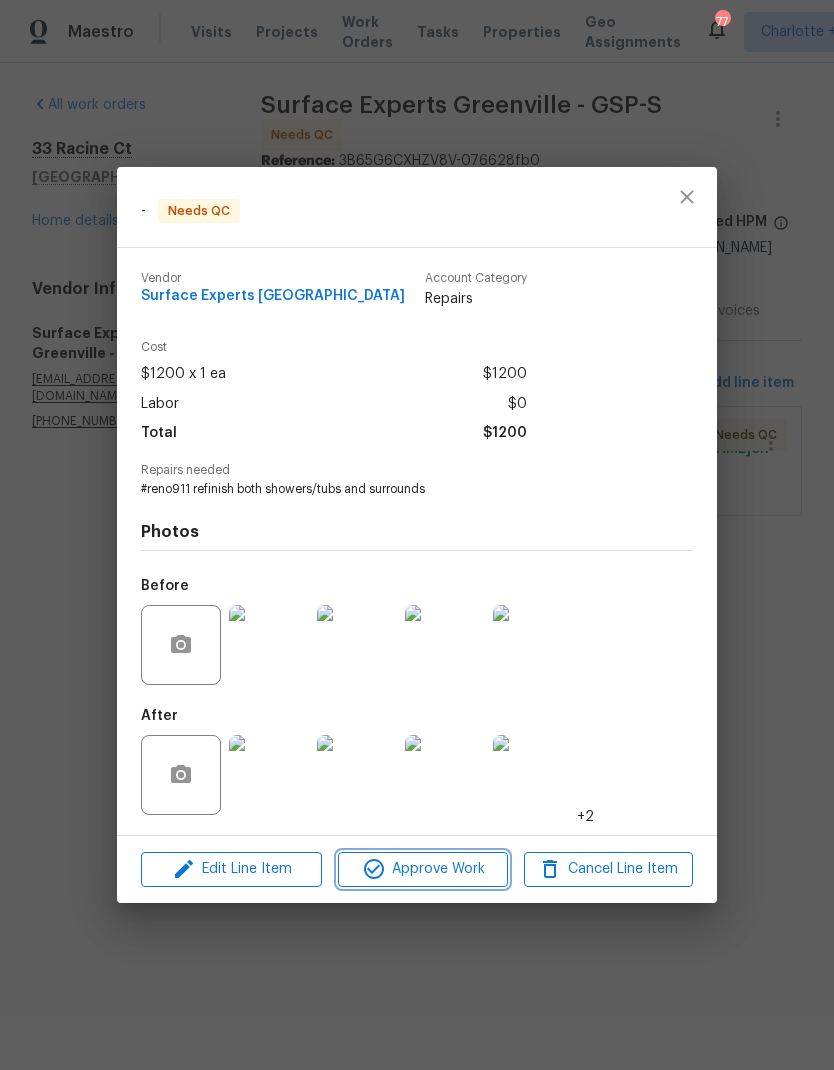 click on "Approve Work" at bounding box center (422, 869) 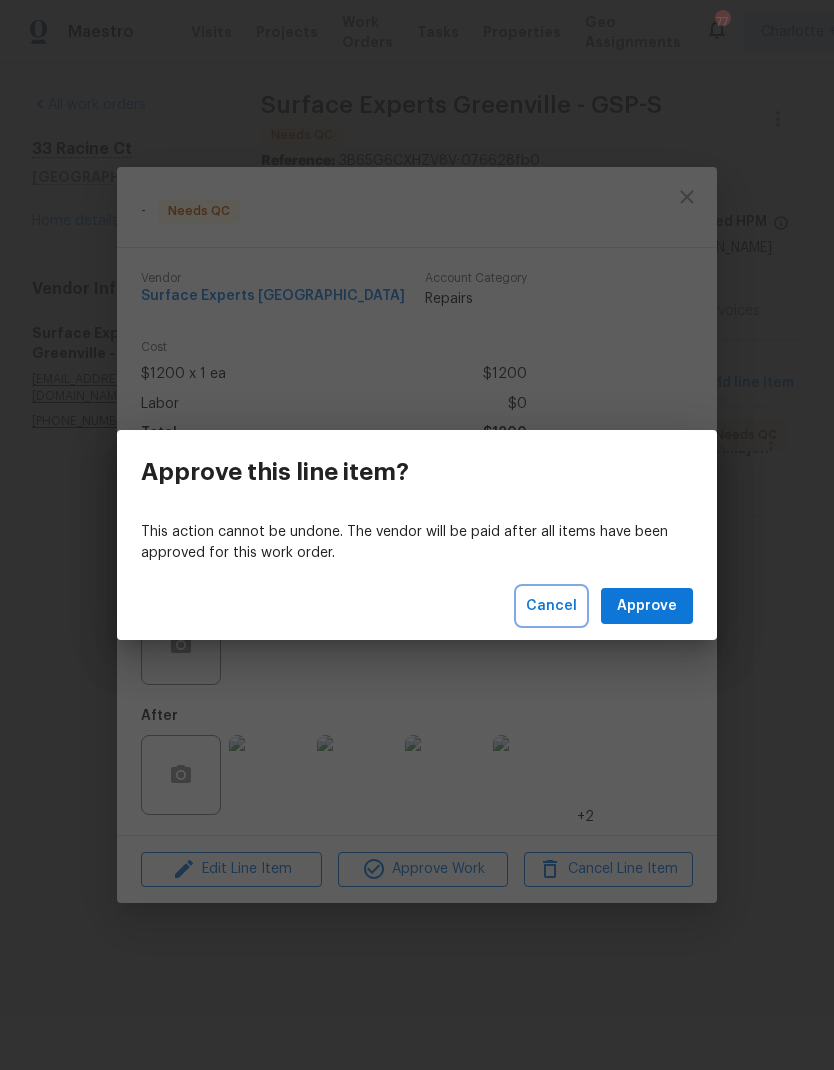 click on "Cancel" at bounding box center (551, 606) 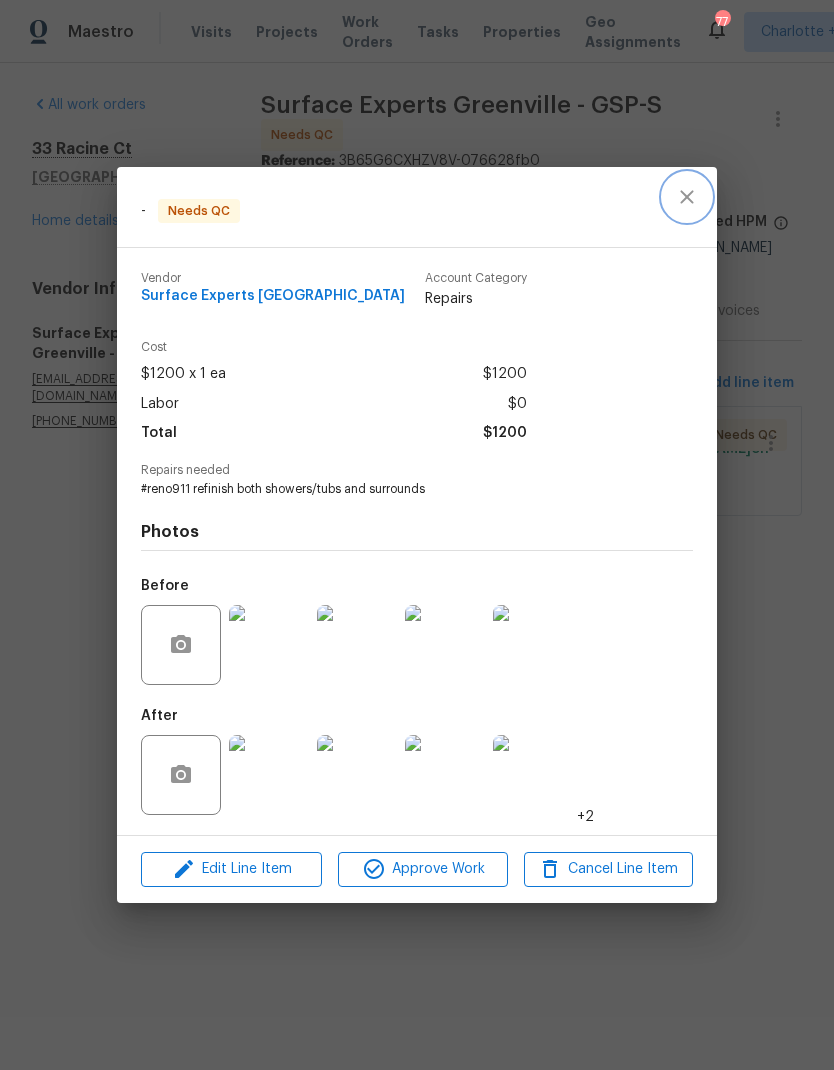 click 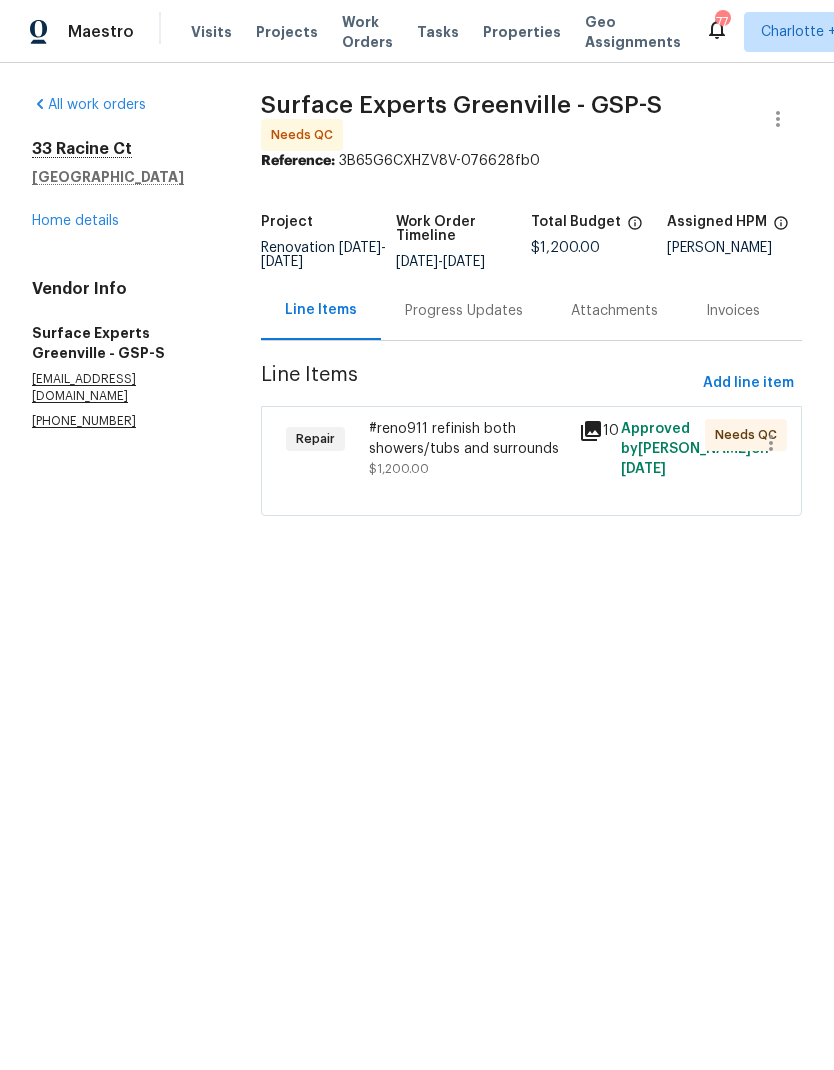 click on "Progress Updates" at bounding box center (464, 310) 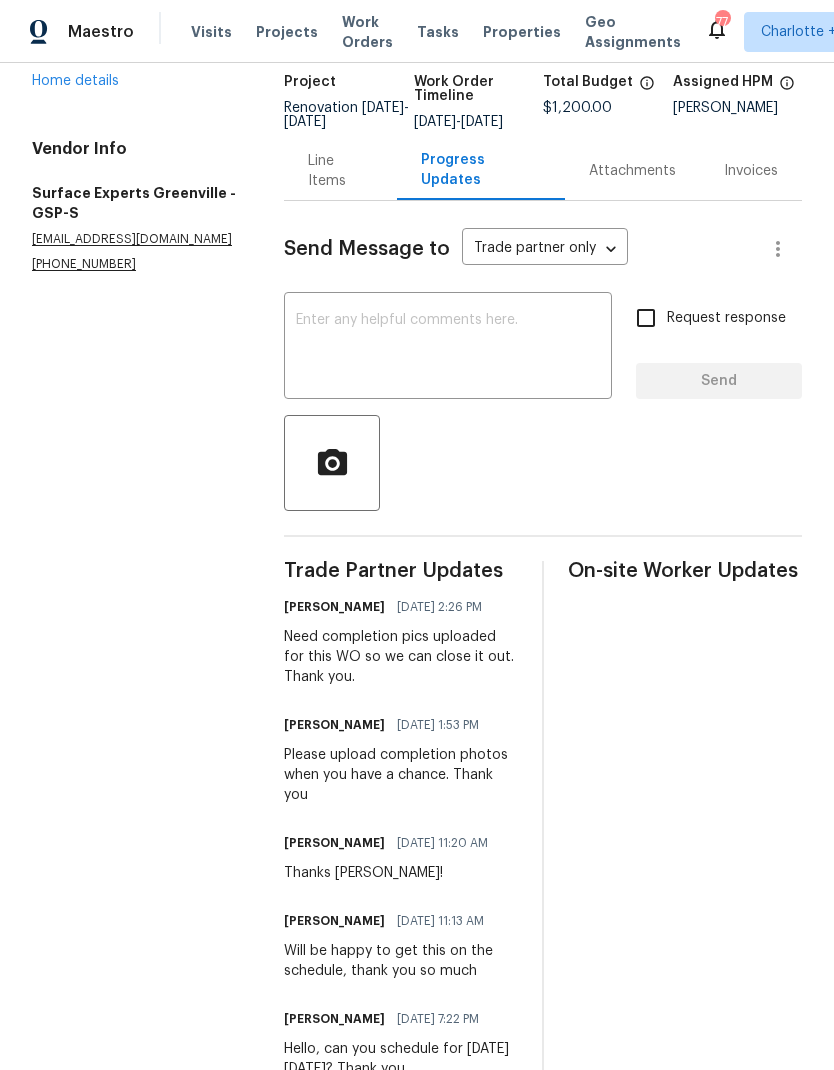 scroll, scrollTop: 139, scrollLeft: 0, axis: vertical 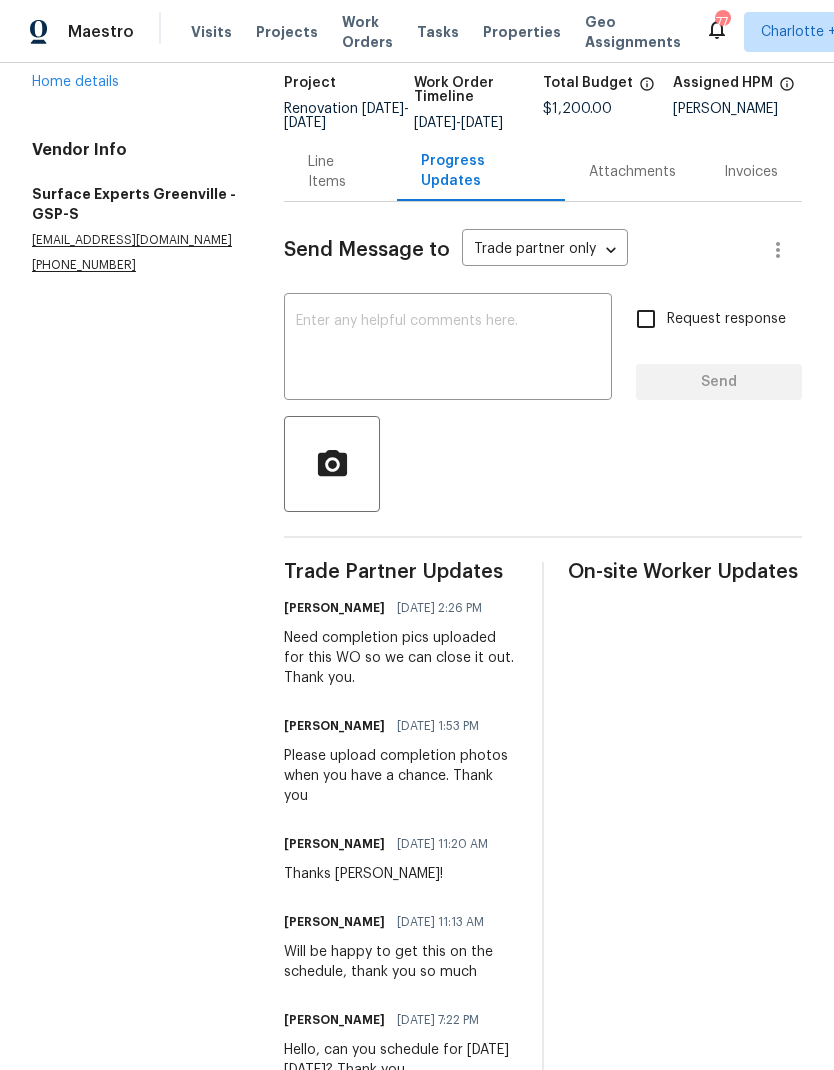 click on "Line Items" at bounding box center [340, 171] 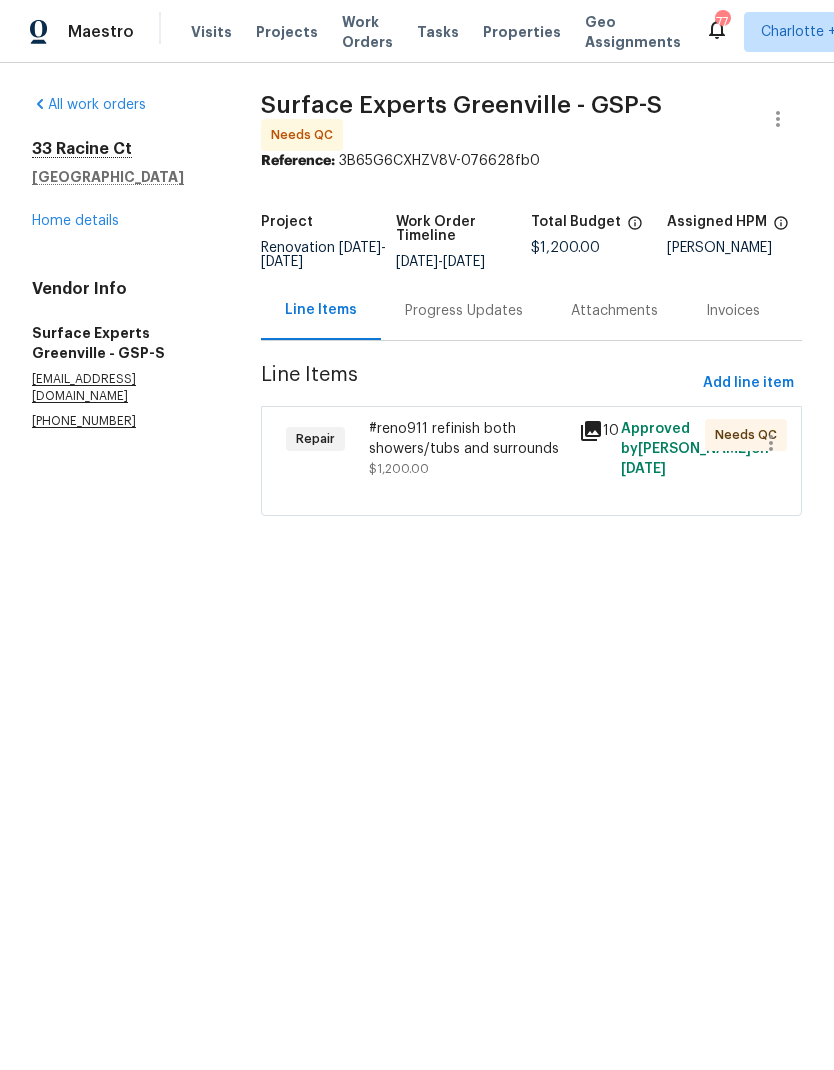 click on "#reno911 refinish both showers/tubs and surrounds" at bounding box center [468, 439] 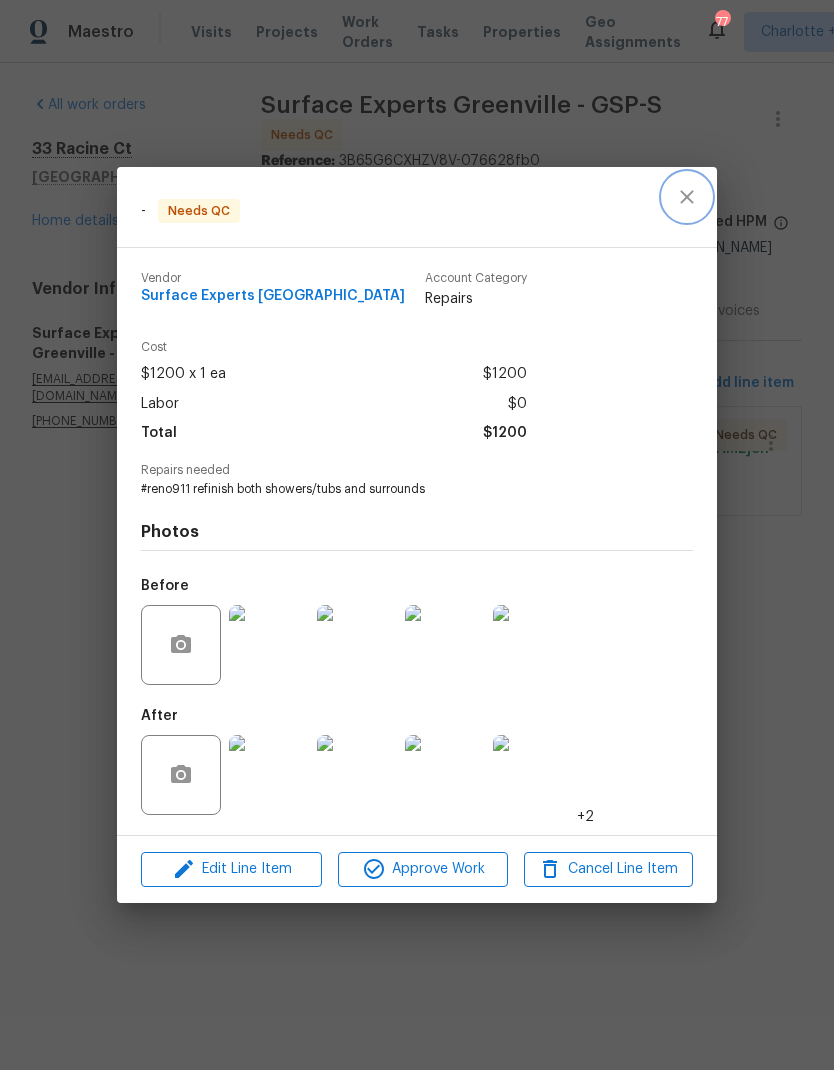 click at bounding box center [687, 197] 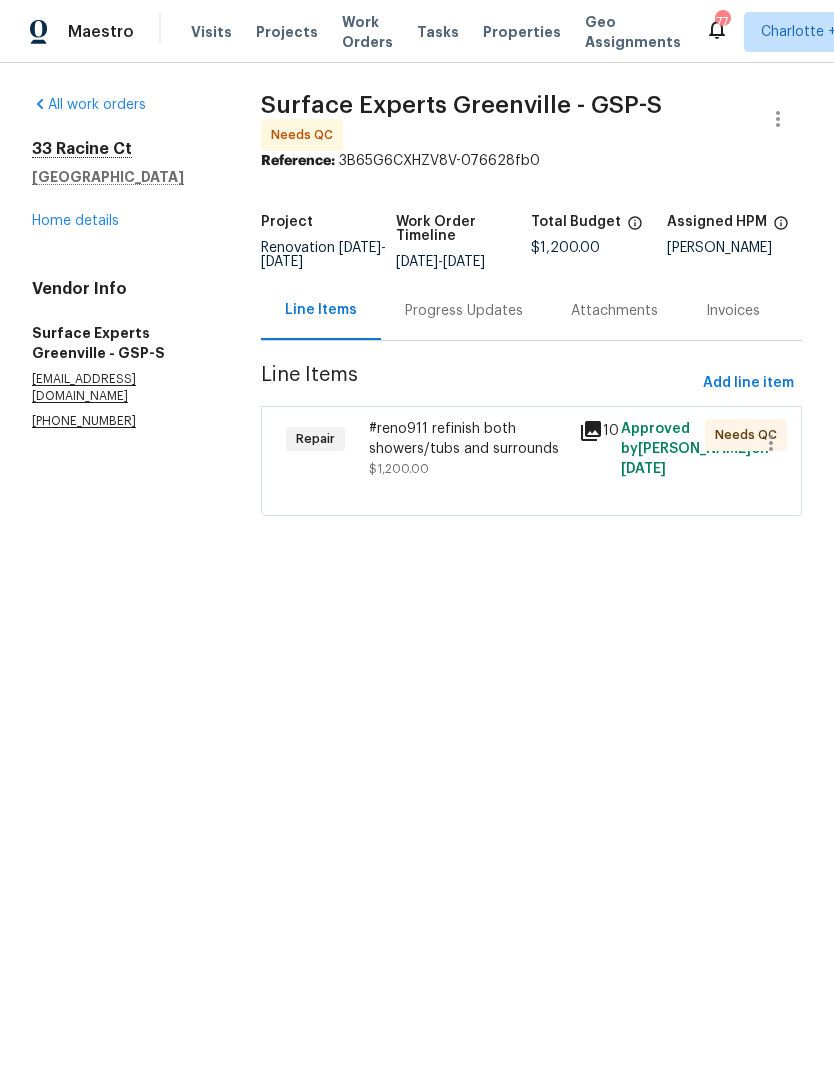 click on "#reno911 refinish both showers/tubs and surrounds" at bounding box center (468, 439) 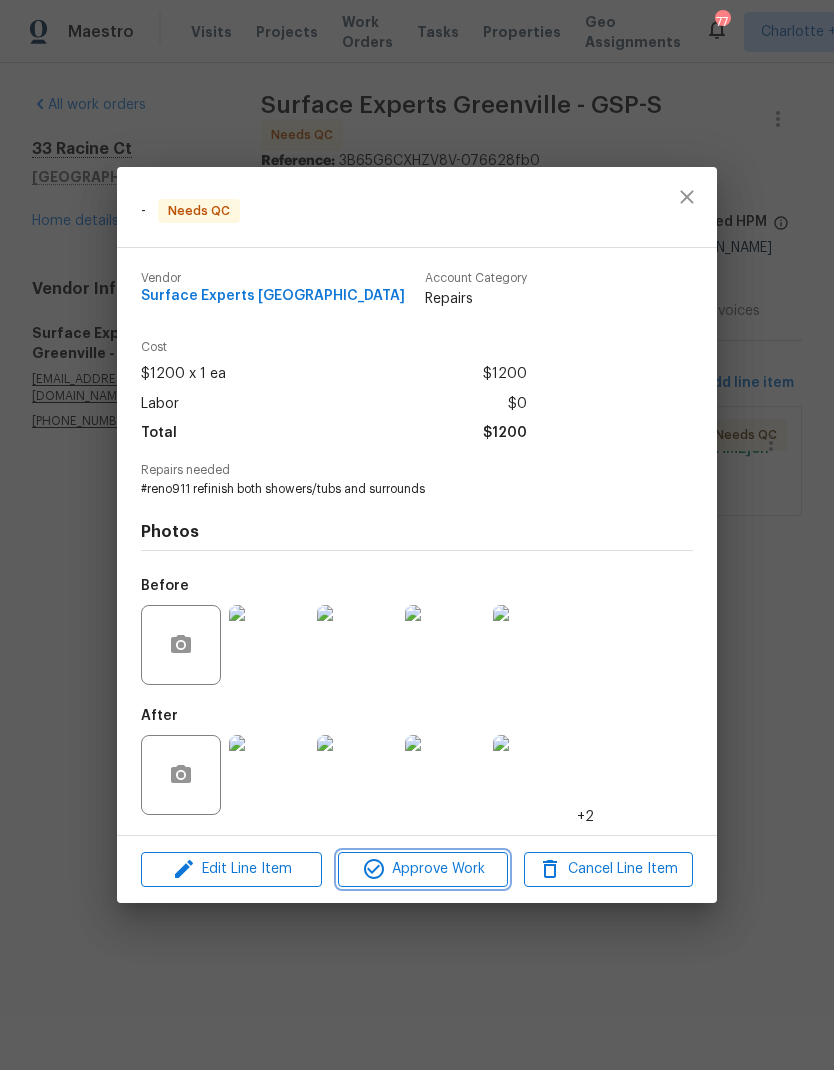 click on "Approve Work" at bounding box center (422, 869) 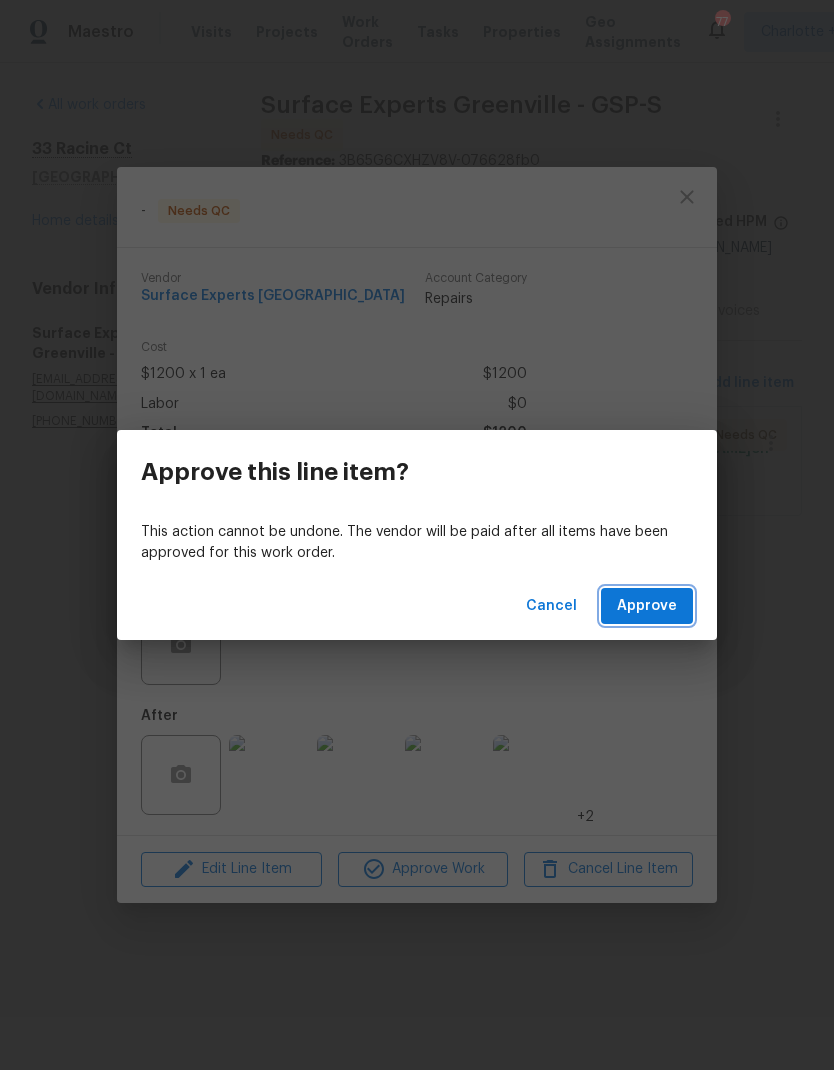 click on "Approve" at bounding box center [647, 606] 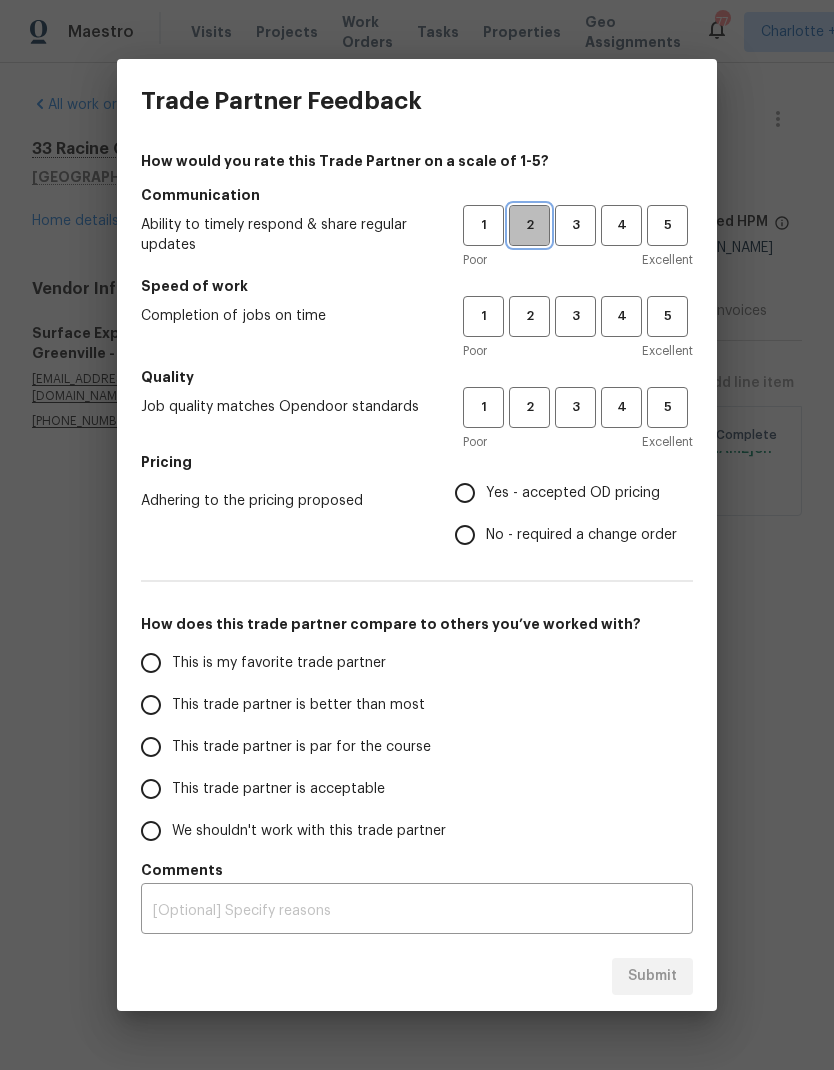 click on "2" at bounding box center (529, 225) 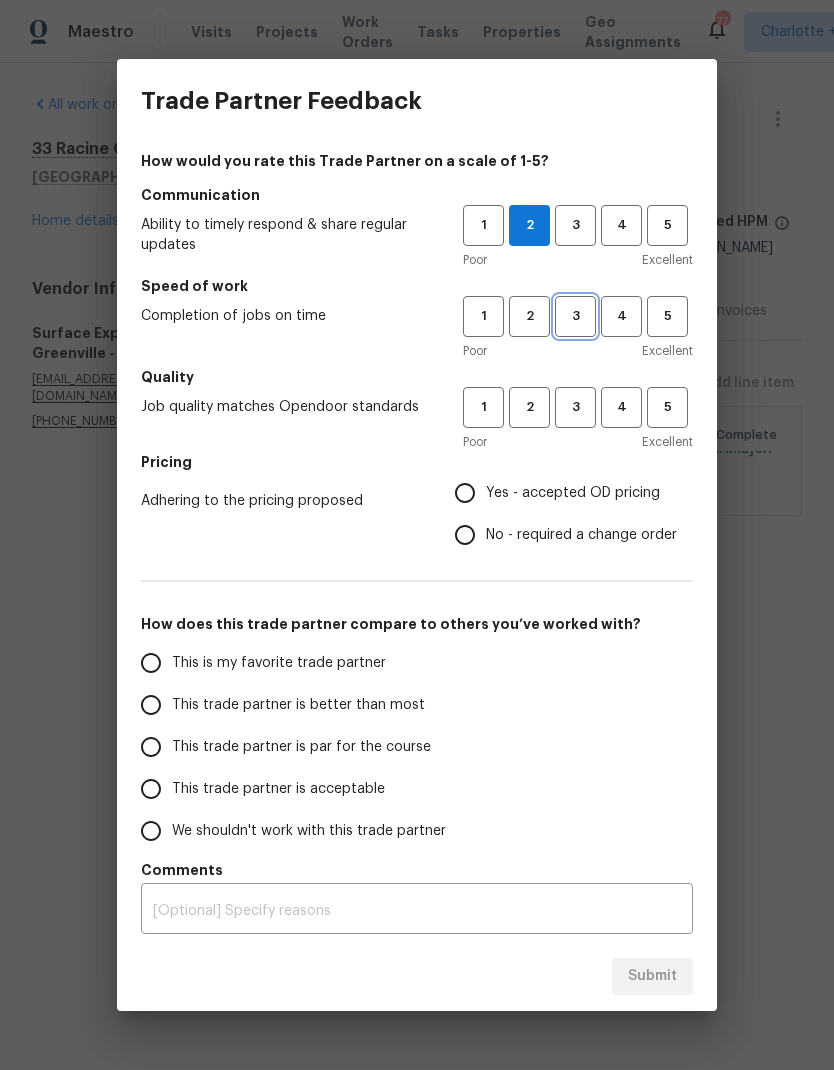 click on "3" at bounding box center [575, 316] 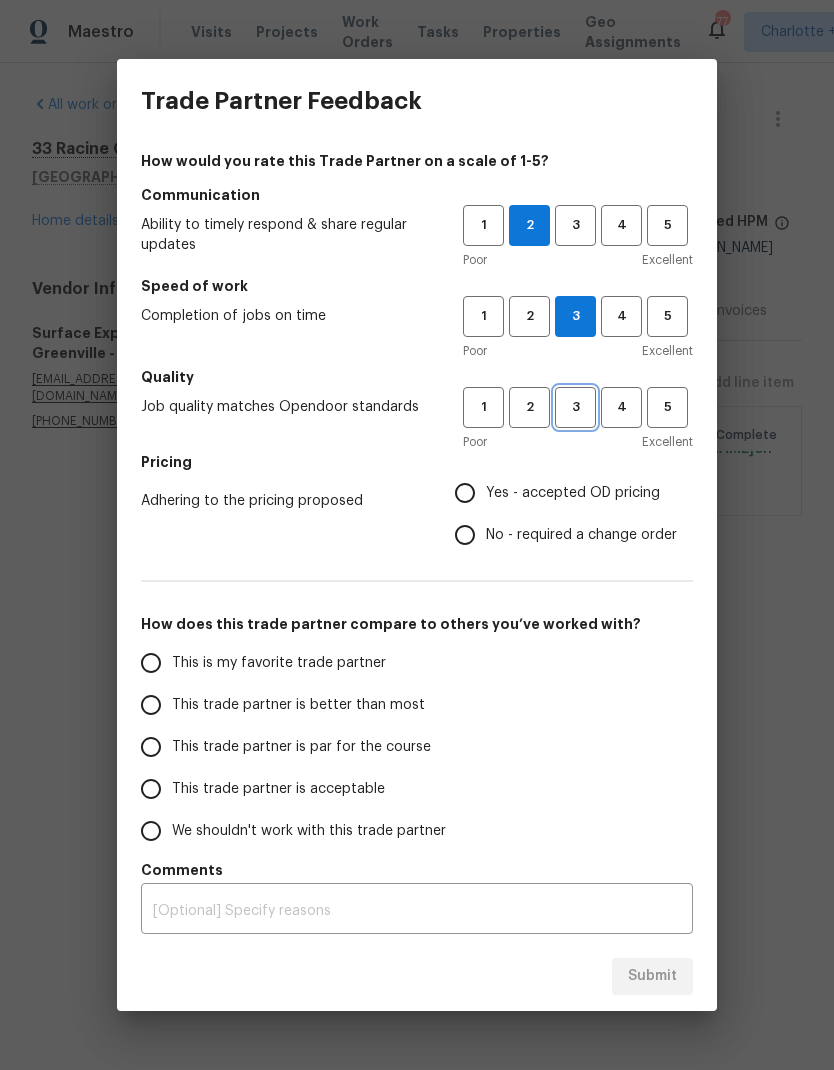 click on "3" at bounding box center [575, 407] 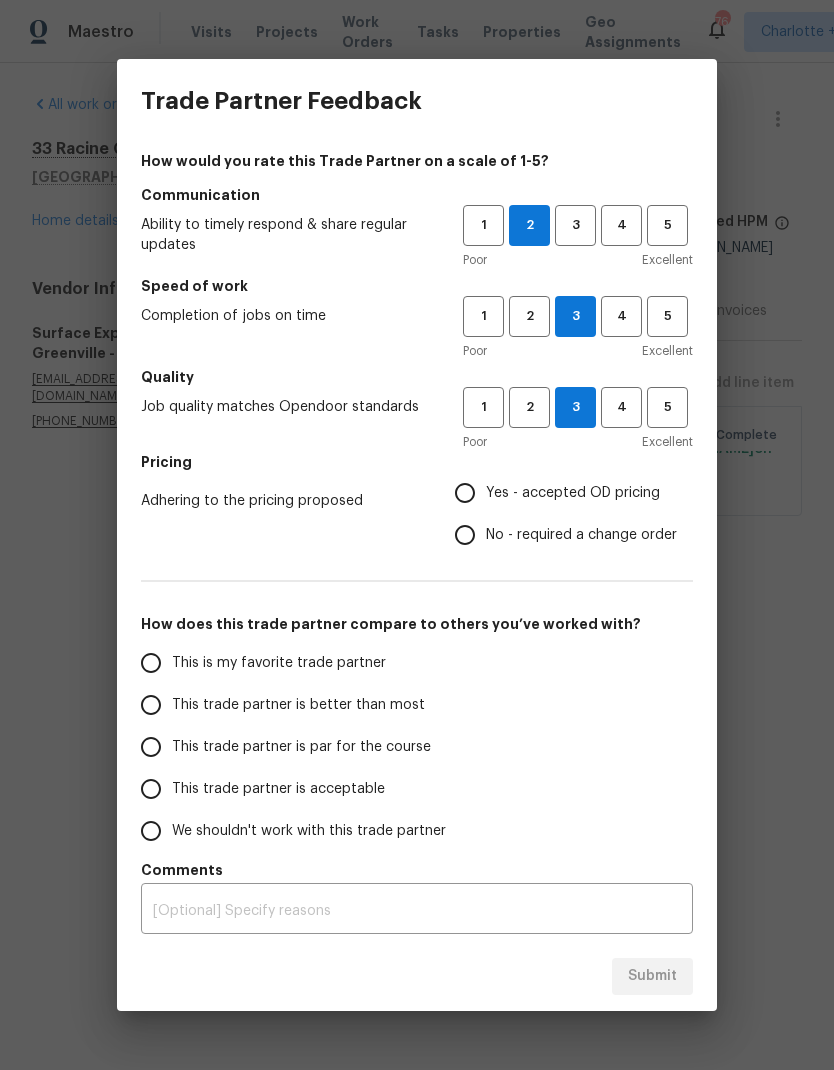 click on "Yes - accepted OD pricing" at bounding box center (465, 493) 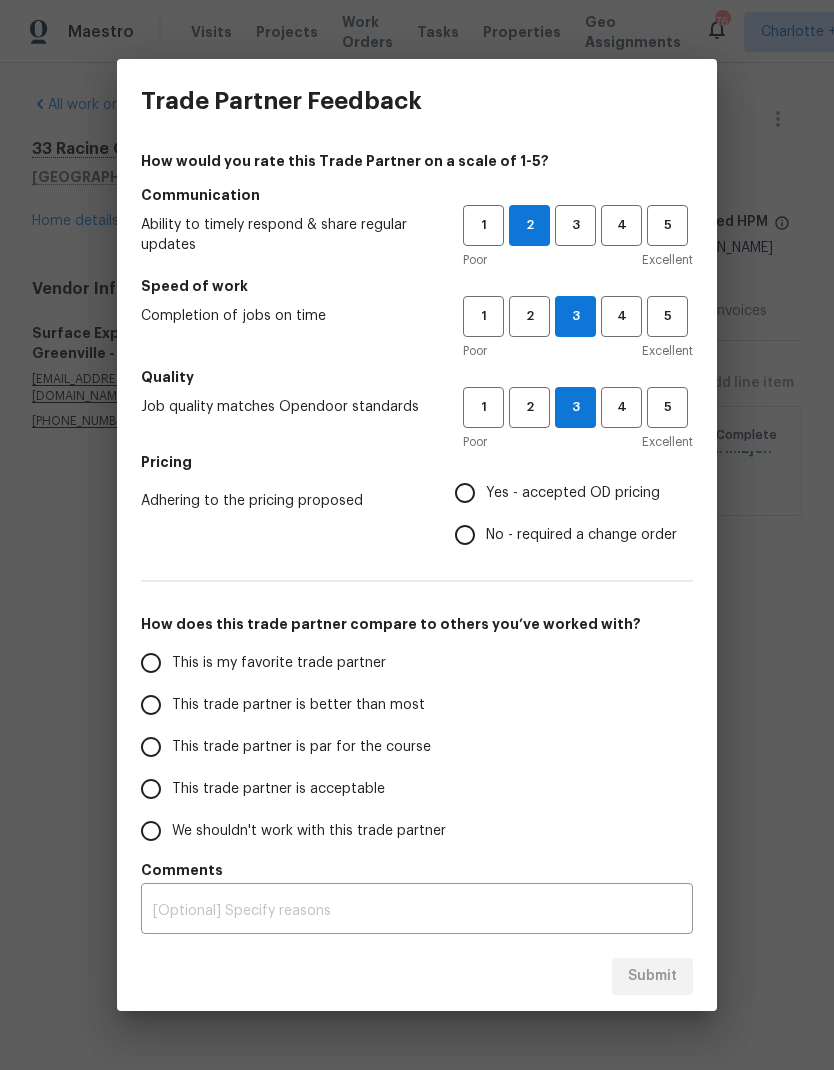 radio on "true" 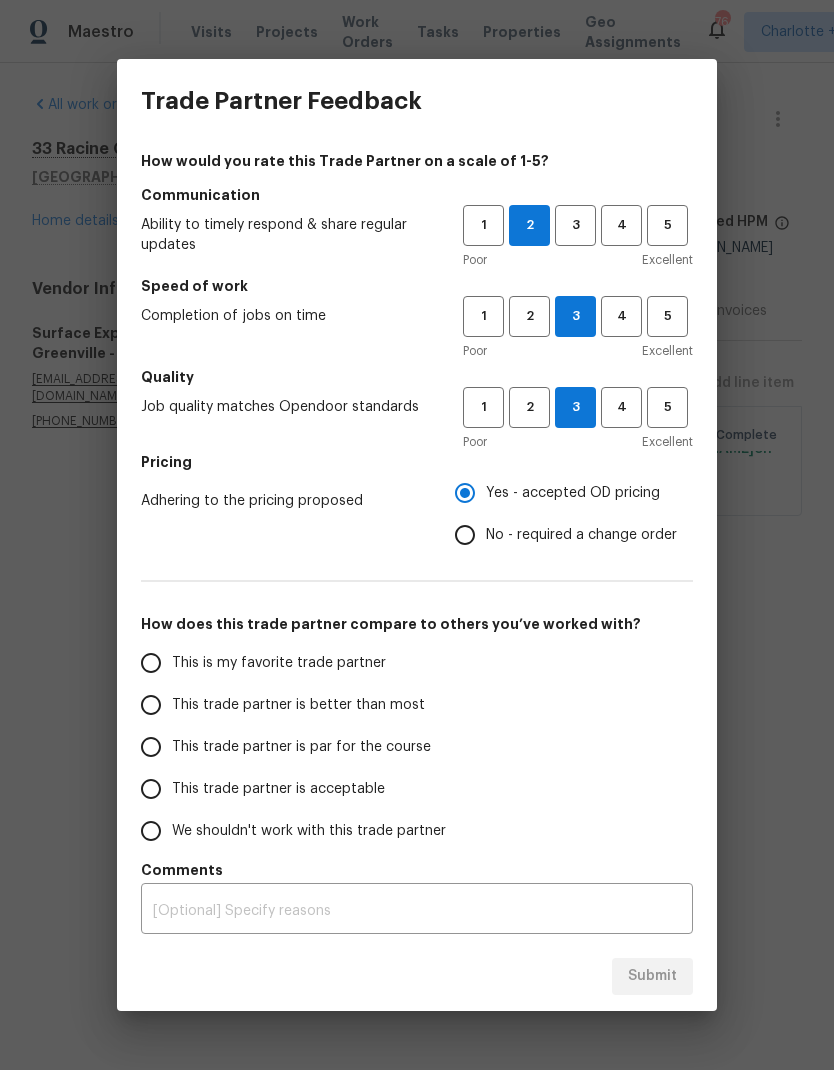 click on "This trade partner is par for the course" at bounding box center [151, 747] 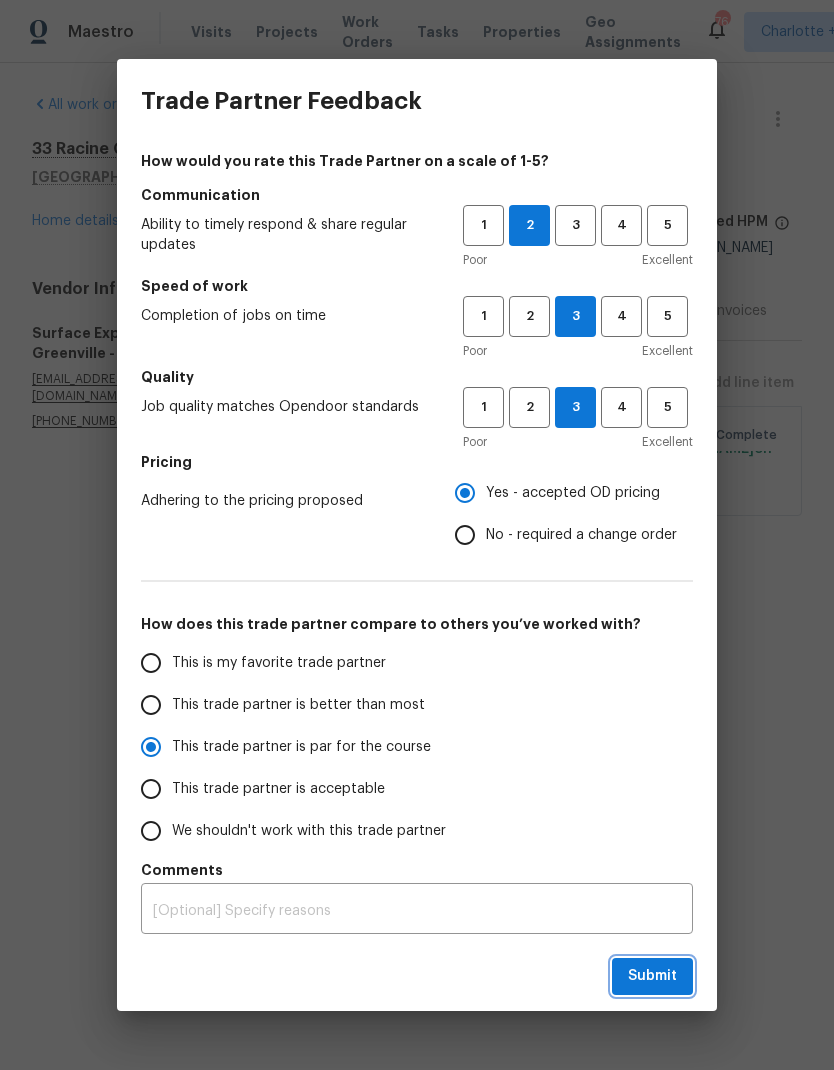 click on "Submit" at bounding box center (652, 976) 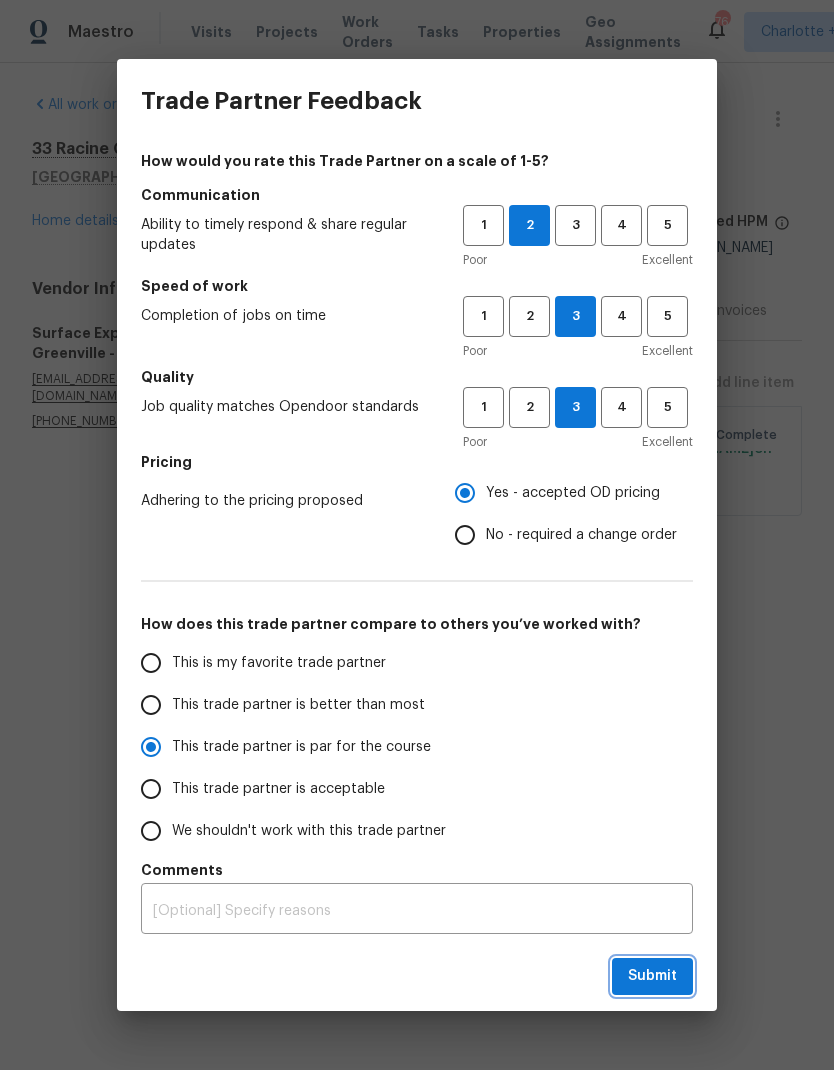 radio on "true" 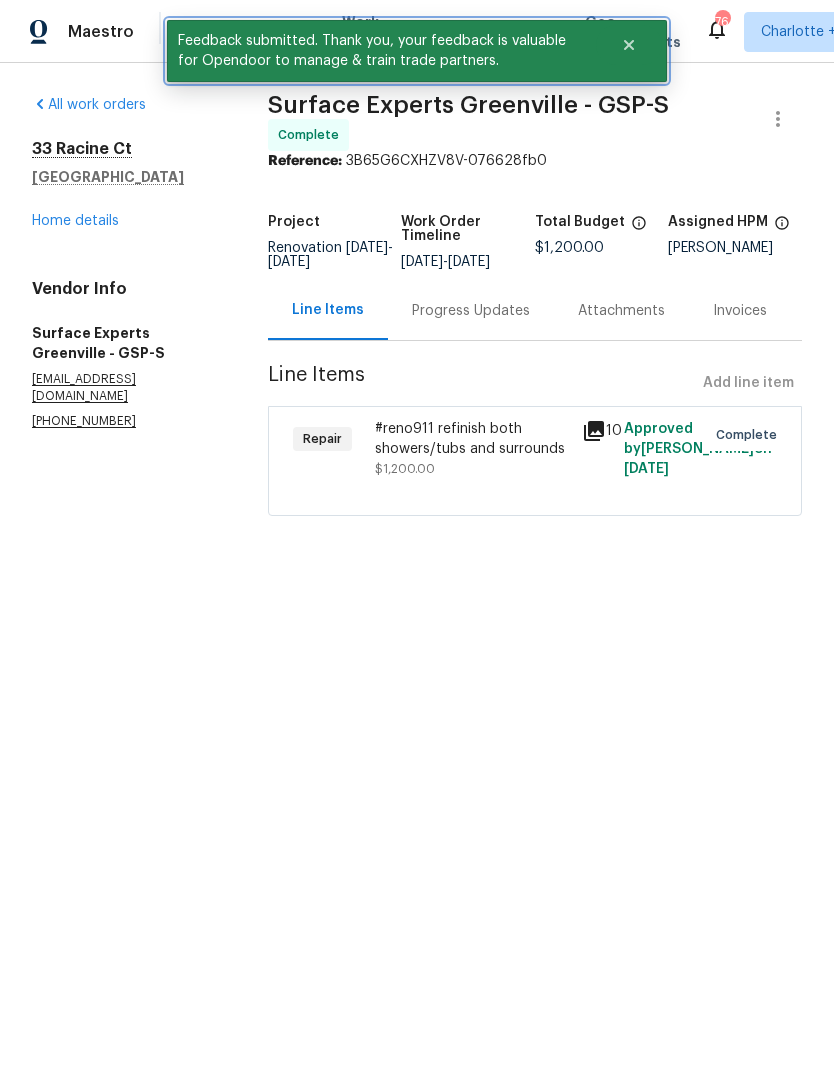 click at bounding box center (629, 45) 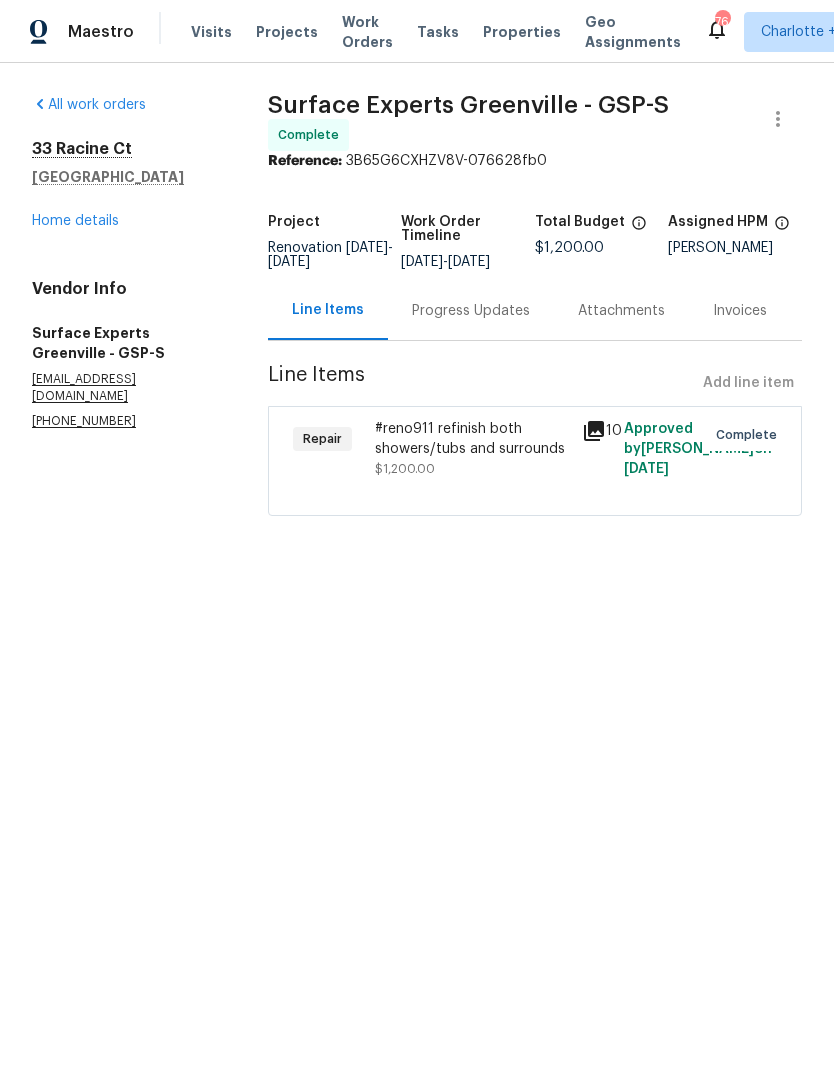 click on "Home details" at bounding box center [75, 221] 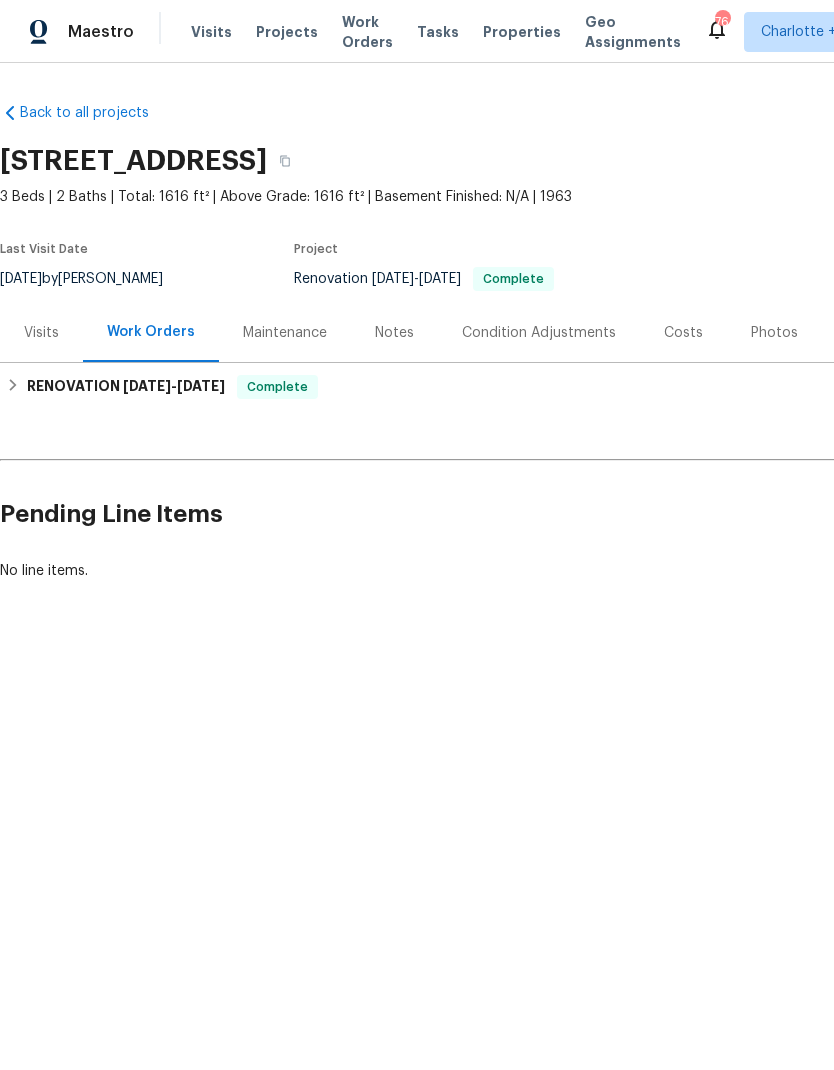 click on "Work Orders" at bounding box center (367, 32) 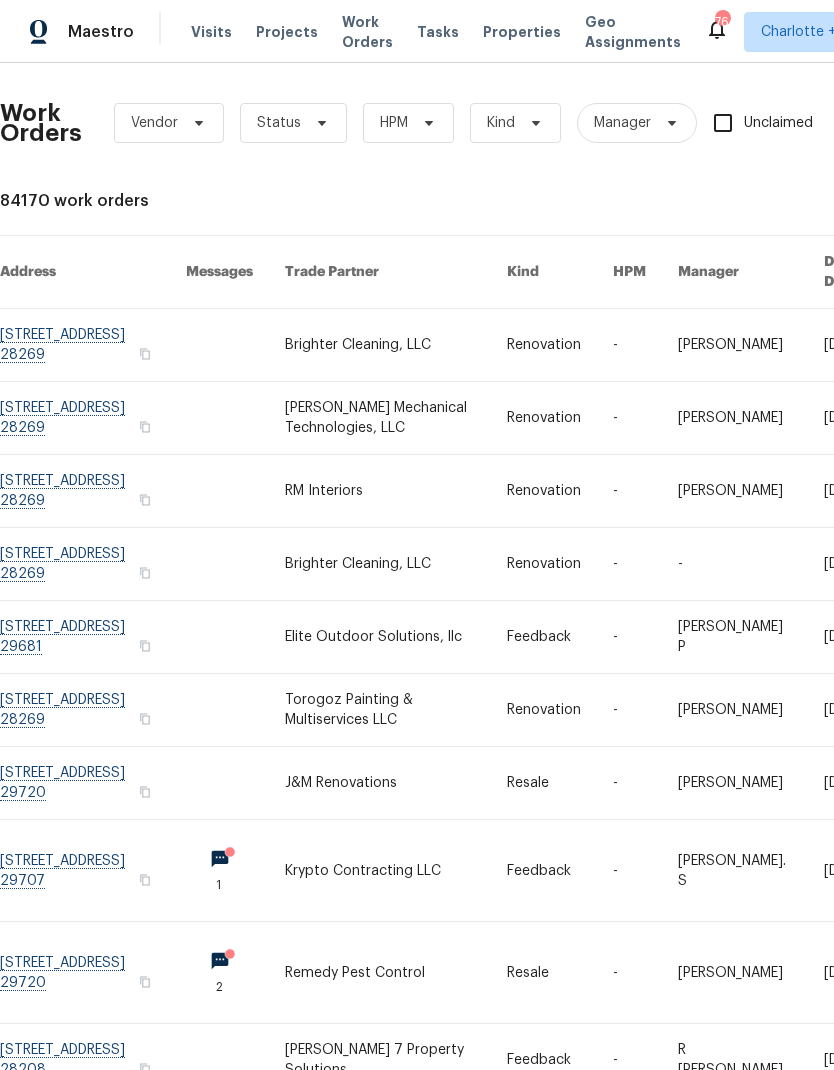 click on "Visits Projects Work Orders Tasks Properties Geo Assignments" at bounding box center [448, 32] 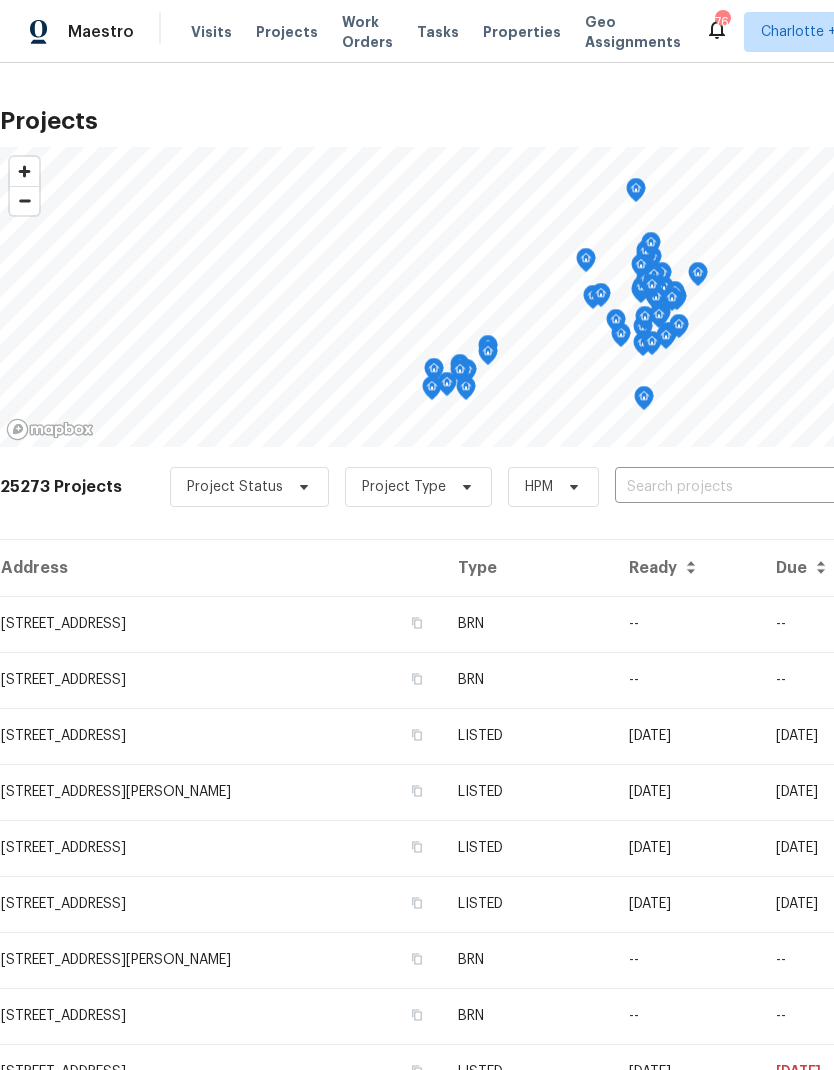 click at bounding box center (729, 487) 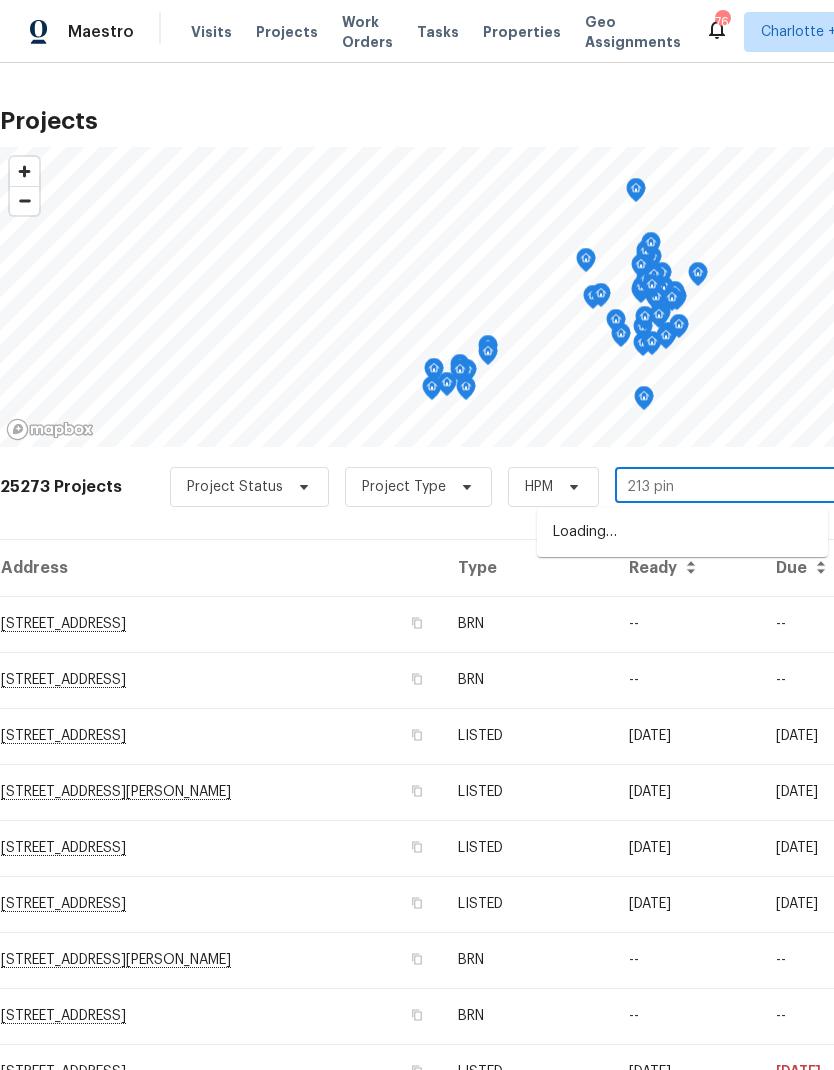 type on "213 pine" 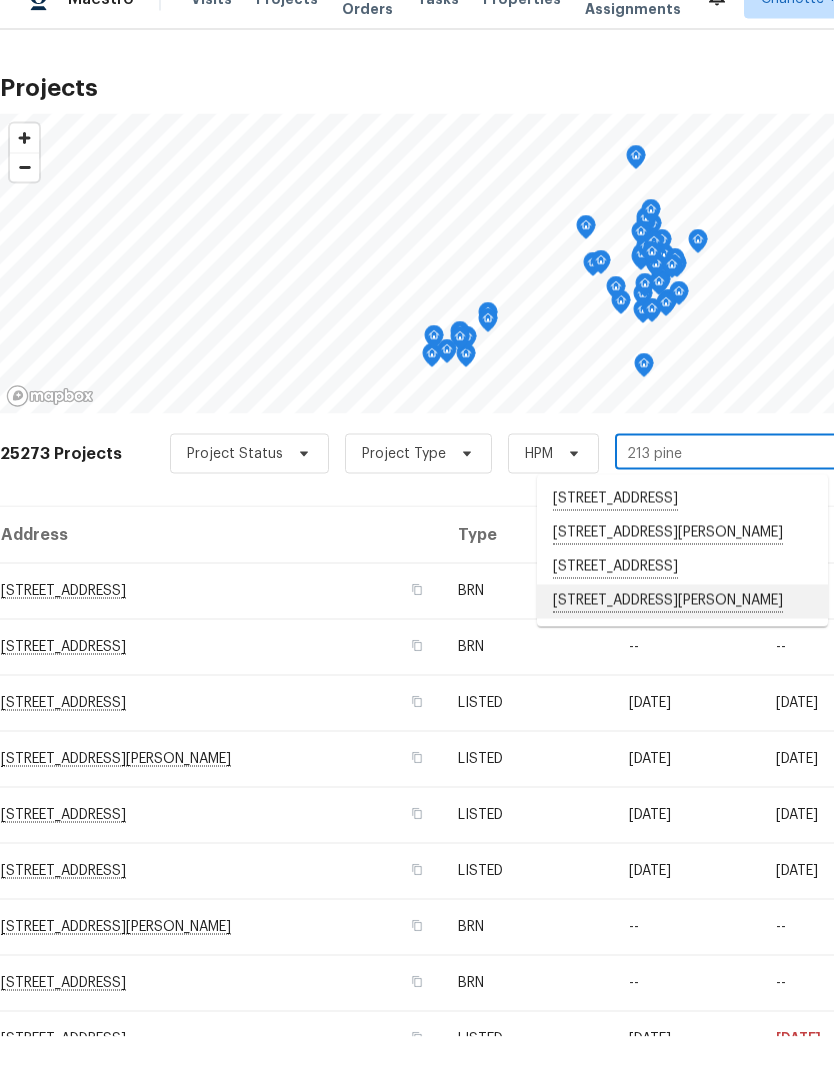 click on "213 Pinecrest Dr, Mauldin, SC 29662" at bounding box center (682, 635) 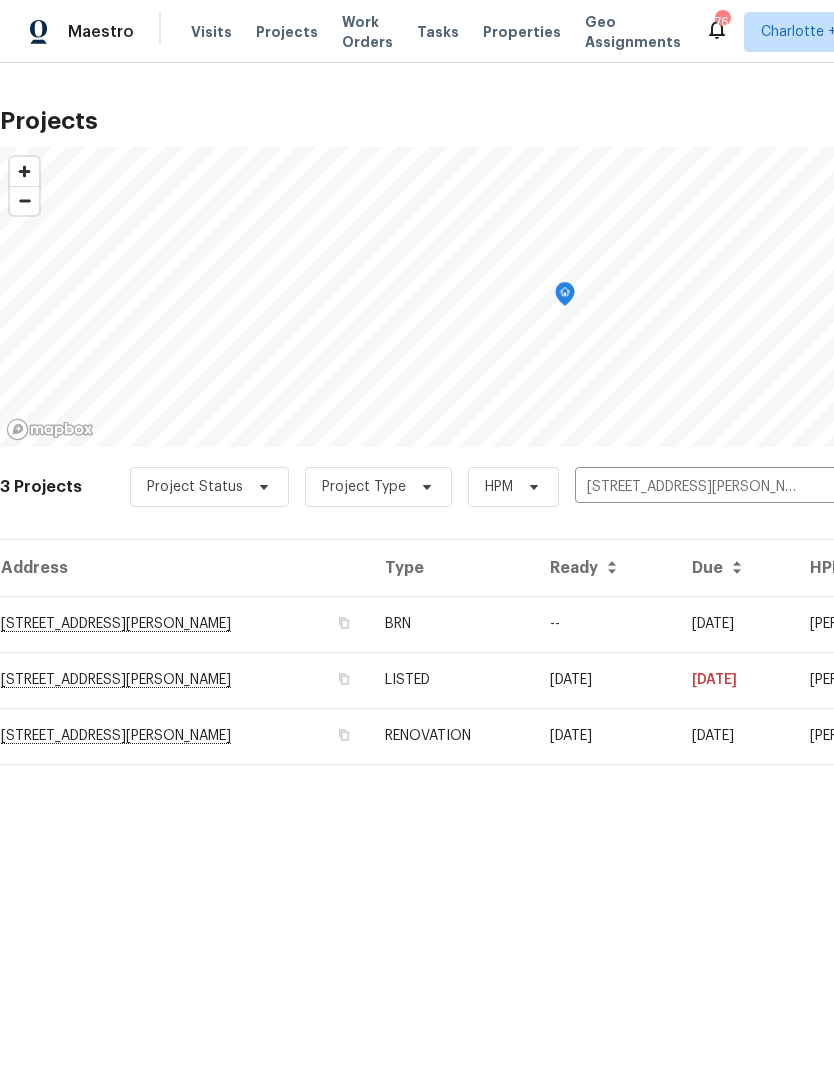 click on "213 Pinecrest Dr, Mauldin, SC 29662" at bounding box center [184, 624] 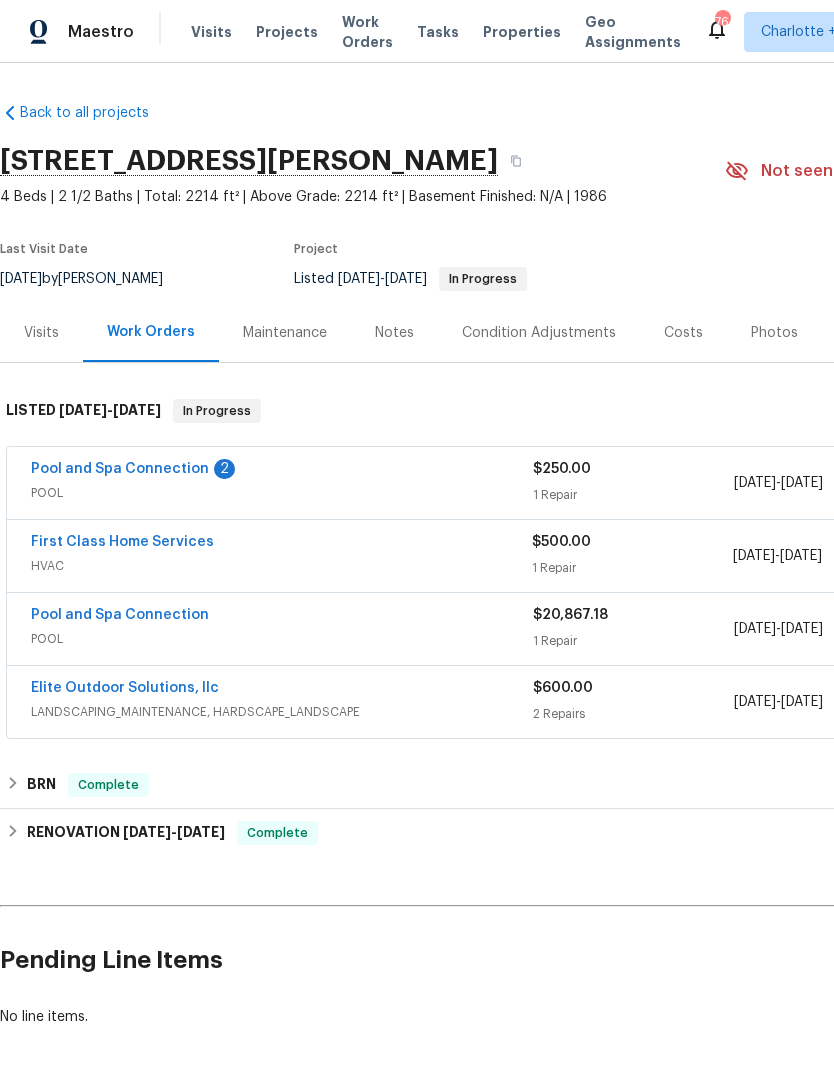 click on "Pool and Spa Connection" at bounding box center [120, 469] 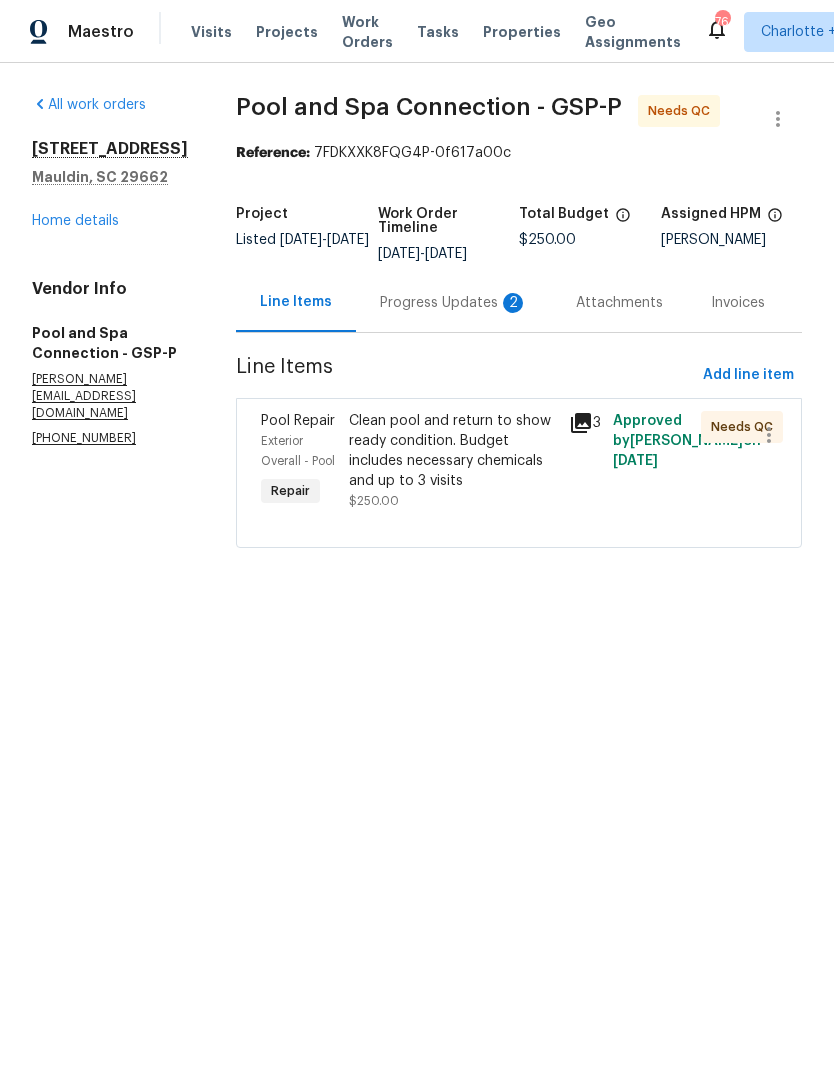 click on "Clean pool and return to show ready condition. Budget includes necessary chemicals and up to 3 visits" at bounding box center (453, 451) 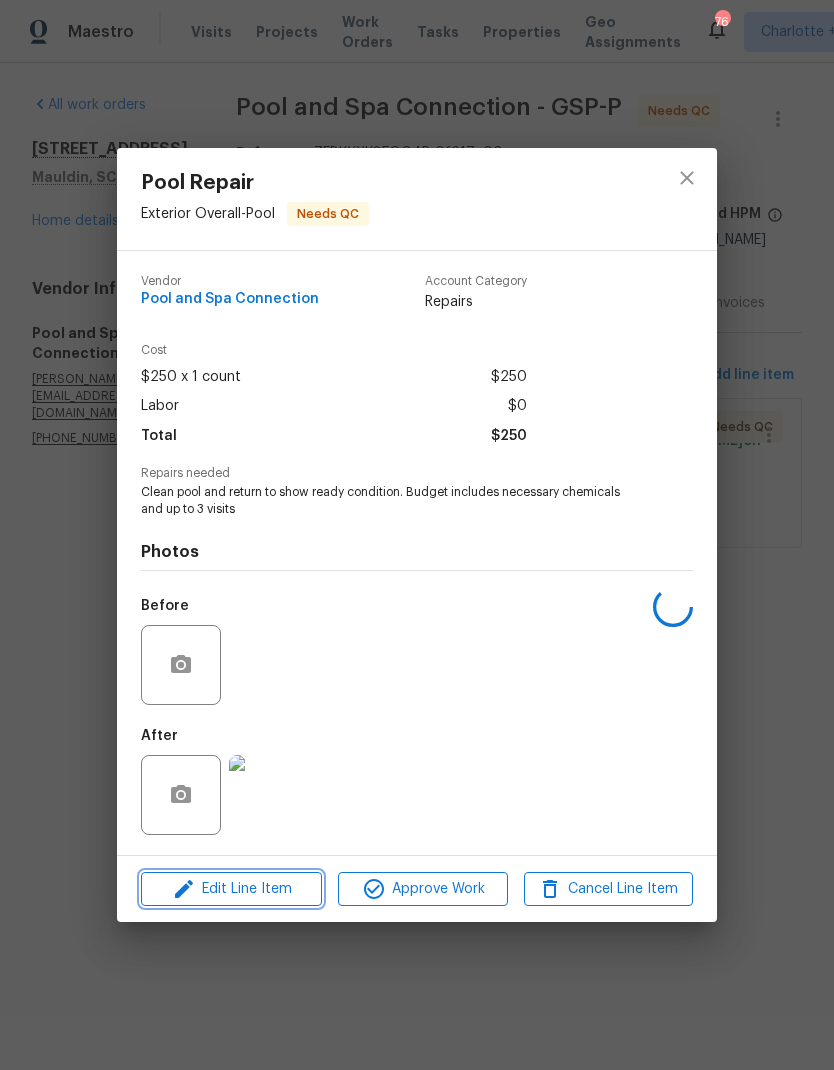 click on "Edit Line Item" at bounding box center (231, 889) 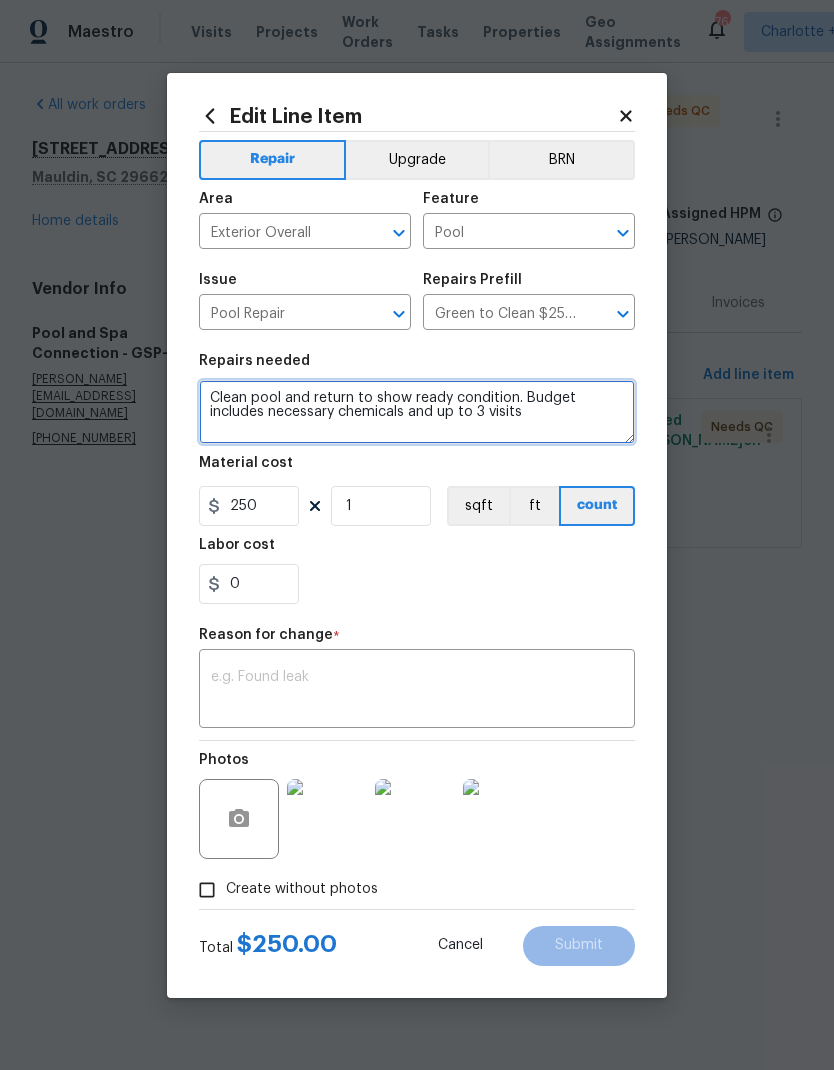 click on "Clean pool and return to show ready condition. Budget includes necessary chemicals and up to 3 visits" at bounding box center (417, 412) 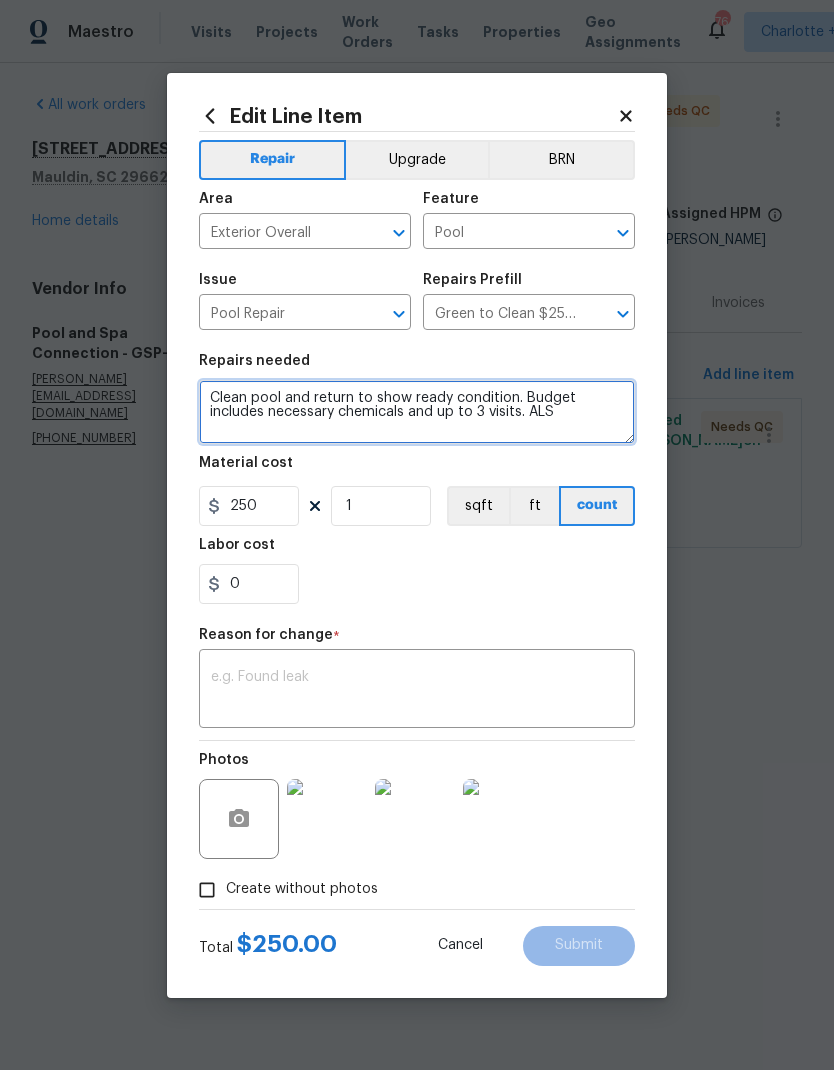 type on "Clean pool and return to show ready condition. Budget includes necessary chemicals and up to 3 visits. ALS" 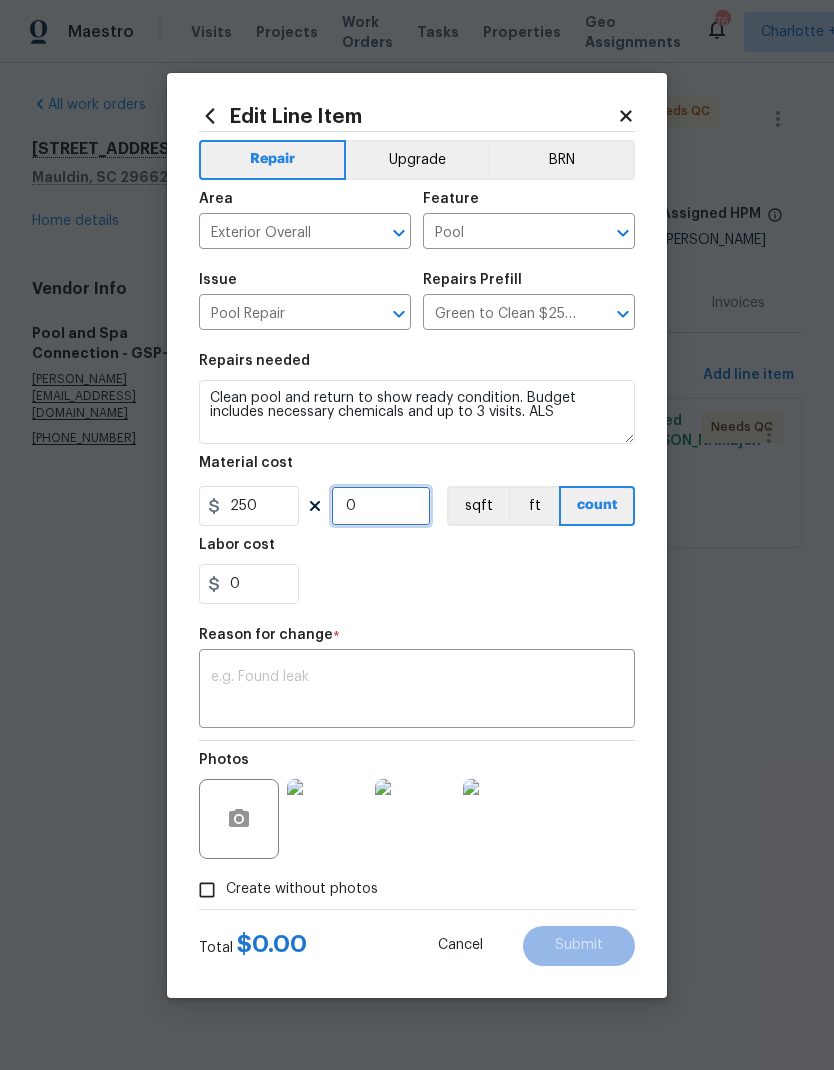 type on "0" 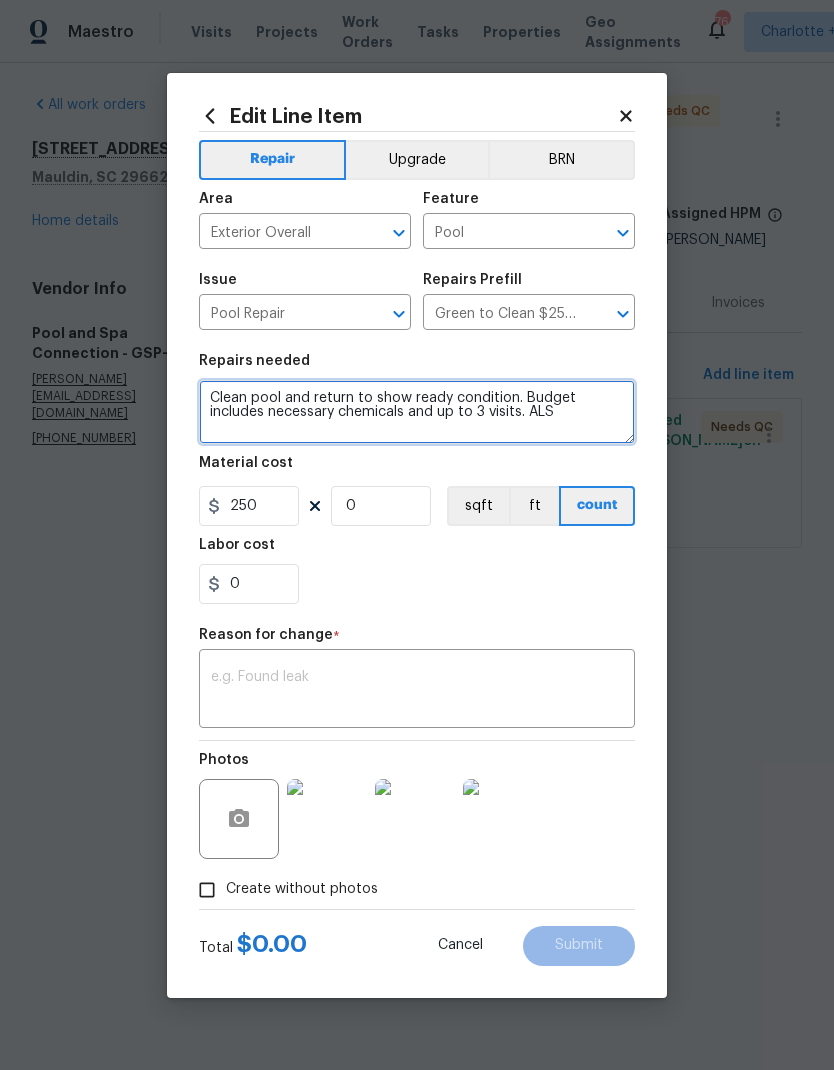 click on "Clean pool and return to show ready condition. Budget includes necessary chemicals and up to 3 visits. ALS" at bounding box center (417, 412) 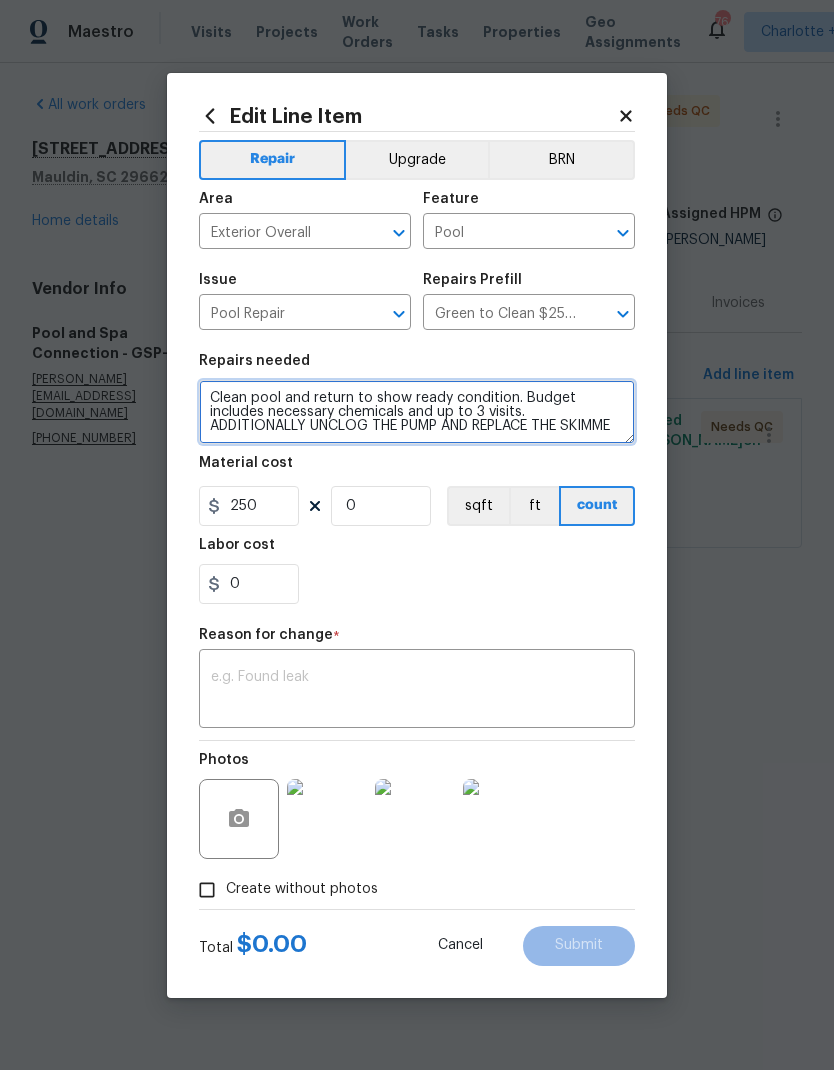 scroll, scrollTop: 5, scrollLeft: 0, axis: vertical 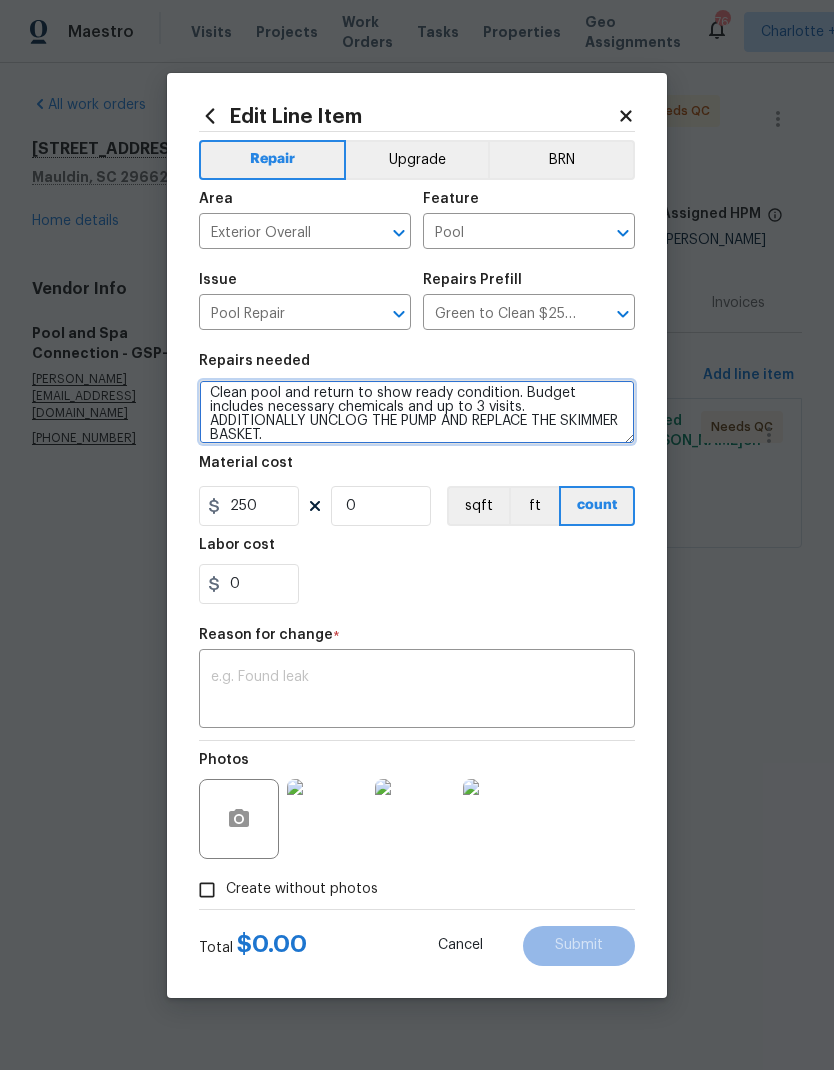 click on "Clean pool and return to show ready condition. Budget includes necessary chemicals and up to 3 visits. ADDITIONALLY UNCLOG THE PUMP AND REPLACE THE SKIMMER BASKET." at bounding box center (417, 412) 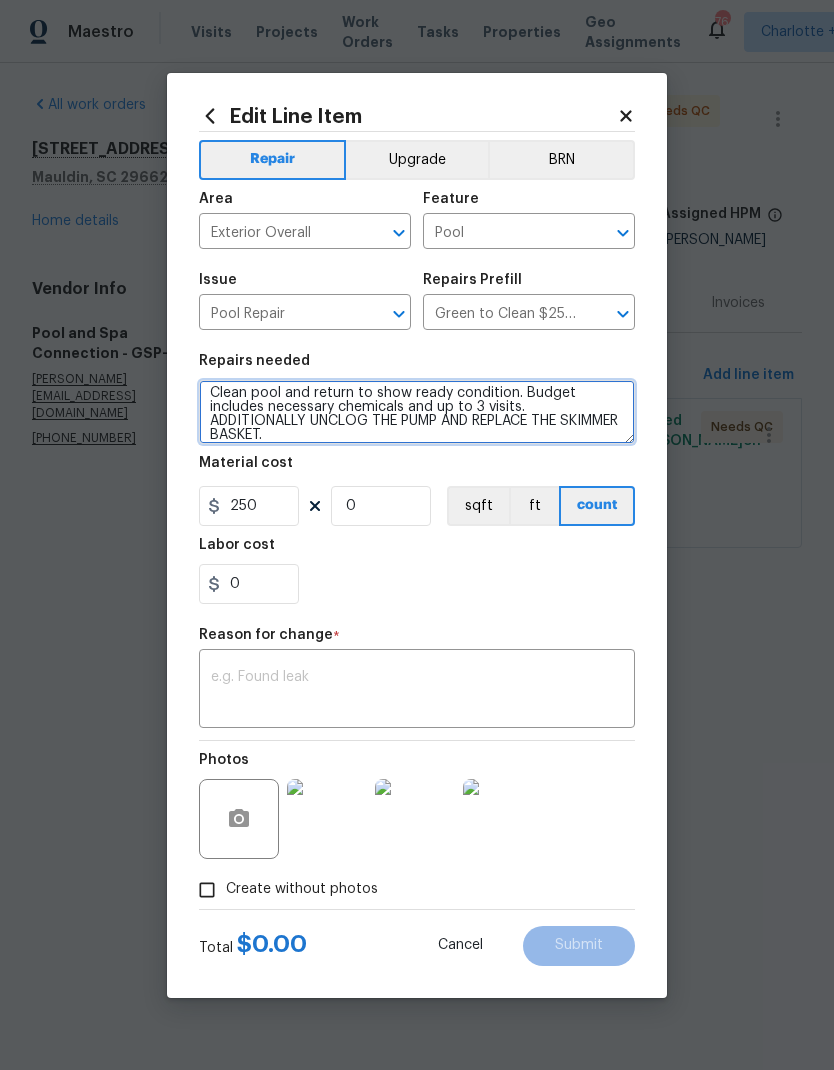 click on "Clean pool and return to show ready condition. Budget includes necessary chemicals and up to 3 visits. ADDITIONALLY UNCLOG THE PUMP AND REPLACE THE SKIMMER BASKET." at bounding box center [417, 412] 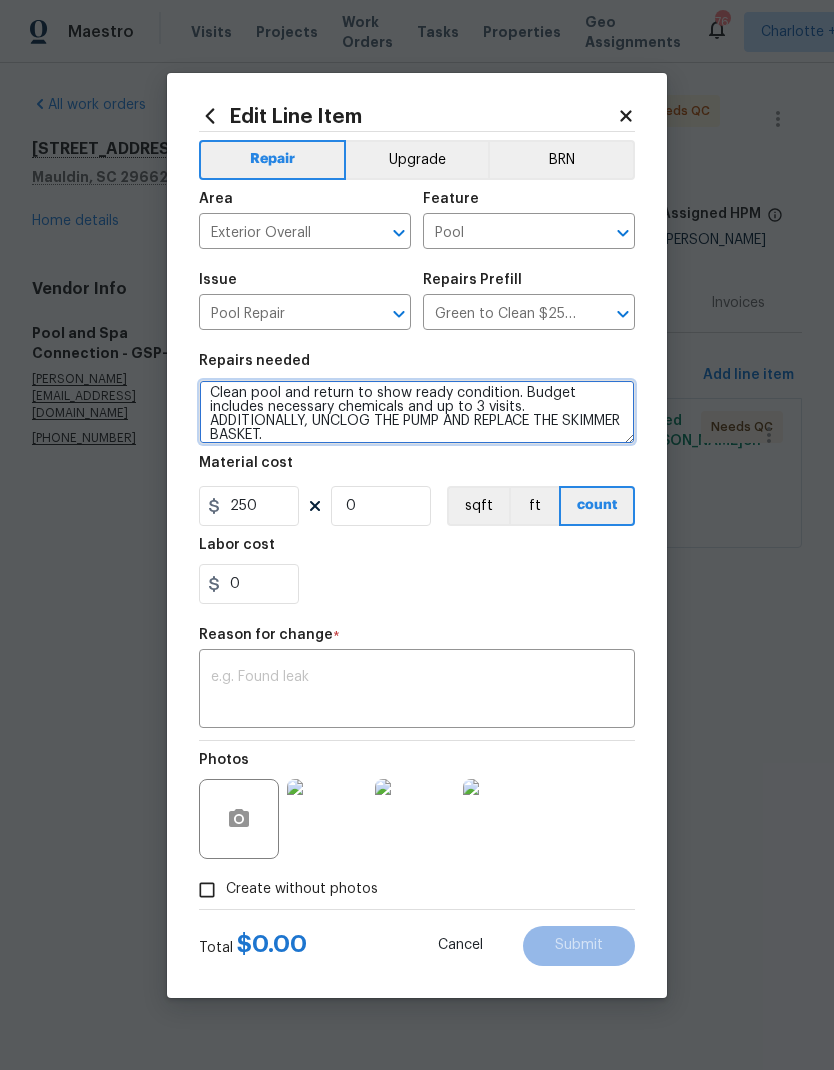 click on "Clean pool and return to show ready condition. Budget includes necessary chemicals and up to 3 visits. ADDITIONALLY, UNCLOG THE PUMP AND REPLACE THE SKIMMER BASKET." at bounding box center (417, 412) 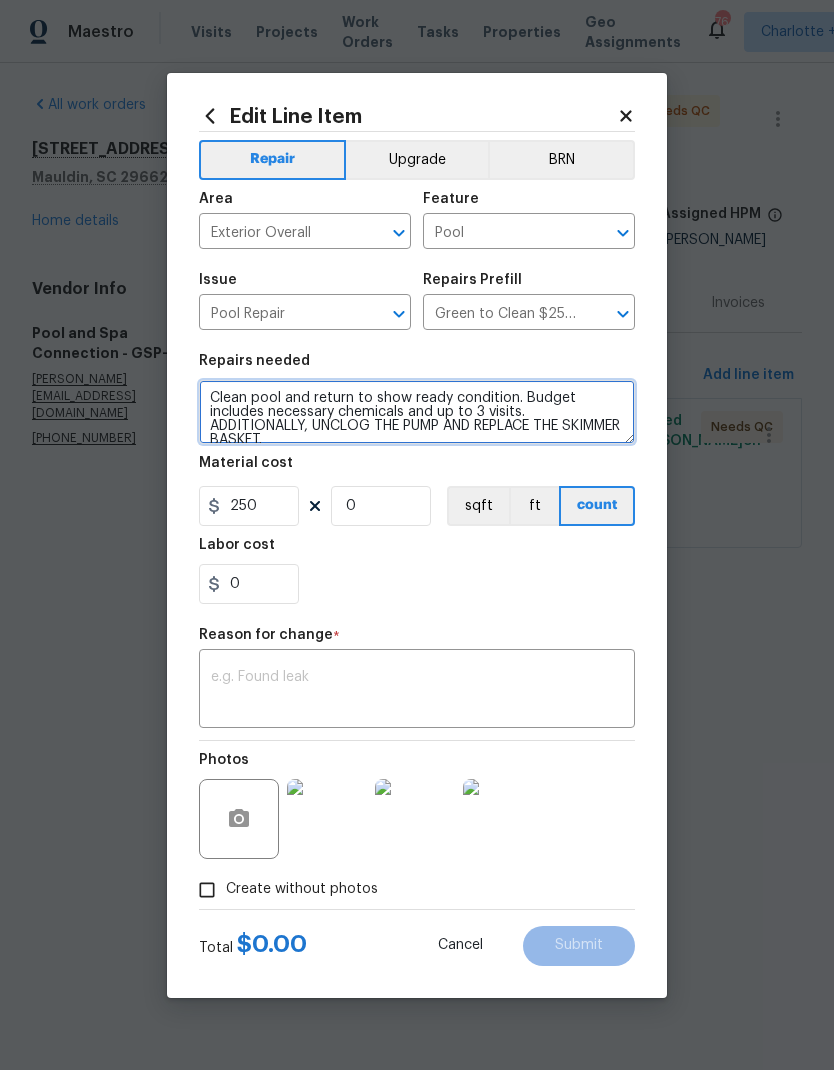 scroll, scrollTop: 14, scrollLeft: 0, axis: vertical 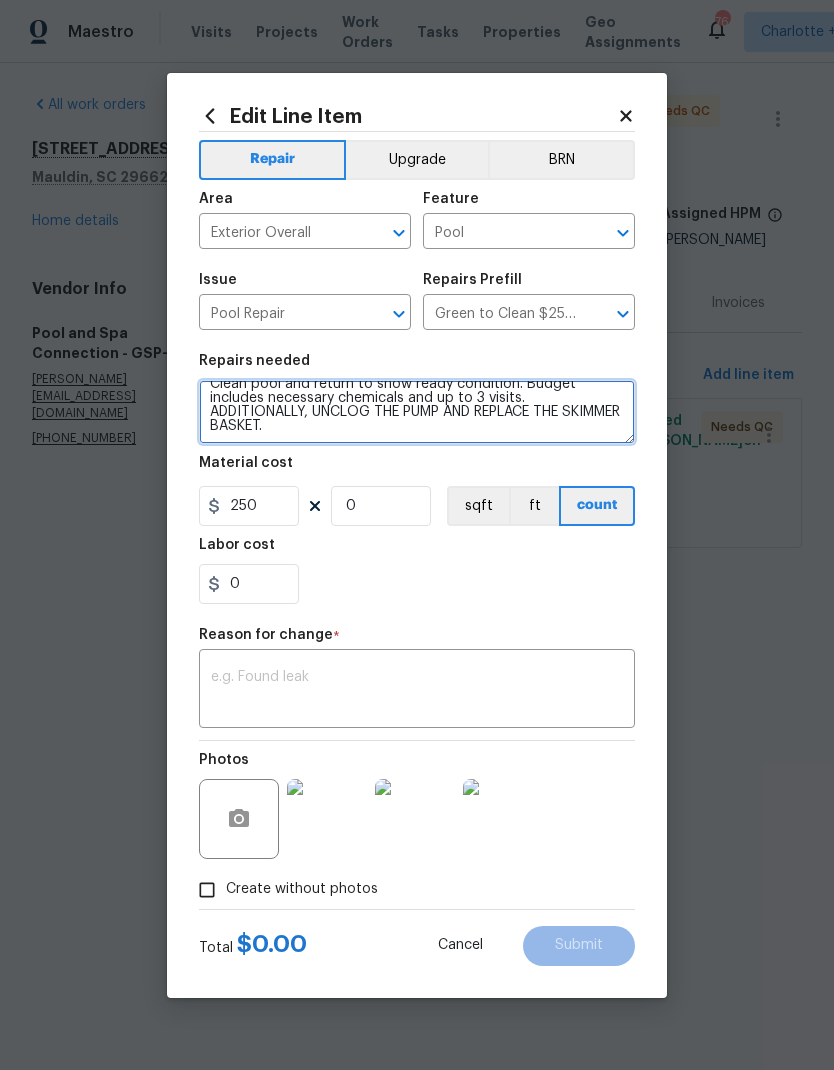 type on "Clean pool and return to show ready condition. Budget includes necessary chemicals and up to 3 visits. ADDITIONALLY, UNCLOG THE PUMP AND REPLACE THE SKIMMER BASKET." 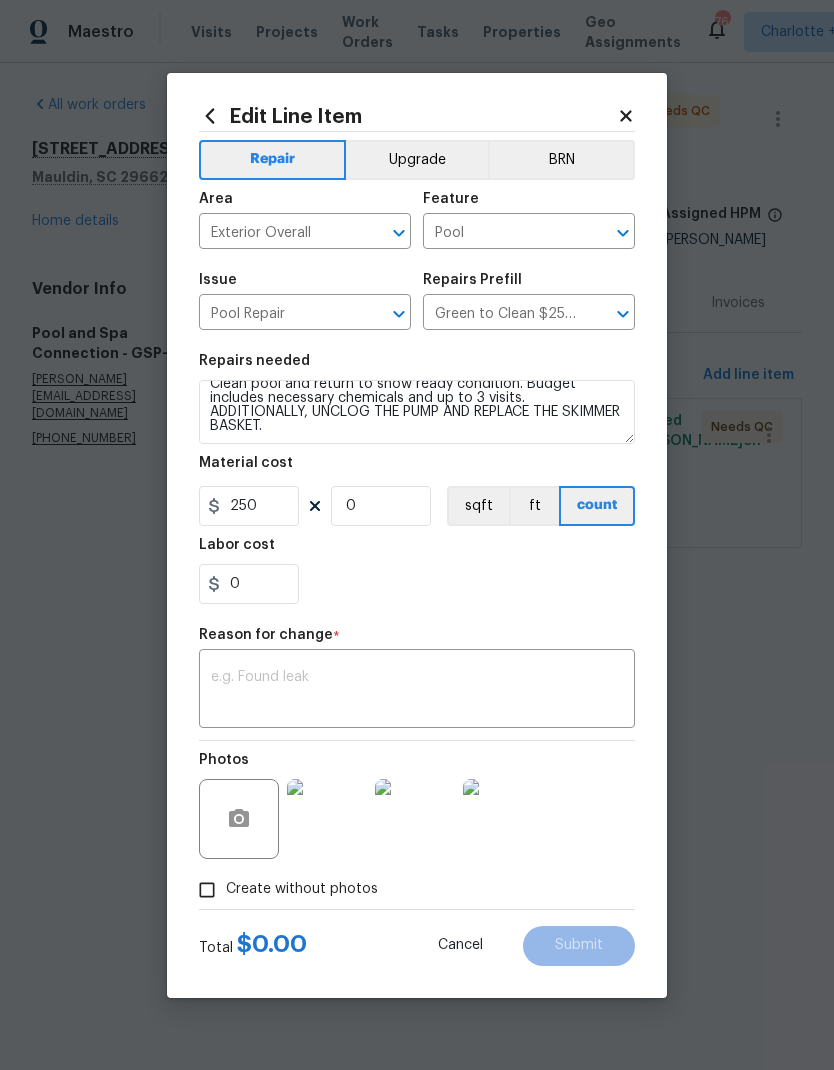 click 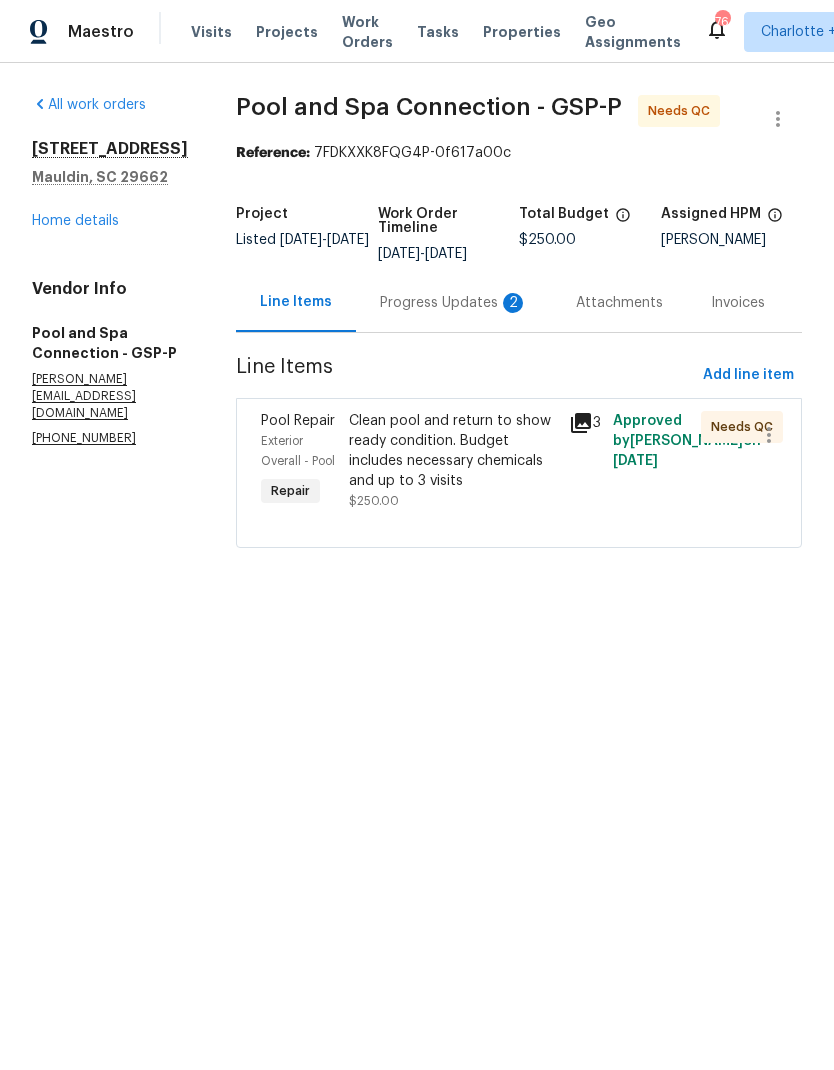 click on "Progress Updates 2" at bounding box center [454, 303] 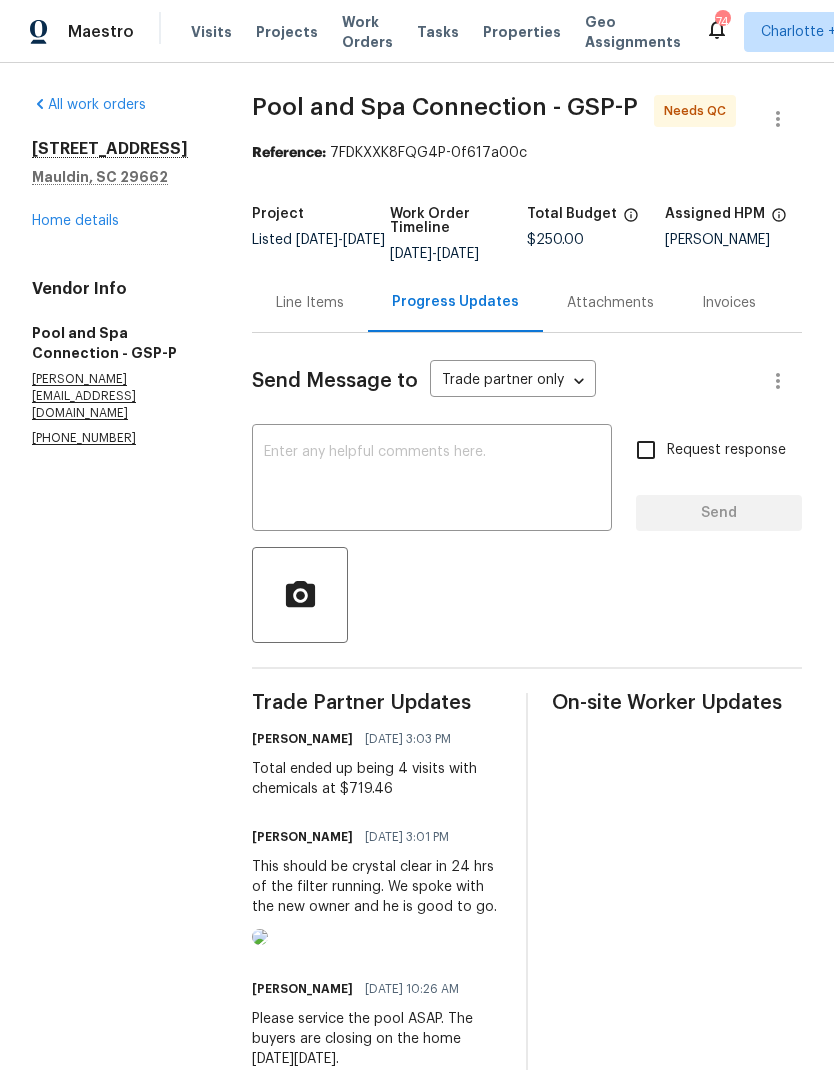 click on "Line Items" at bounding box center [310, 303] 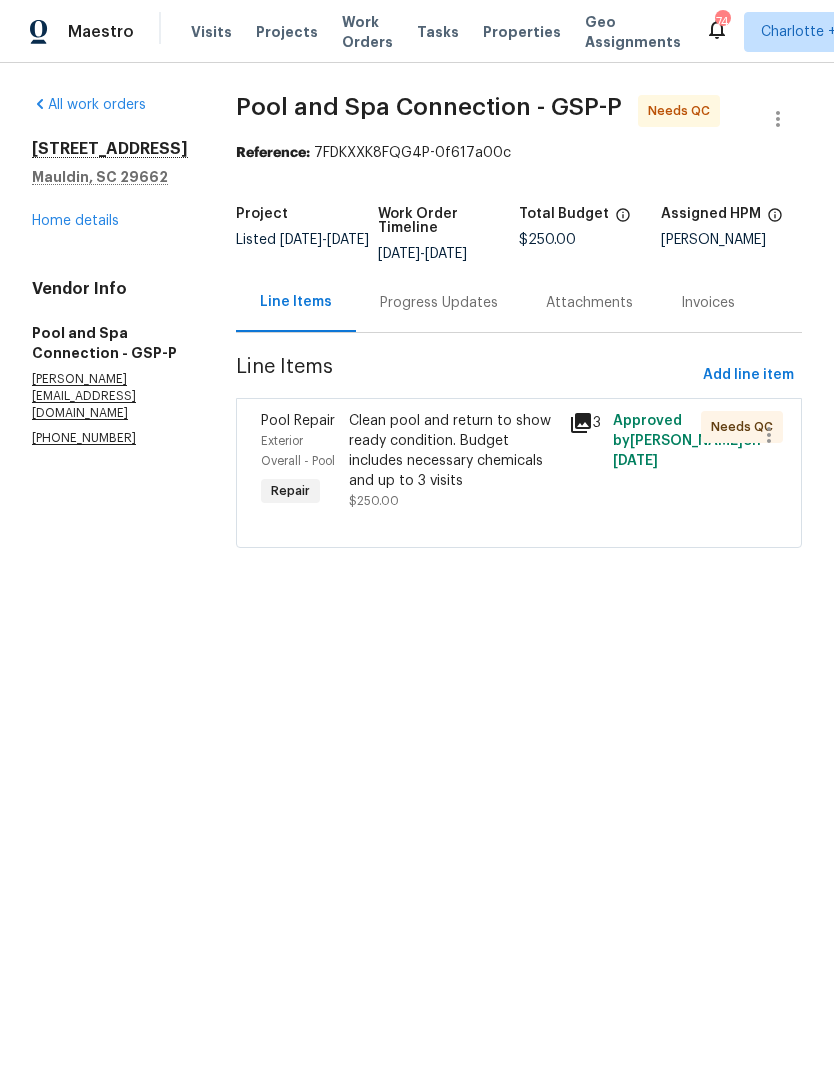 click on "Clean pool and return to show ready condition. Budget includes necessary chemicals and up to 3 visits" at bounding box center (453, 451) 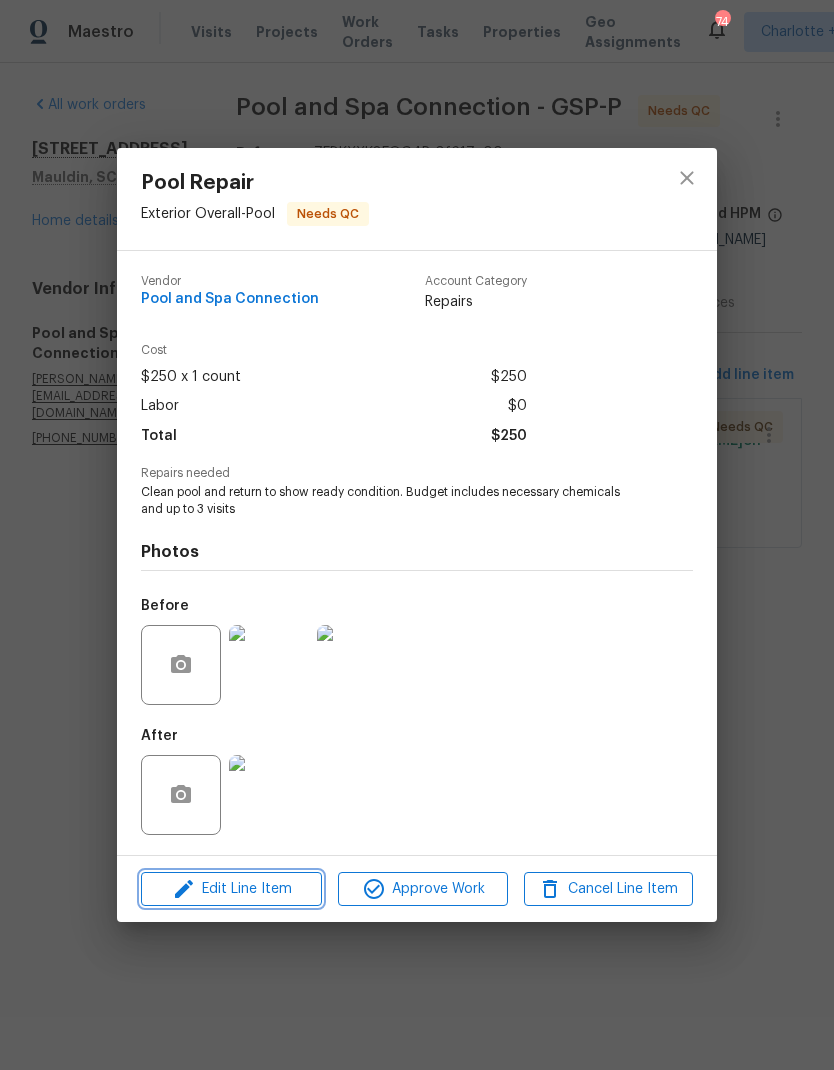 click on "Edit Line Item" at bounding box center [231, 889] 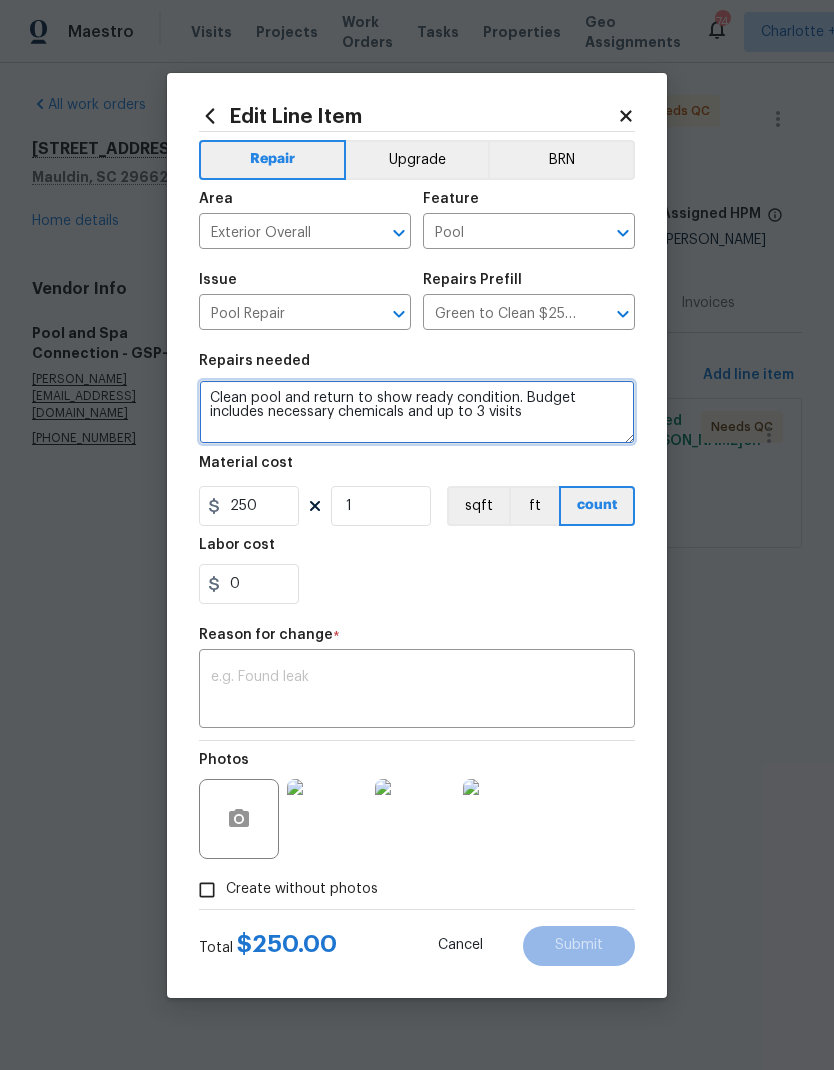 click on "Clean pool and return to show ready condition. Budget includes necessary chemicals and up to 3 visits" at bounding box center (417, 412) 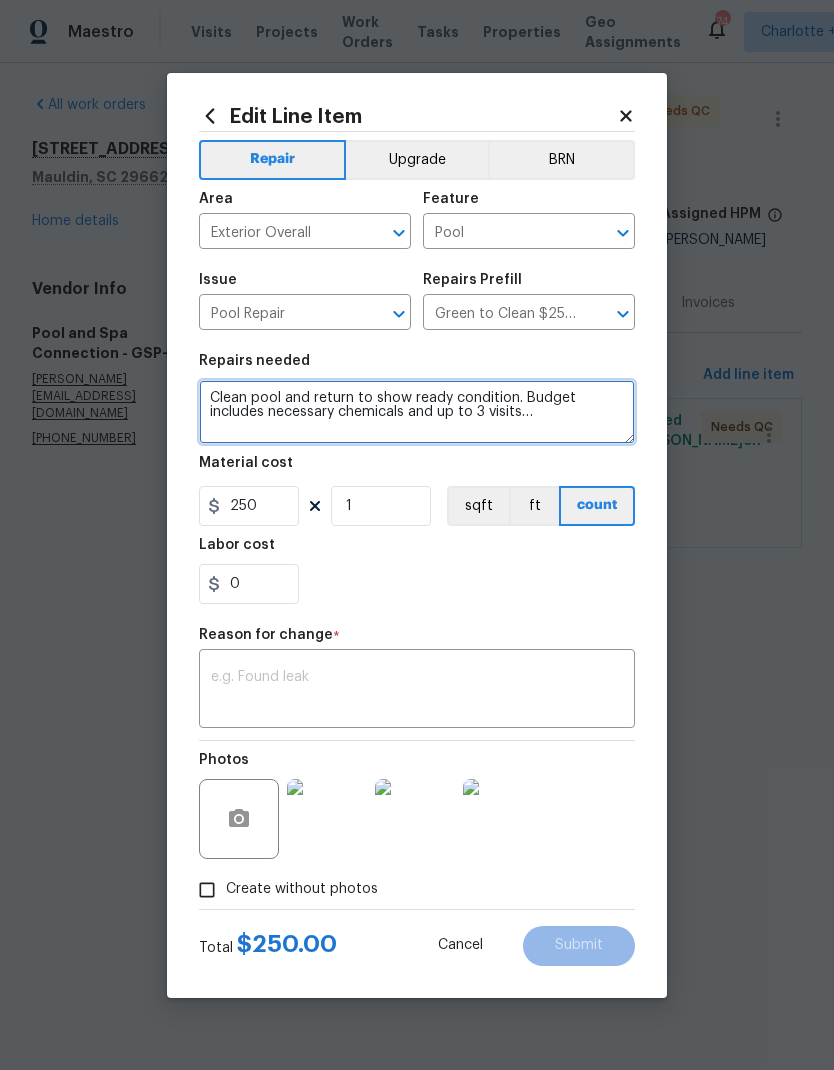 click on "Clean pool and return to show ready condition. Budget includes necessary chemicals and up to 3 visits…" at bounding box center [417, 412] 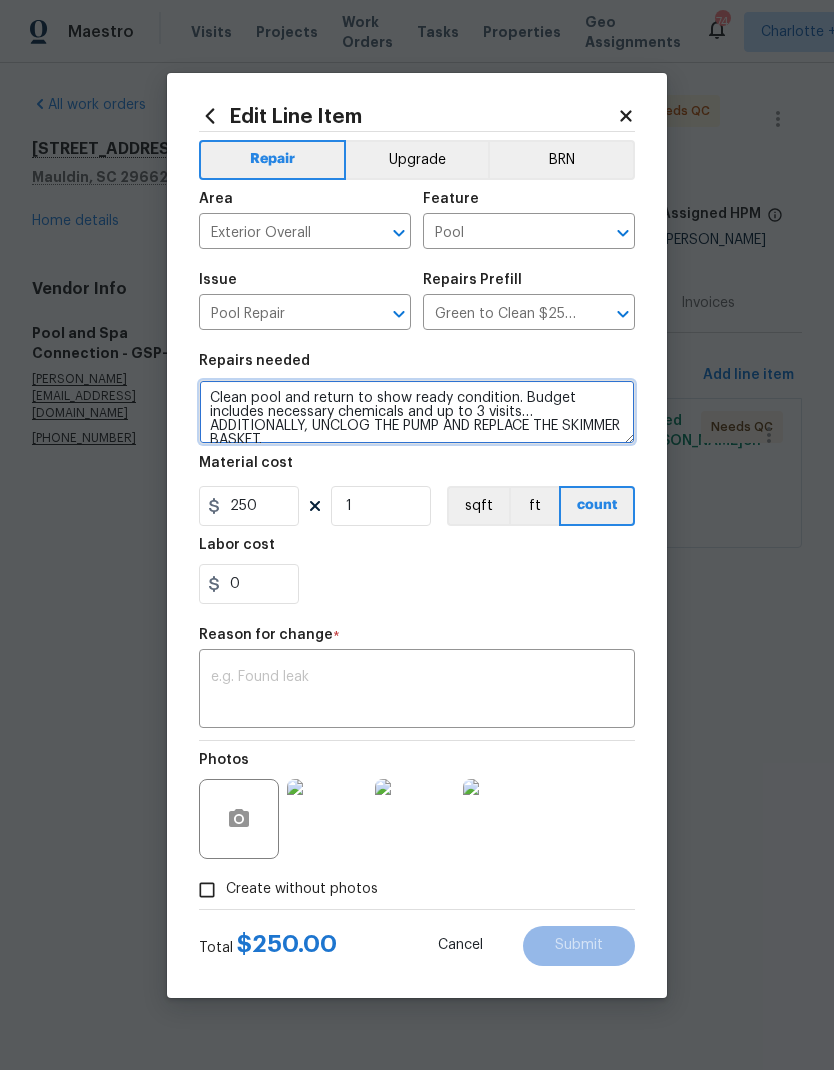 scroll, scrollTop: 5, scrollLeft: 0, axis: vertical 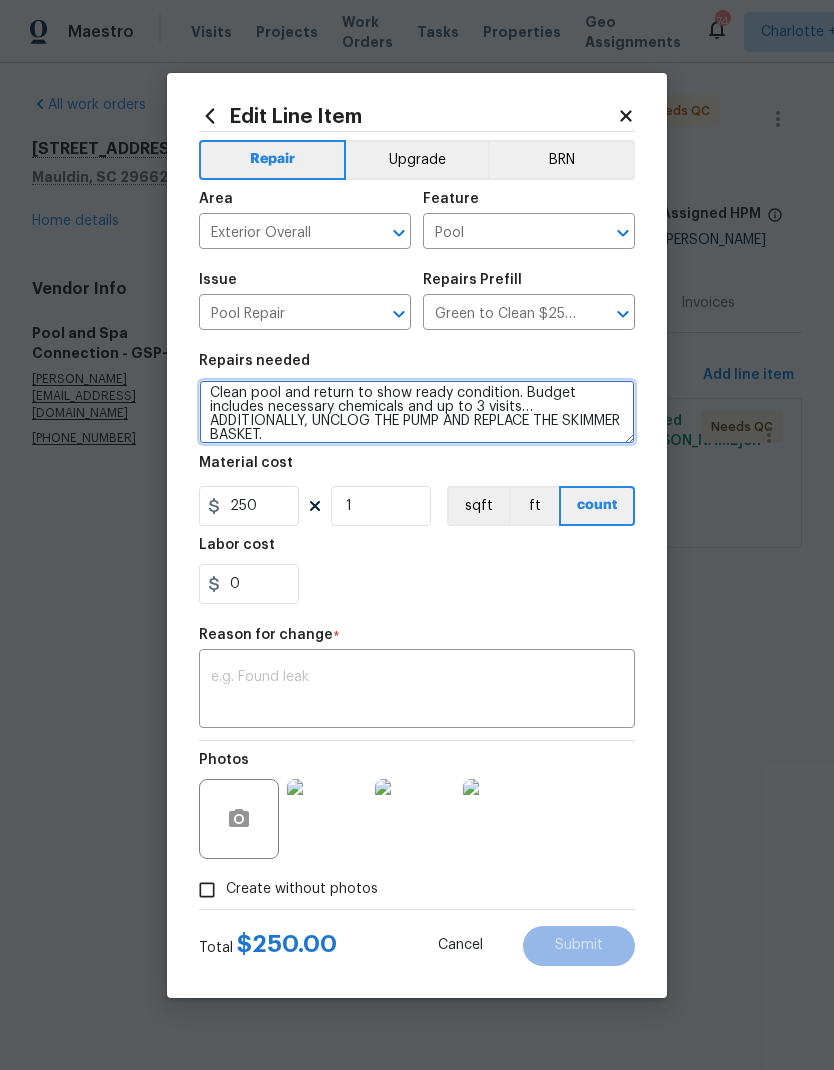 click on "Clean pool and return to show ready condition. Budget includes necessary chemicals and up to 3 visits… ADDITIONALLY, UNCLOG THE PUMP AND REPLACE THE SKIMMER BASKET." at bounding box center [417, 412] 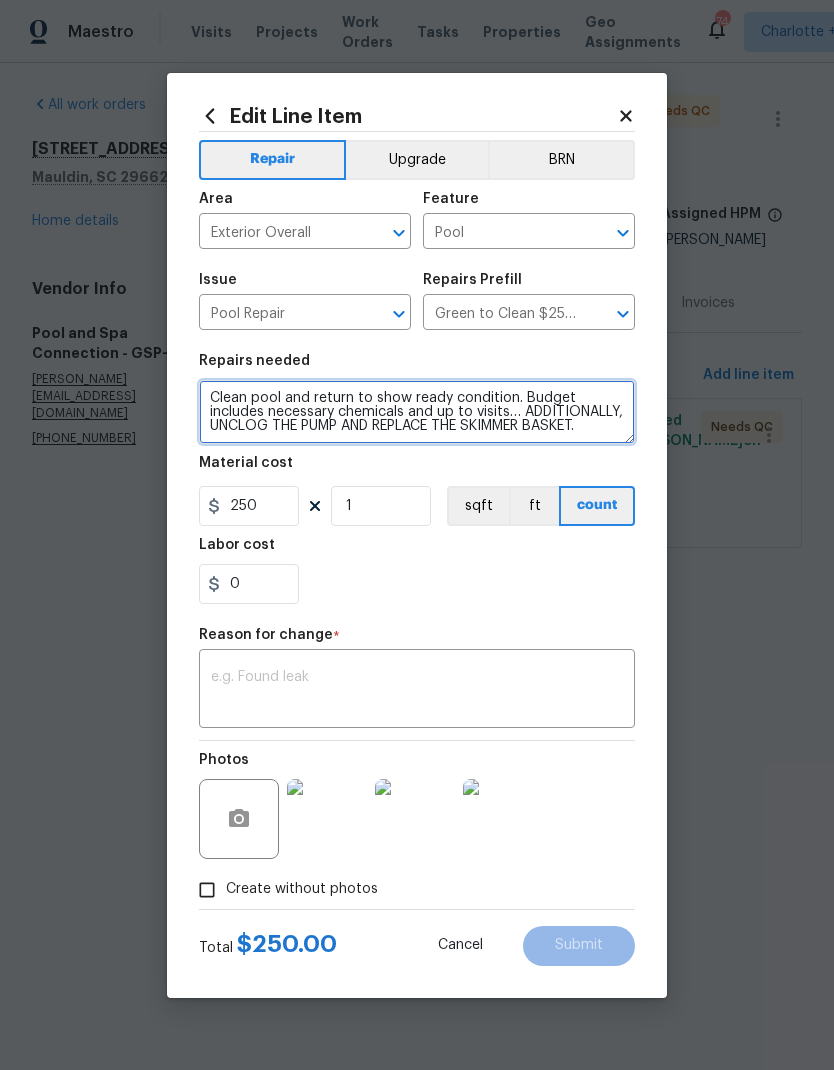 scroll, scrollTop: 0, scrollLeft: 0, axis: both 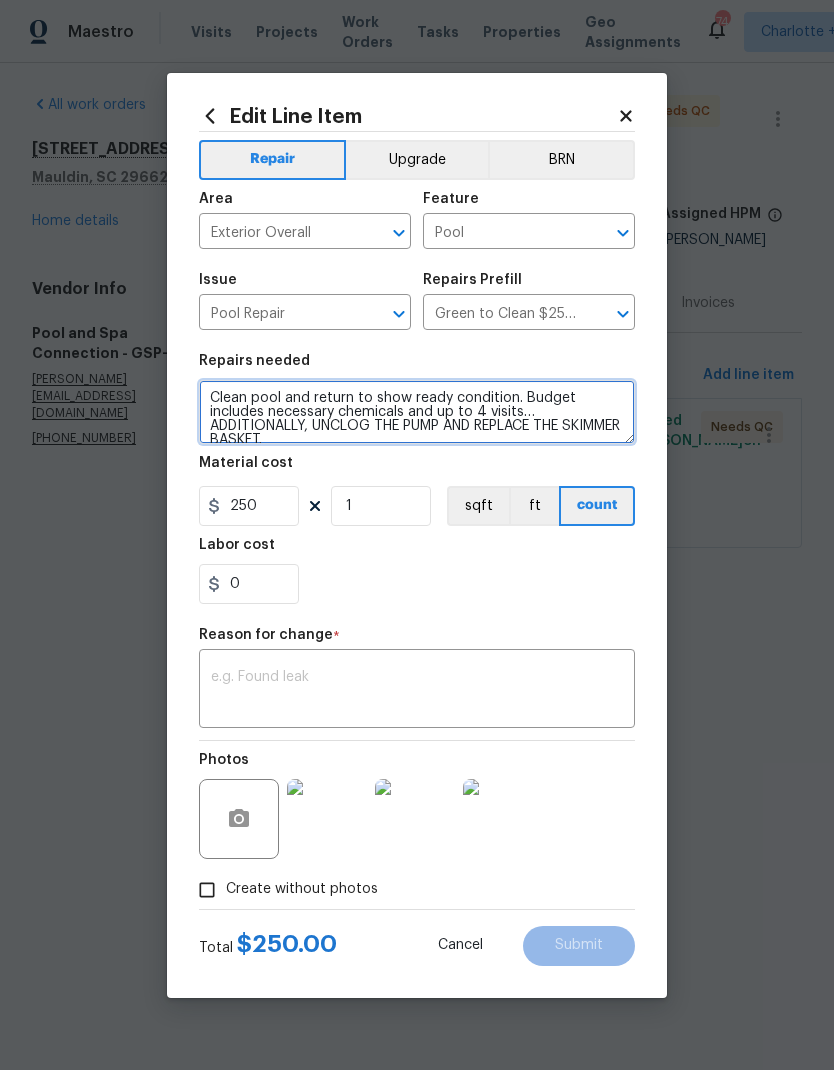 type on "Clean pool and return to show ready condition. Budget includes necessary chemicals and up to 4 visits… ADDITIONALLY, UNCLOG THE PUMP AND REPLACE THE SKIMMER BASKET." 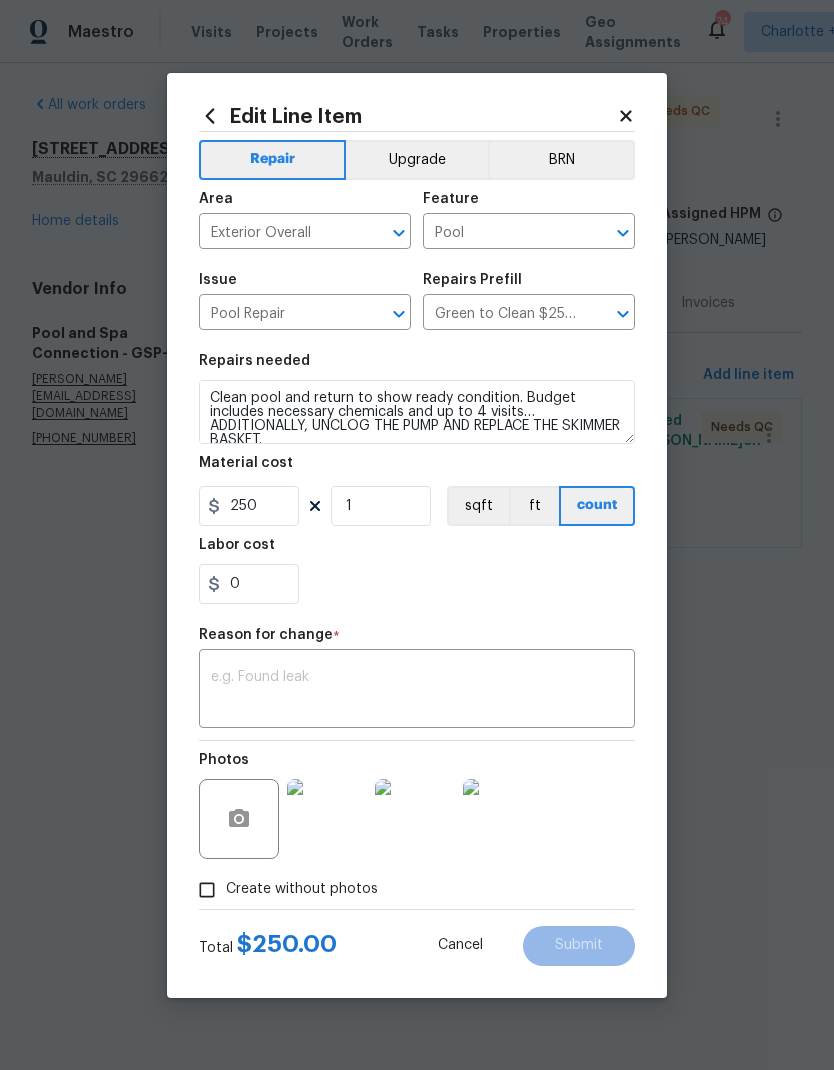 click 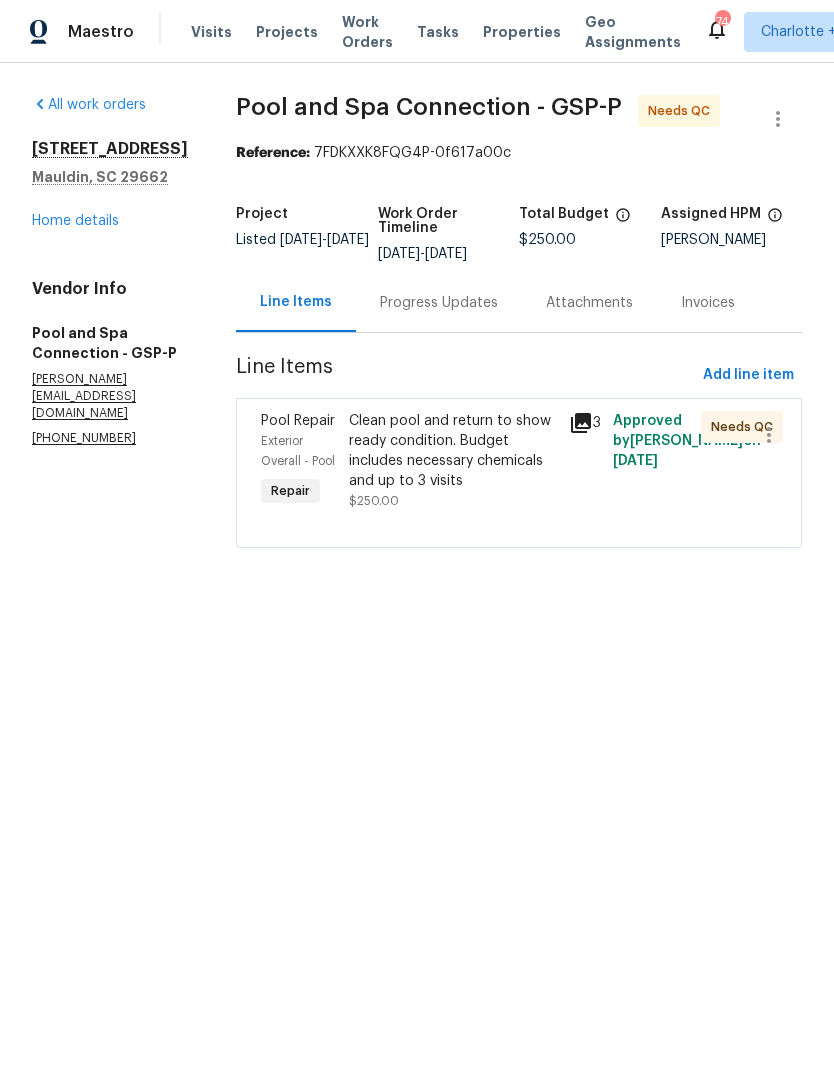 click on "Progress Updates" at bounding box center (439, 303) 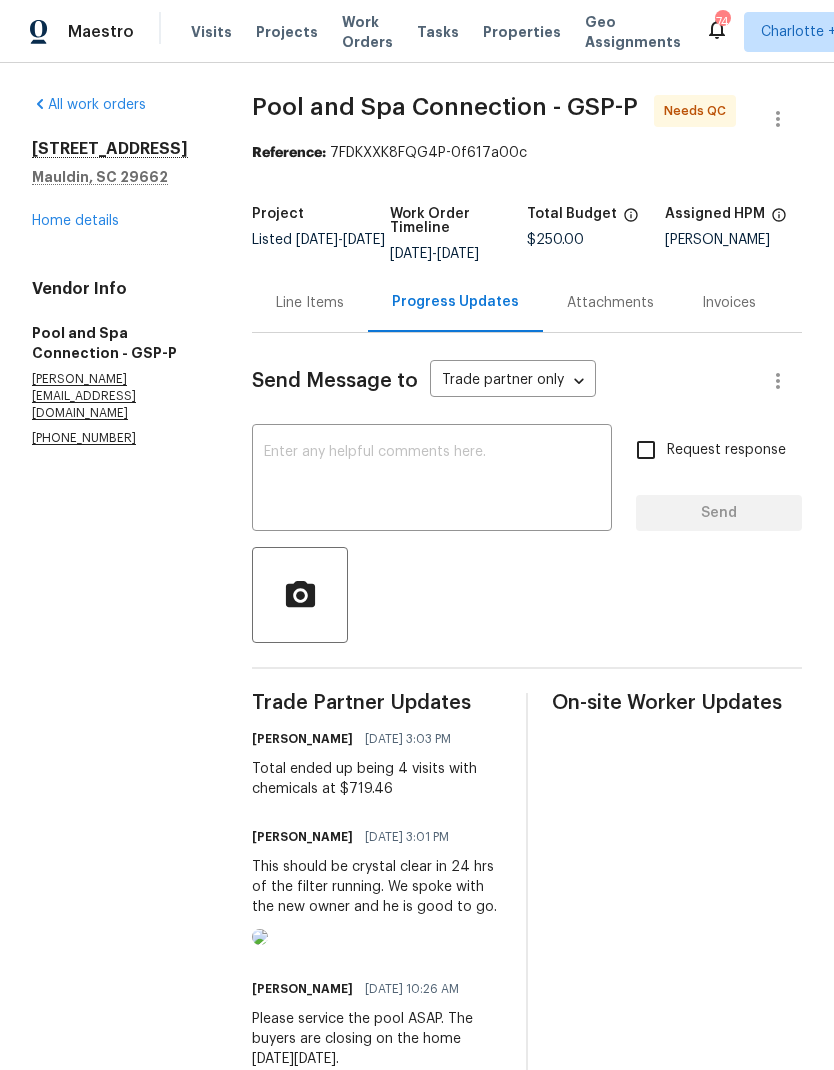 click on "Line Items" at bounding box center [310, 303] 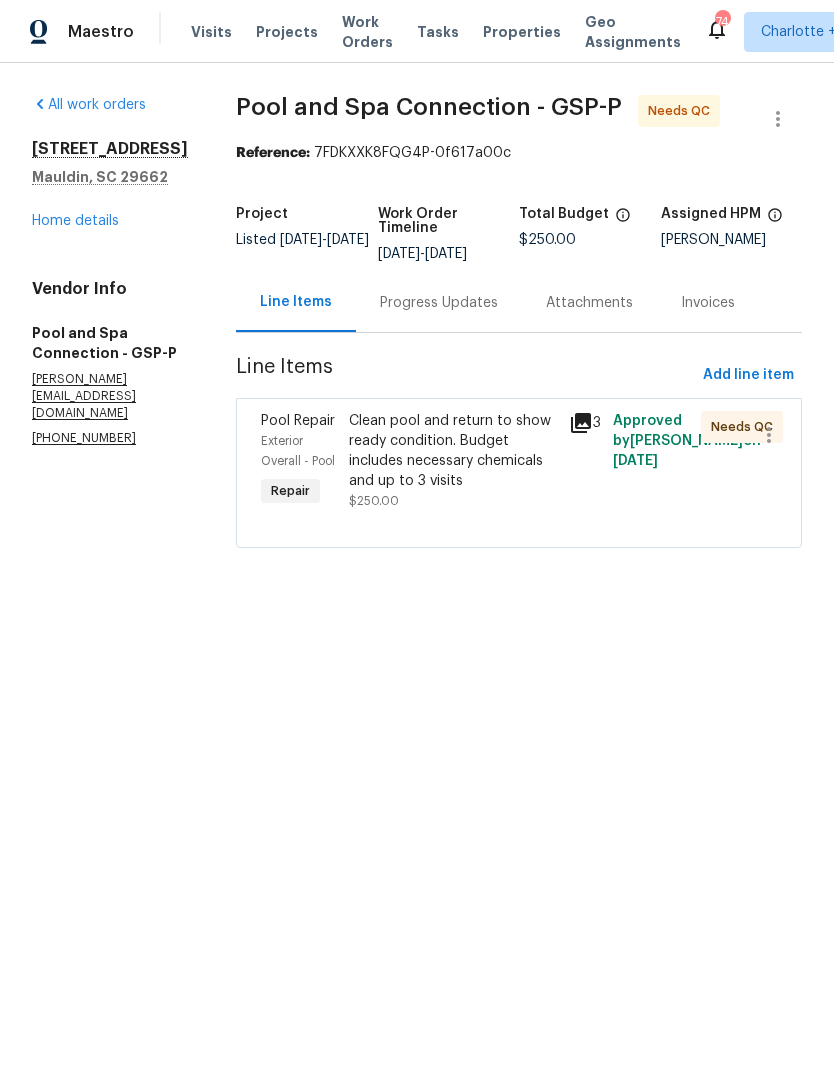 click on "Clean pool and return to show ready condition. Budget includes necessary chemicals and up to 3 visits" at bounding box center (453, 451) 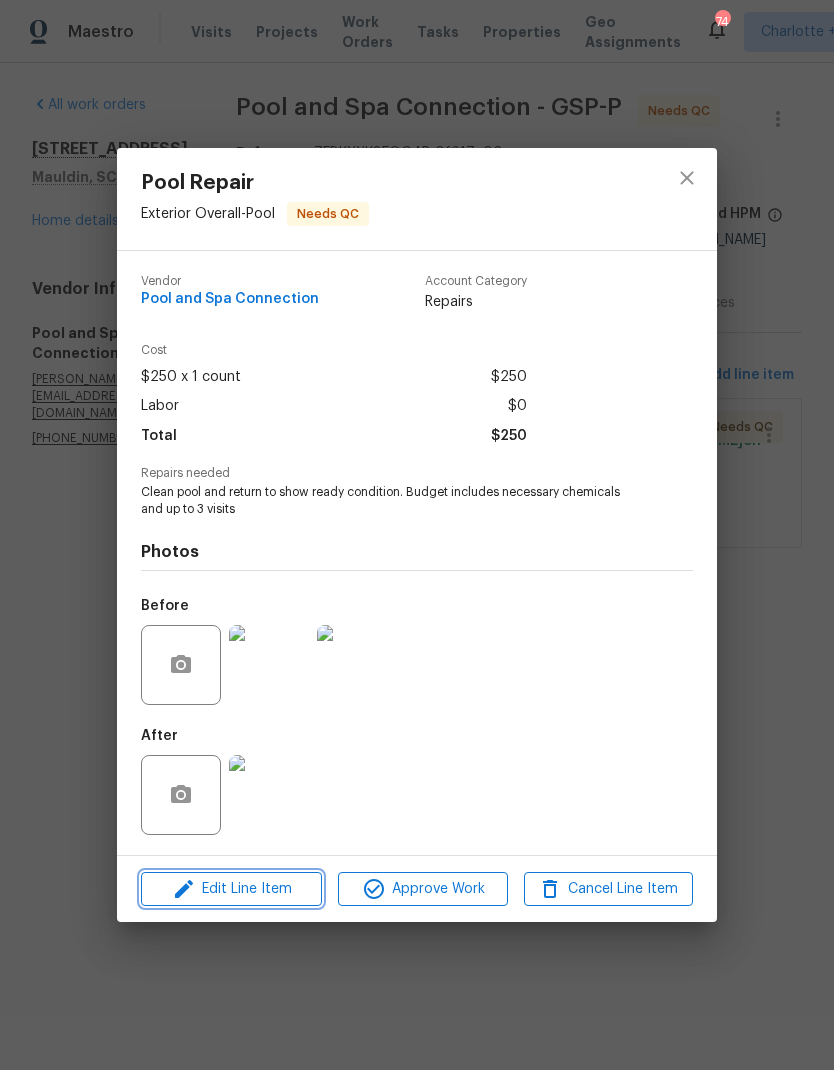 click on "Edit Line Item" at bounding box center [231, 889] 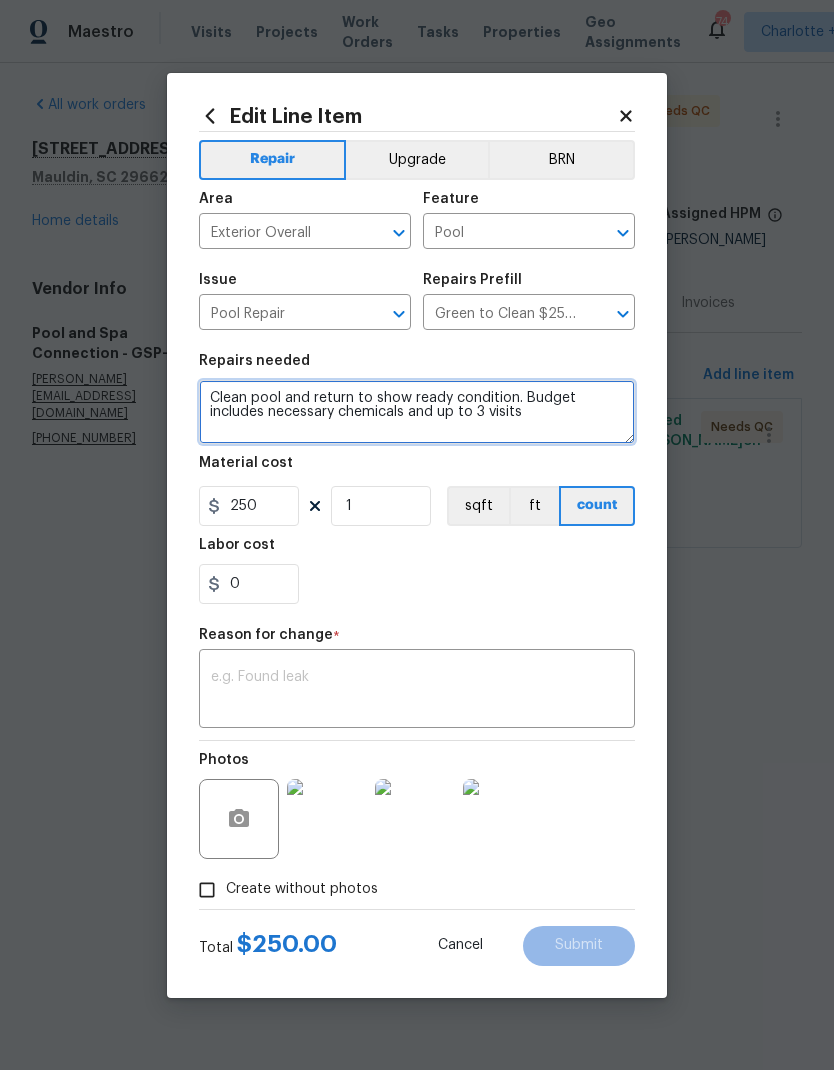 click on "Clean pool and return to show ready condition. Budget includes necessary chemicals and up to 3 visits" at bounding box center (417, 412) 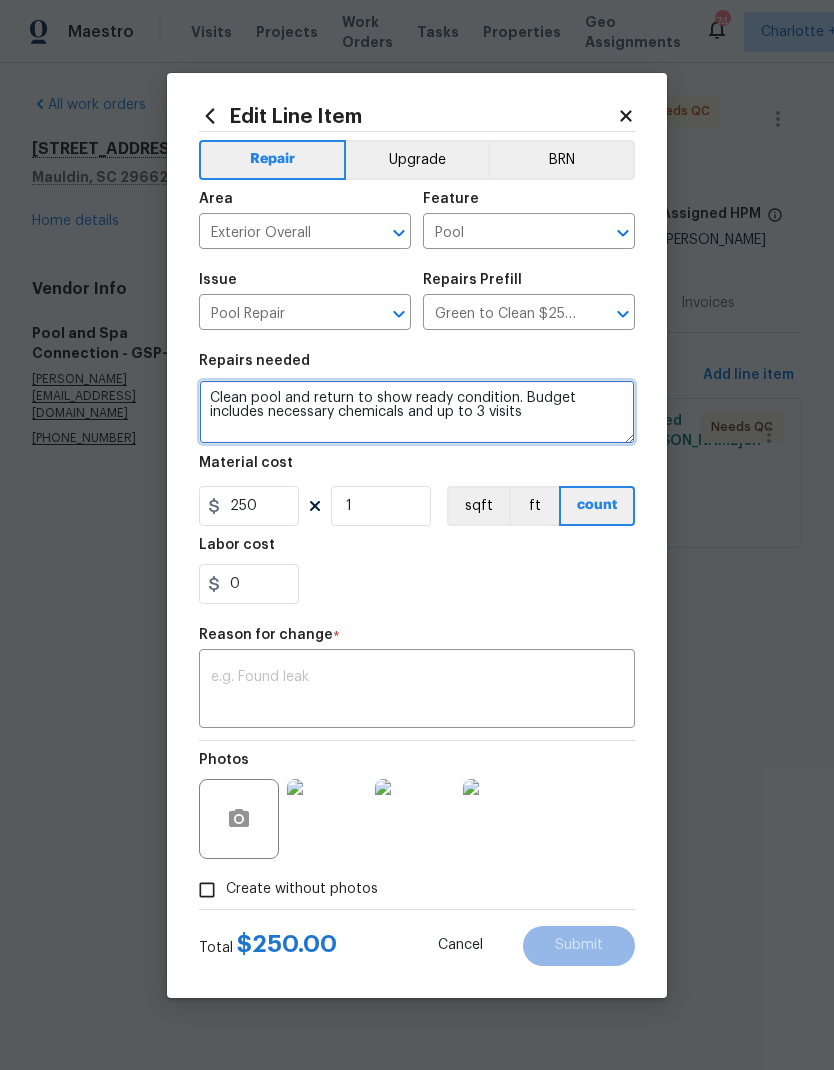 click on "Clean pool and return to show ready condition. Budget includes necessary chemicals and up to 3 visits" at bounding box center [417, 412] 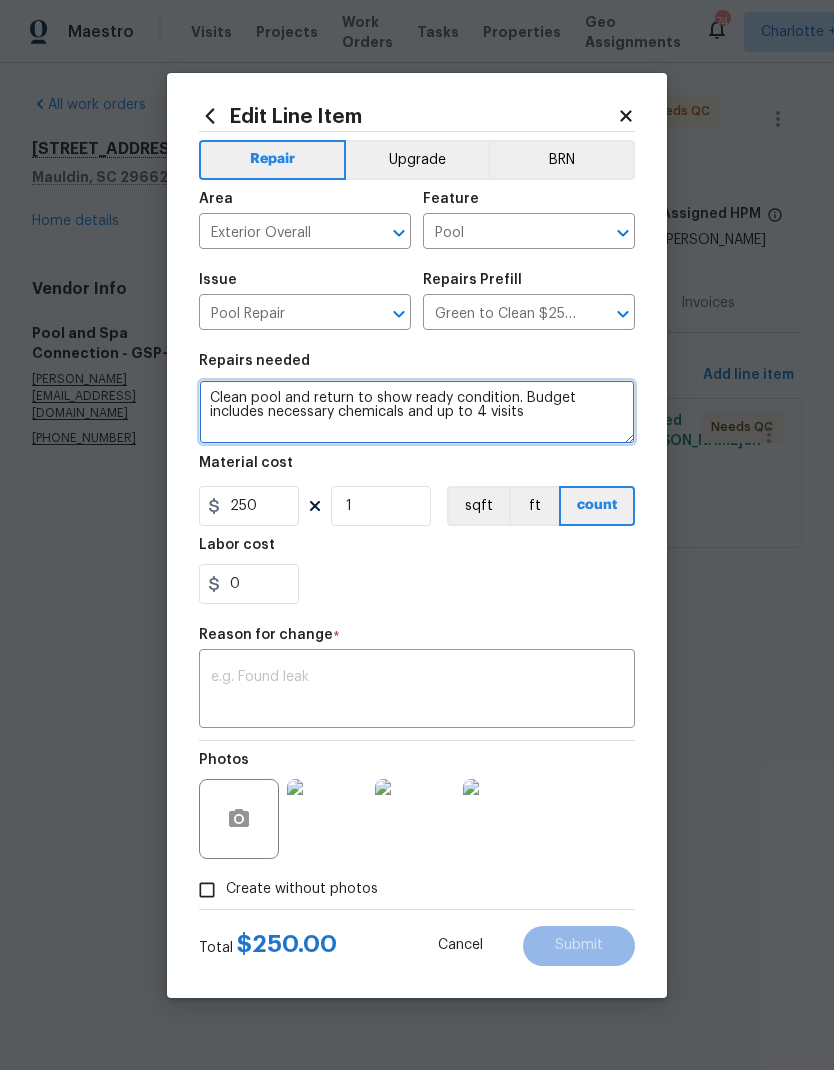 click on "Clean pool and return to show ready condition. Budget includes necessary chemicals and up to 4 visits" at bounding box center (417, 412) 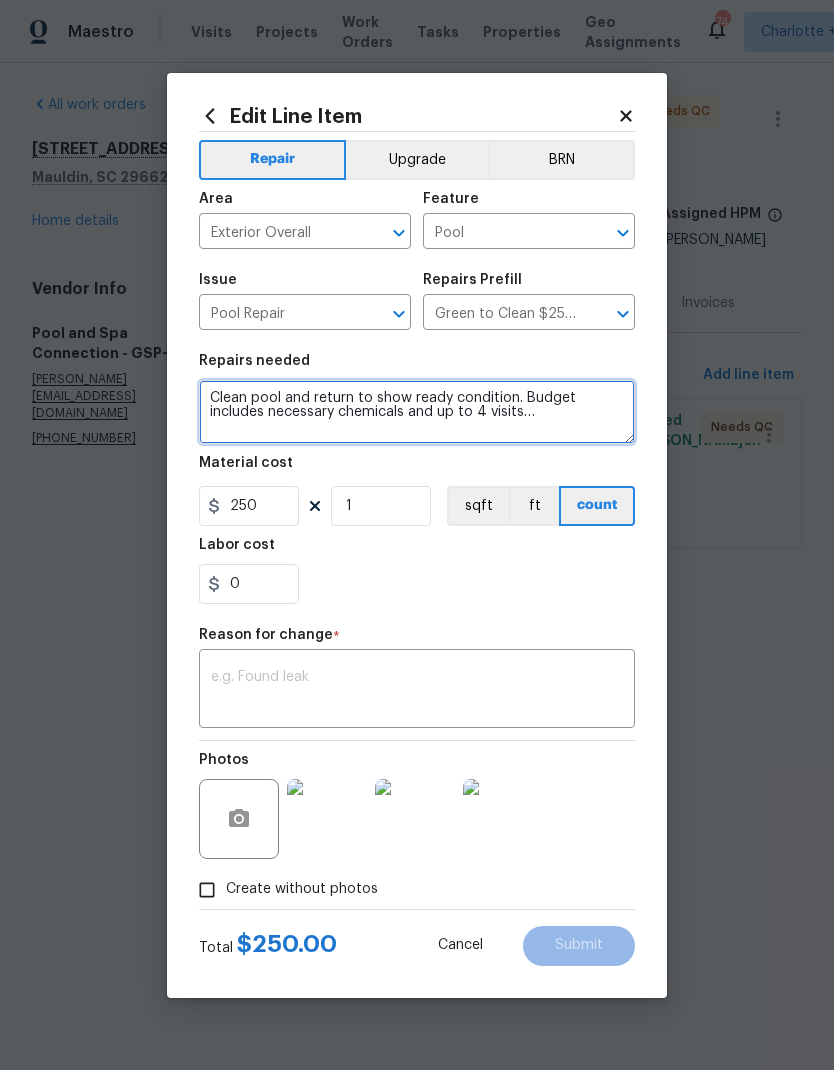 click on "Clean pool and return to show ready condition. Budget includes necessary chemicals and up to 4 visits…" at bounding box center [417, 412] 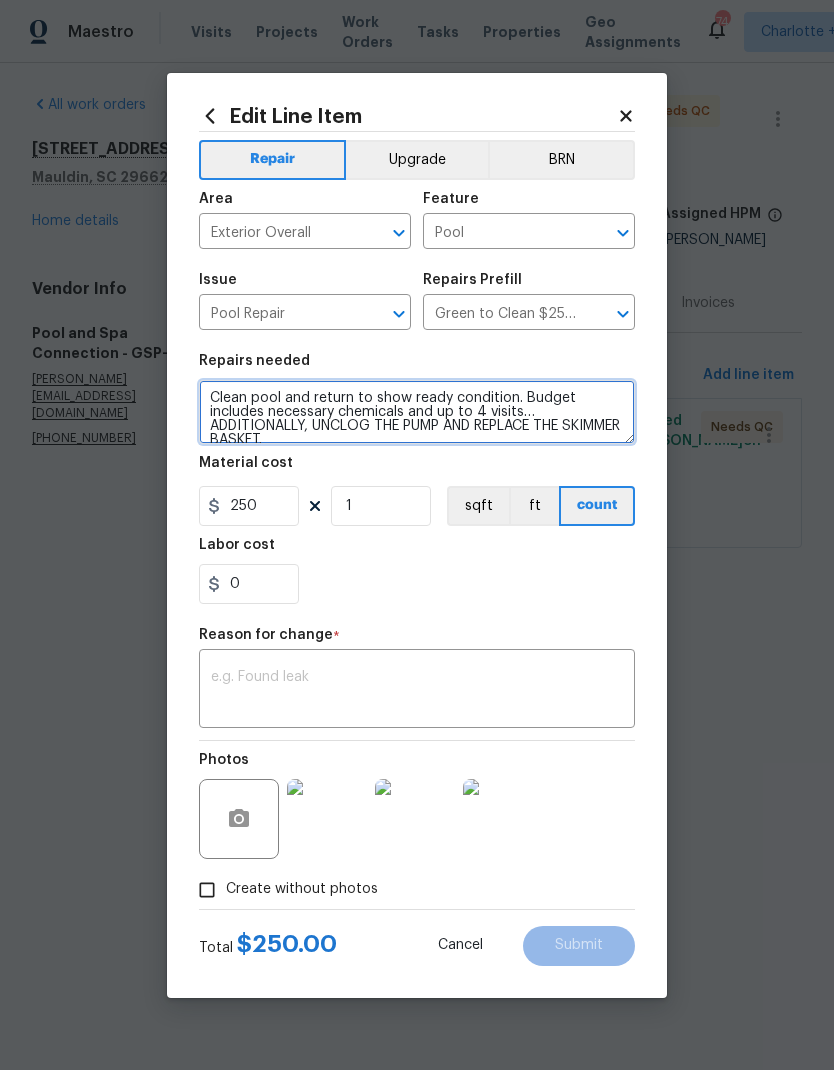 scroll, scrollTop: 5, scrollLeft: 0, axis: vertical 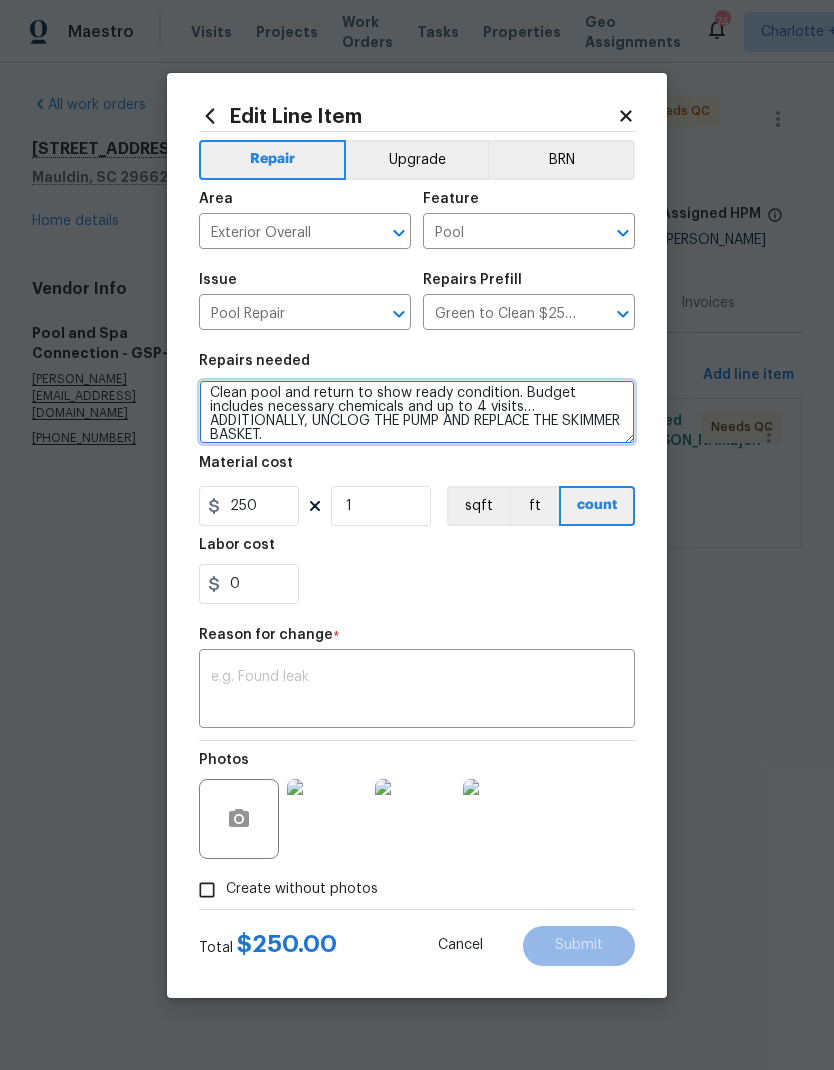 type on "Clean pool and return to show ready condition. Budget includes necessary chemicals and up to 4 visits… ADDITIONALLY, UNCLOG THE PUMP AND REPLACE THE SKIMMER BASKET." 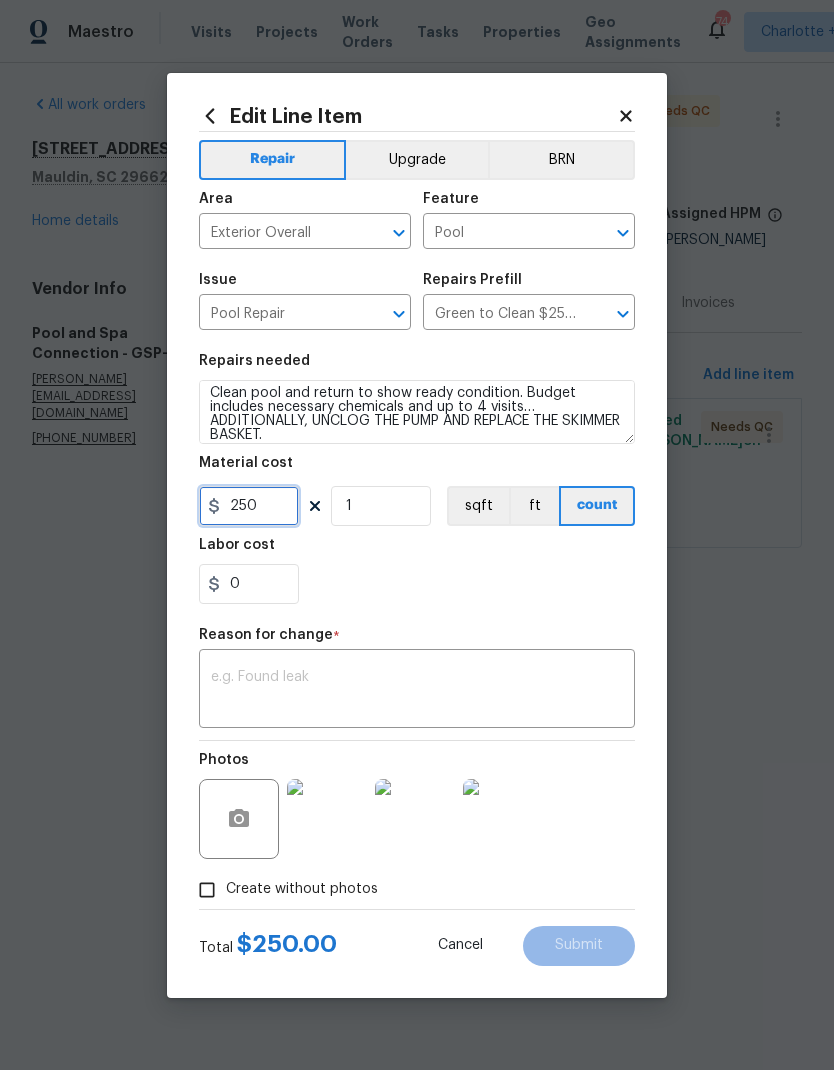 click on "250" at bounding box center [249, 506] 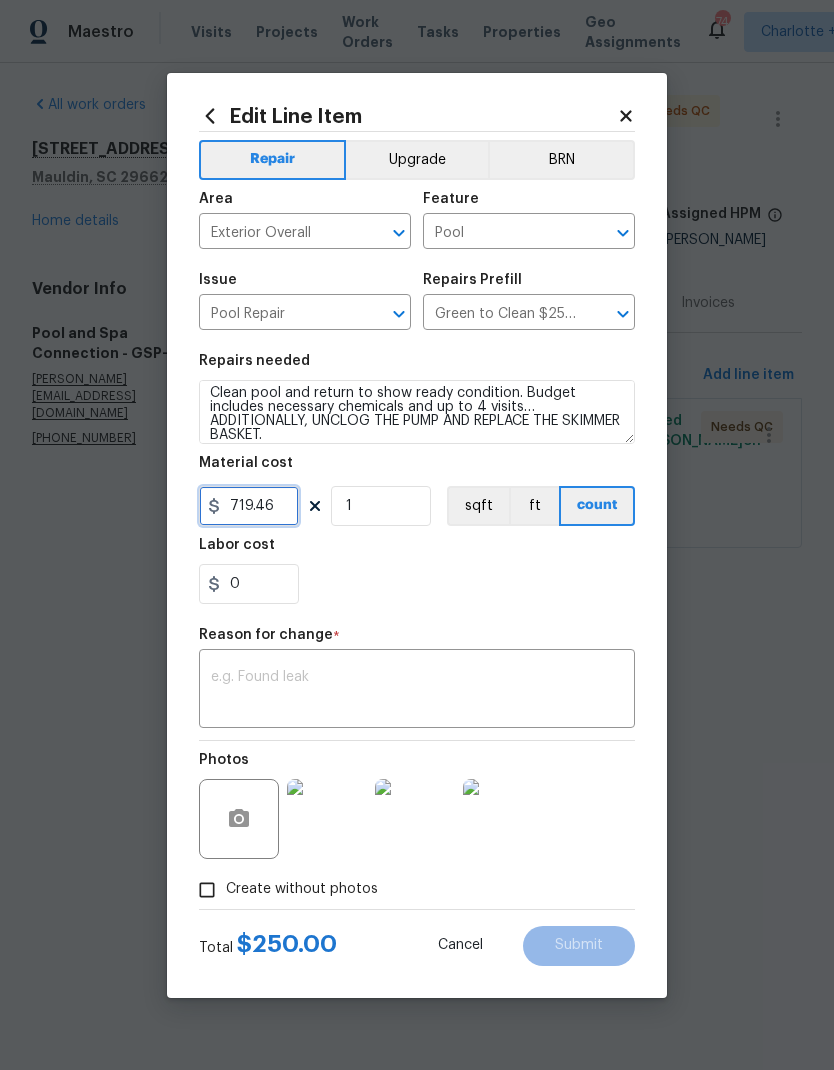 type on "719.46" 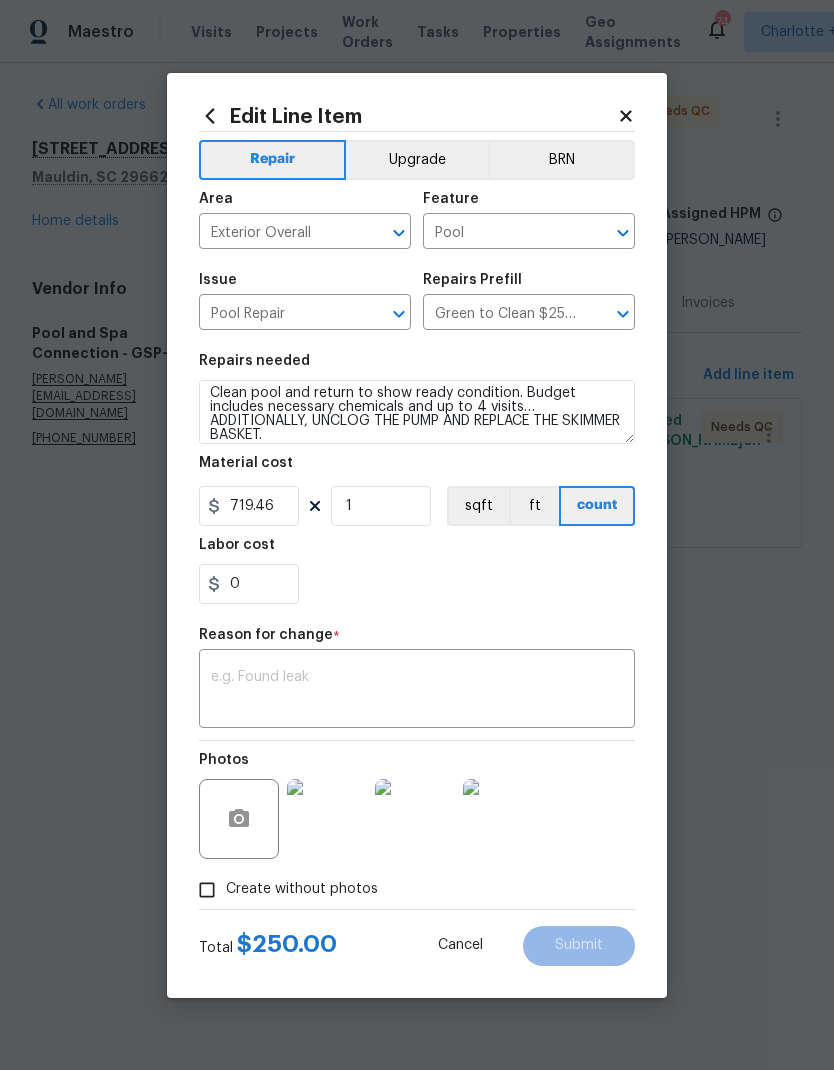 click at bounding box center (417, 691) 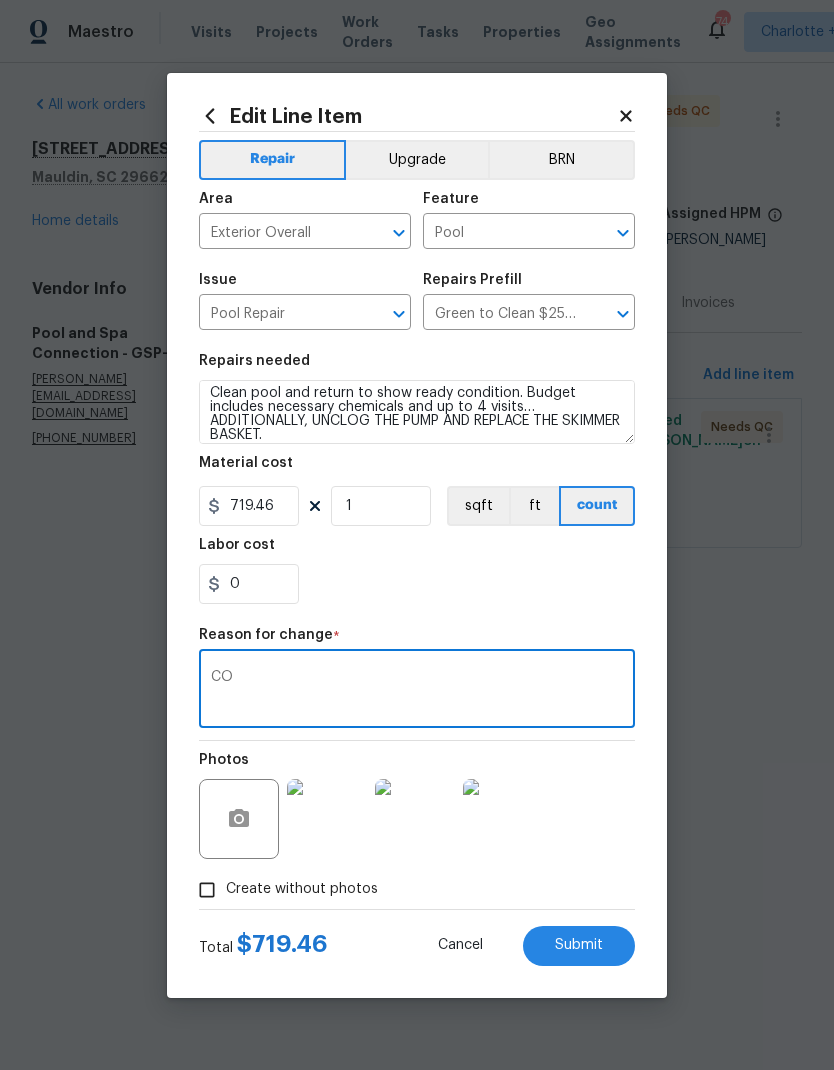 type on "CO" 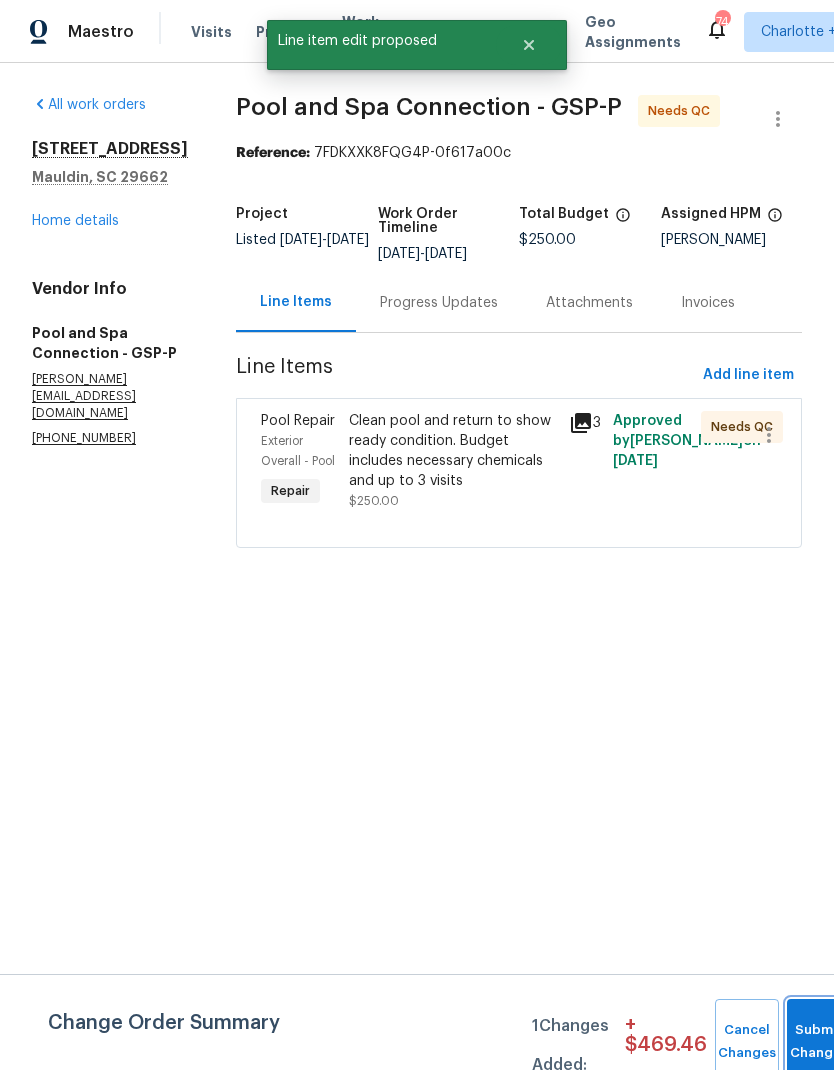 click on "Submit Changes" at bounding box center [819, 1042] 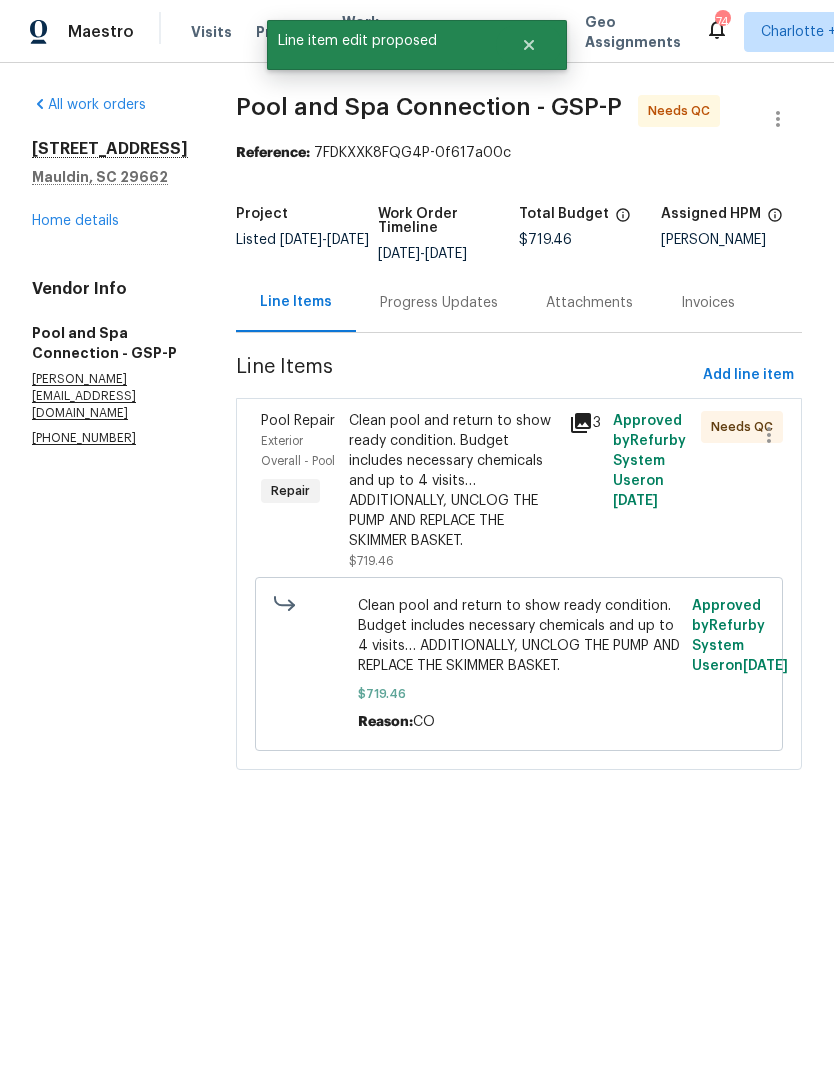 click on "Clean pool and return to show ready condition. Budget includes necessary chemicals and up to 4 visits… ADDITIONALLY, UNCLOG THE PUMP AND REPLACE THE SKIMMER BASKET." at bounding box center [453, 481] 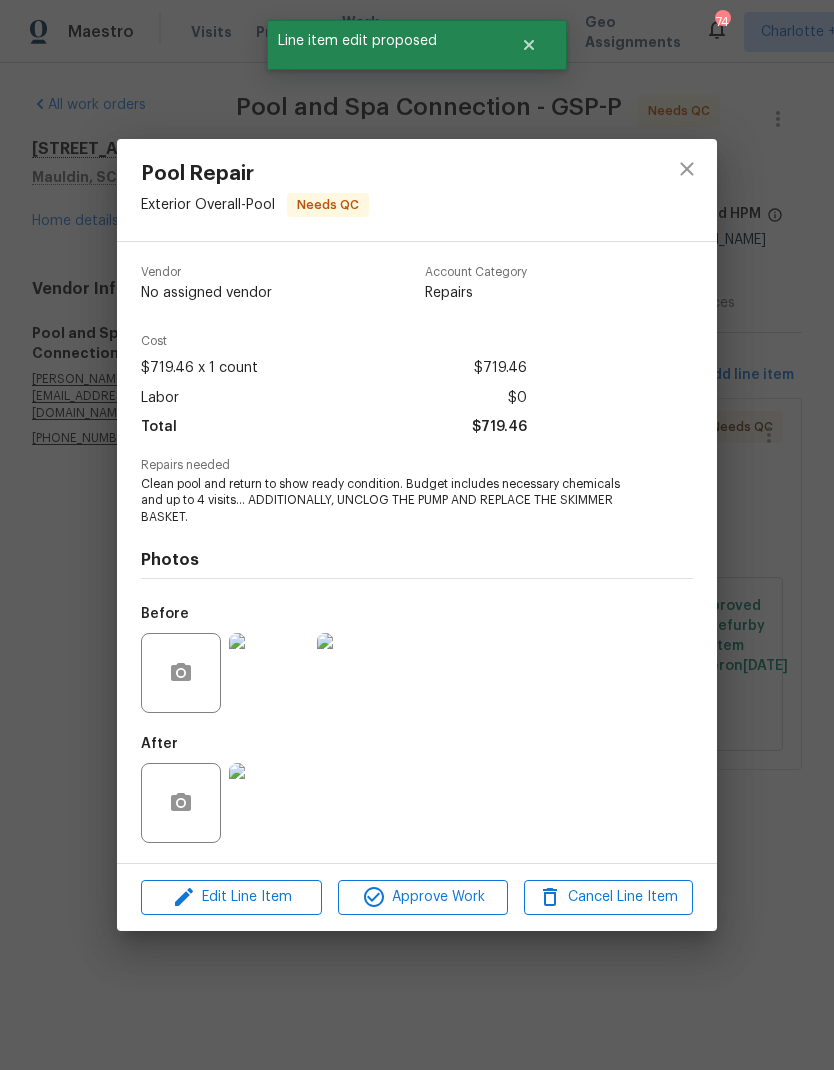 click at bounding box center (269, 803) 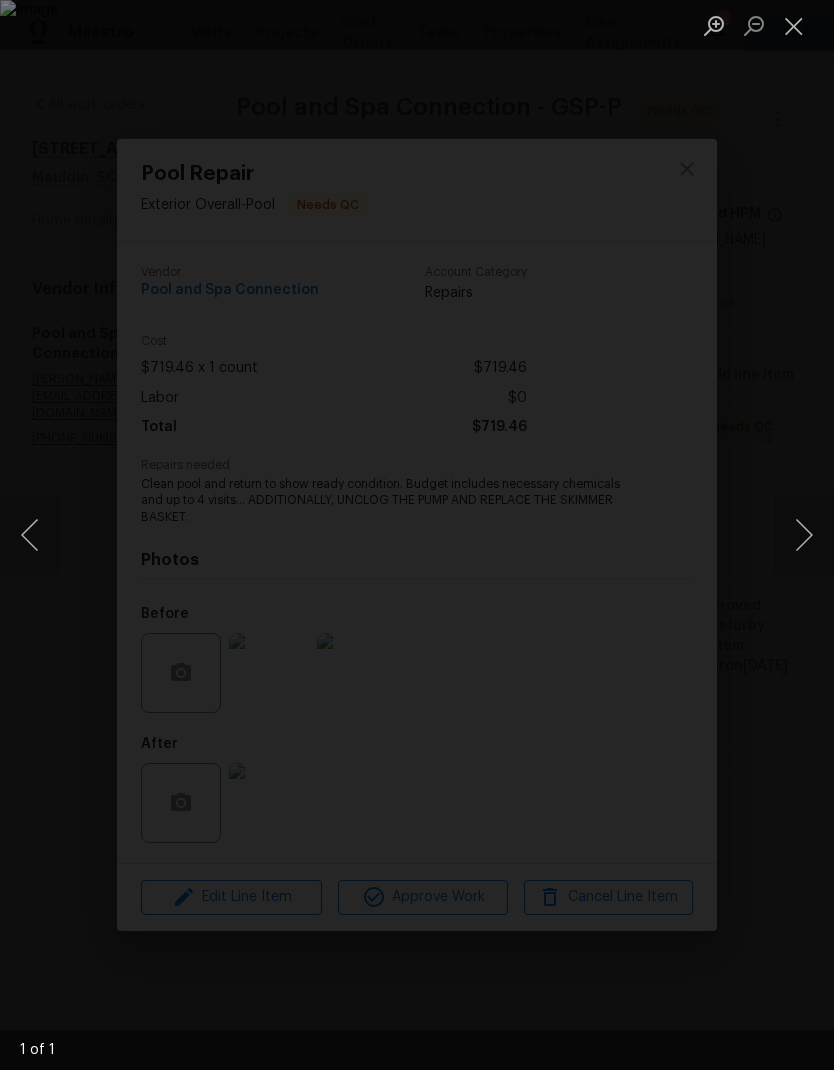 click at bounding box center (794, 25) 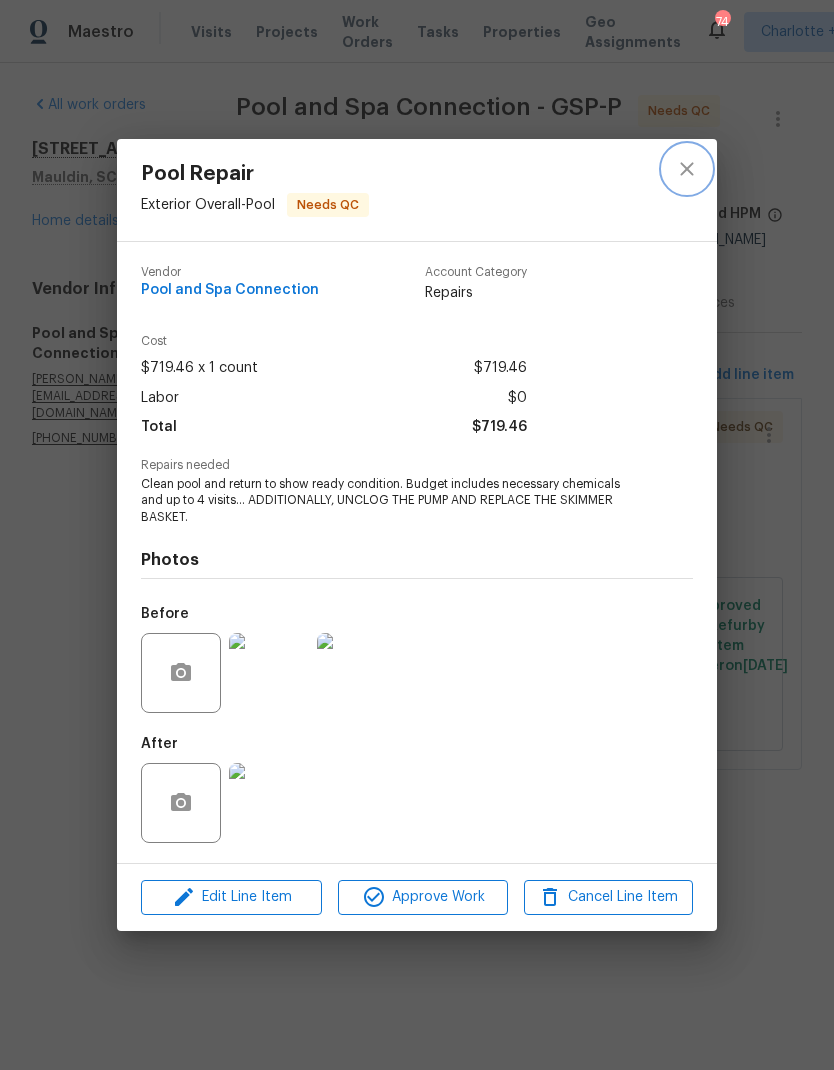 click 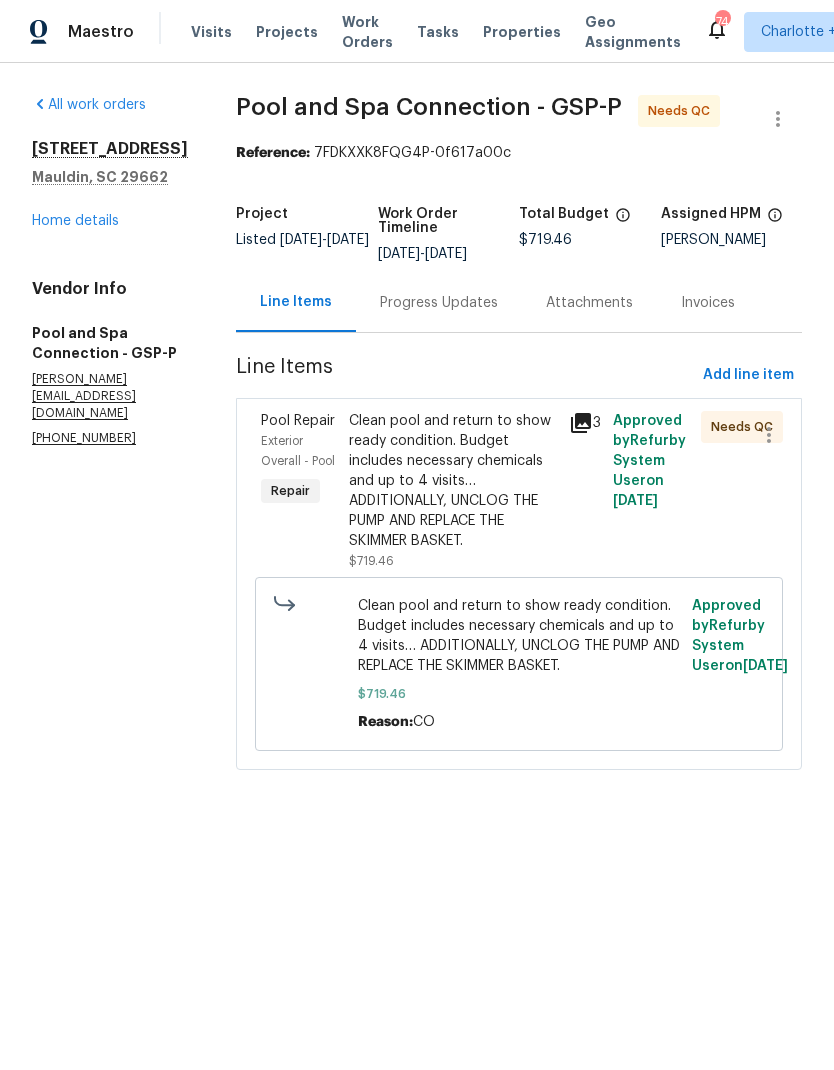 click on "Progress Updates" at bounding box center [439, 303] 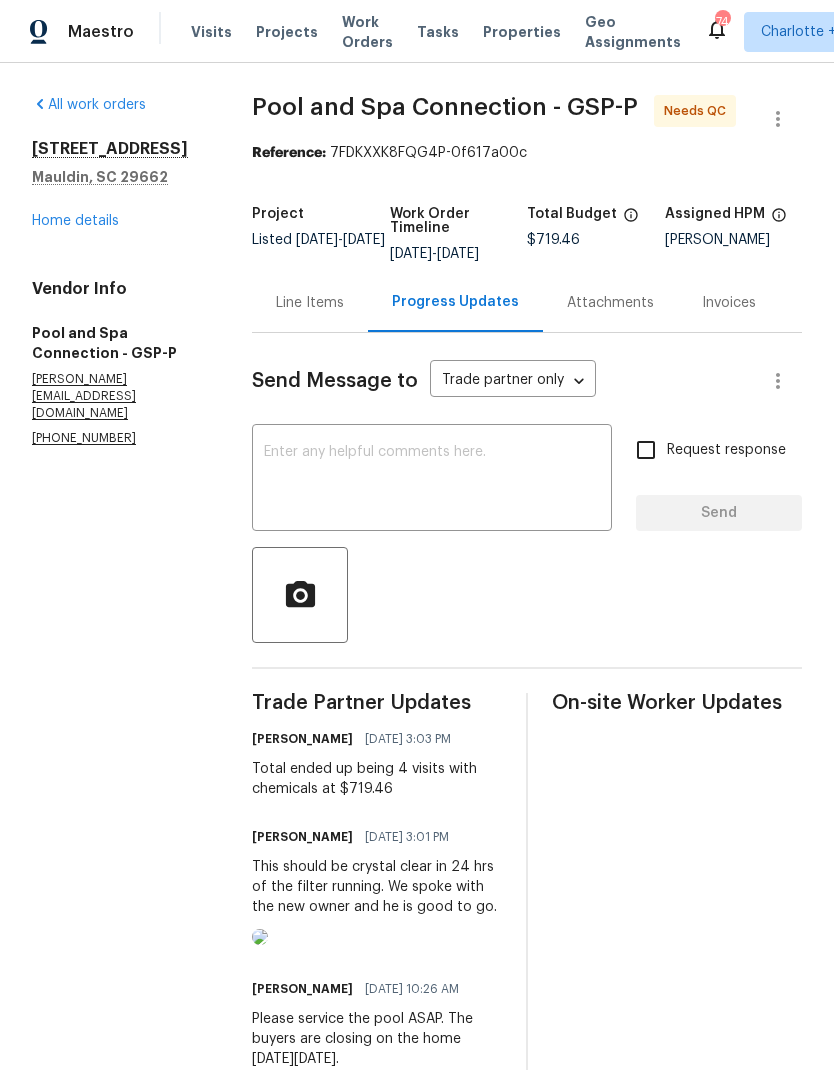 click at bounding box center [432, 480] 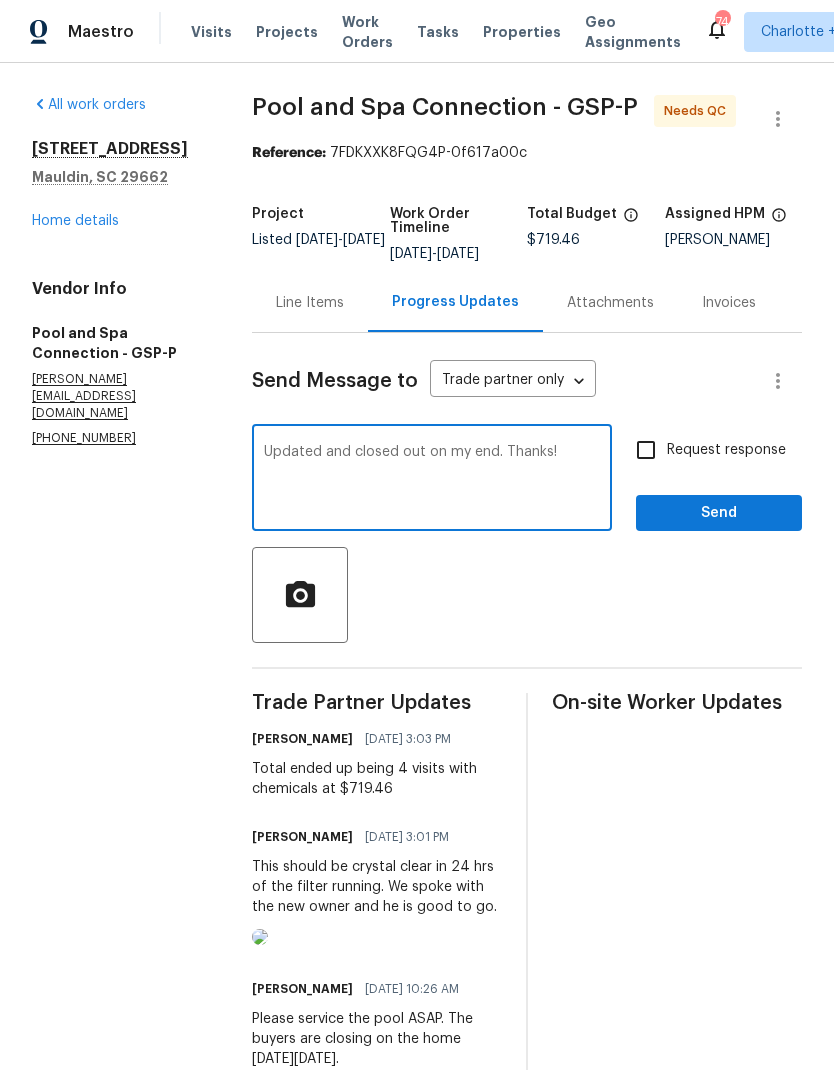 type on "Updated and closed out on my end. Thanks!" 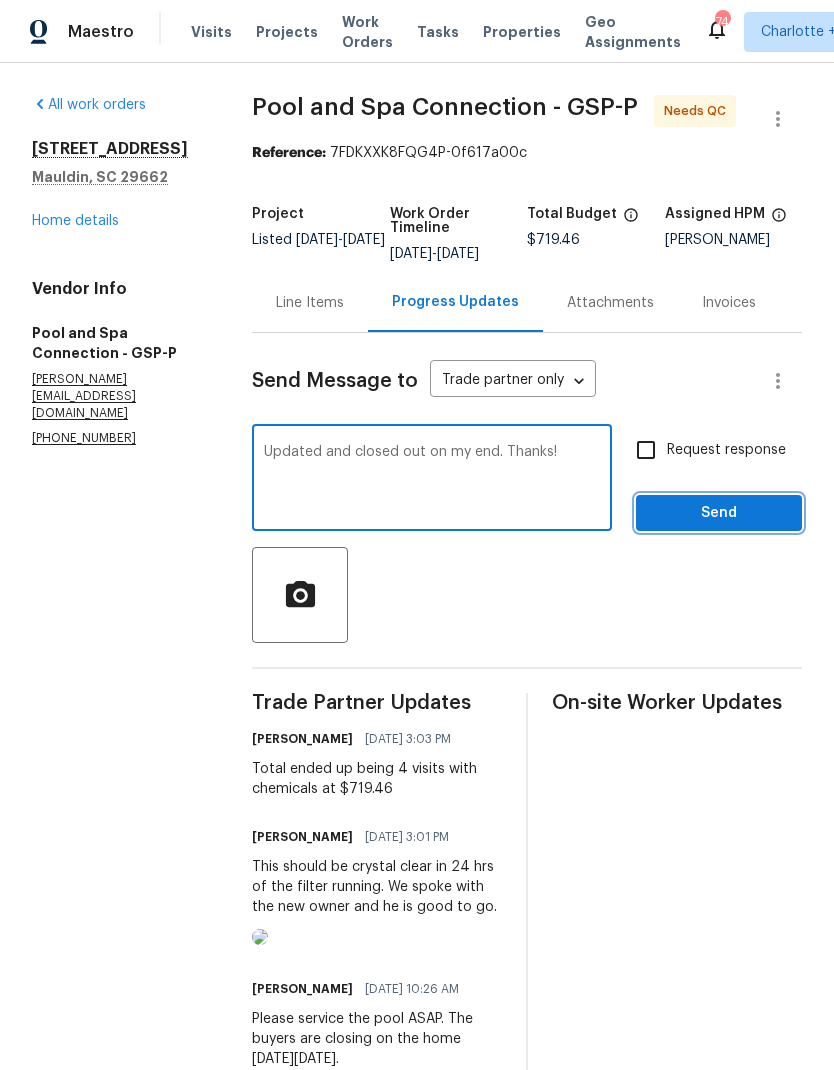 click on "Send" at bounding box center (719, 513) 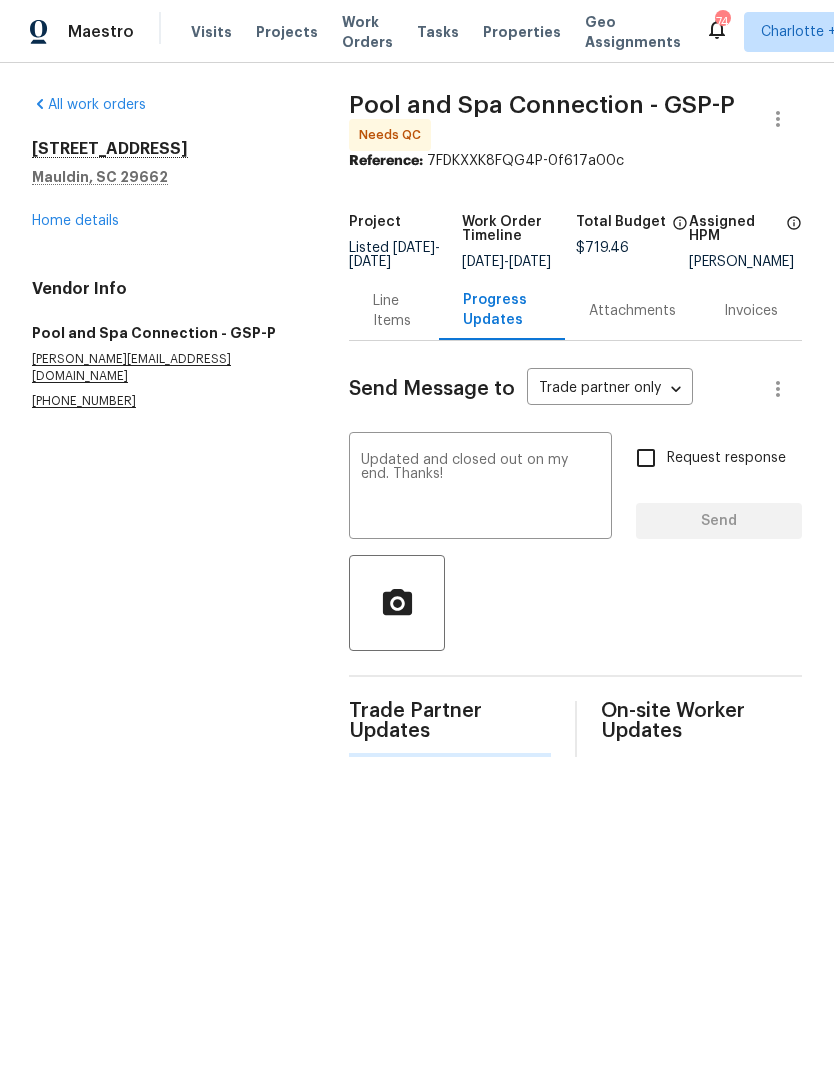 type 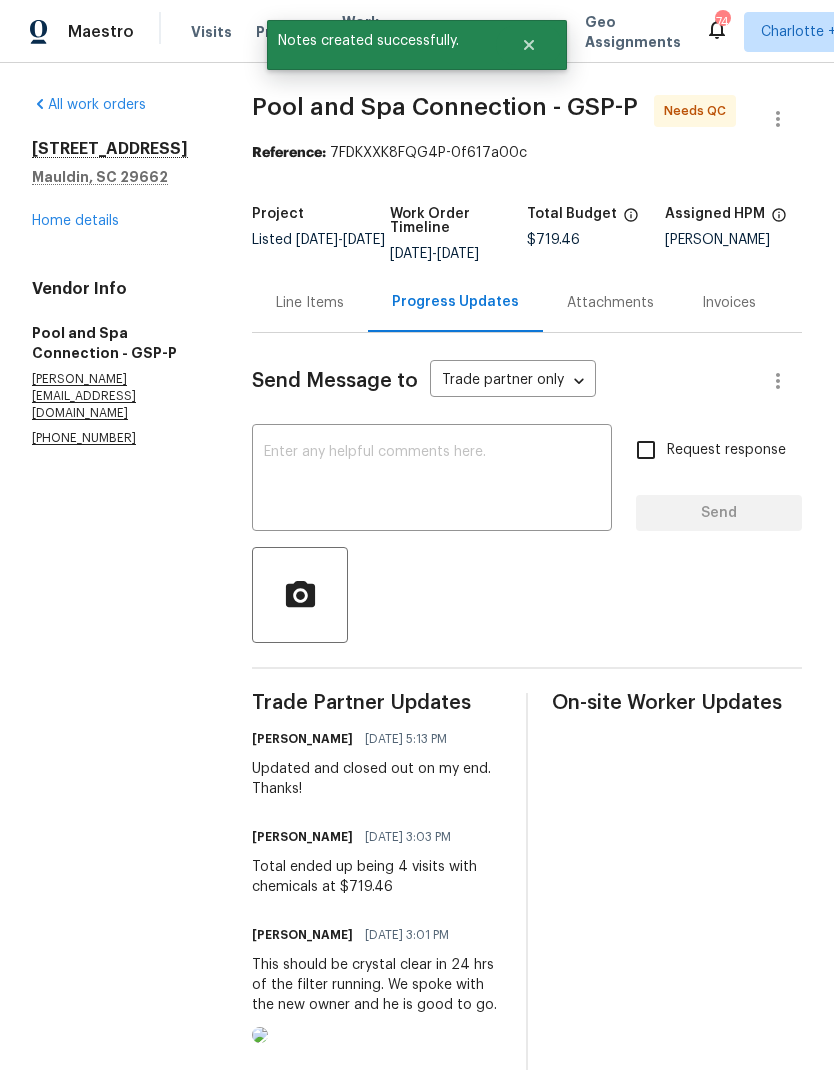 click on "Line Items" at bounding box center (310, 303) 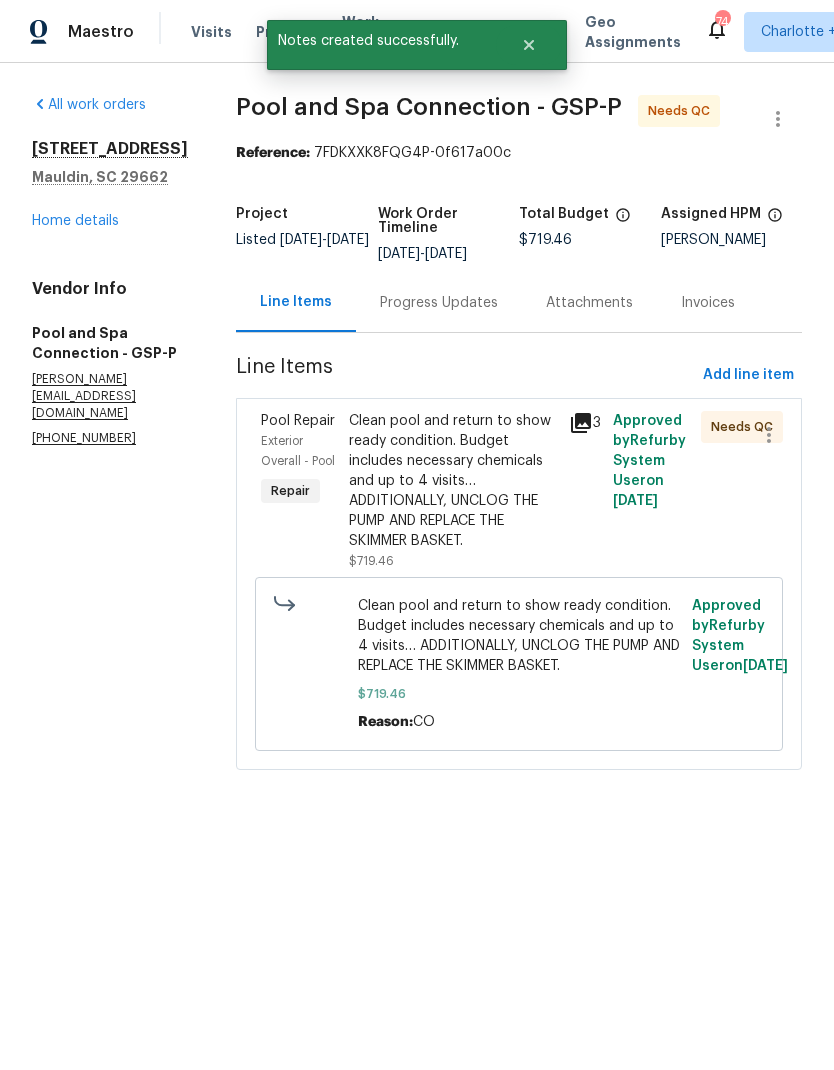 click on "Clean pool and return to show ready condition. Budget includes necessary chemicals and up to 4 visits… ADDITIONALLY, UNCLOG THE PUMP AND REPLACE THE SKIMMER BASKET." at bounding box center (453, 481) 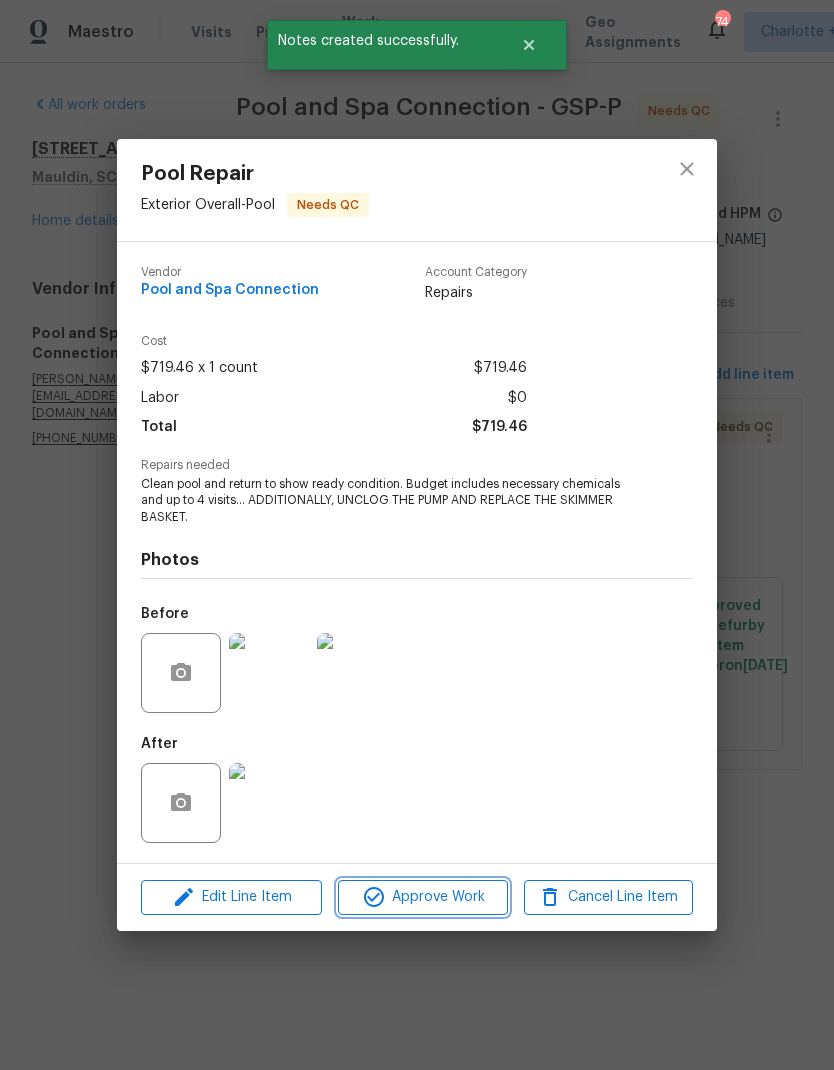 click on "Approve Work" at bounding box center (422, 897) 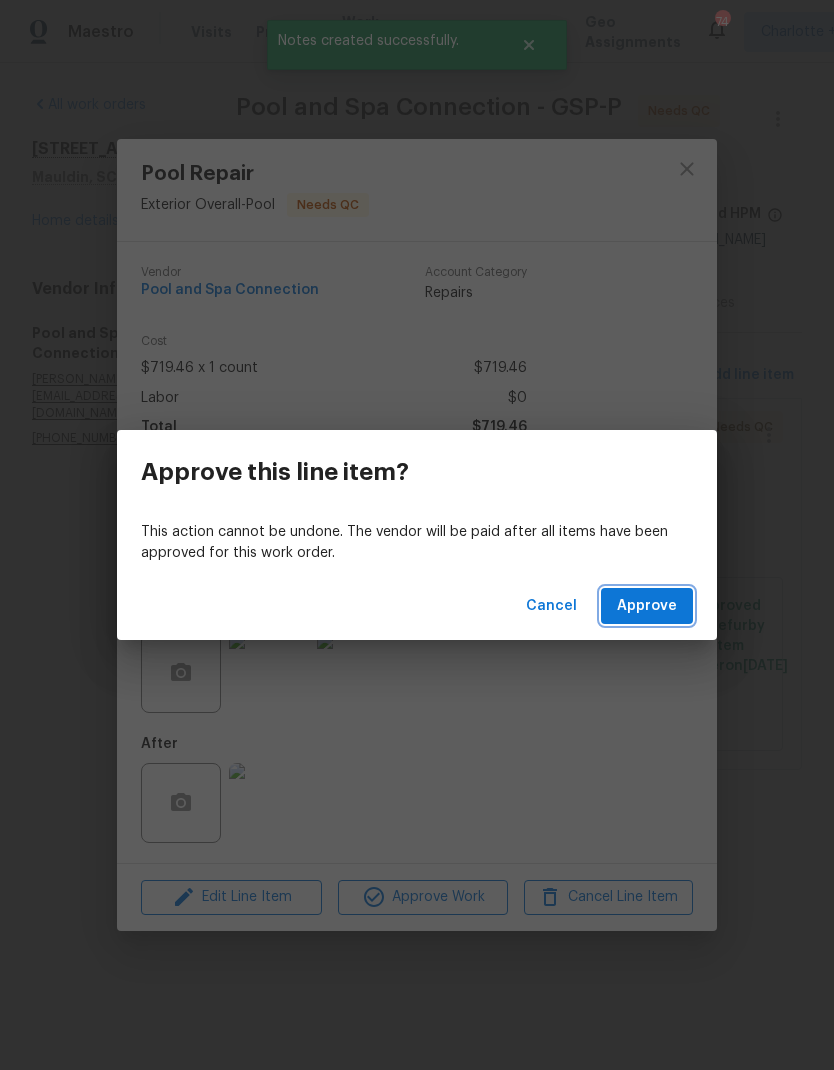 click on "Approve" at bounding box center (647, 606) 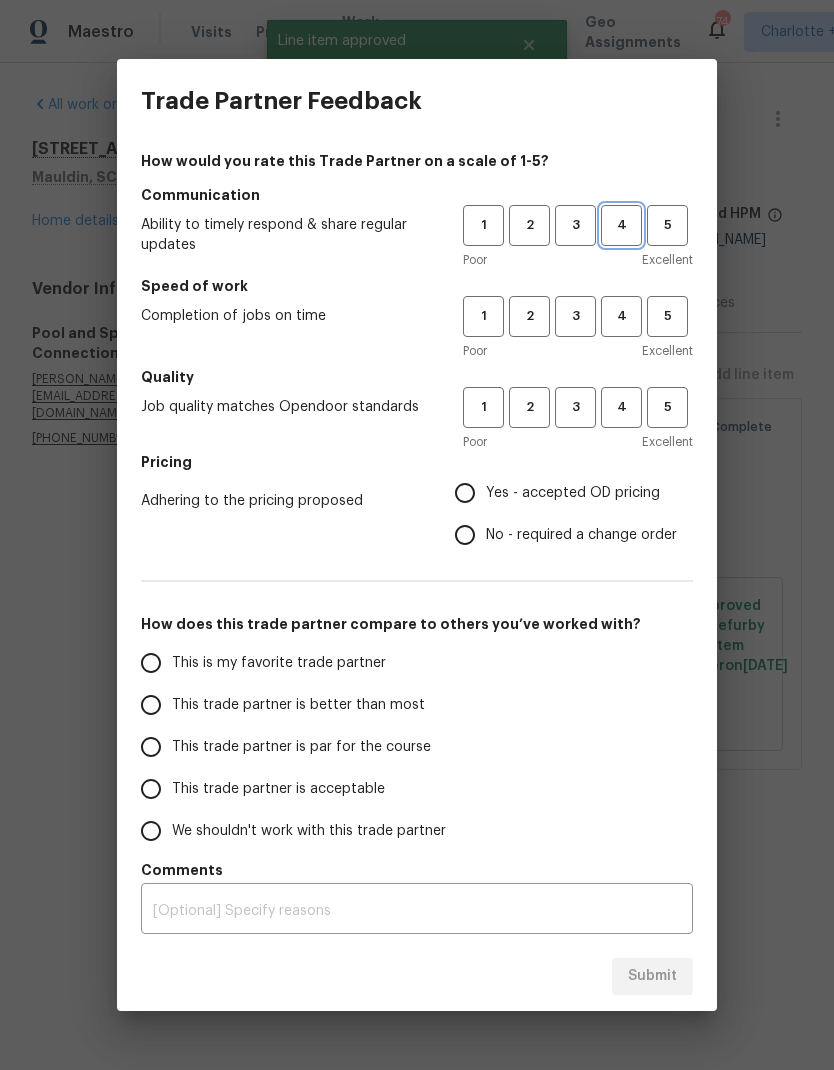 click on "4" at bounding box center (621, 225) 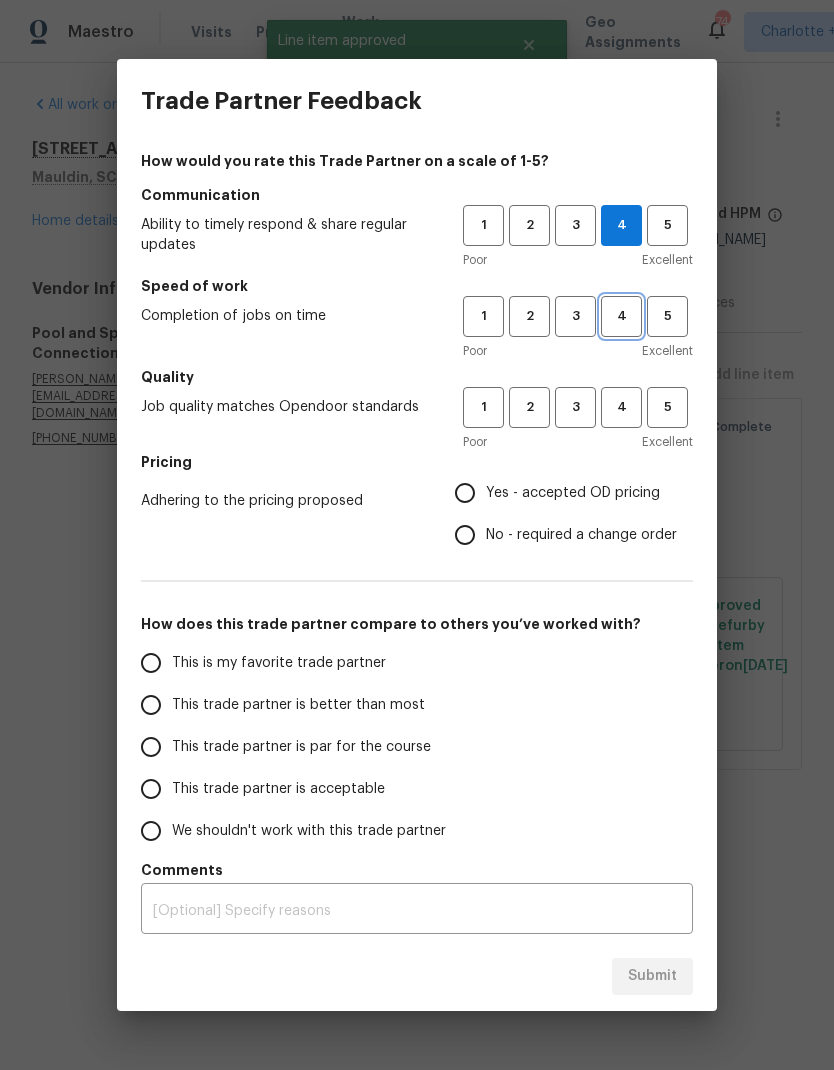 click on "4" at bounding box center (621, 316) 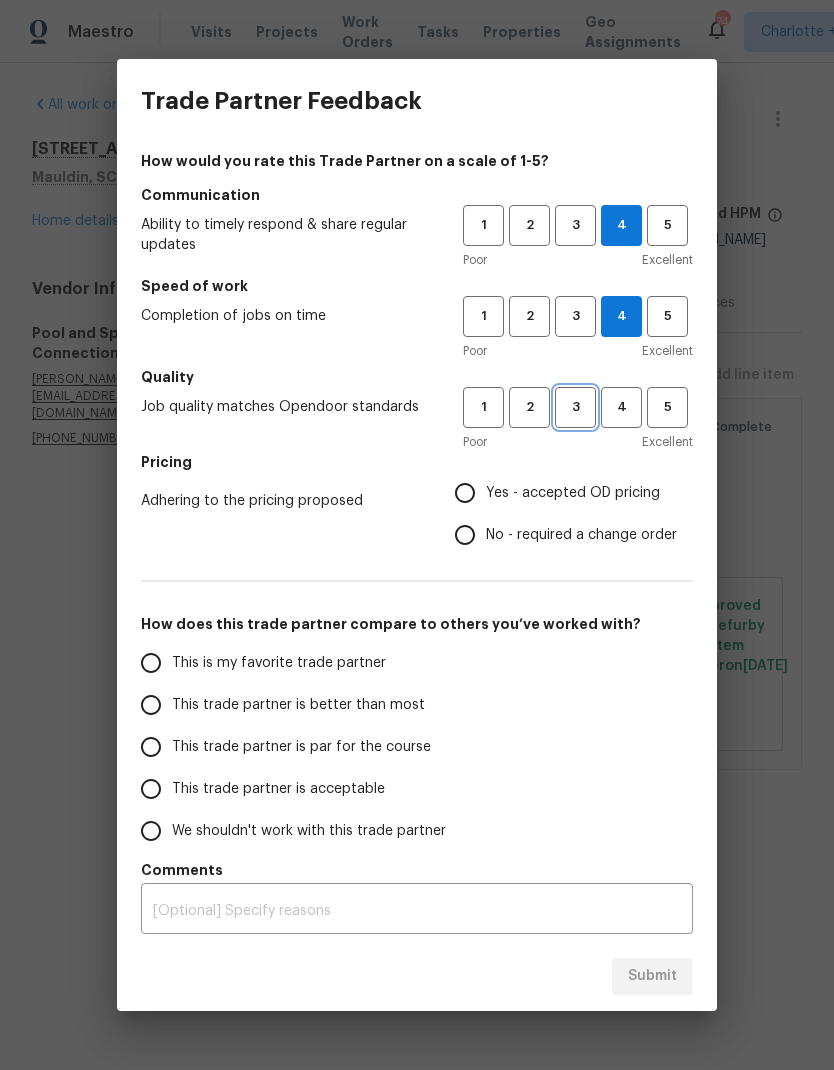 click on "3" at bounding box center [575, 407] 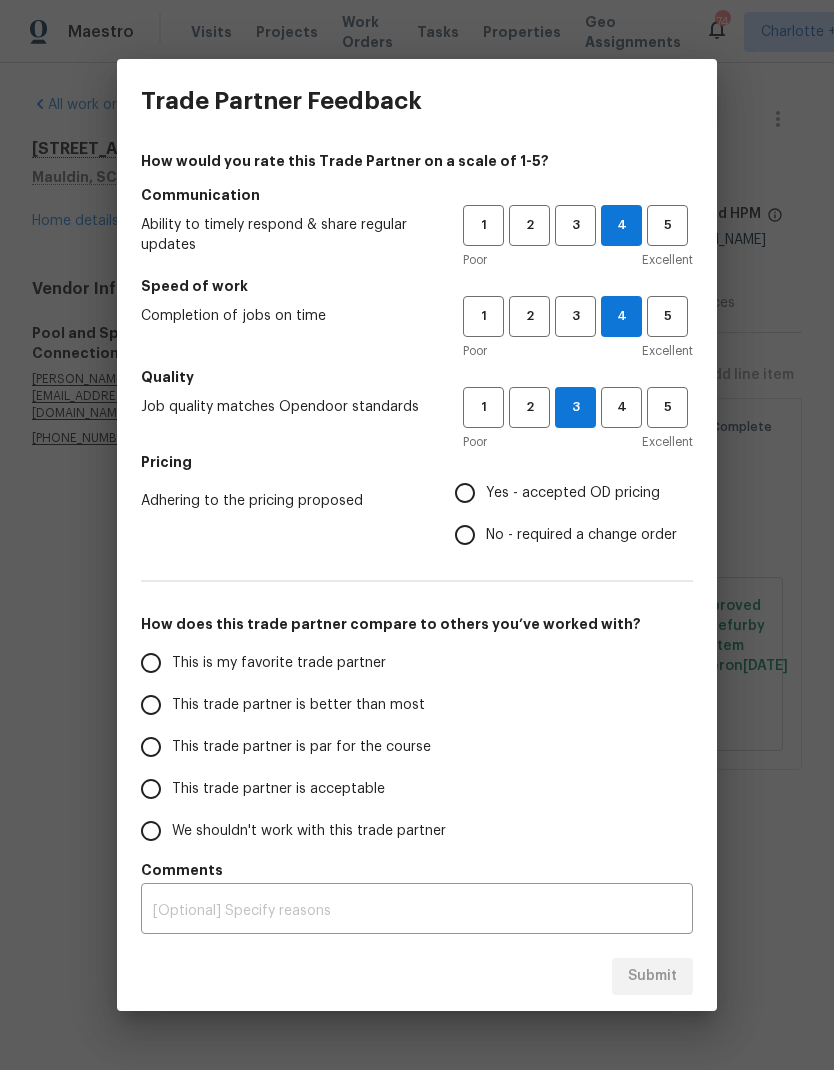 click on "No - required a change order" at bounding box center (465, 535) 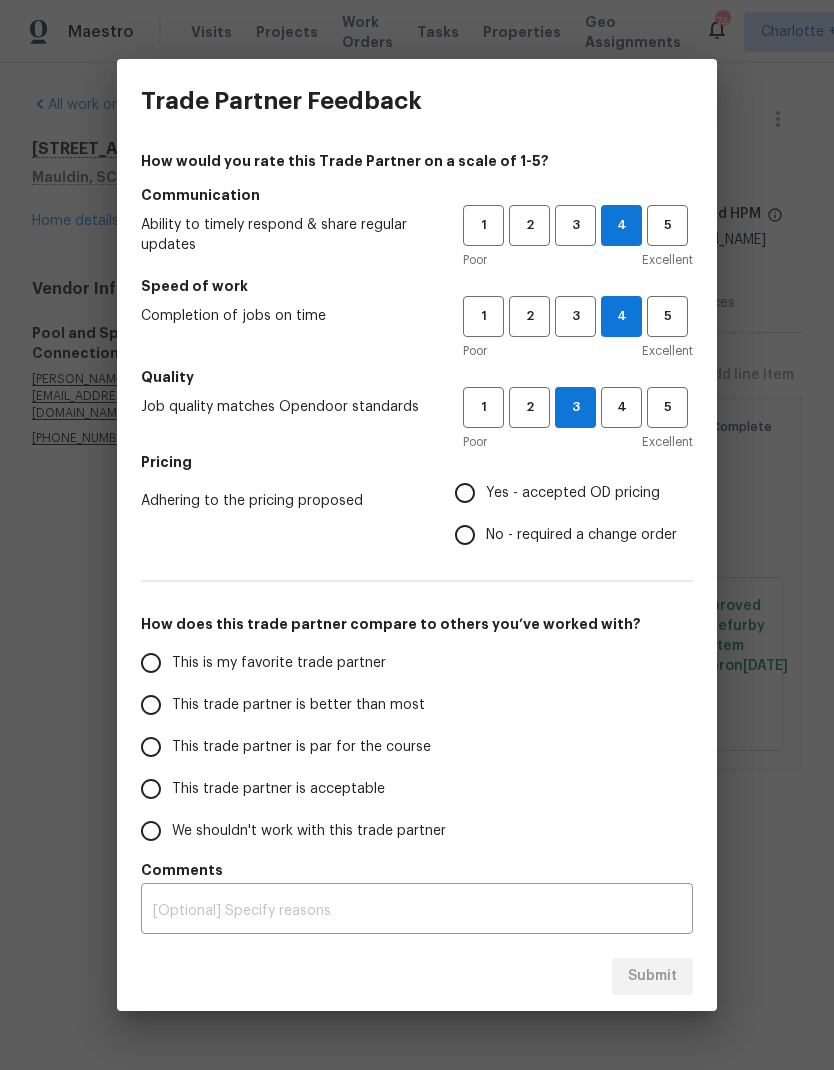 radio on "true" 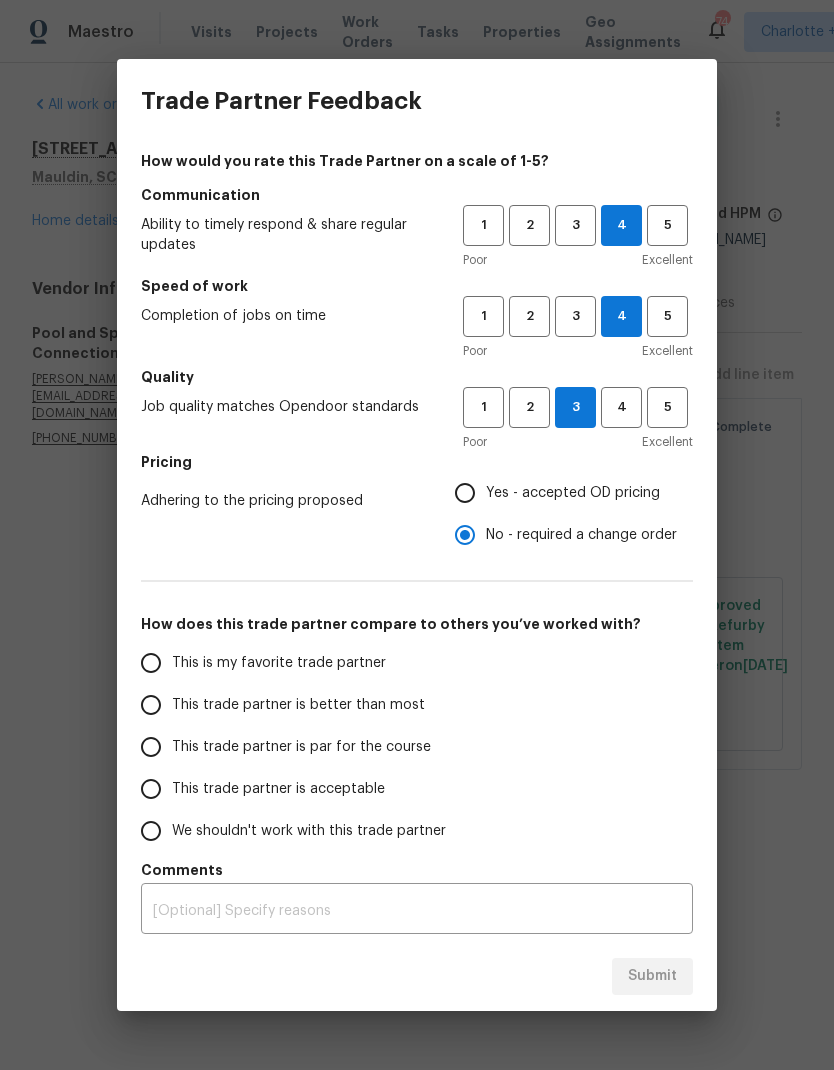 click on "This trade partner is better than most" at bounding box center [151, 705] 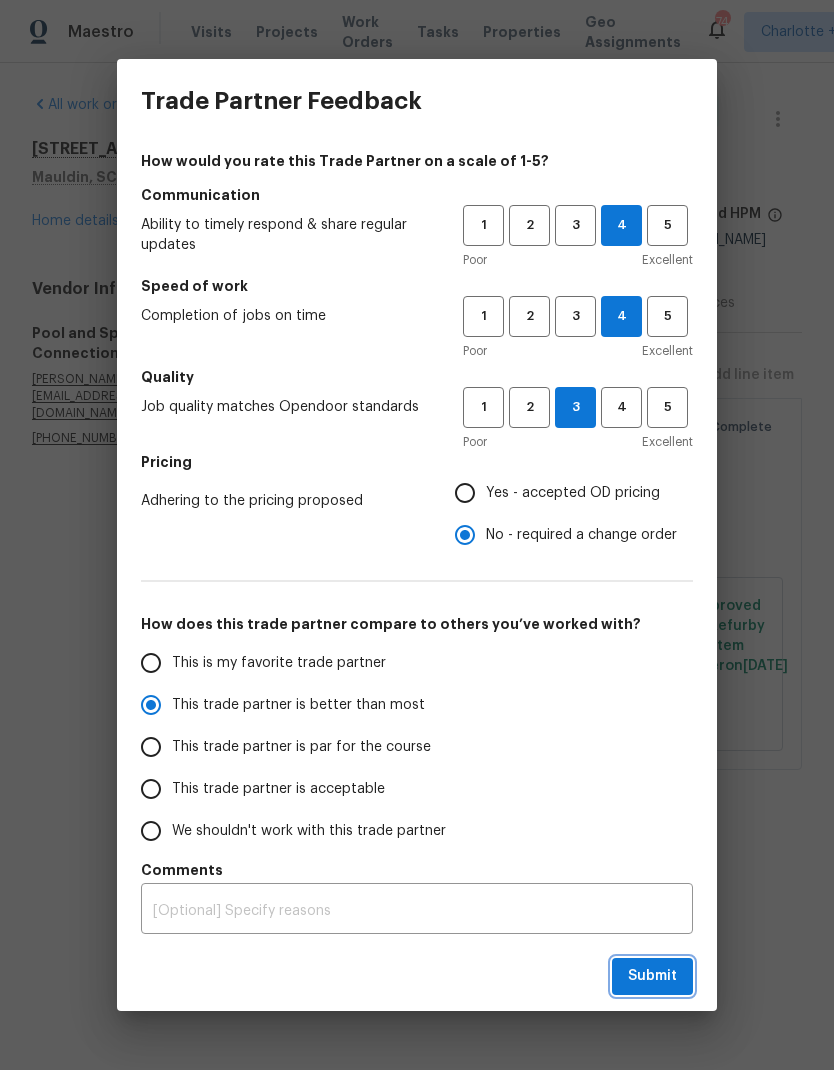 click on "Submit" at bounding box center [652, 976] 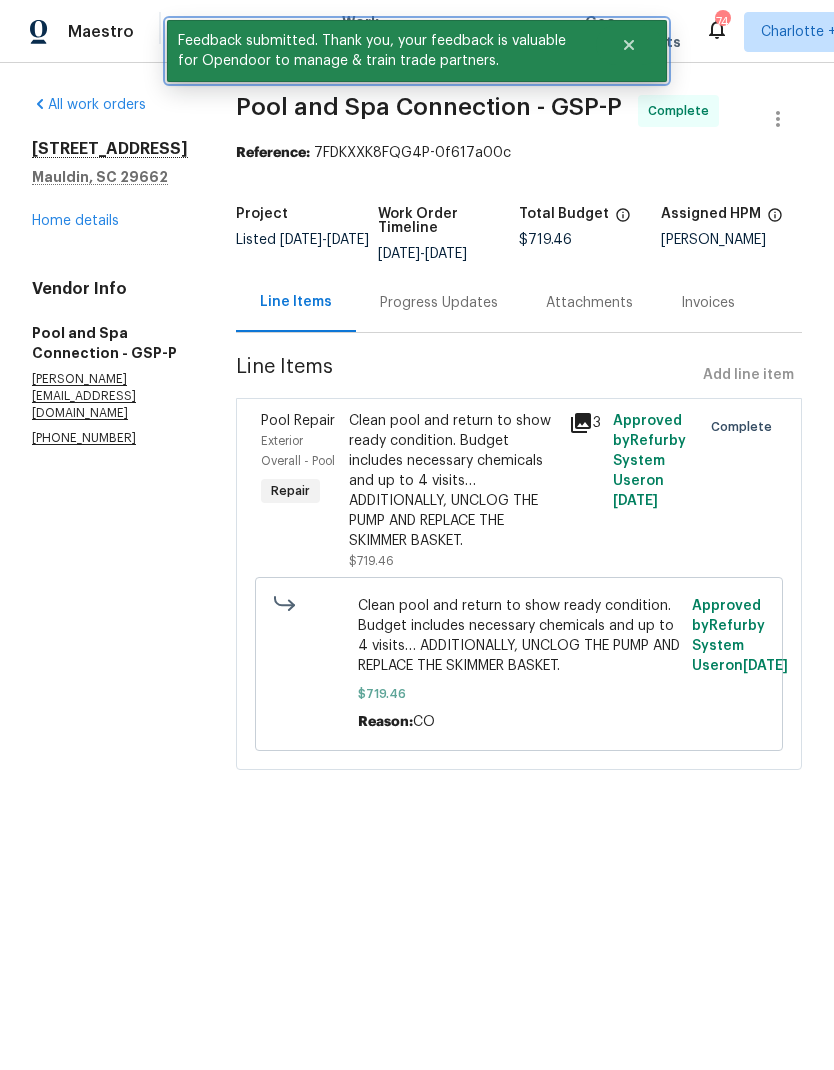 click at bounding box center (629, 45) 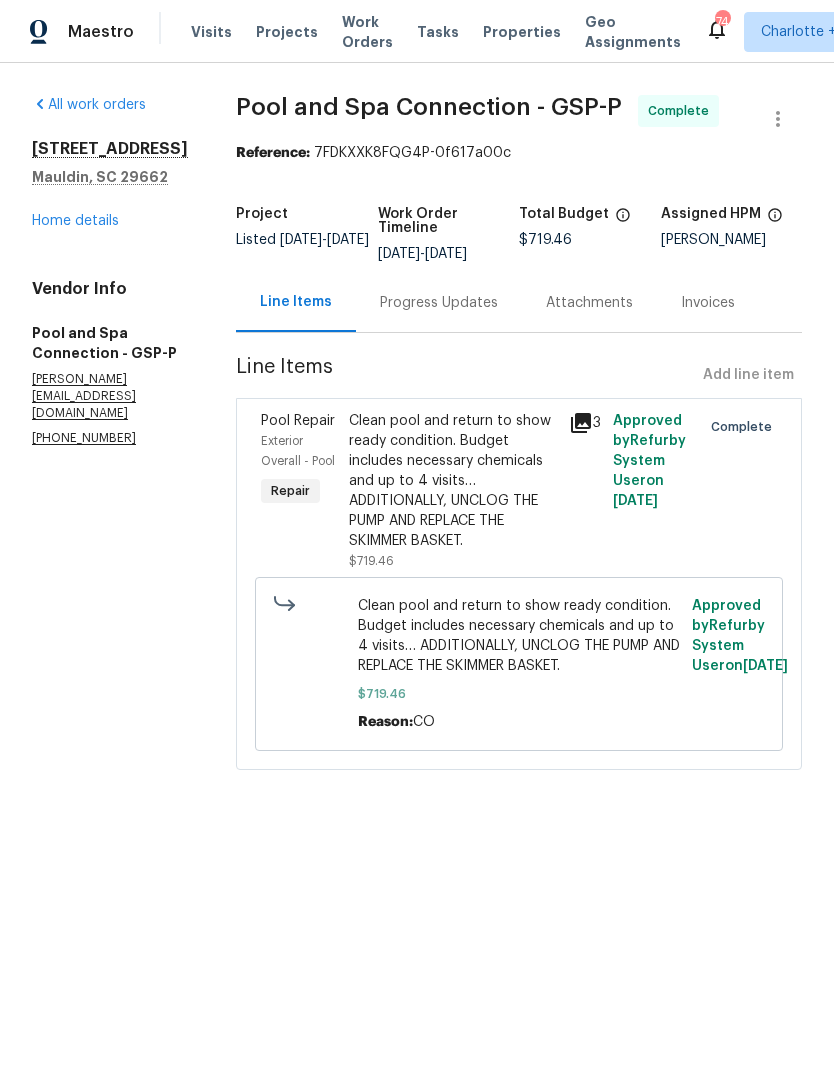 click on "Maestro" at bounding box center [67, 32] 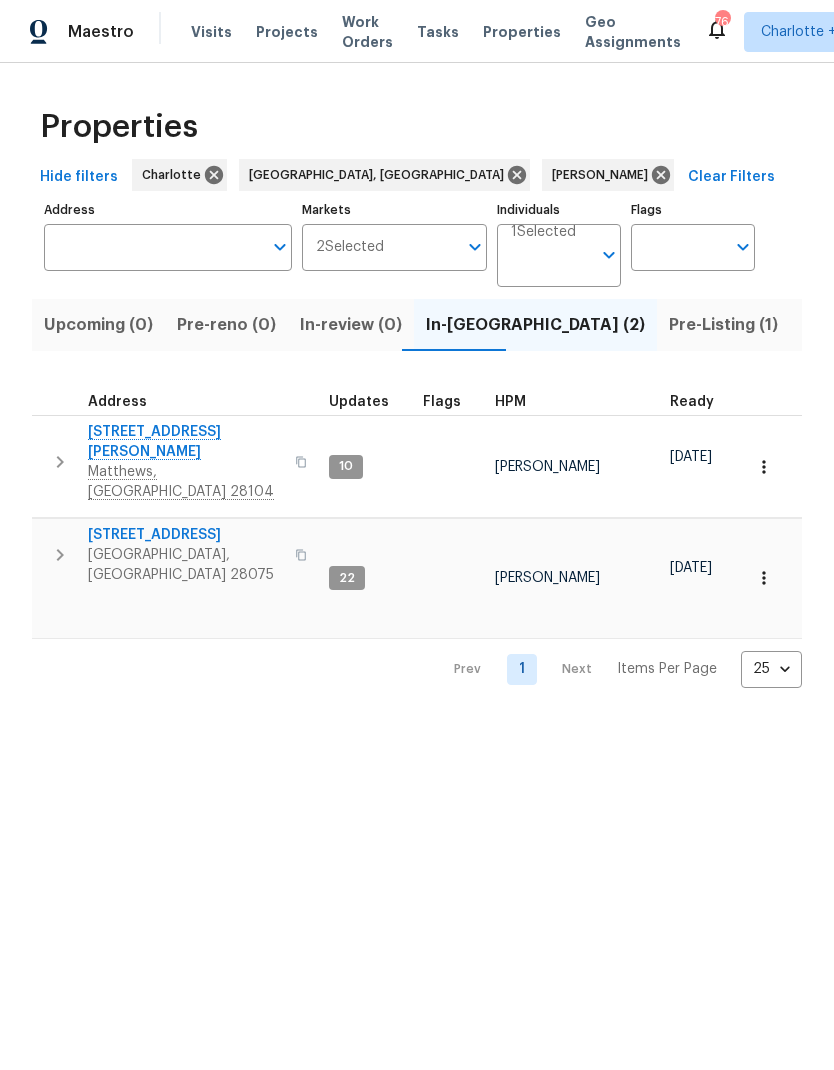 scroll, scrollTop: 0, scrollLeft: 0, axis: both 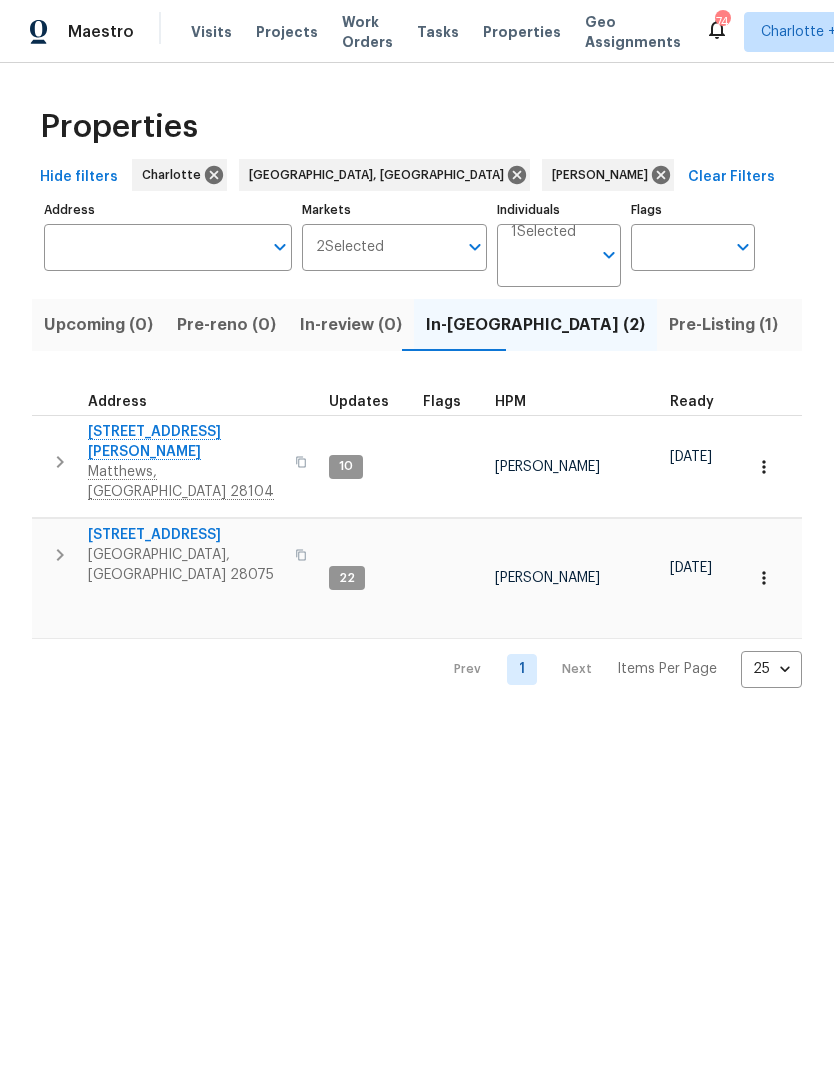 click on "Resale (6)" at bounding box center (948, 325) 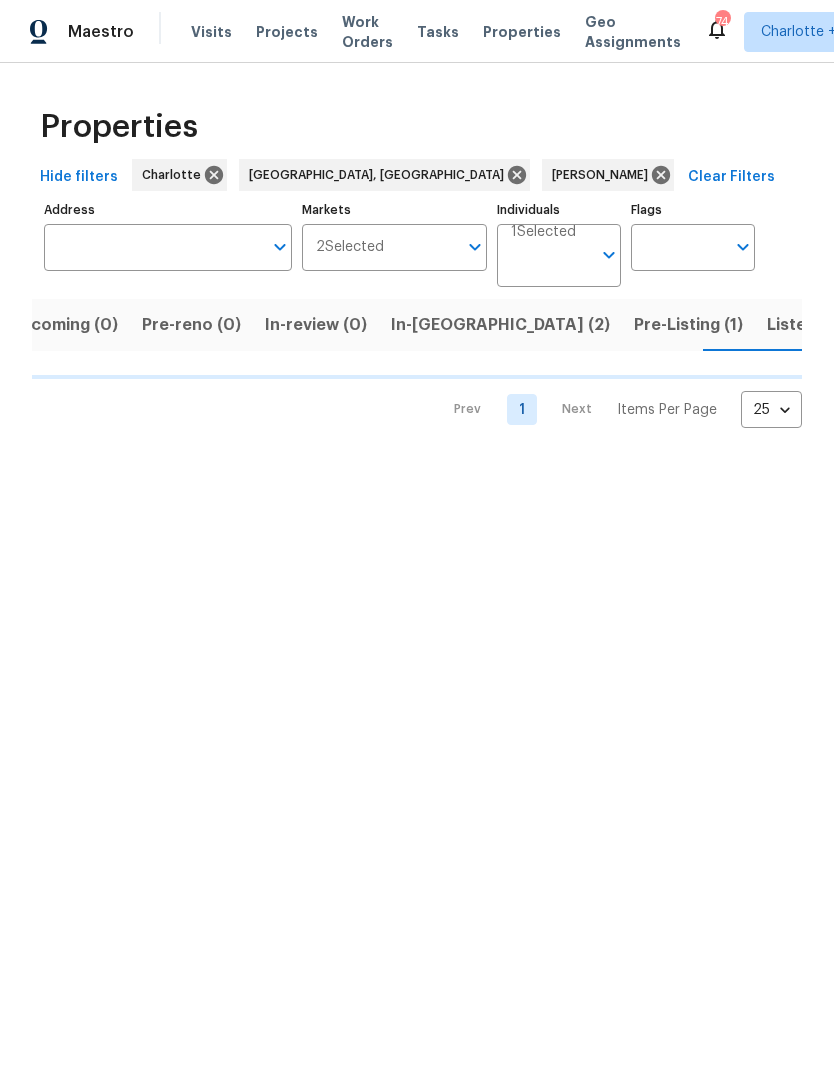 scroll, scrollTop: 0, scrollLeft: 35, axis: horizontal 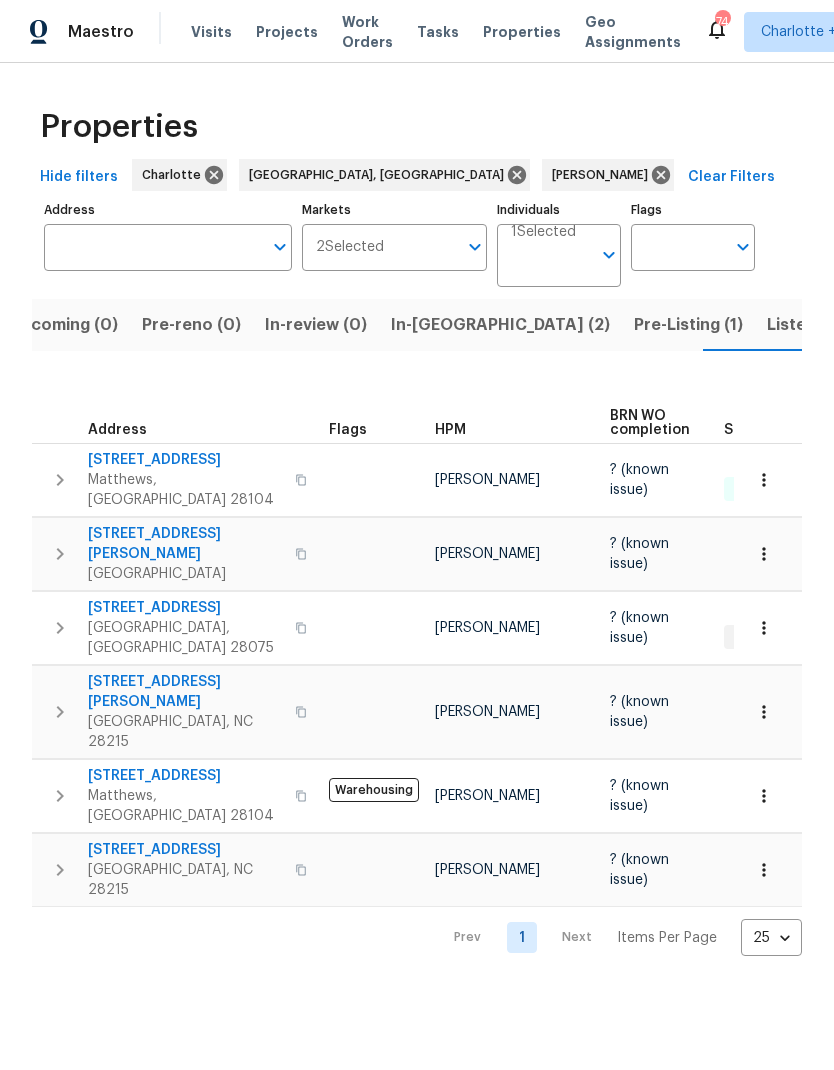 click on "In-reno (2)" at bounding box center [500, 325] 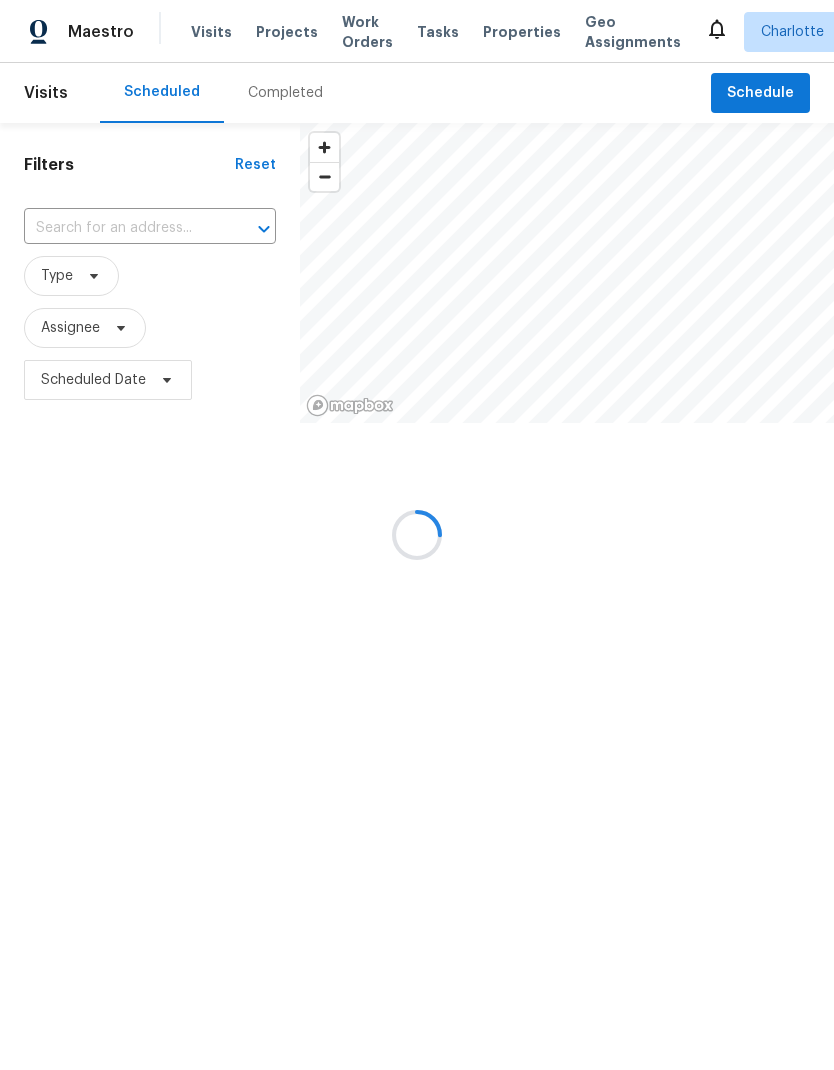 scroll, scrollTop: 0, scrollLeft: 0, axis: both 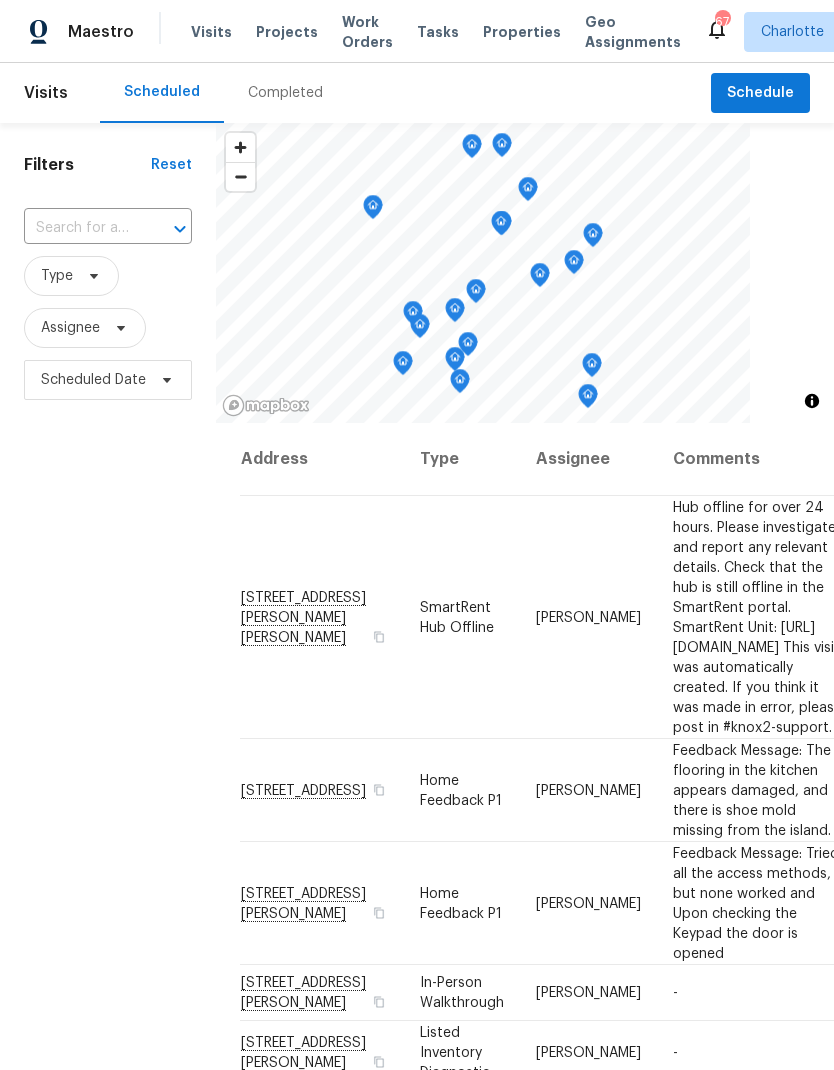 click on "Maestro Visits Projects Work Orders Tasks Properties Geo Assignments 67 [PERSON_NAME]" at bounding box center (417, 31) 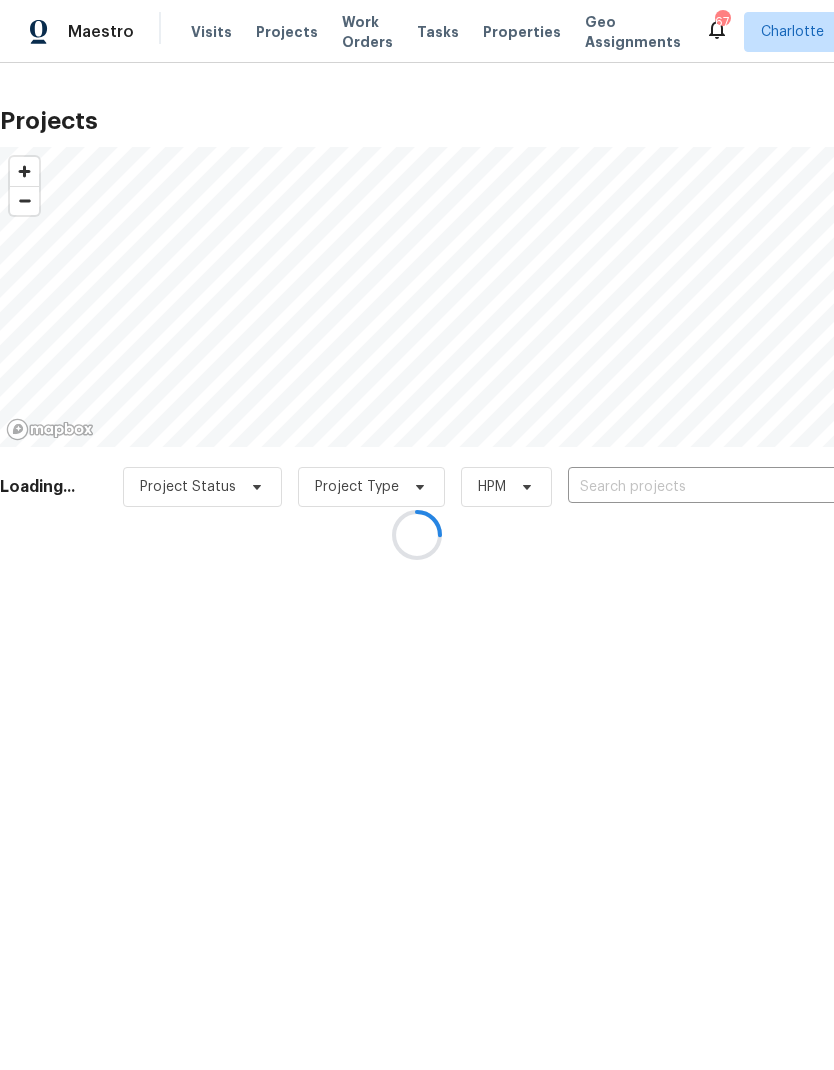 click at bounding box center [417, 535] 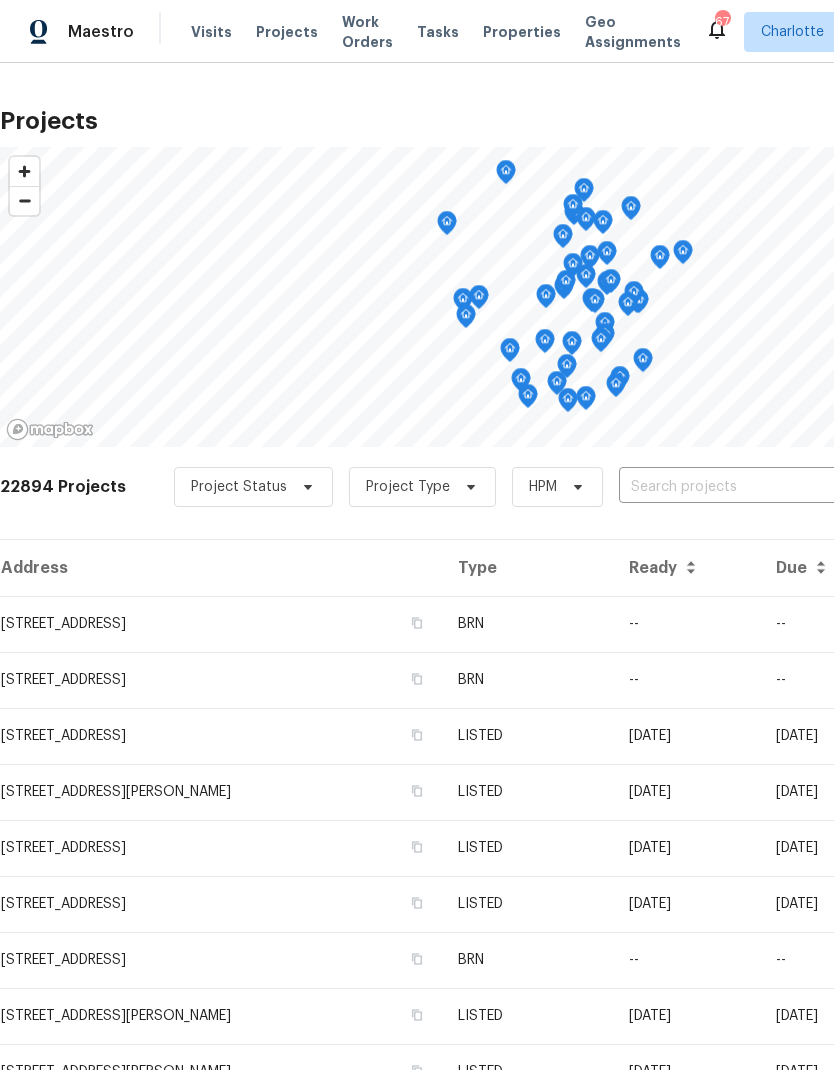 click at bounding box center (733, 487) 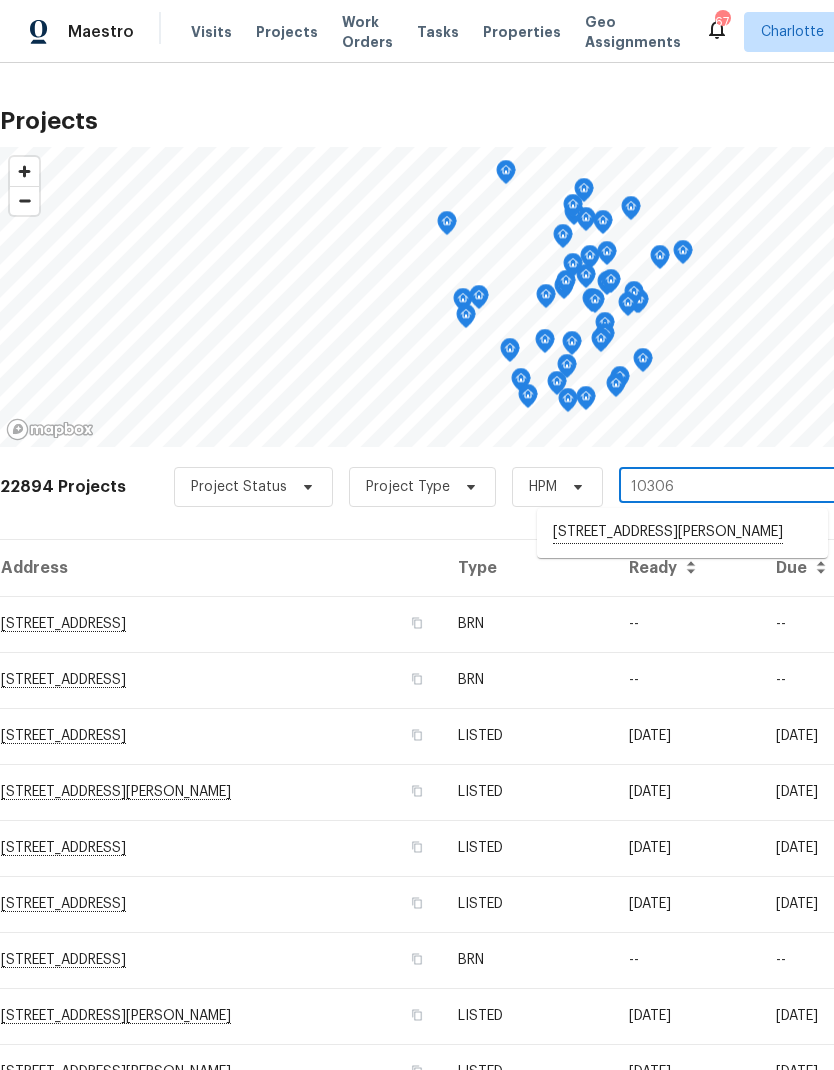 type on "10306 c" 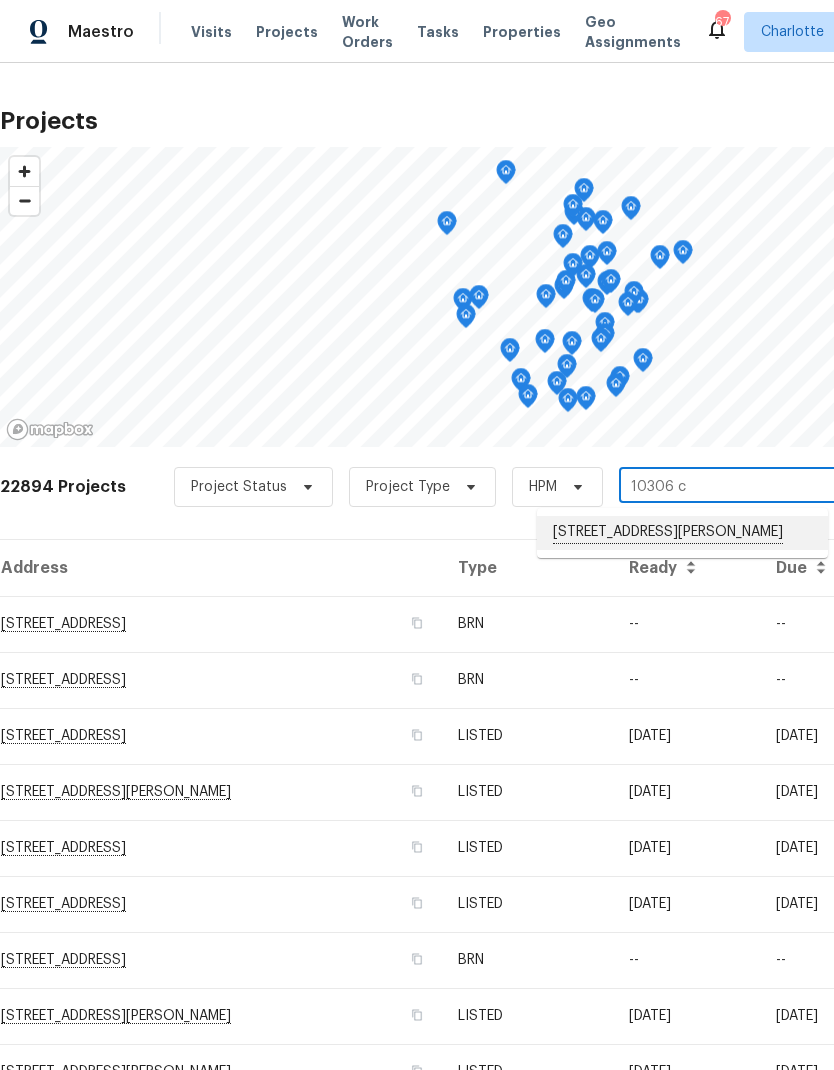 click on "[STREET_ADDRESS][PERSON_NAME]" at bounding box center (682, 533) 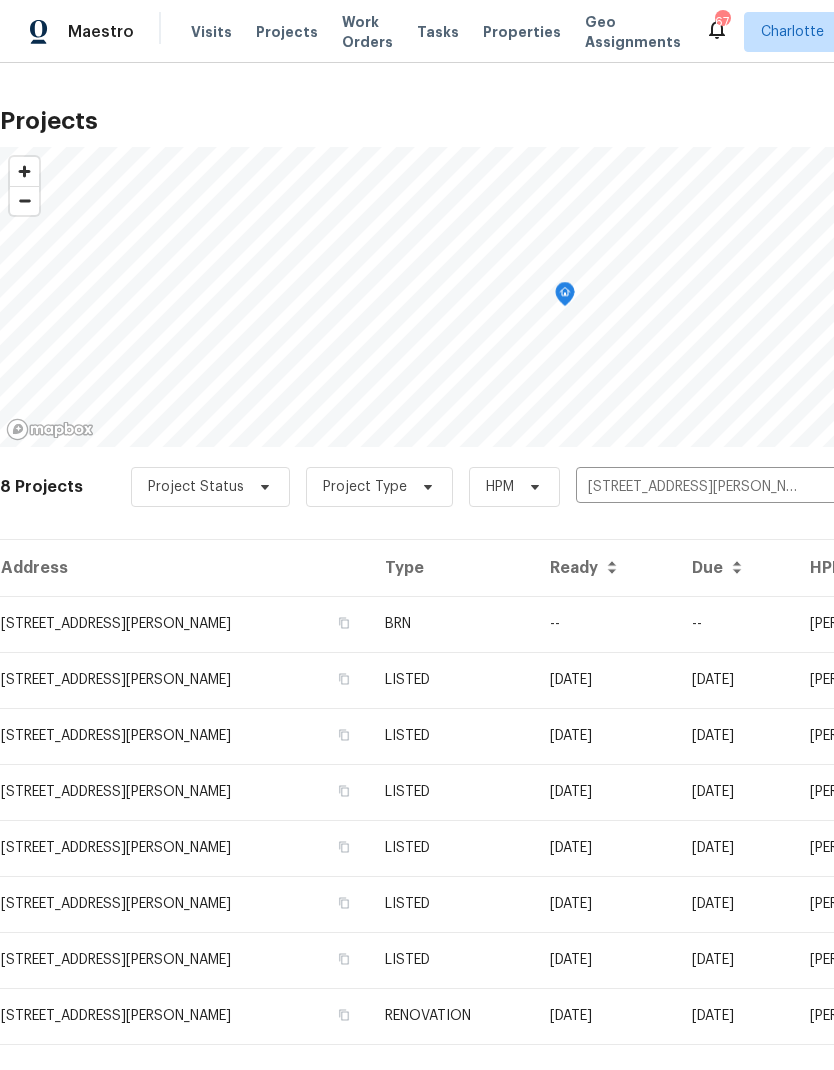 click on "[STREET_ADDRESS][PERSON_NAME]" at bounding box center [184, 624] 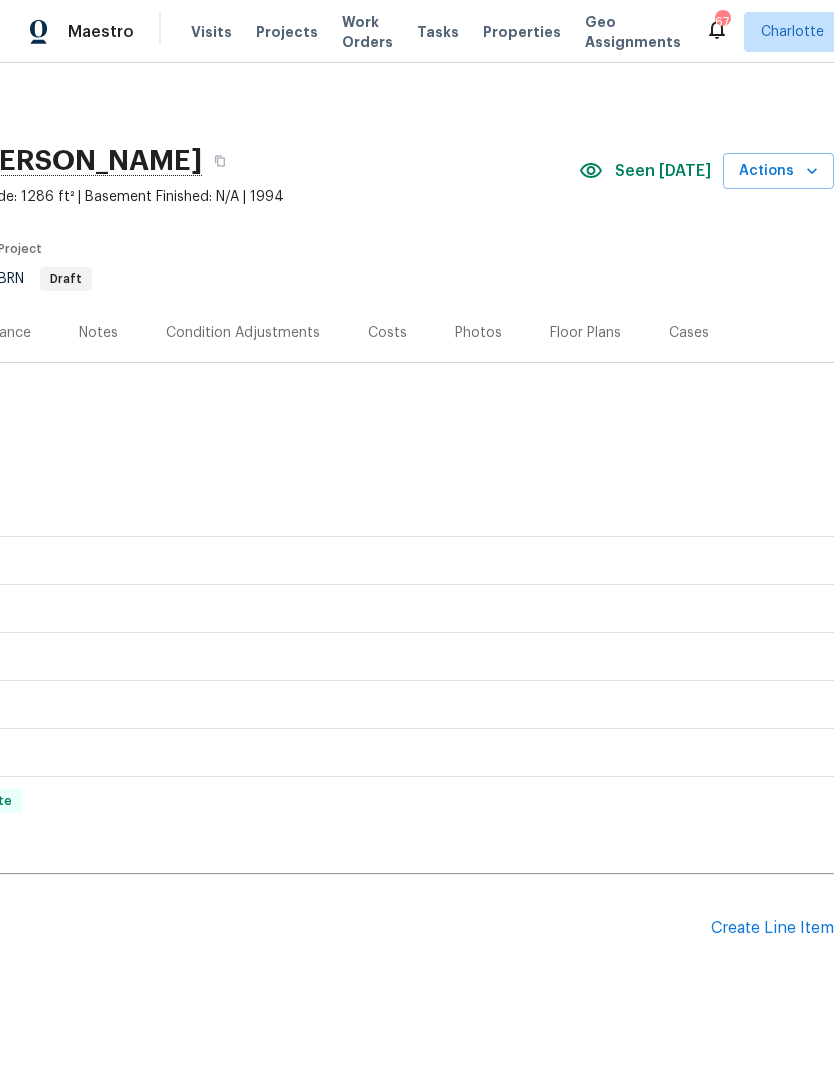 scroll, scrollTop: 0, scrollLeft: 296, axis: horizontal 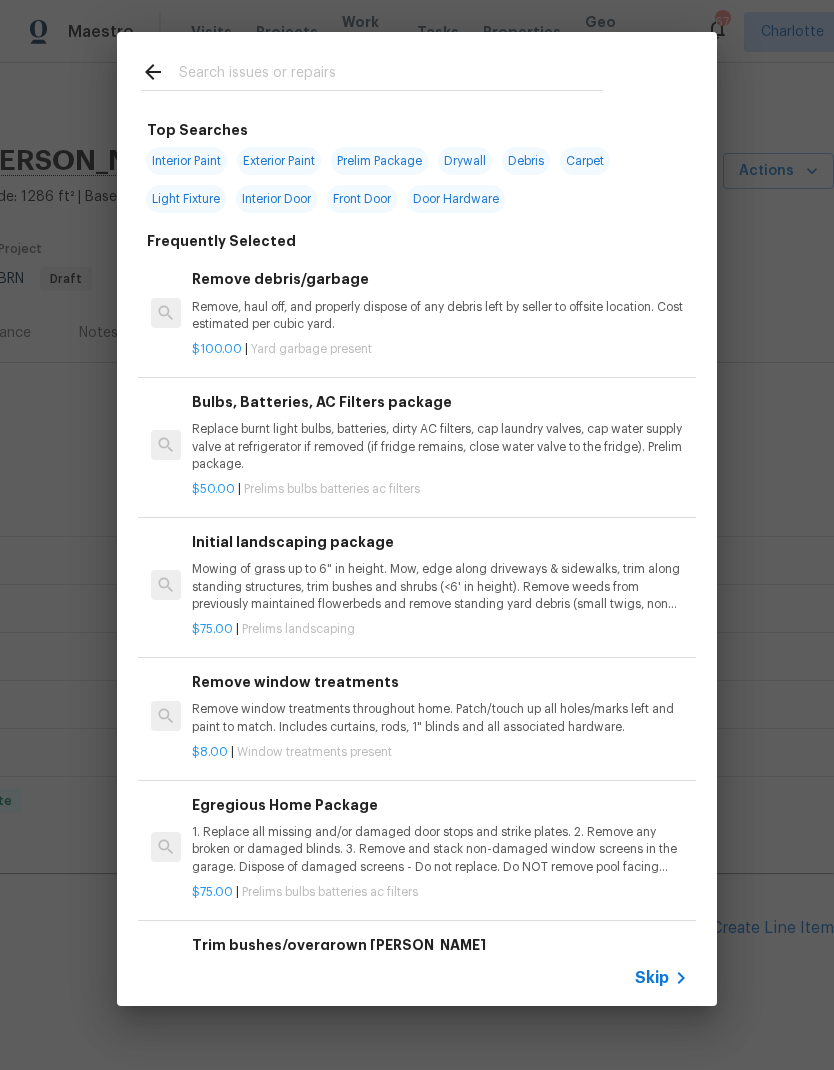 click at bounding box center (391, 75) 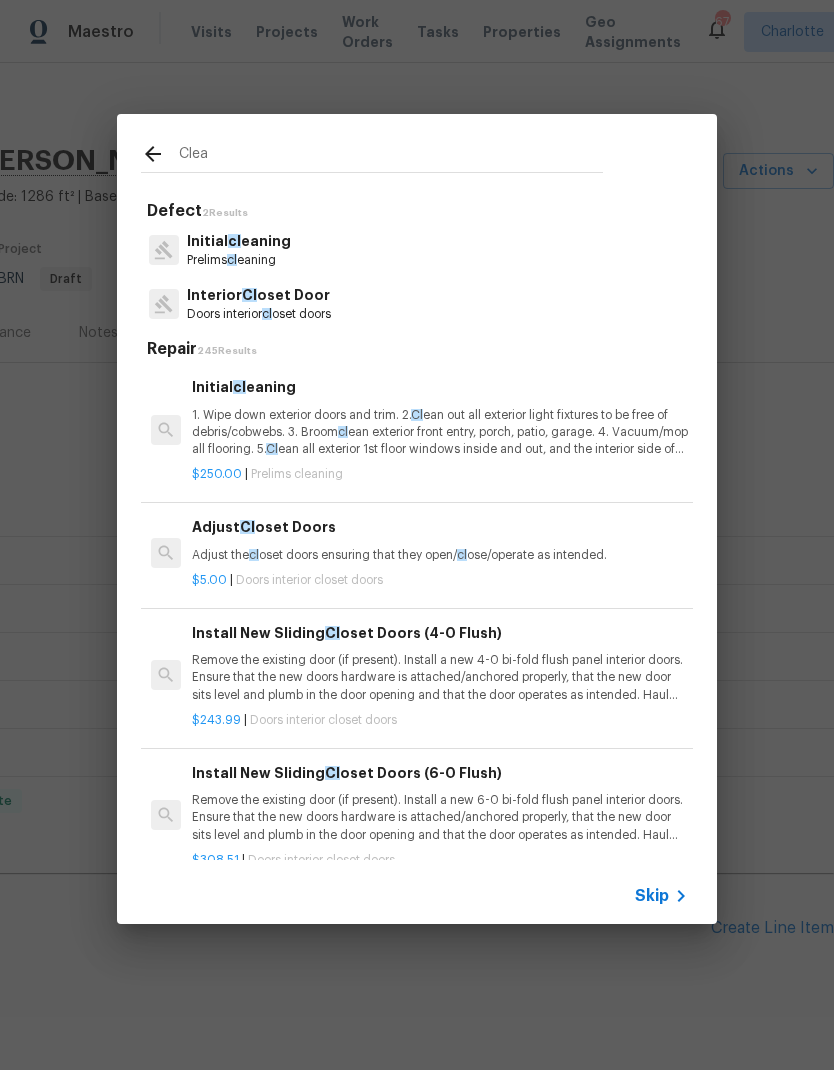 type on "Clean" 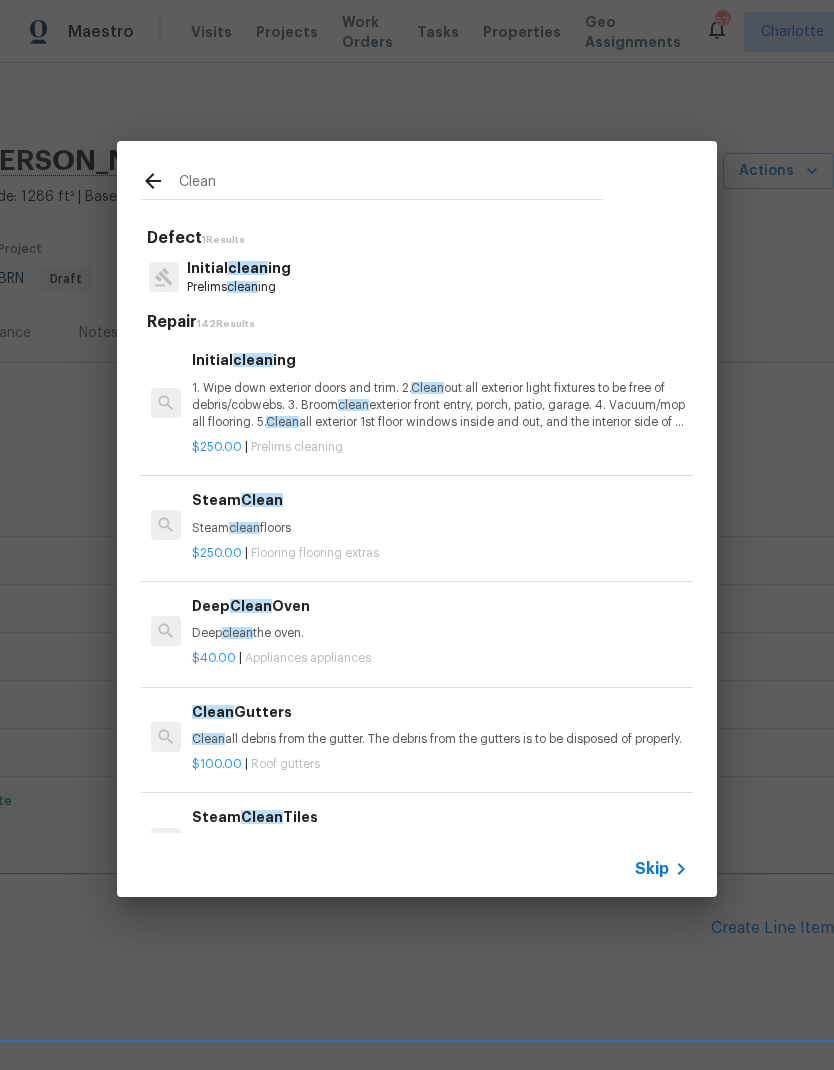 click on "1. Wipe down exterior doors and trim. 2.  Clean  out all exterior light fixtures to be free of debris/cobwebs. 3. Broom  clean  exterior front entry, porch, patio, garage. 4. Vacuum/mop all flooring. 5.  Clean  all exterior 1st floor windows inside and out, and the interior side of all above grade windows.  Clean  all tracks/frames. 6.  Clean  all air vent grills. 7.  Clean  all interior window, base, sill and trim. 8.  Clean  all switch/outlet plates and remove any paint. 9.  Clean  all light fixtures and ceiling fans. 10.  Clean  all doors, frames and trim. 11.  Clean  kitchen and laundry appliances - inside-outside and underneath. 12.  Clean  cabinetry inside and outside and top including drawers. 13.  Clean  counters, sinks, plumbing fixtures, toilets seat to remain down. 14.  Clean  showers, tubs, surrounds, wall tile free of grime and soap scum. 15.  Clean  window coverings if left in place. 16.  Clean  baseboards. 17.  Clean" at bounding box center [440, 405] 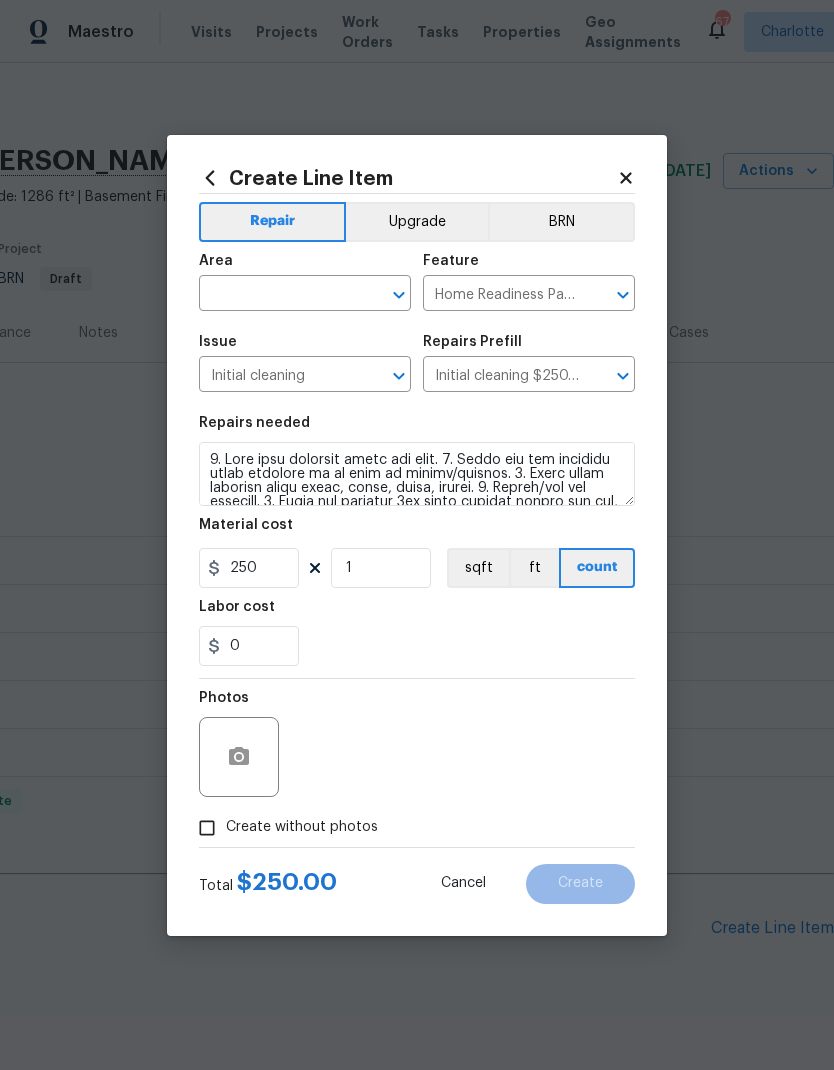 click at bounding box center (277, 295) 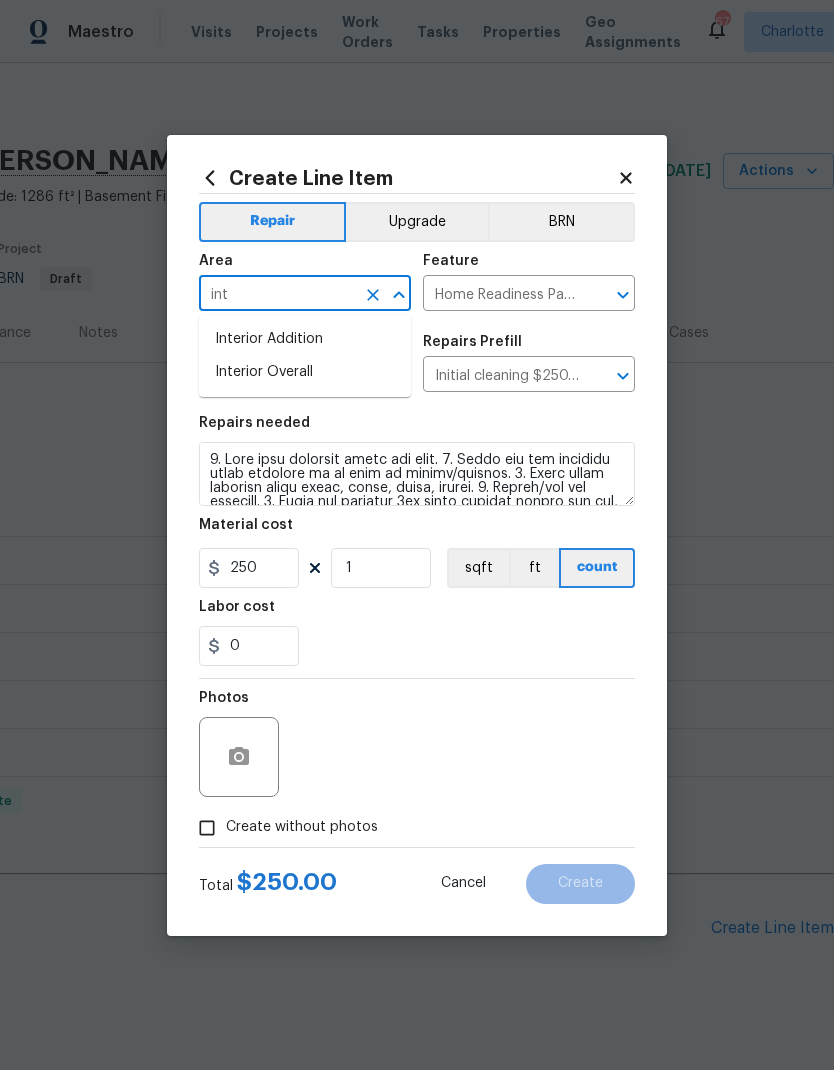 click on "Interior Overall" at bounding box center (305, 372) 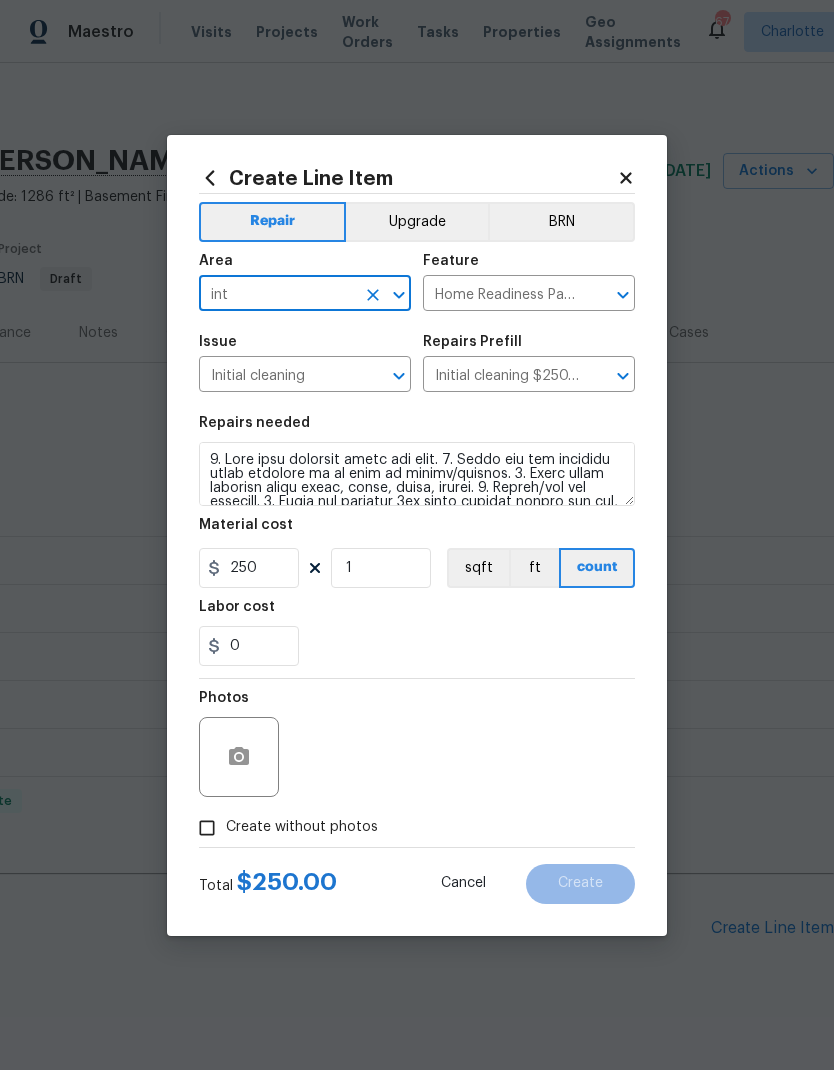 type on "Interior Overall" 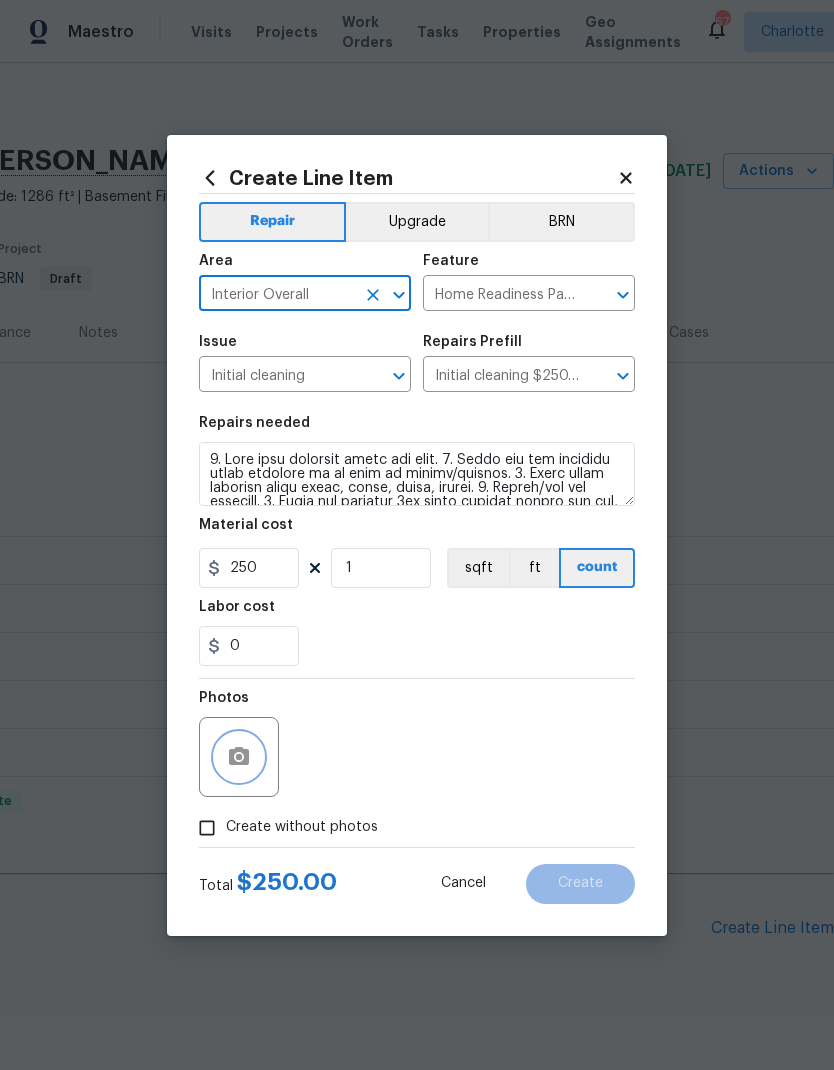 click at bounding box center [239, 757] 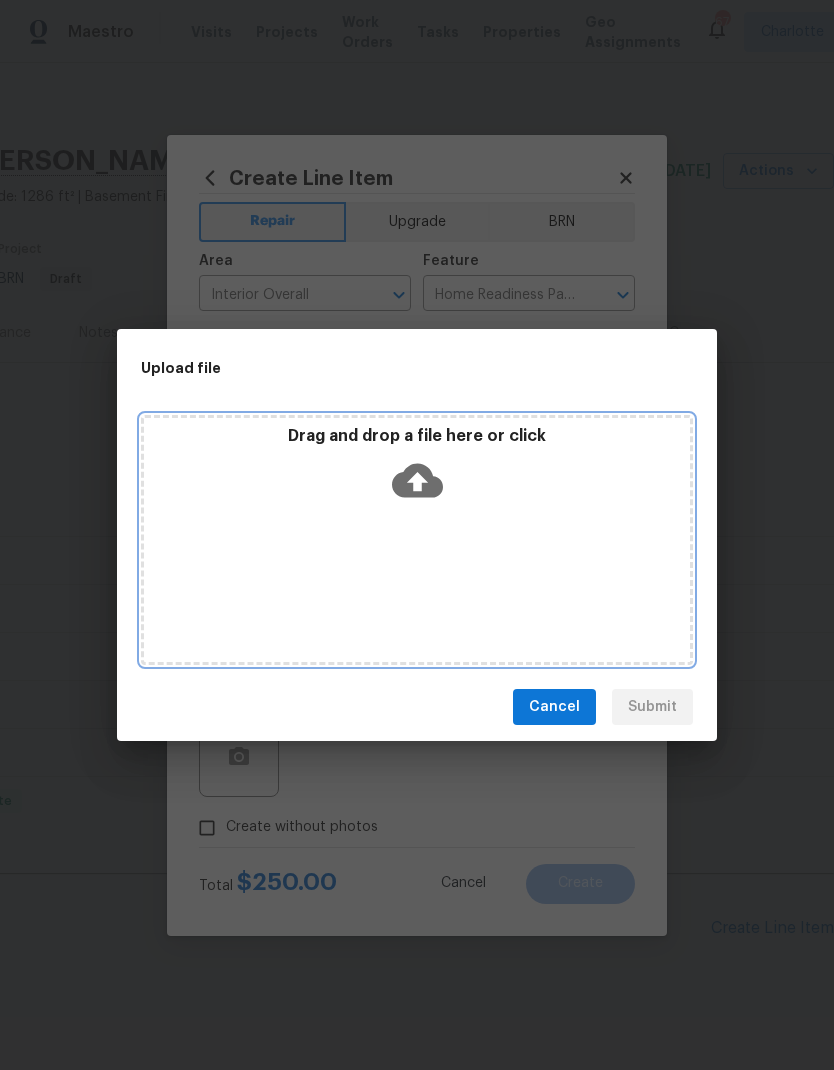 click 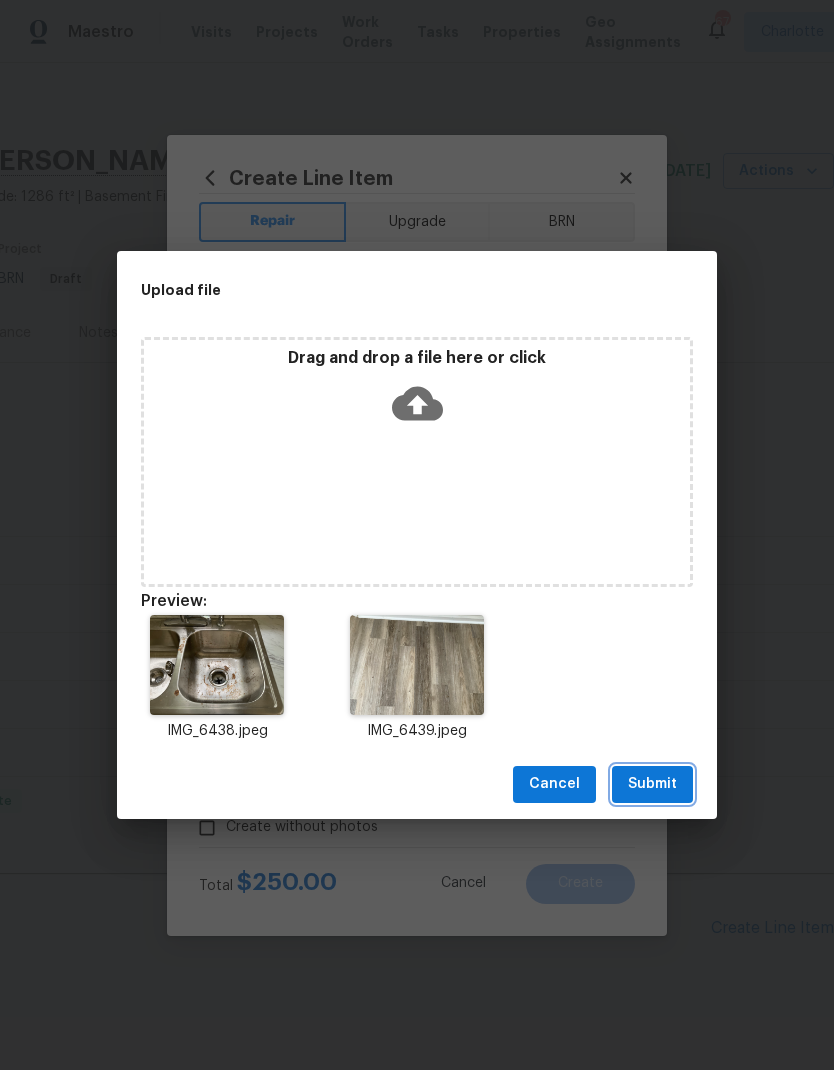 click on "Submit" at bounding box center [652, 784] 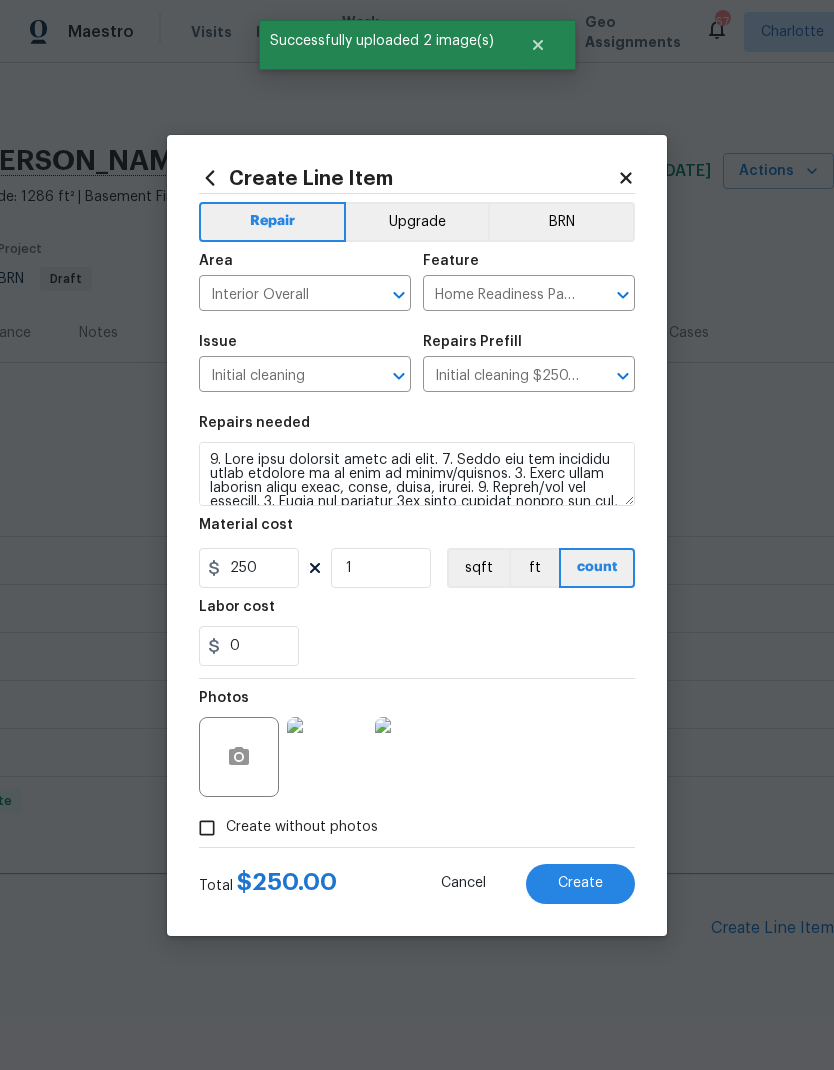 click on "Create" at bounding box center (580, 884) 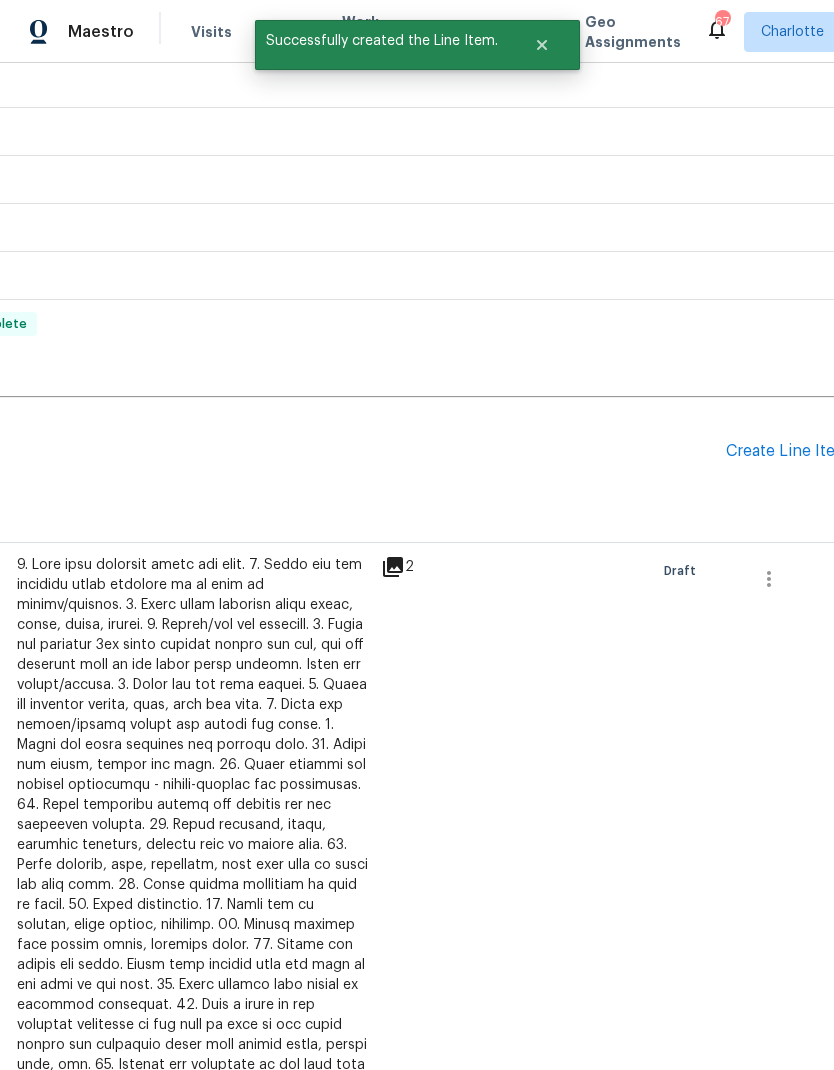 scroll, scrollTop: 478, scrollLeft: 281, axis: both 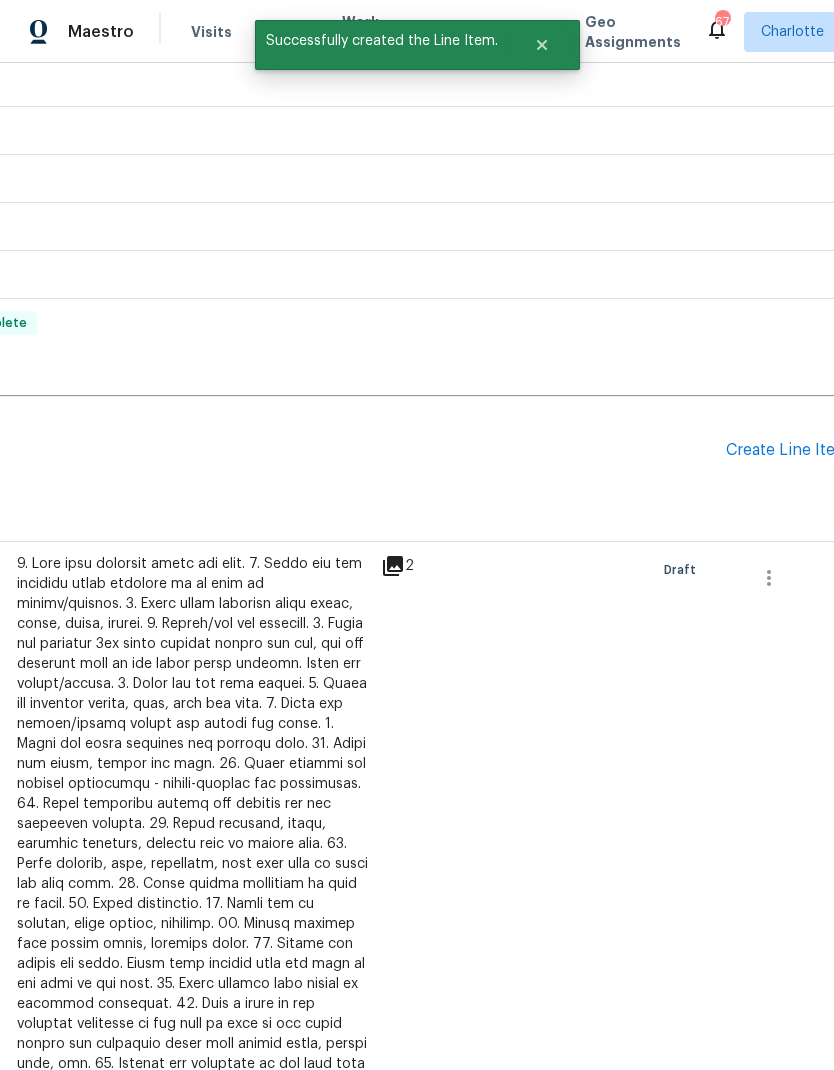 click on "Create Line Item" at bounding box center [787, 450] 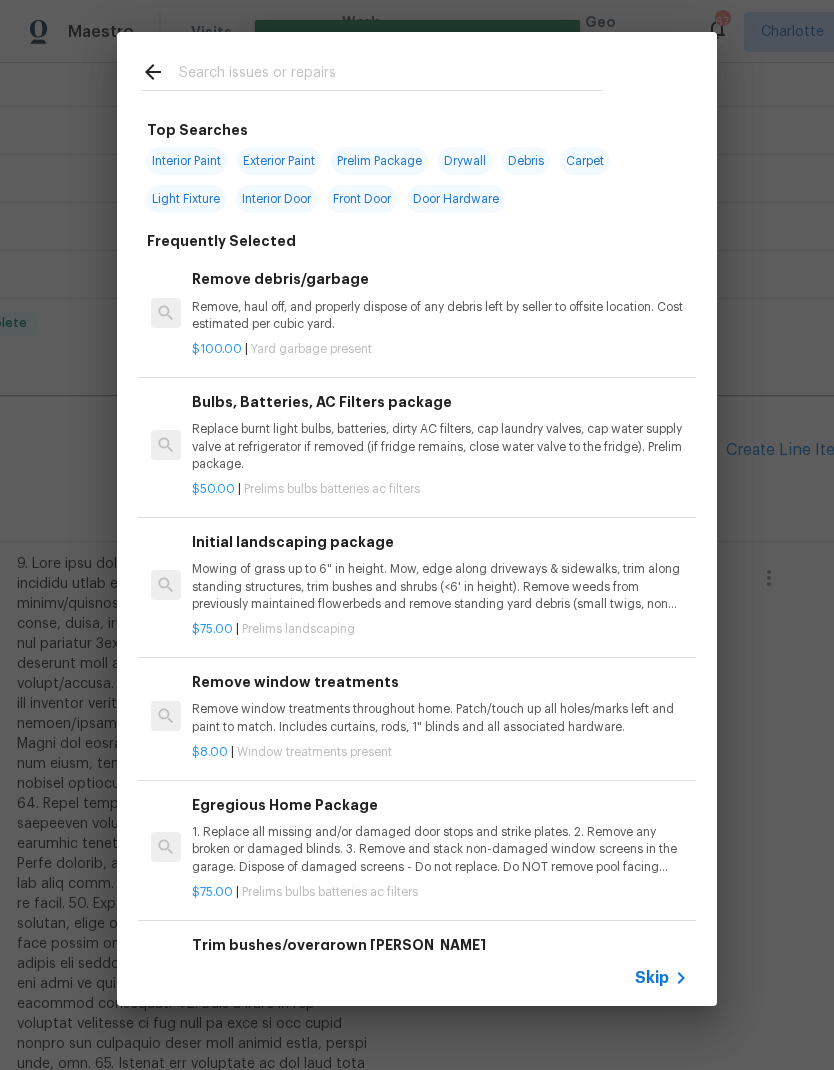 click at bounding box center [372, 71] 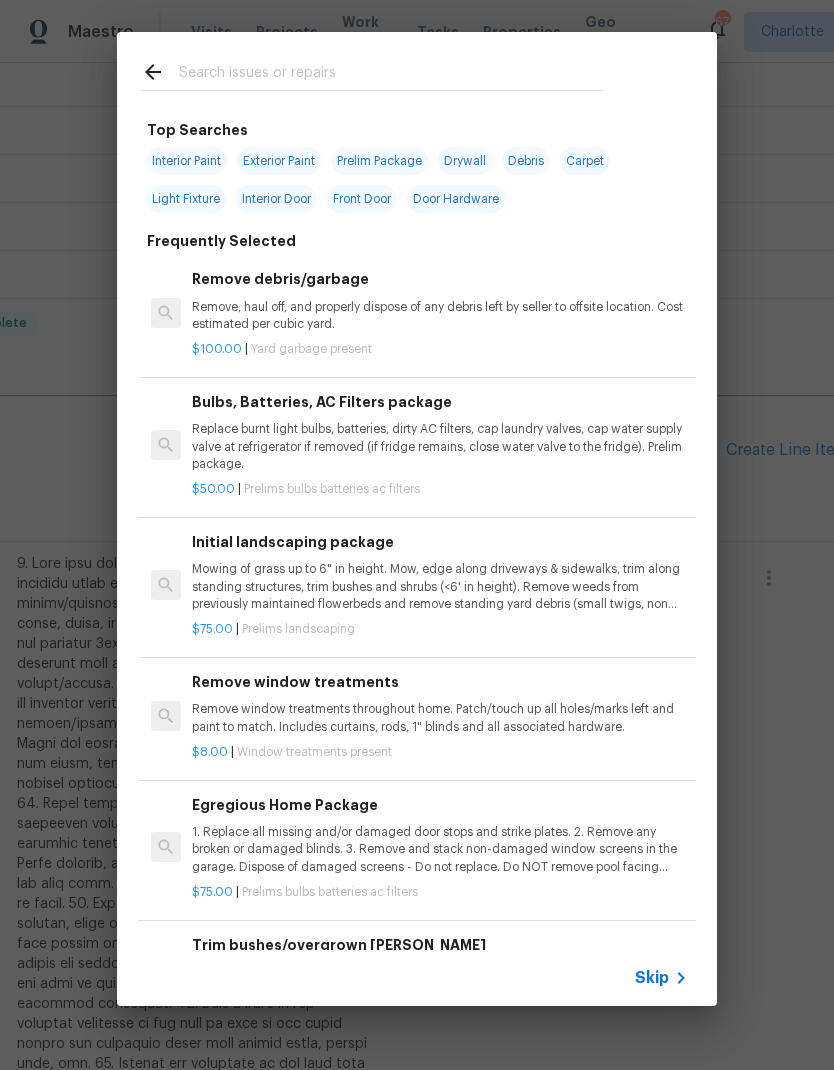 click at bounding box center (372, 71) 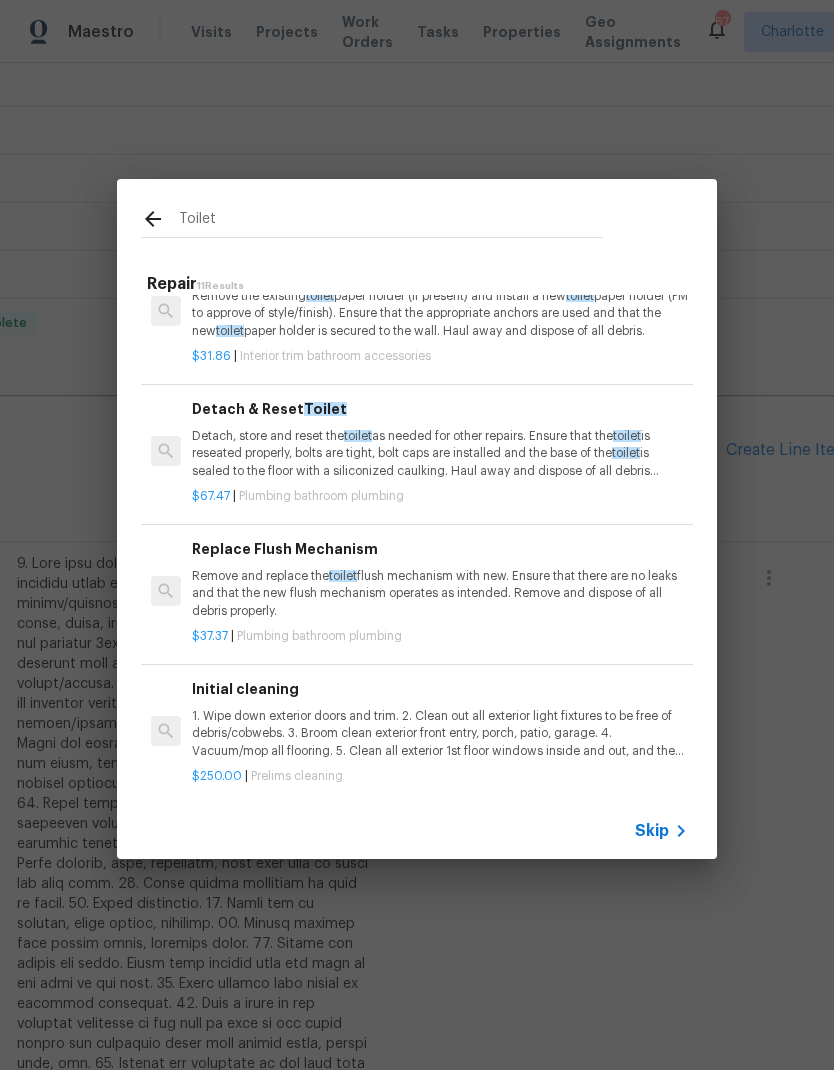 scroll, scrollTop: 964, scrollLeft: 0, axis: vertical 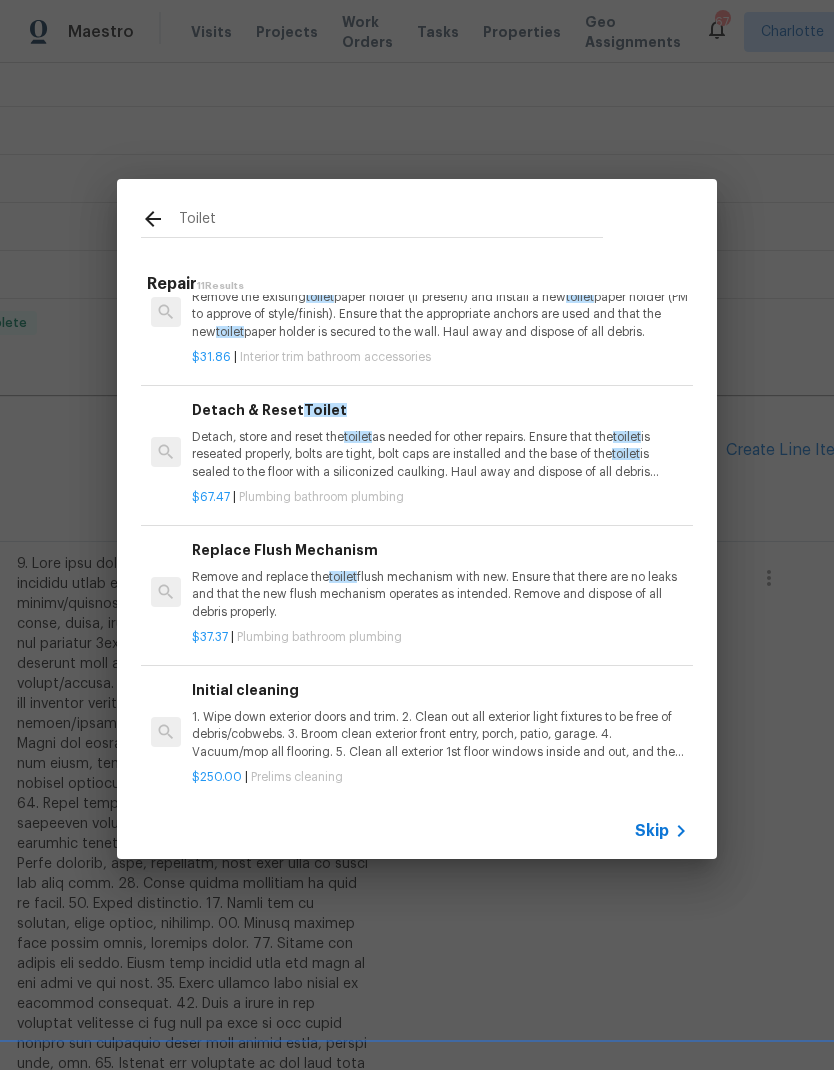 click on "Toilet Repair  11  Results Detach and Reset  Toilet Remove and Re install  toilet . Includes new wax ring $60.00   |   Flooring flooring extras Install  Toilet  Bolt Caps Install  toilet  bolt caps to match the color of the  toilet . $5.00   |   Plumbing bathroom plumbing Replace  Toilet  Seat Remove and replace the existing  toilet  seat with new. If removing a bidet style  toilet  seat; ensure that all water lines that will no longer be used are sealed/capped and tested for leaks. Remove and dispose of all debris properly. $25.00   |   Plumbing bathroom plumbing Replace  Toilet  Seat Remove the existing  toilet  seat (if present) and install a new  toilet  seat (PM to approve of style/finish). Ensure that the appropriate anchors are used and that the new  toilet  seat is secured to the base of the  toilet . Haul away and dispose of all debris. $25.00   |   Interior trim bathroom accessories Replace  Toilet  (elongated) Remove the existing  toilet , prep the flange, install a new elongated  toilet toilet   |" at bounding box center [417, 519] 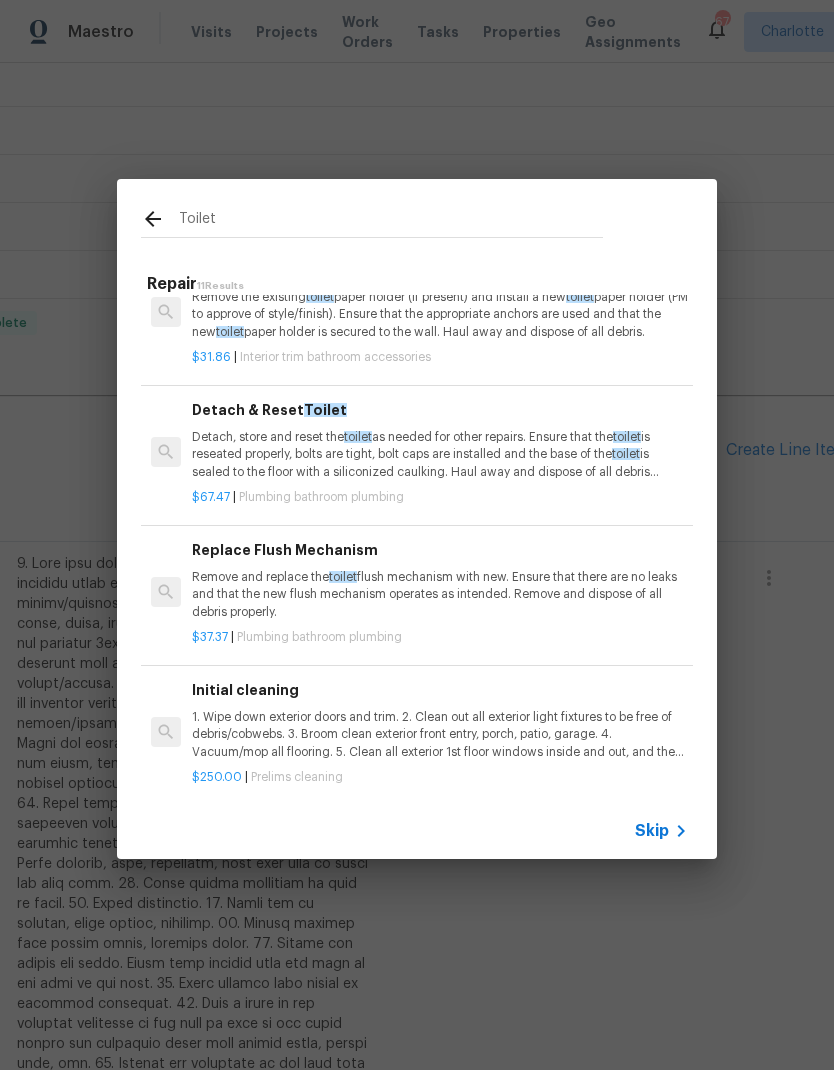 click on "Toilet" at bounding box center (391, 222) 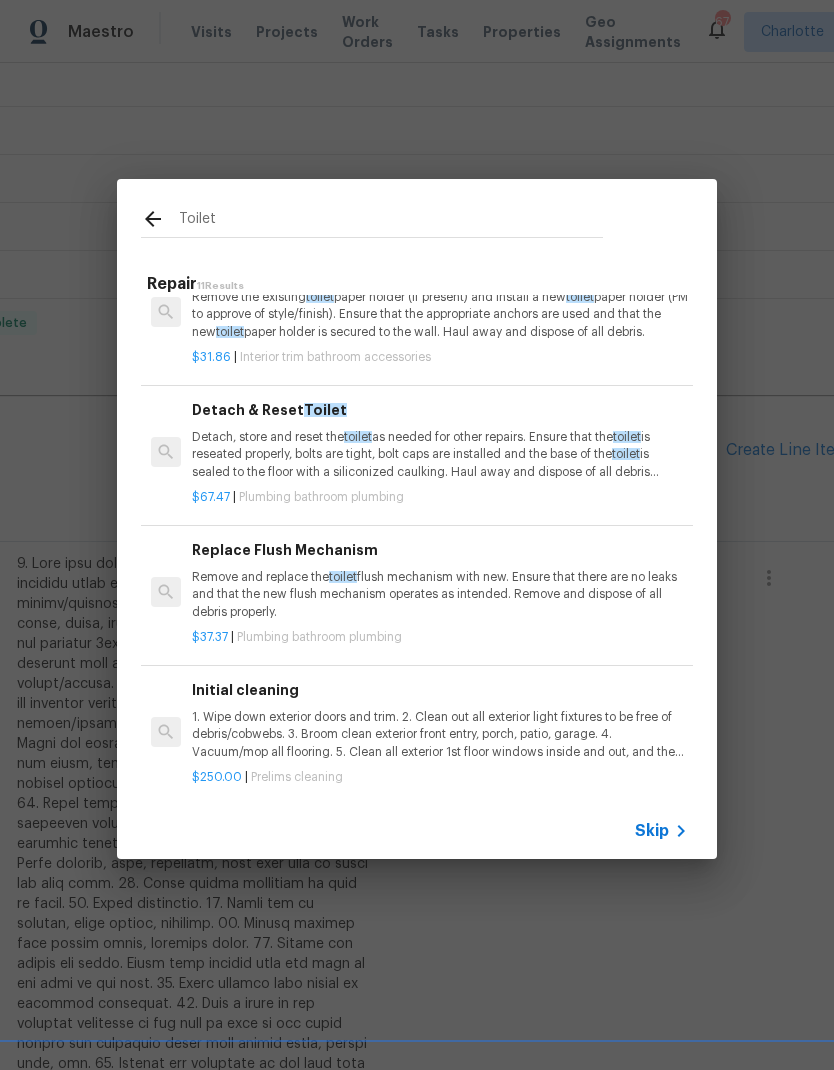 click on "Toilet" at bounding box center [372, 218] 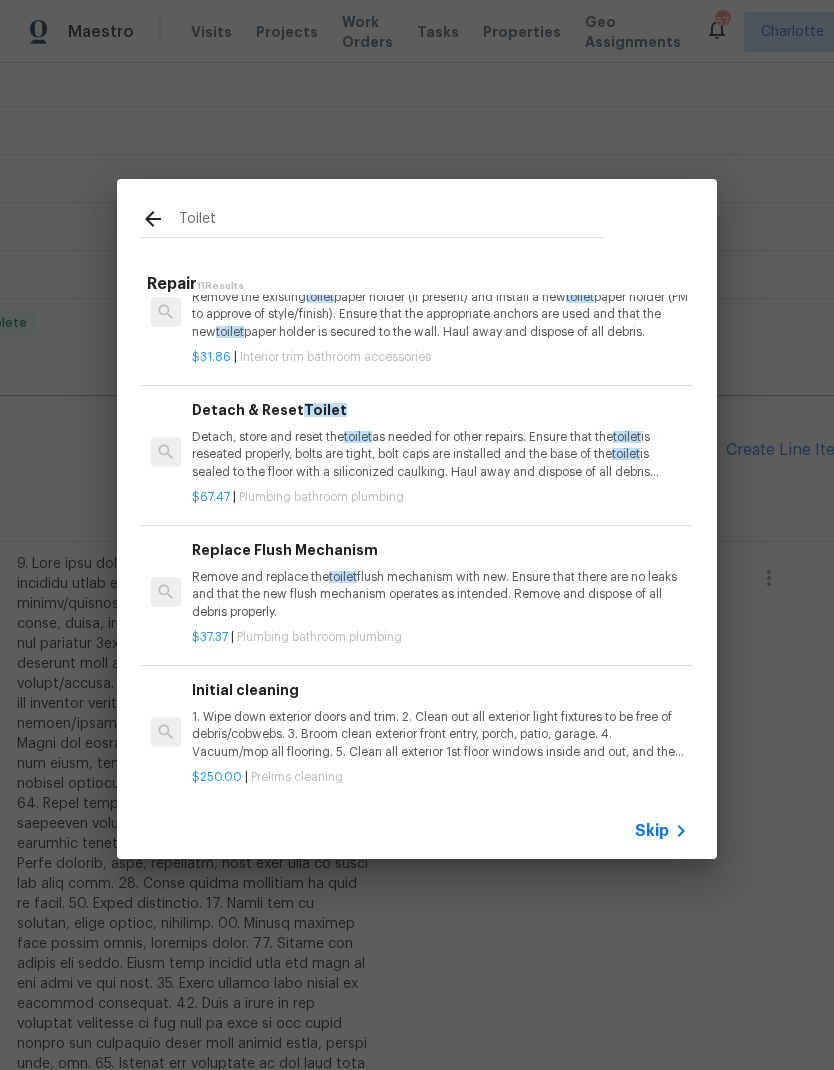 click on "Toilet" at bounding box center (391, 222) 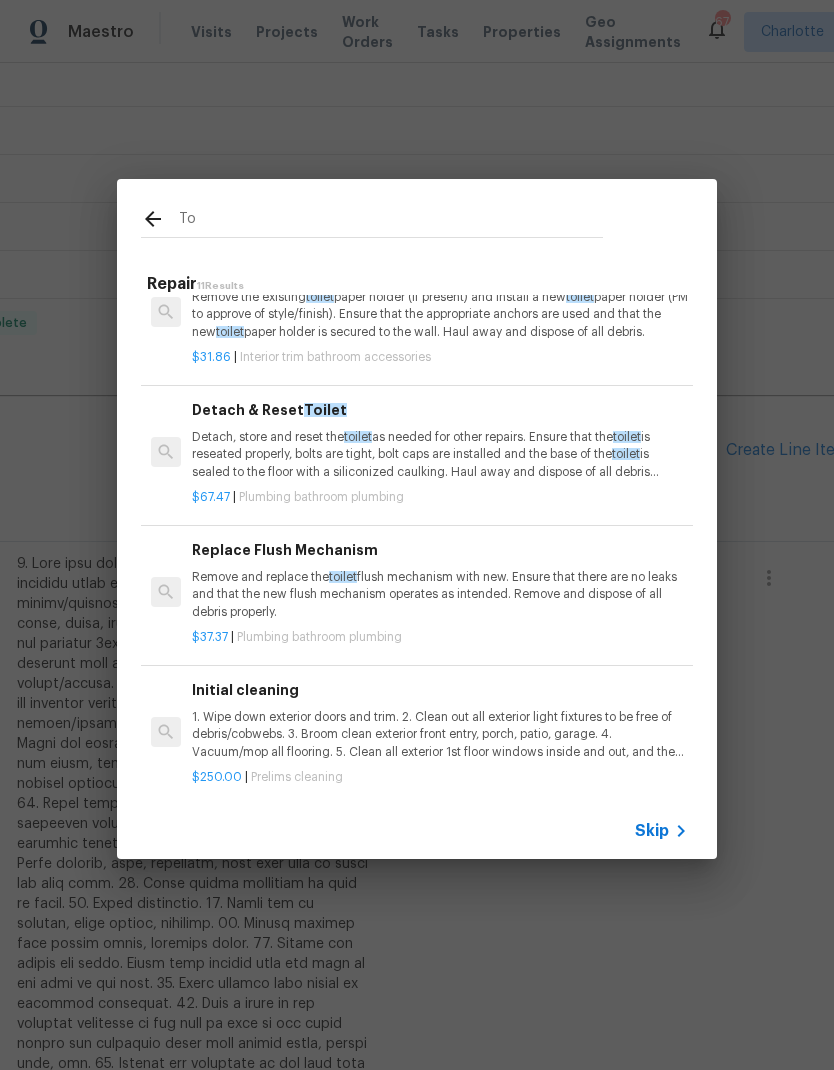 type on "T" 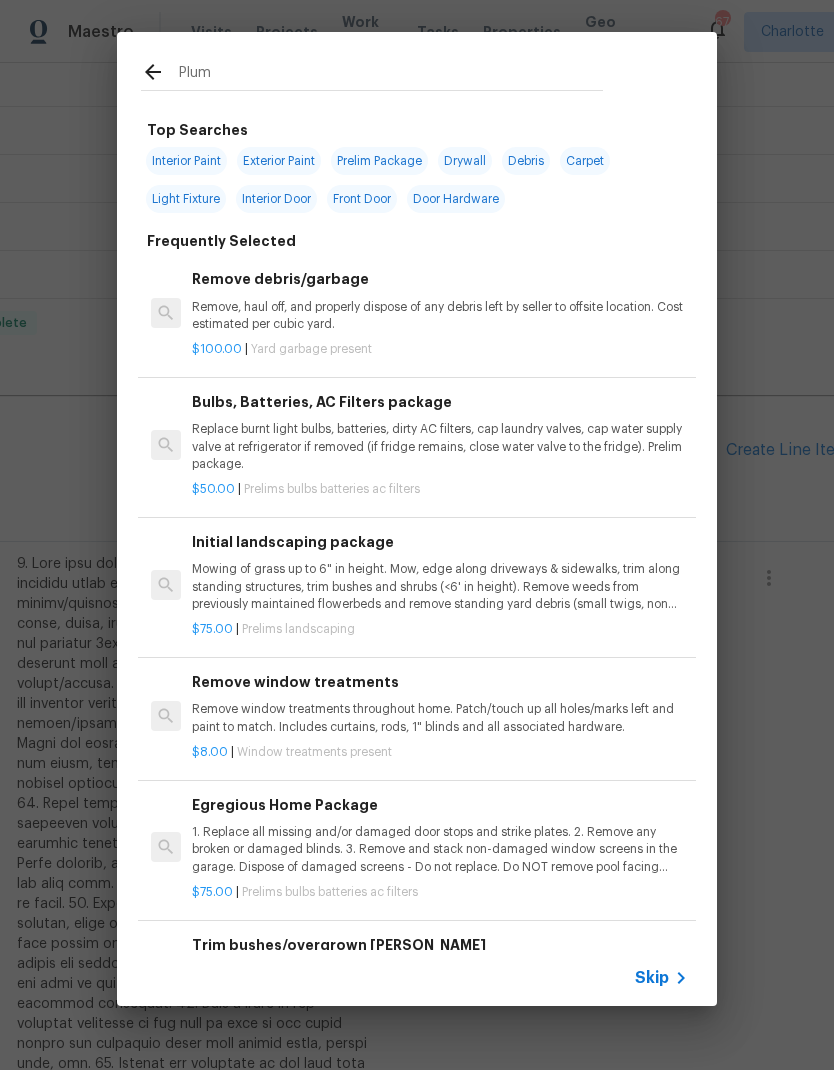type on "Plumb" 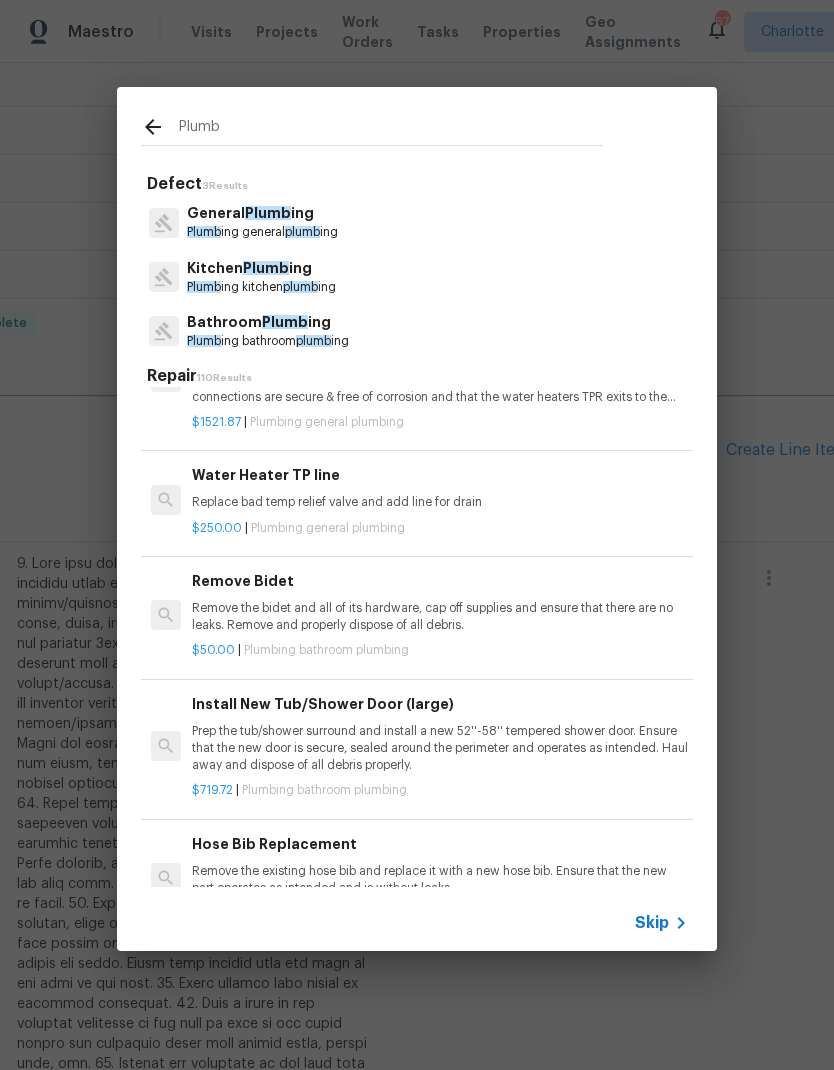 scroll, scrollTop: 337, scrollLeft: 0, axis: vertical 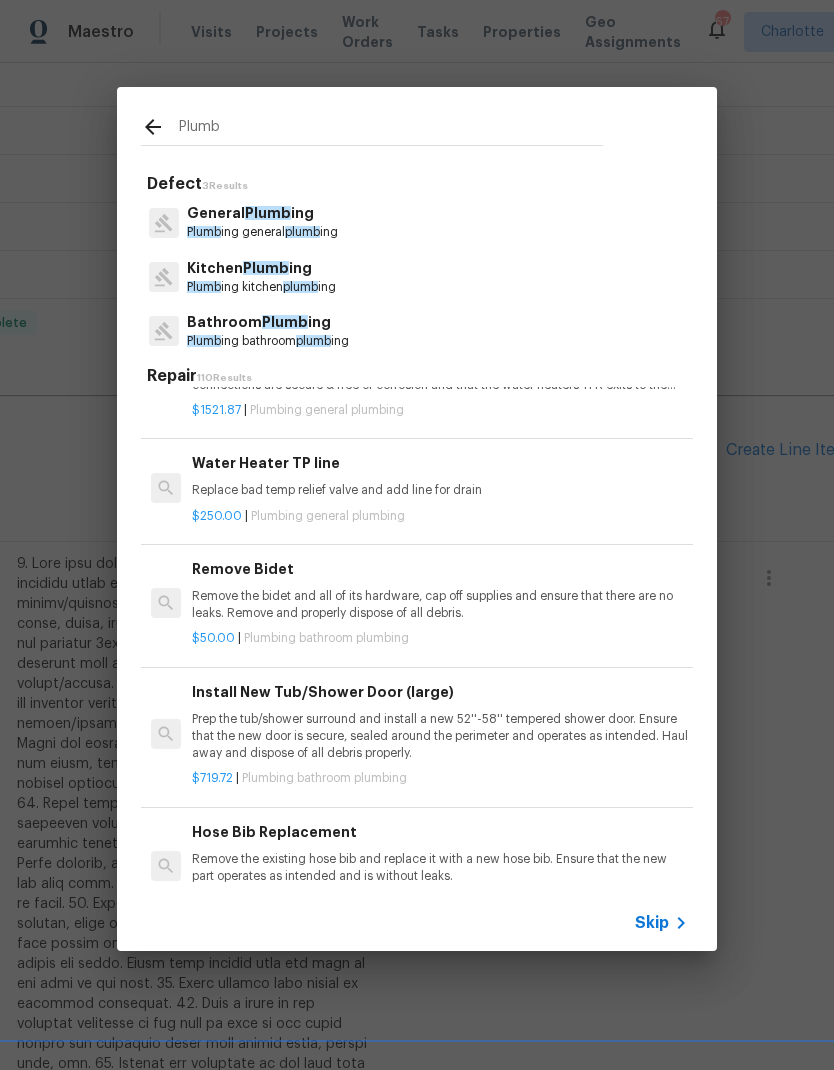 click on "Bathroom  Plumb ing" at bounding box center [268, 322] 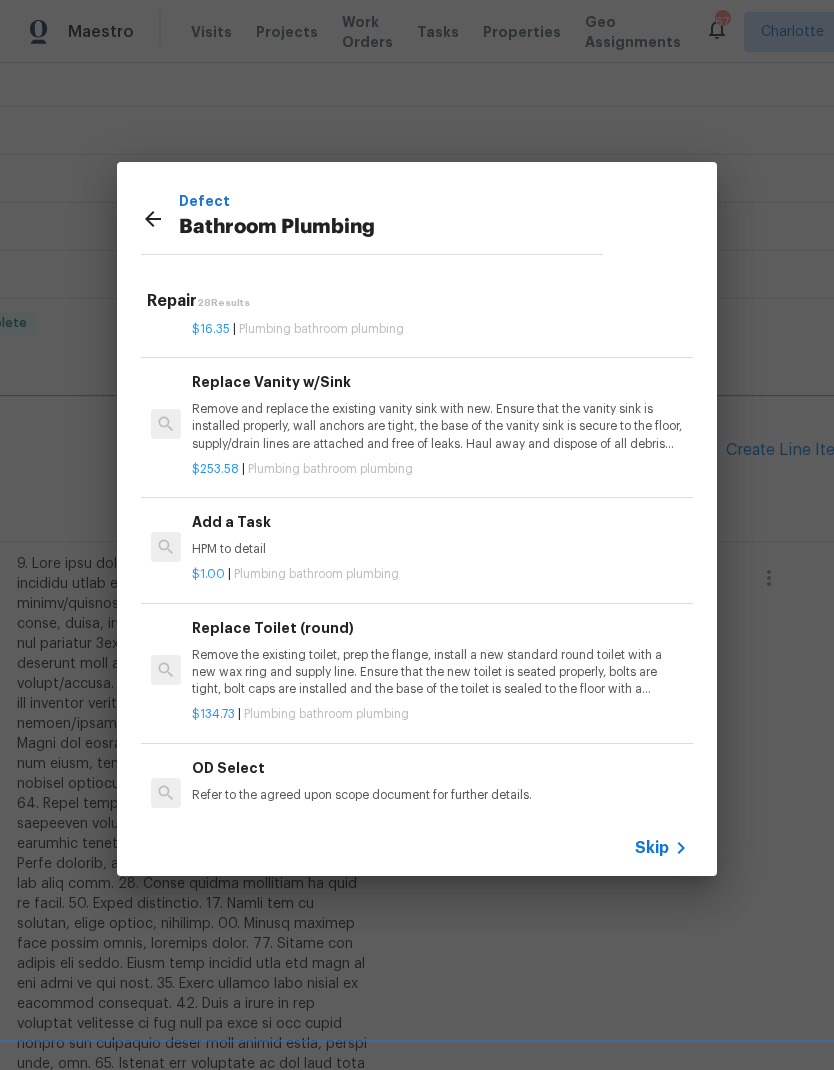 scroll, scrollTop: 2972, scrollLeft: 0, axis: vertical 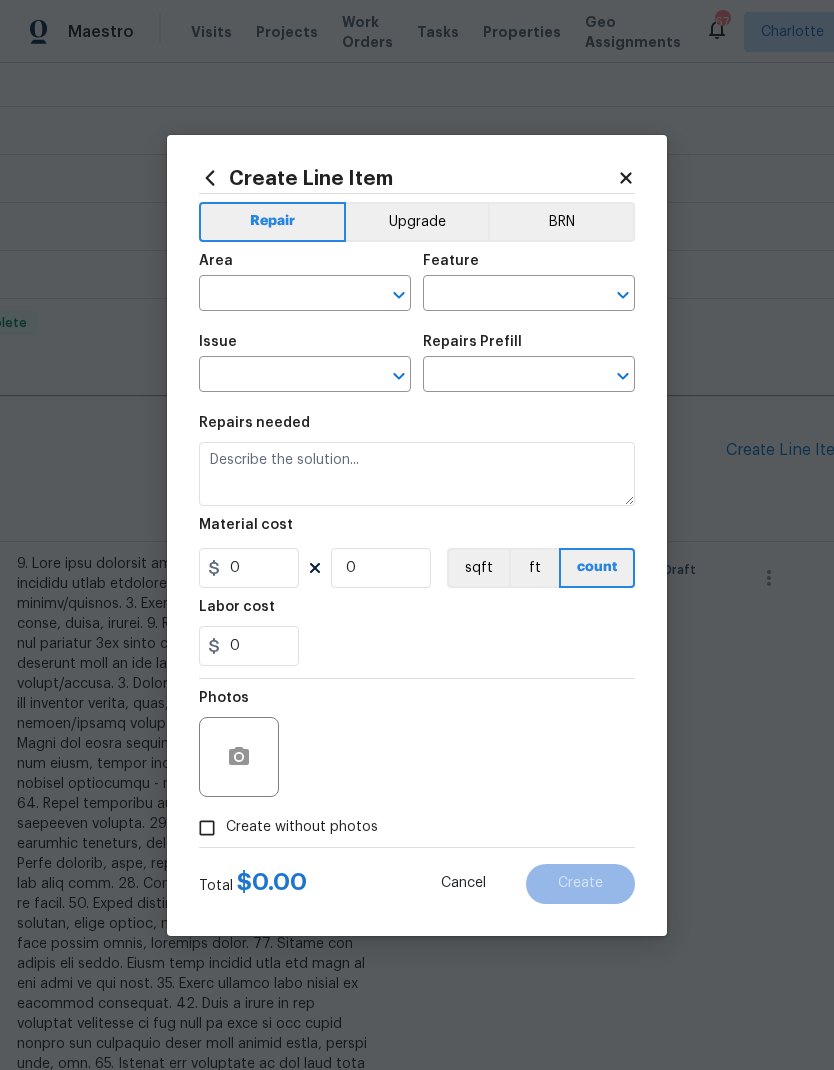 type on "Plumbing" 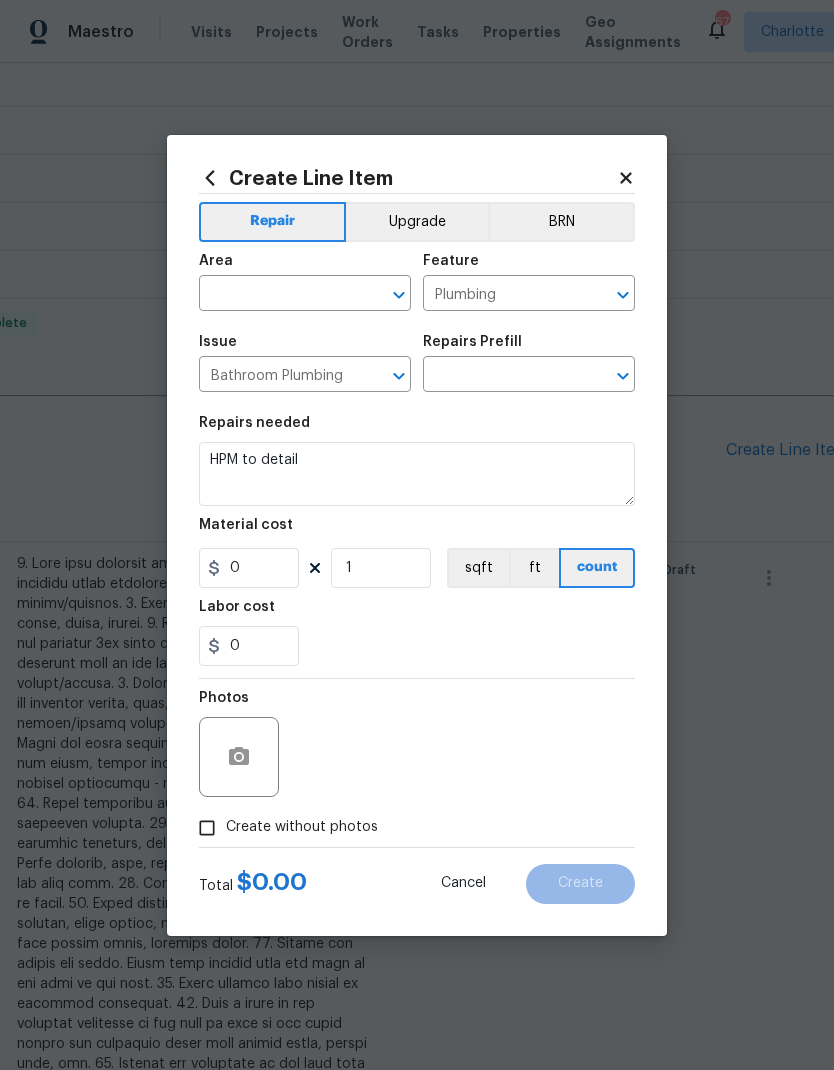 type on "Add a Task $1.00" 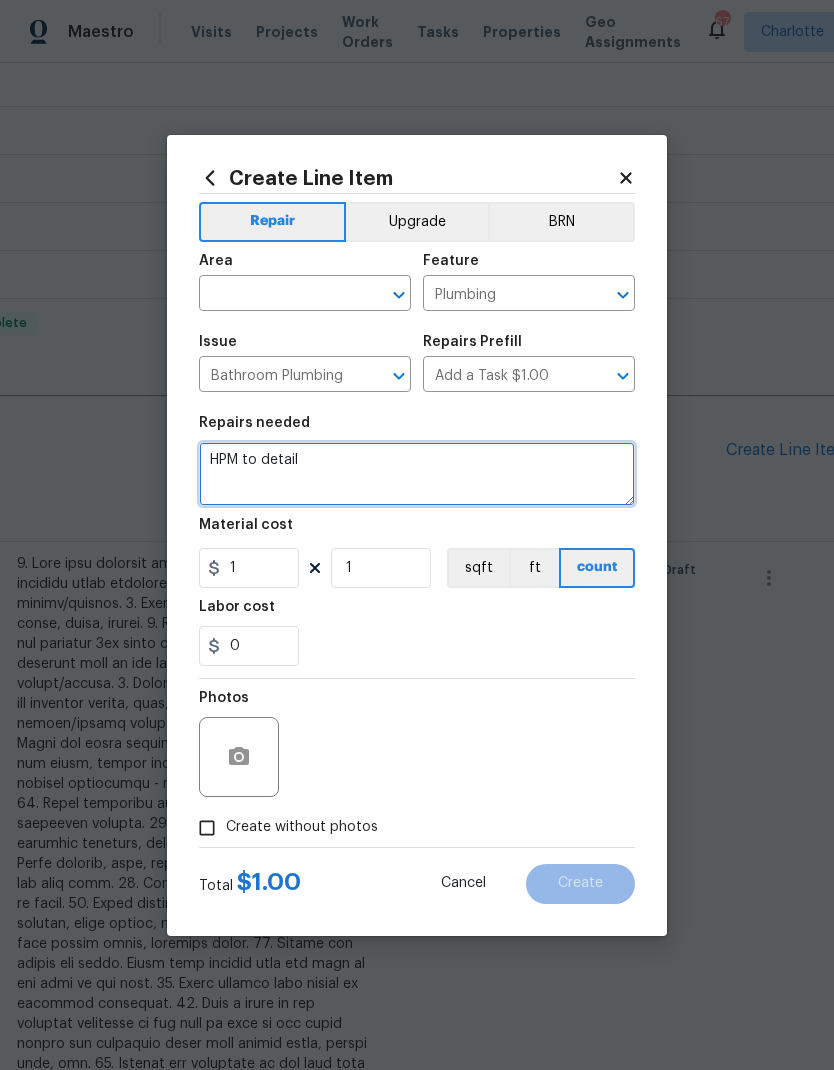click on "HPM to detail" at bounding box center (417, 474) 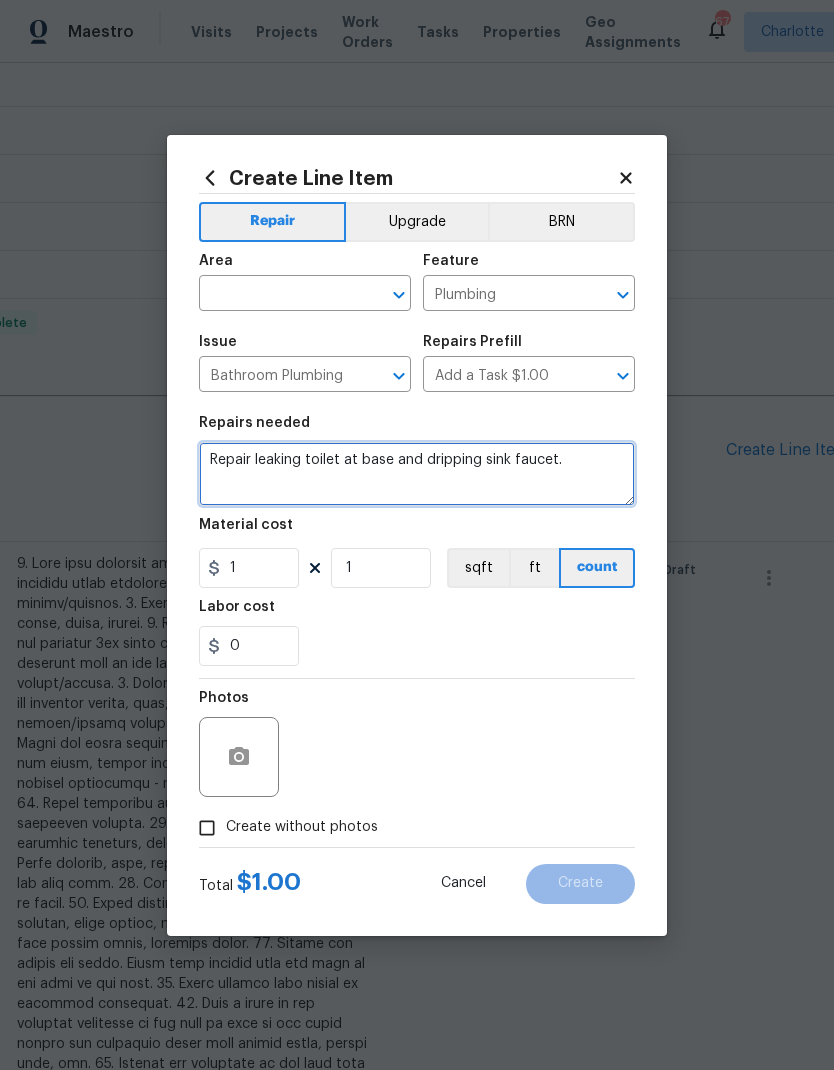 type on "Repair leaking toilet at base and dripping sink faucet." 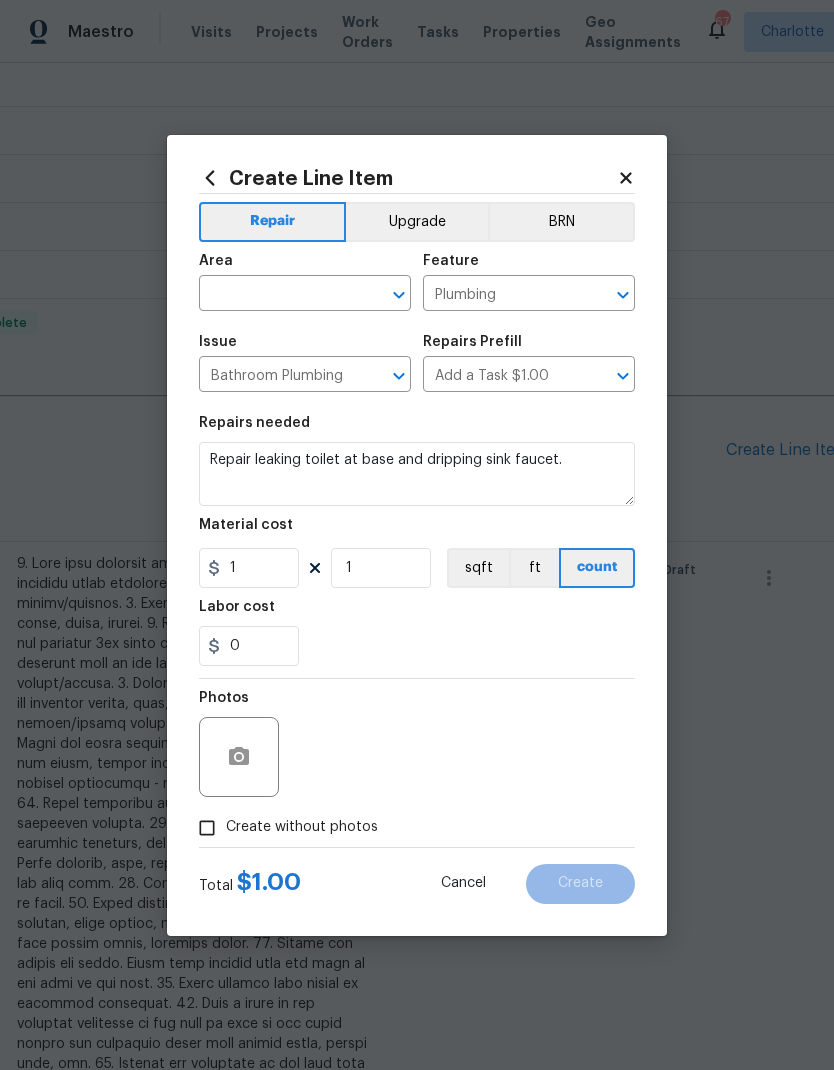 click at bounding box center (277, 295) 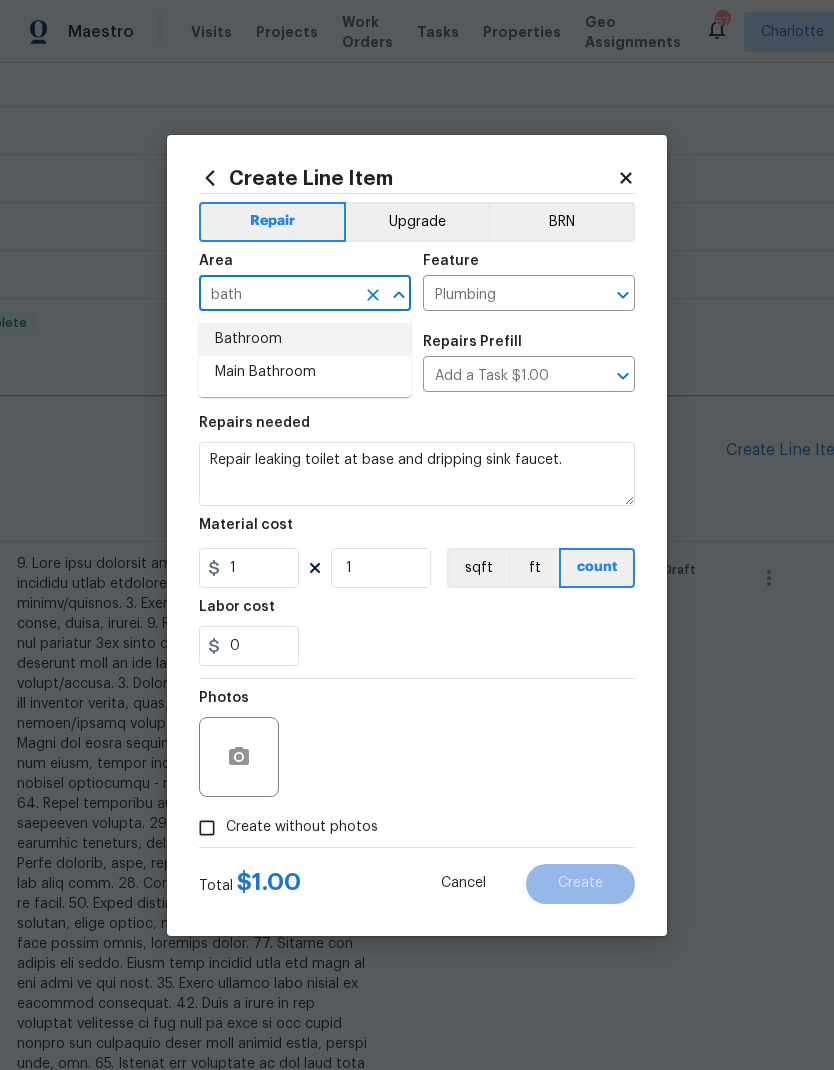 click on "Bathroom" at bounding box center [305, 339] 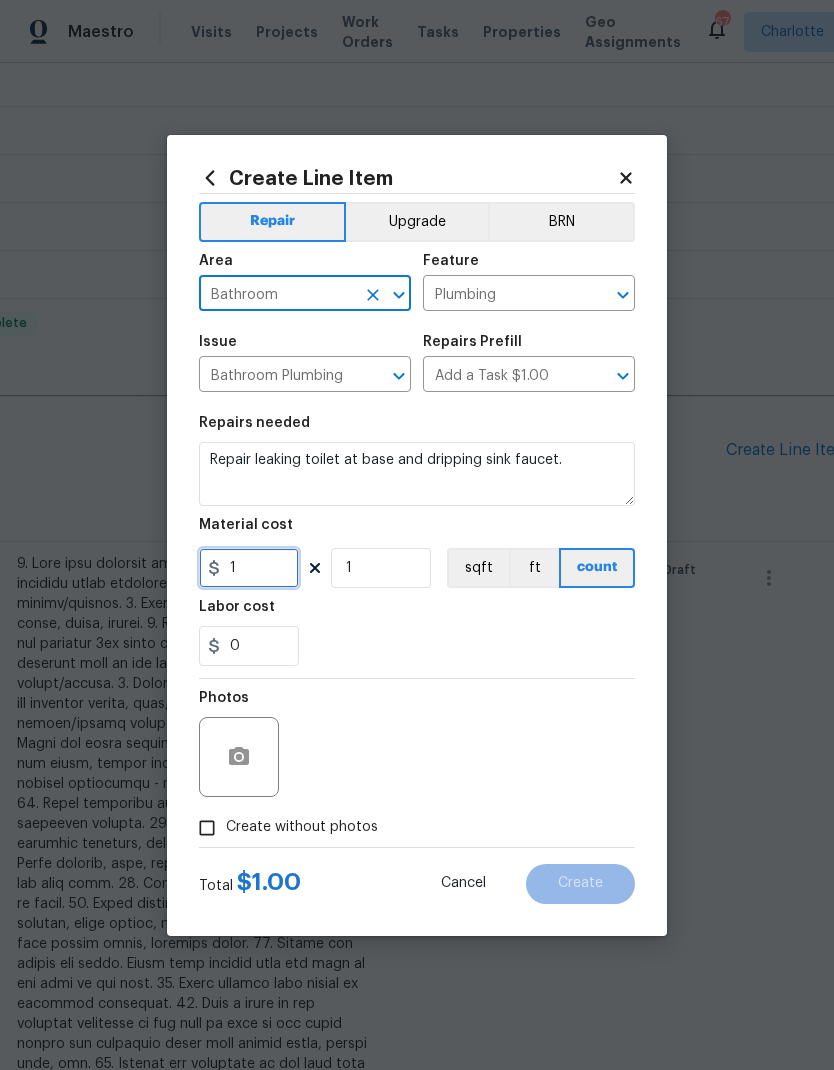 click on "1" at bounding box center (249, 568) 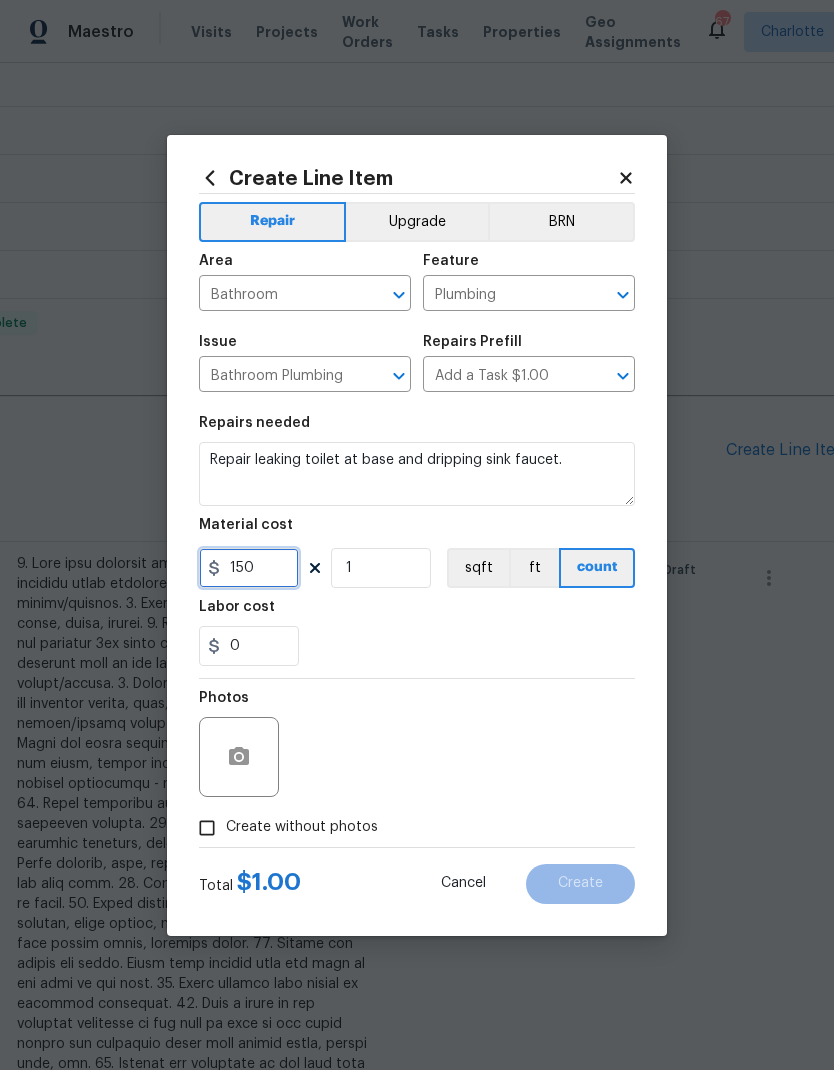 type on "150" 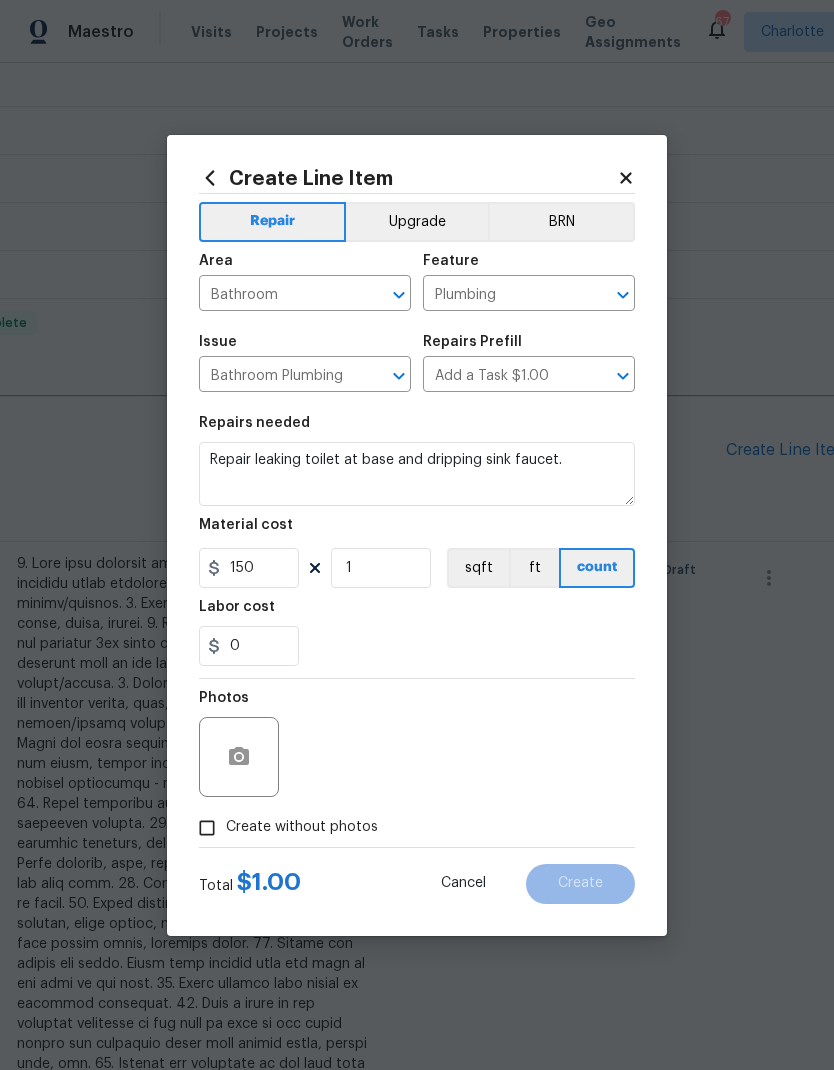 click on "0" at bounding box center [417, 646] 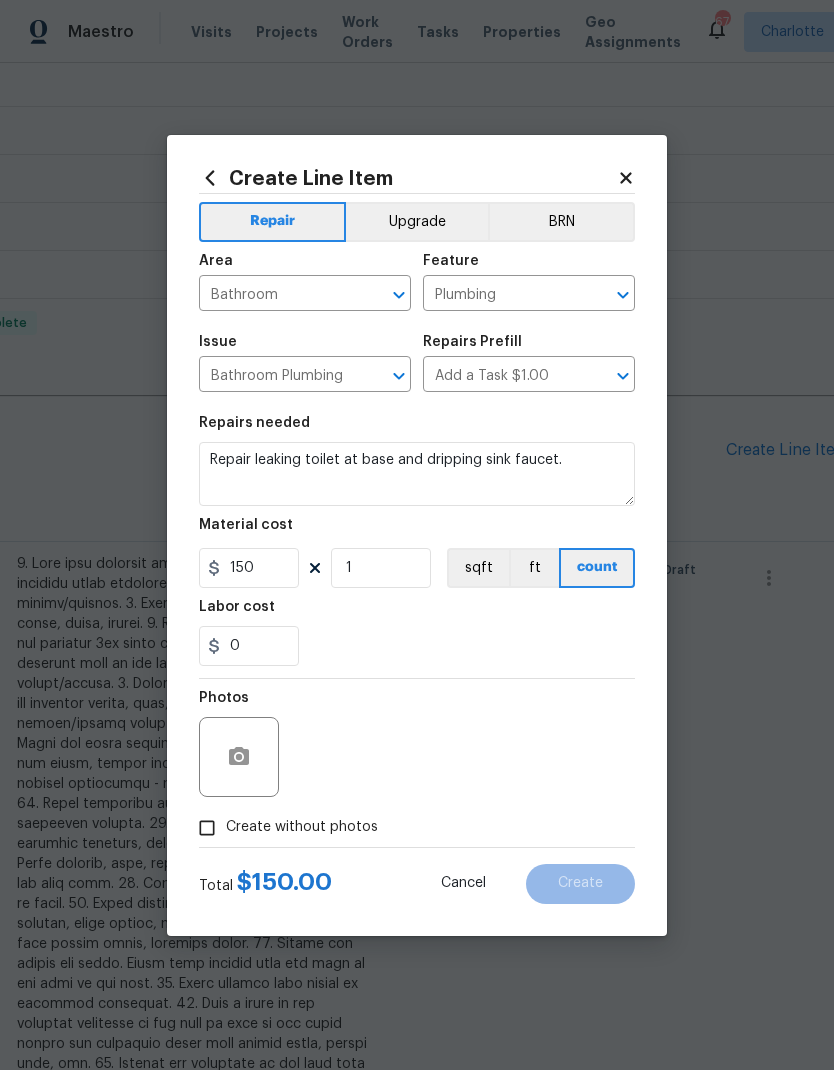 click on "Create without photos" at bounding box center [283, 828] 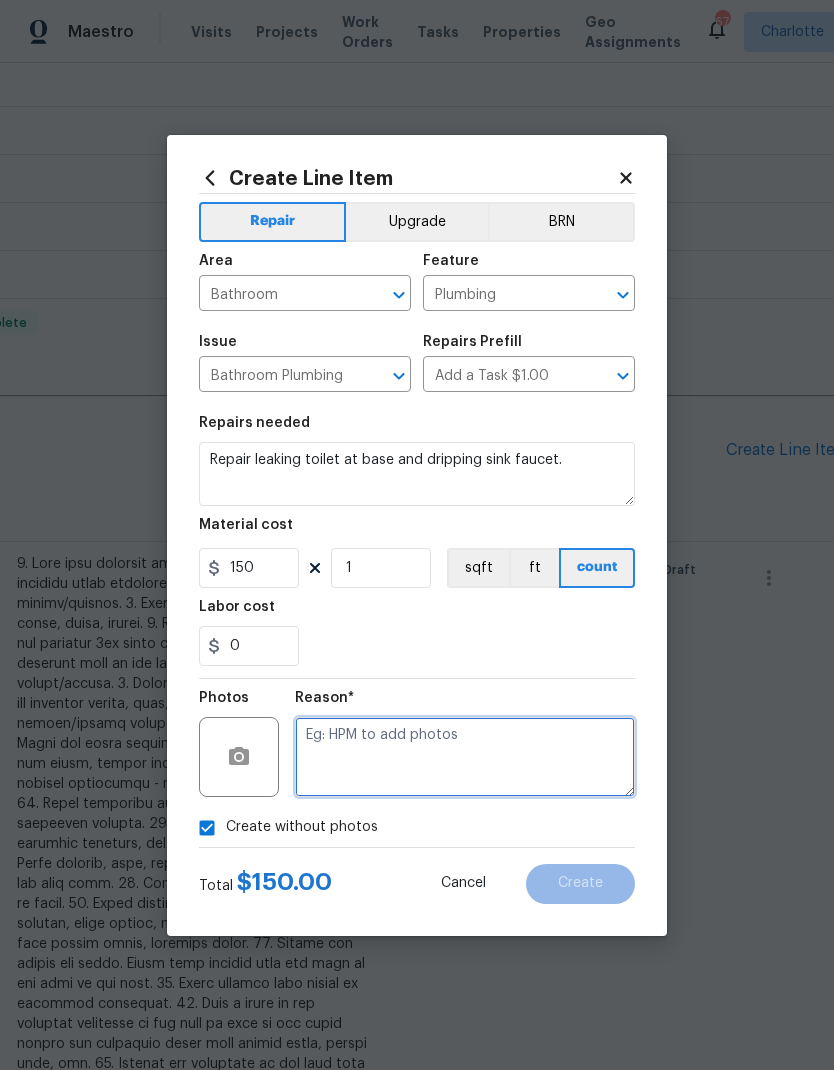 click at bounding box center [465, 757] 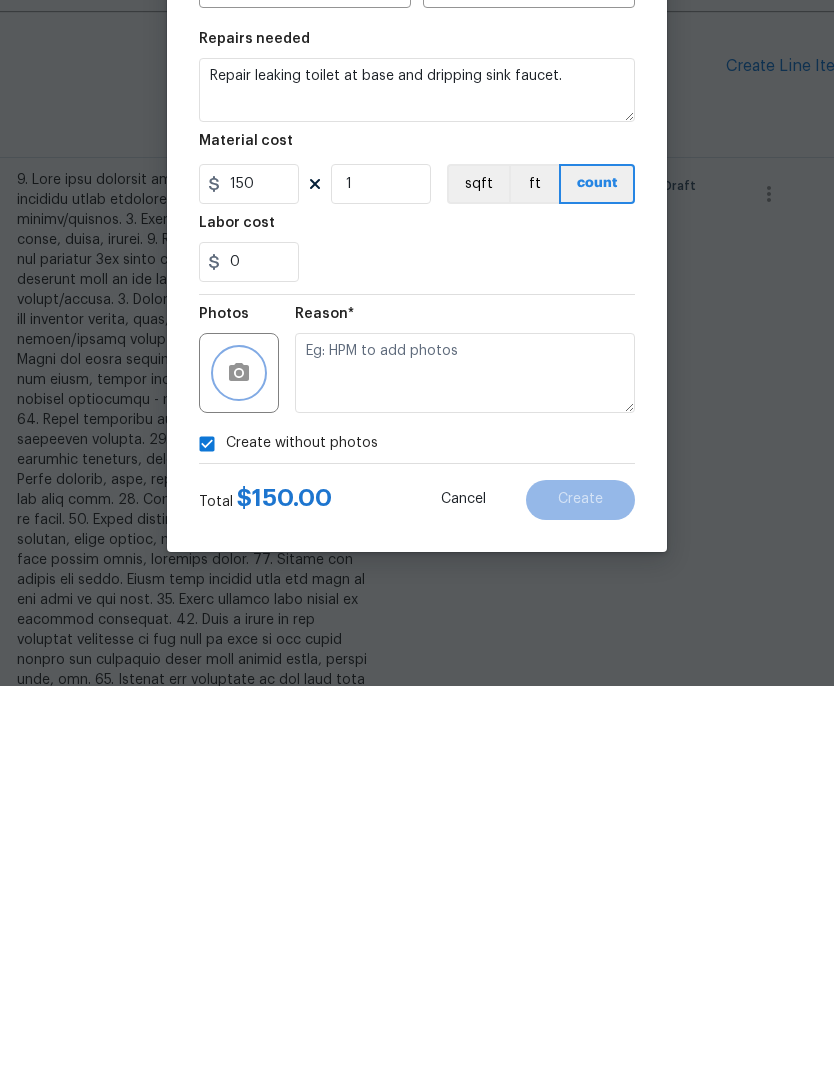 click 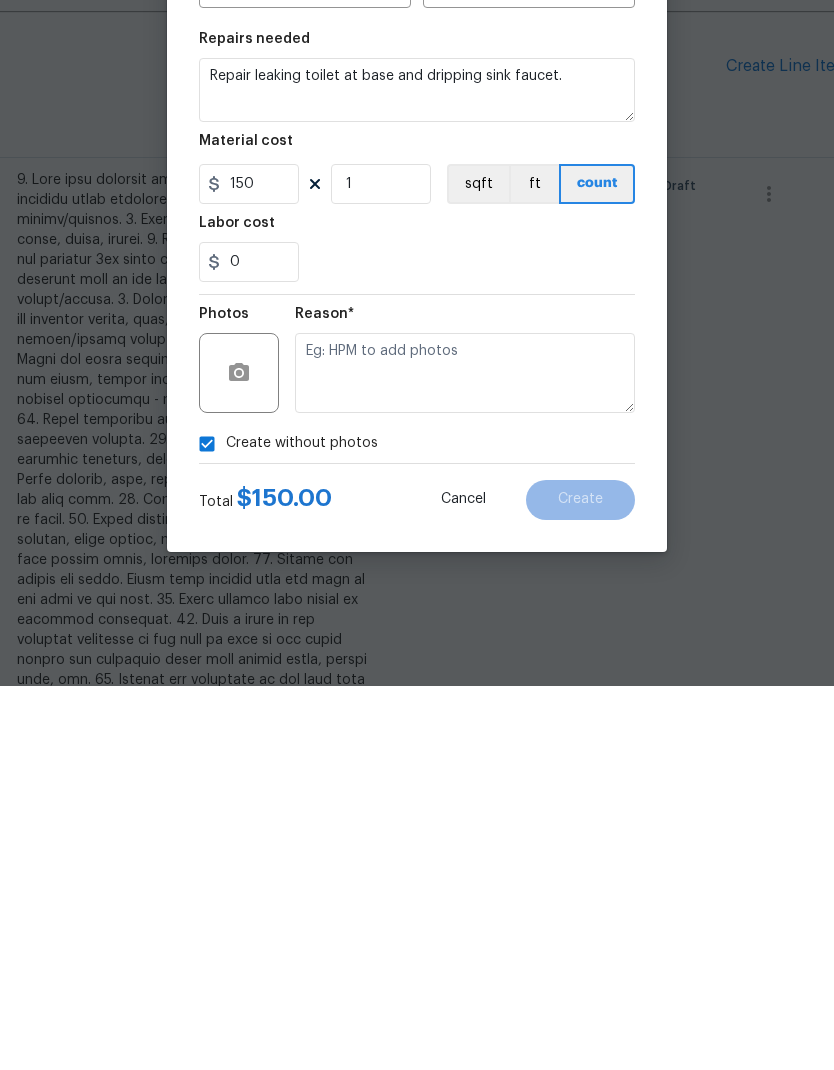scroll, scrollTop: 80, scrollLeft: 0, axis: vertical 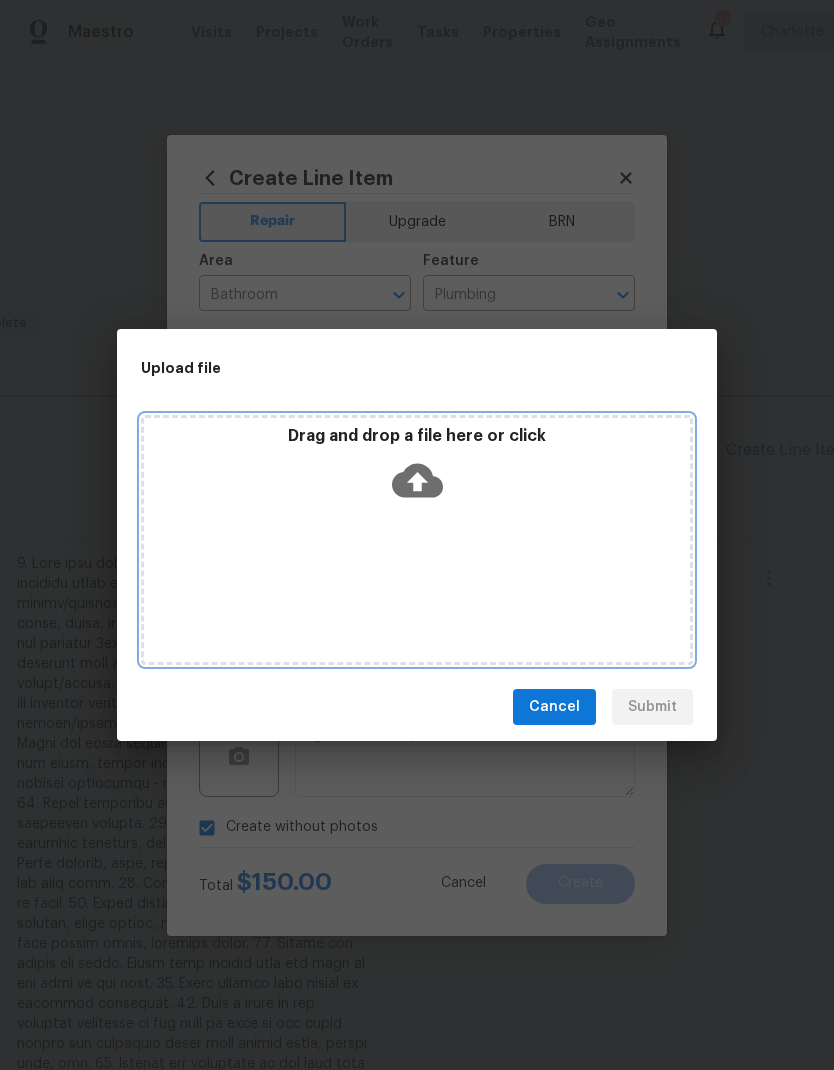 click 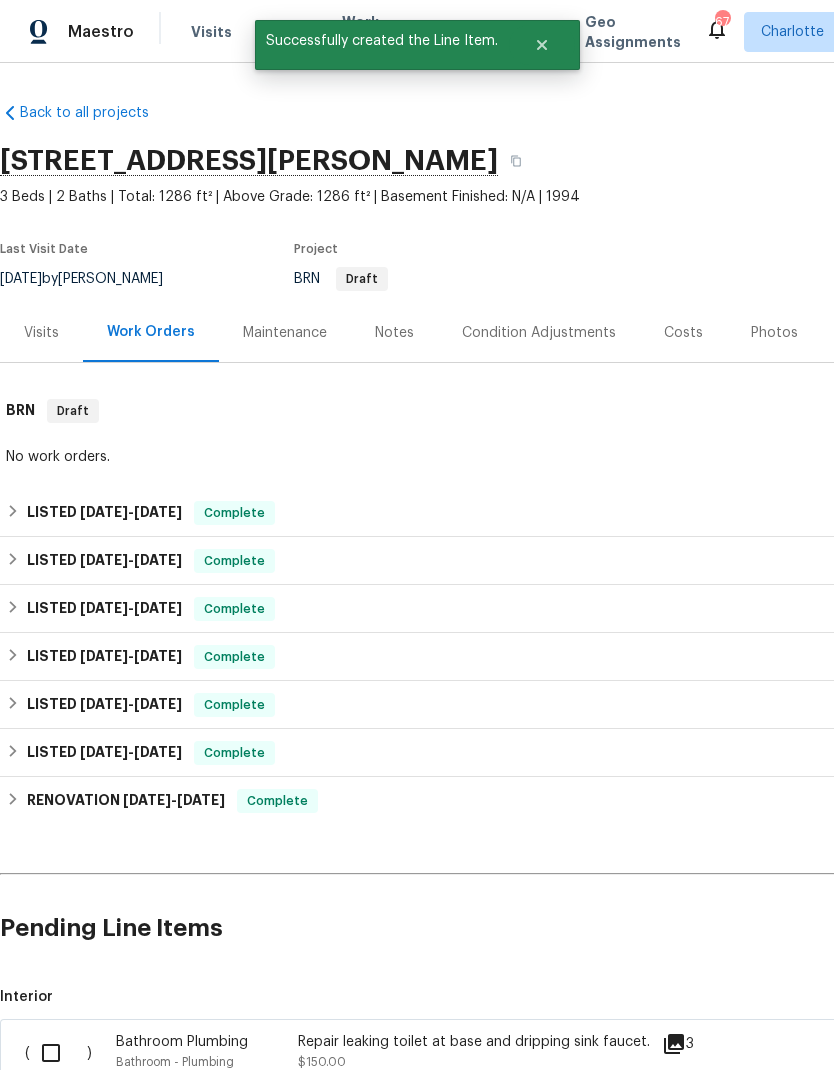 scroll, scrollTop: 72, scrollLeft: 0, axis: vertical 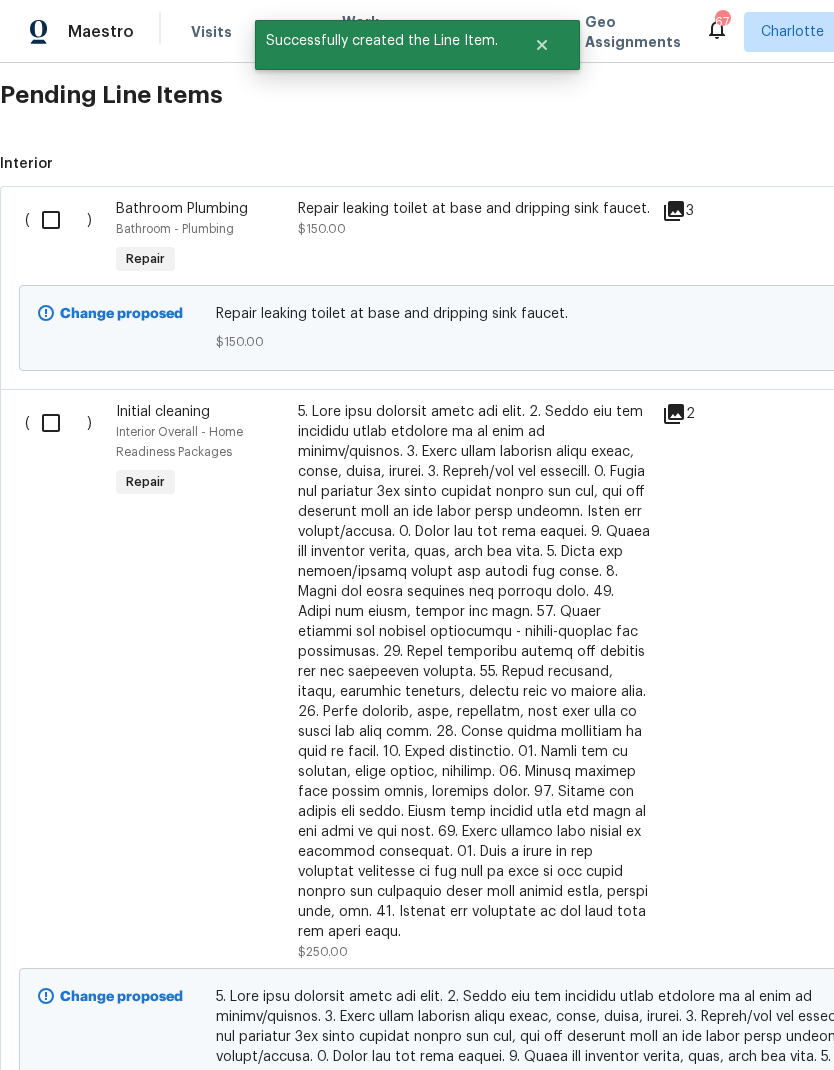 click at bounding box center [58, 423] 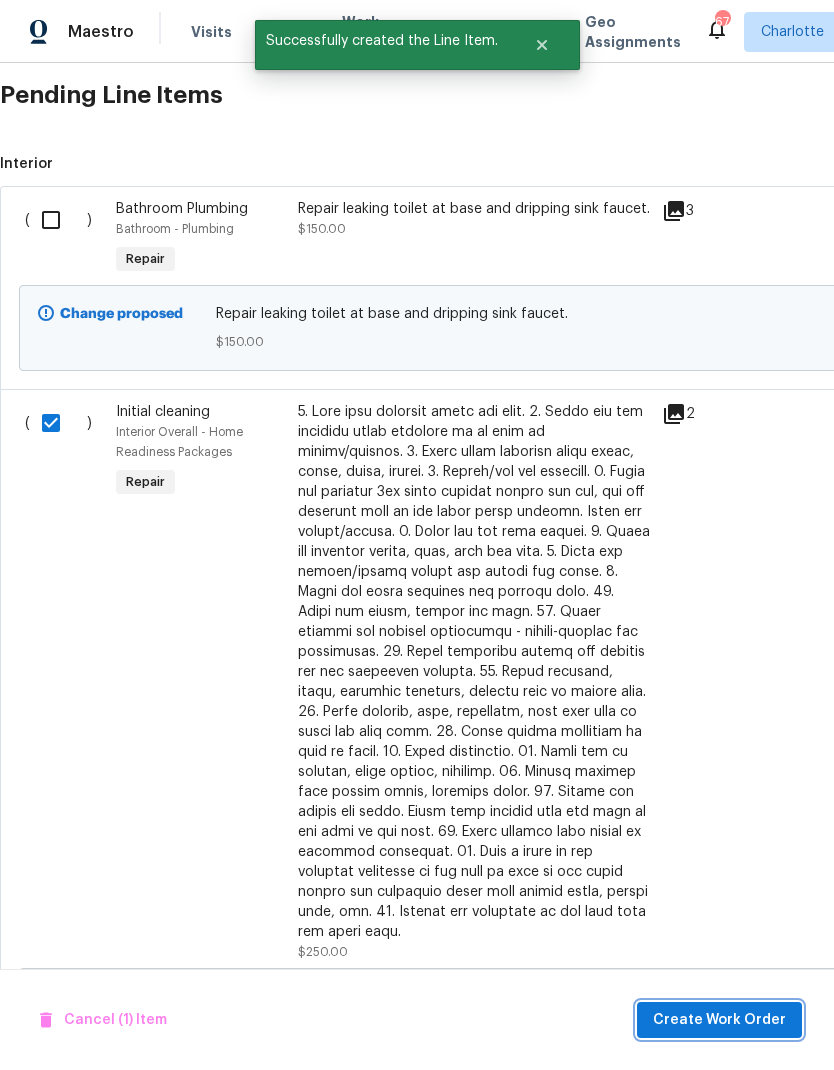 click on "Create Work Order" at bounding box center [719, 1020] 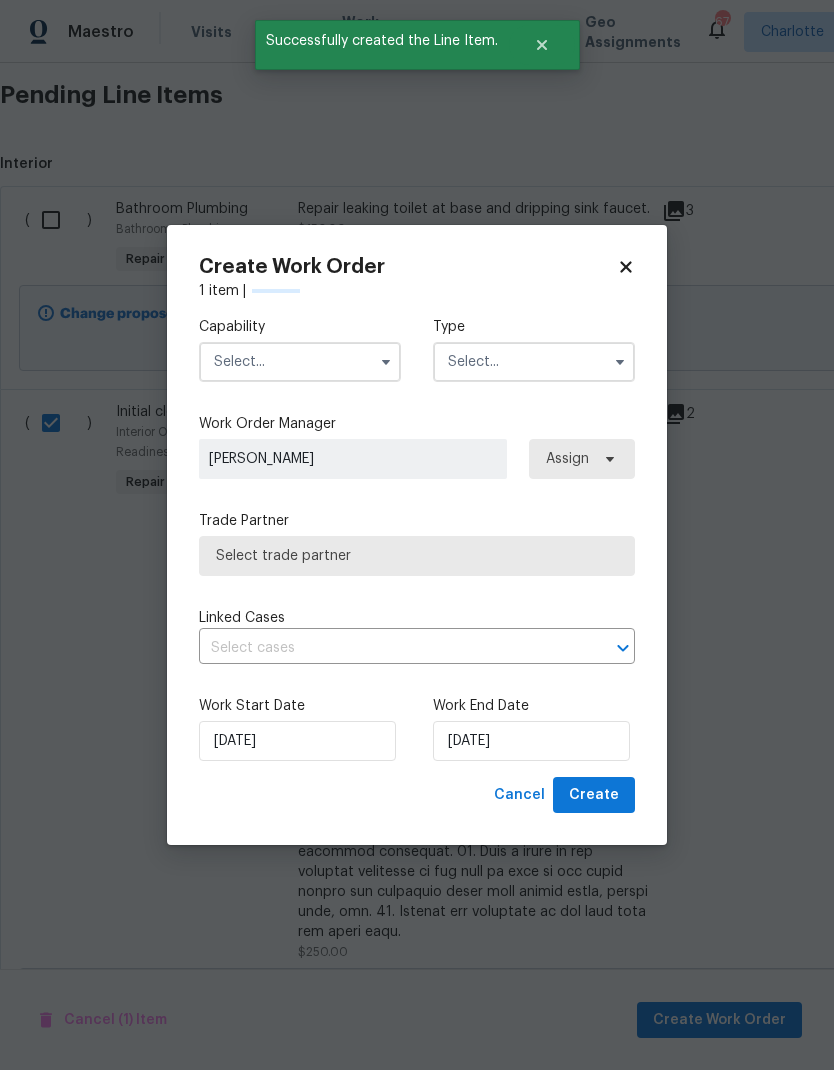 checkbox on "false" 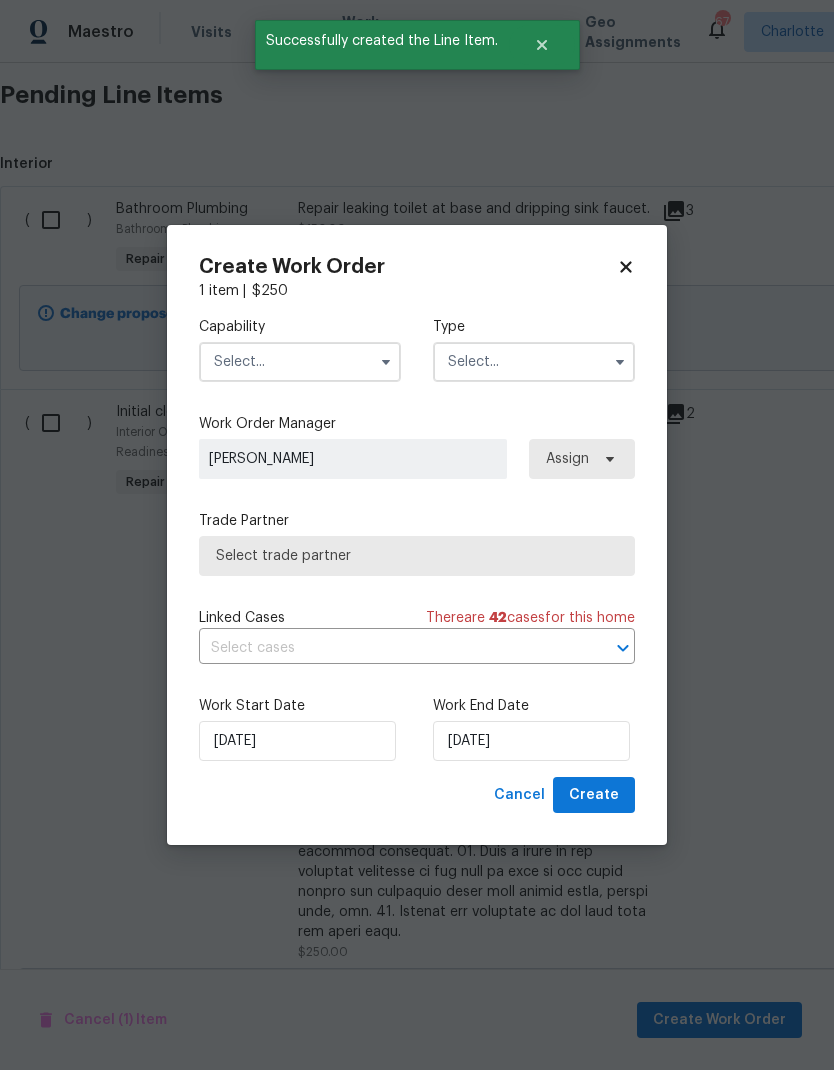 click at bounding box center (300, 362) 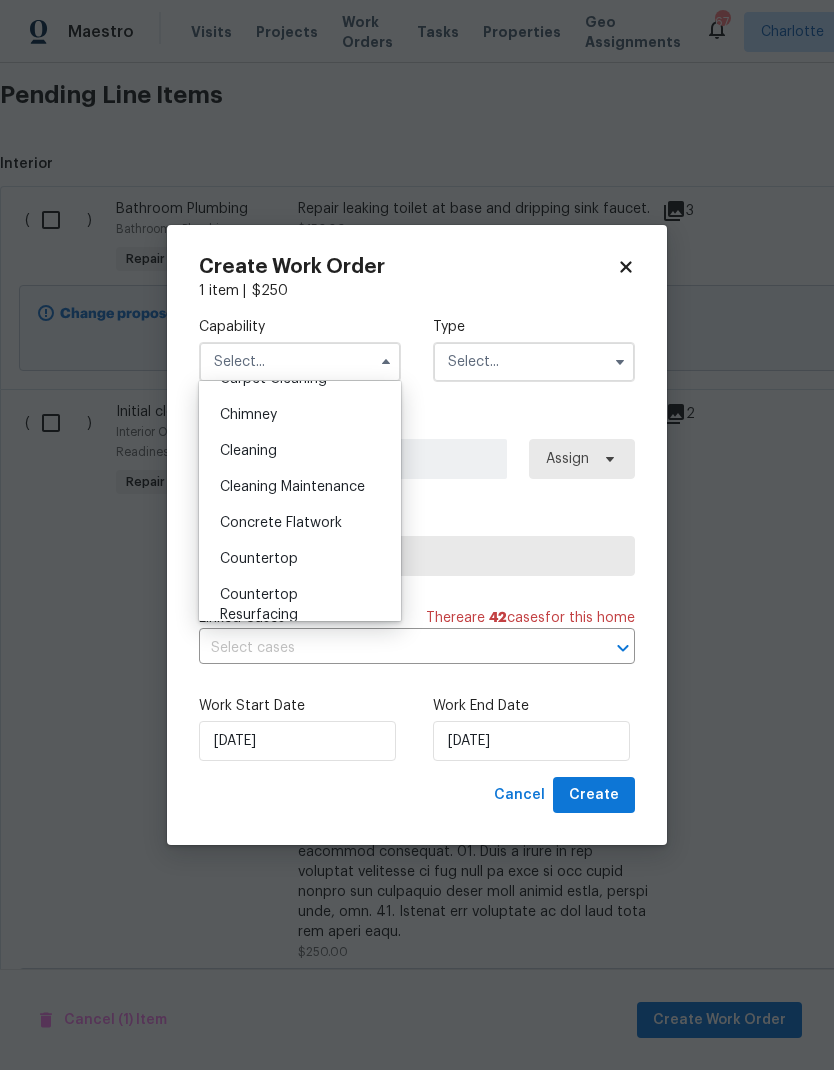 scroll, scrollTop: 226, scrollLeft: 0, axis: vertical 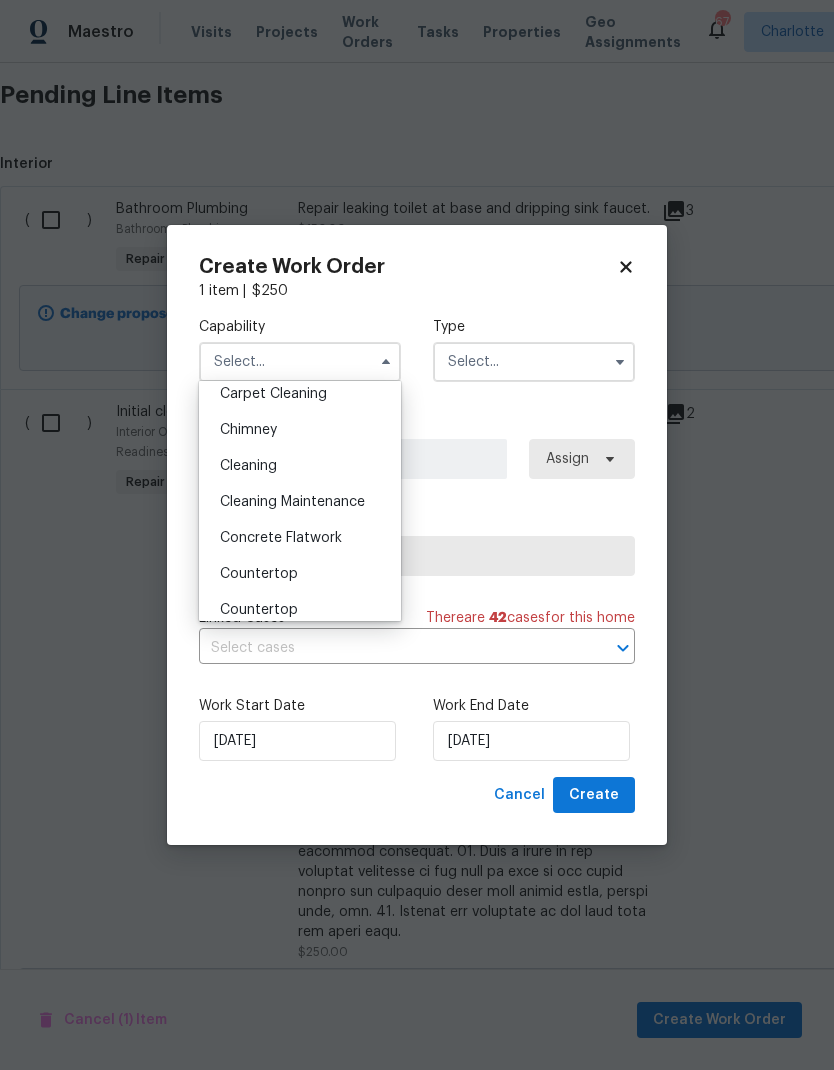 click on "Cleaning" at bounding box center (300, 466) 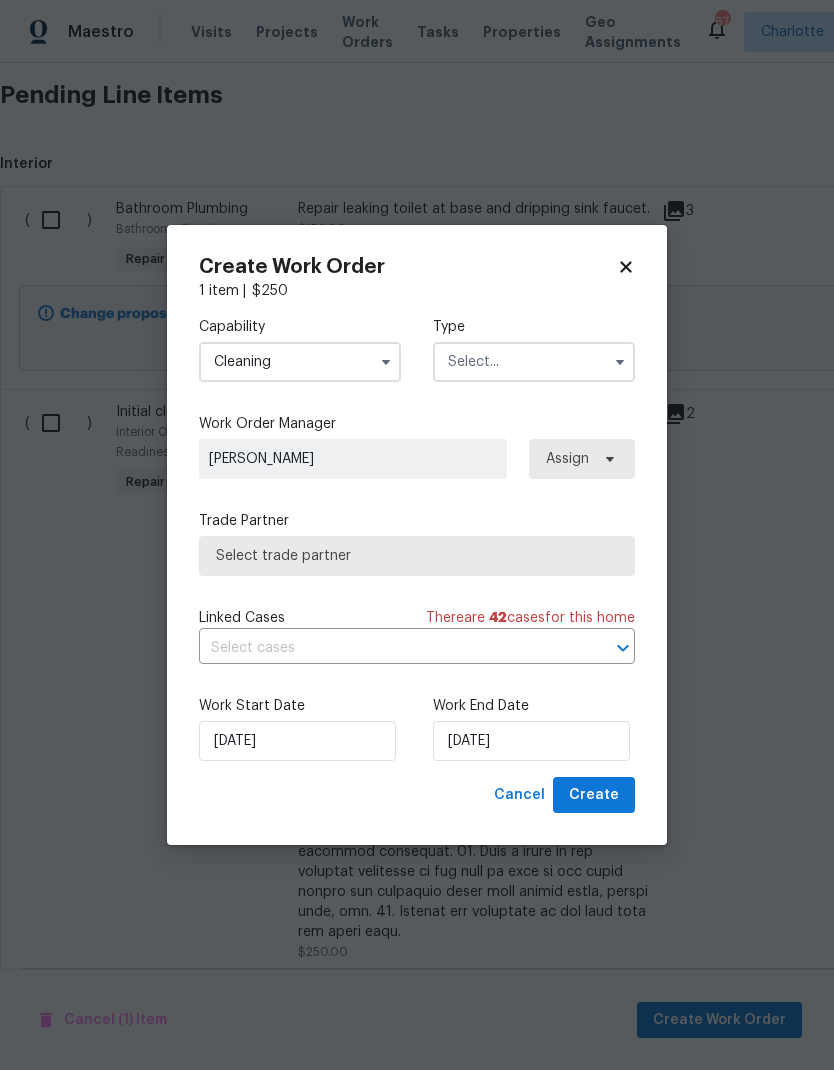 click at bounding box center (534, 362) 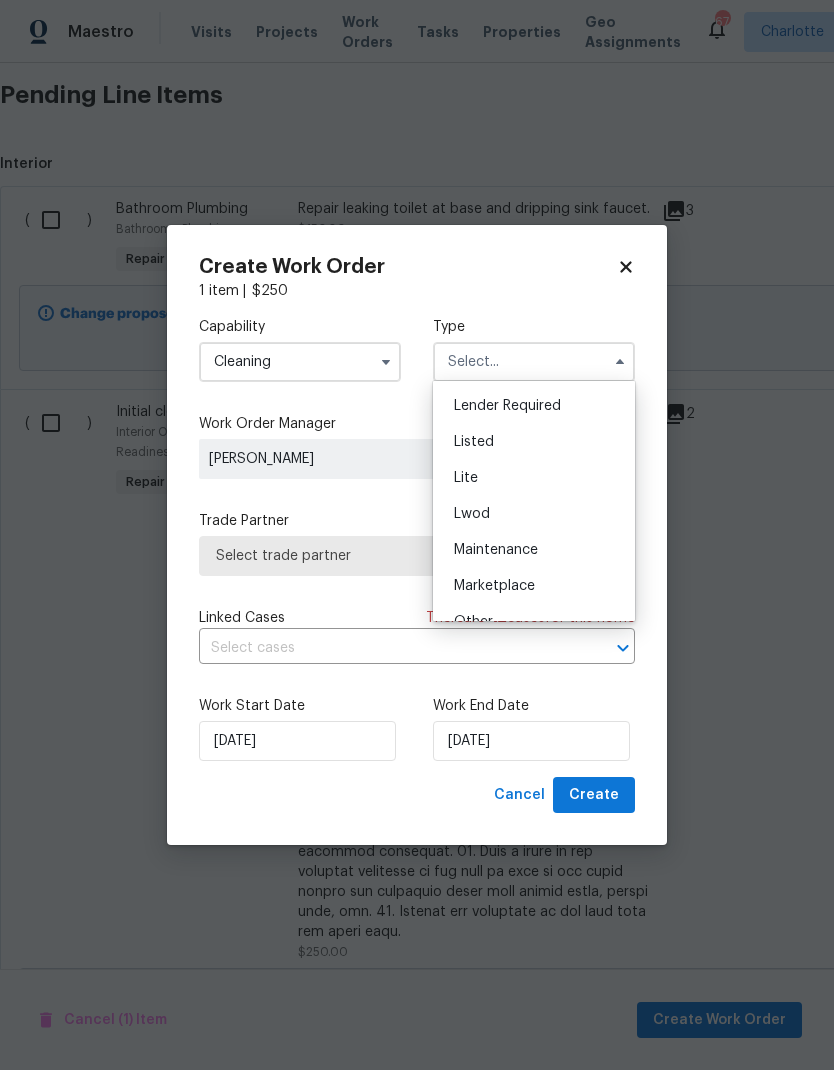 scroll, scrollTop: 176, scrollLeft: 0, axis: vertical 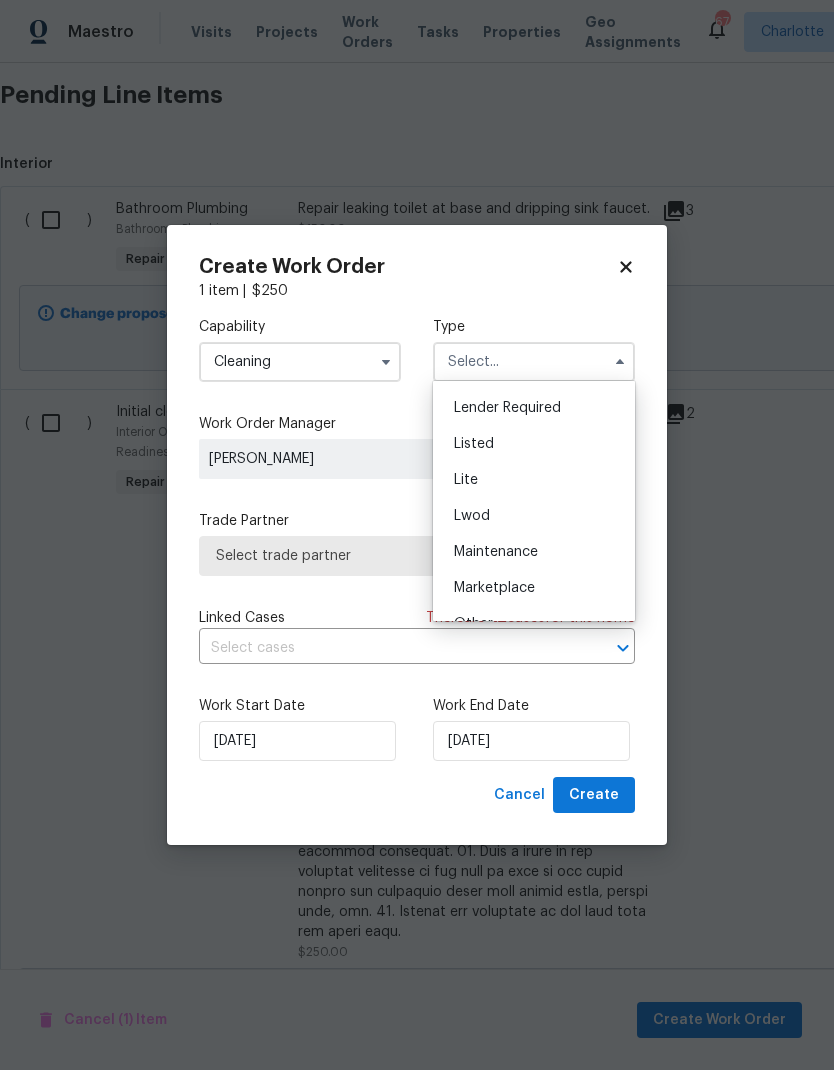 click on "Listed" at bounding box center [534, 444] 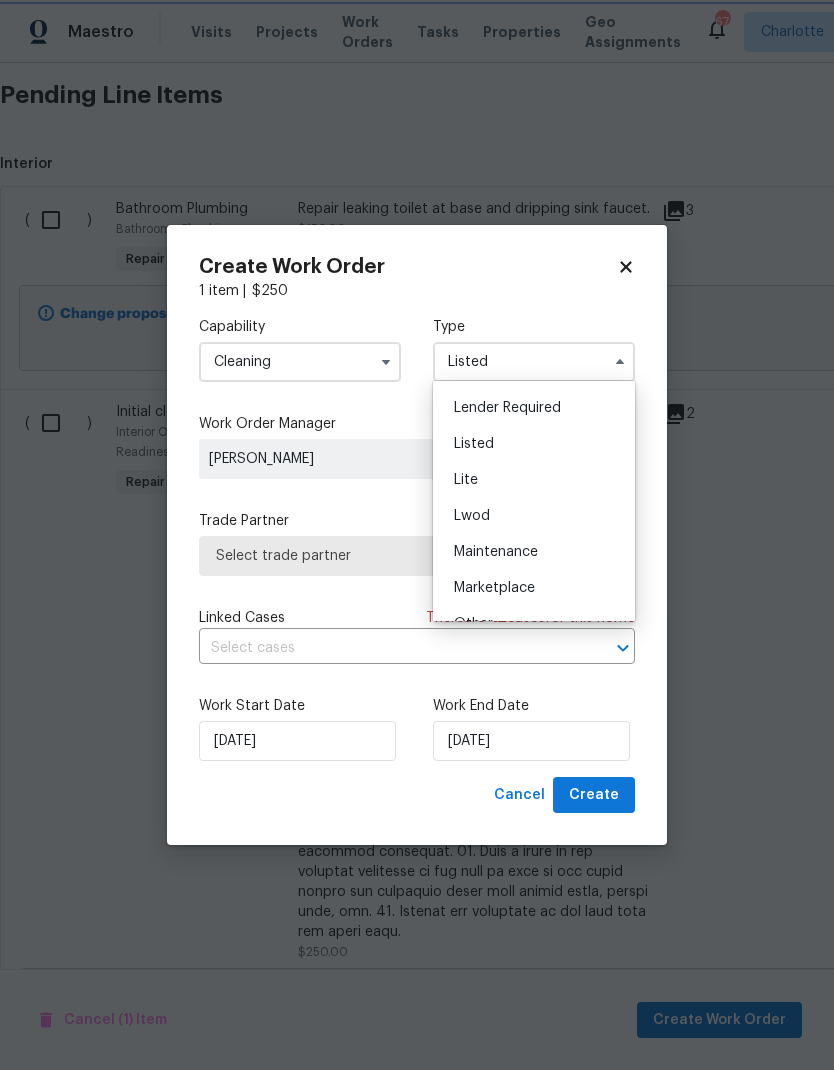 scroll, scrollTop: 0, scrollLeft: 0, axis: both 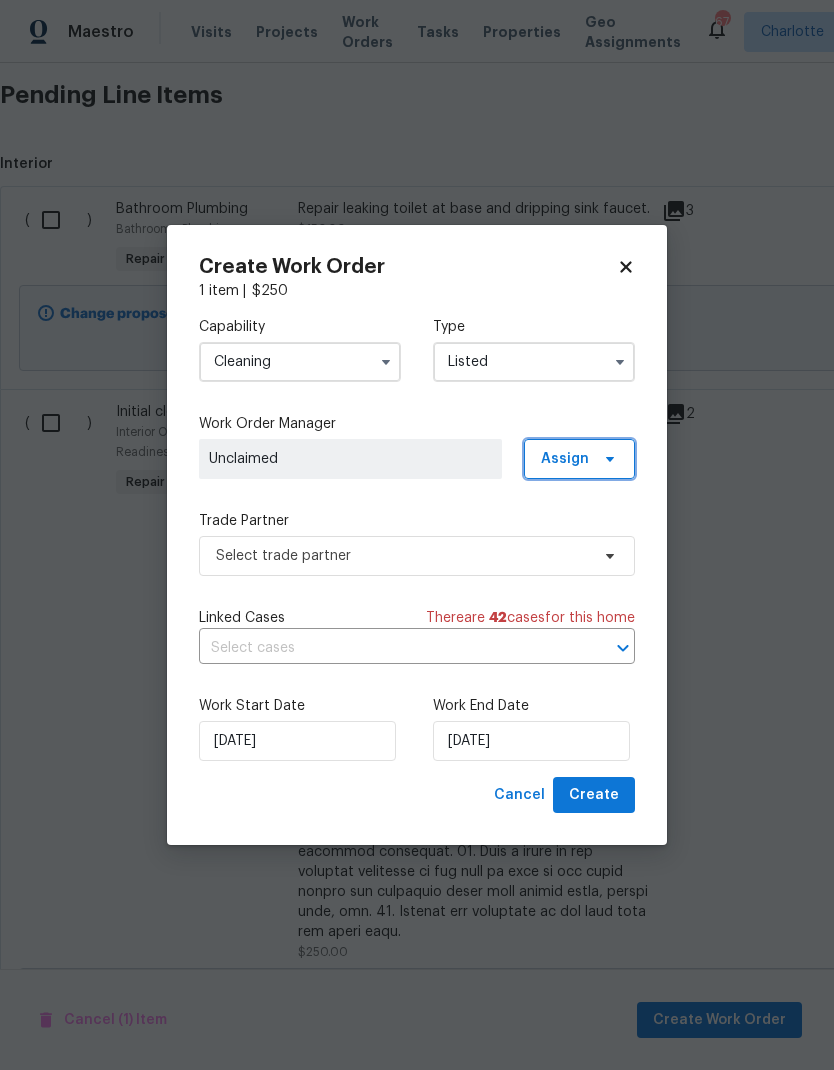 click on "Assign" at bounding box center [579, 459] 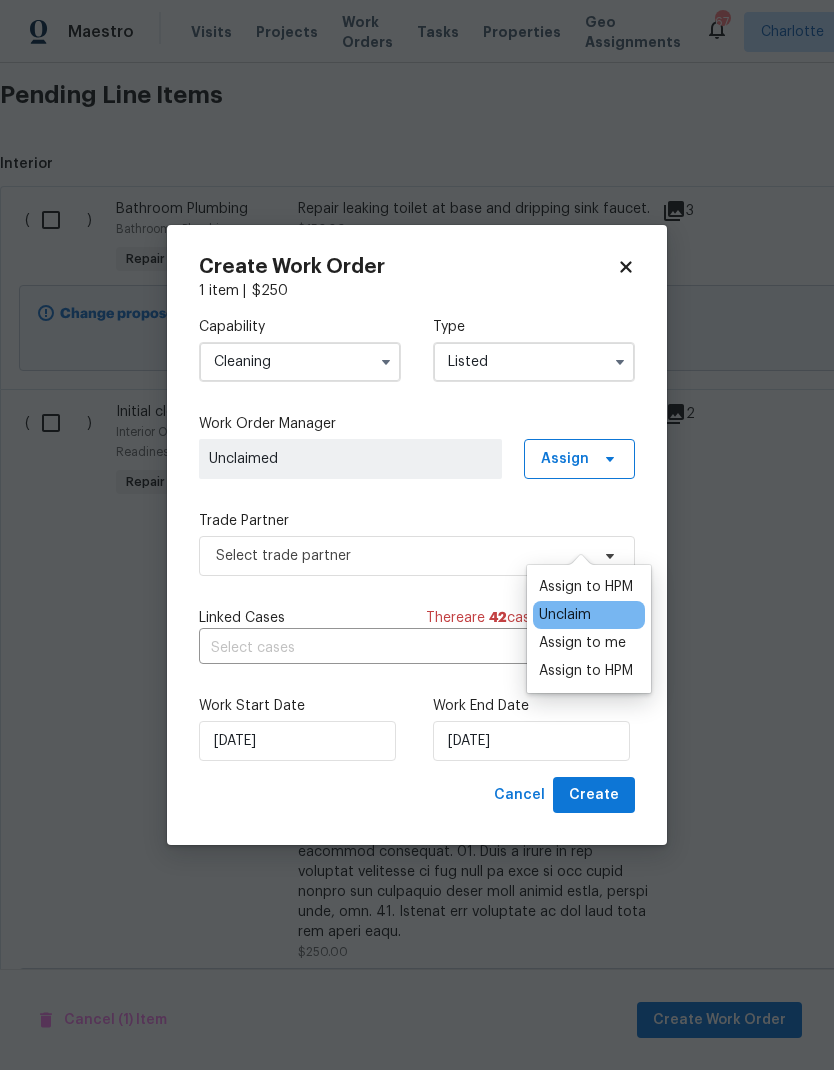 click on "Assign to me" at bounding box center [582, 643] 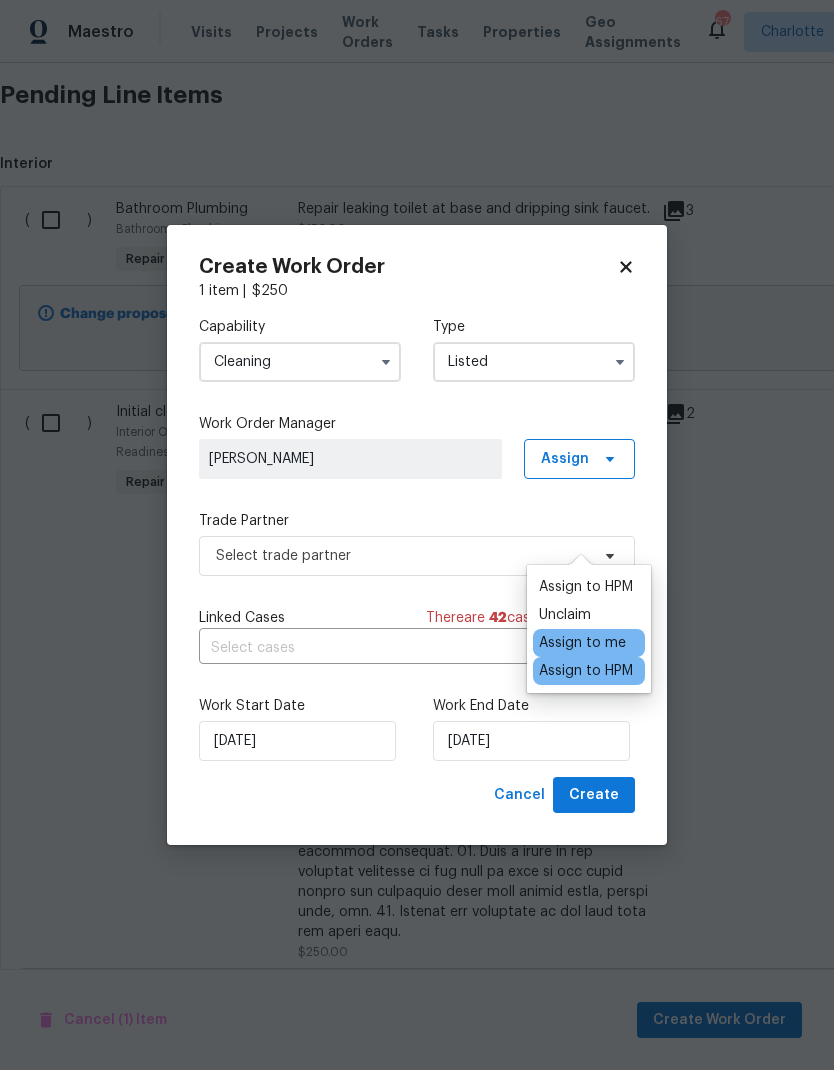 click on "Capability   Cleaning Type   Listed Work Order Manager   Ryan Craven Assign Trade Partner   Select trade partner Linked Cases There  are   42  case s  for this home   ​ Work Start Date   7/11/2025 Work End Date   7/11/2025" at bounding box center [417, 539] 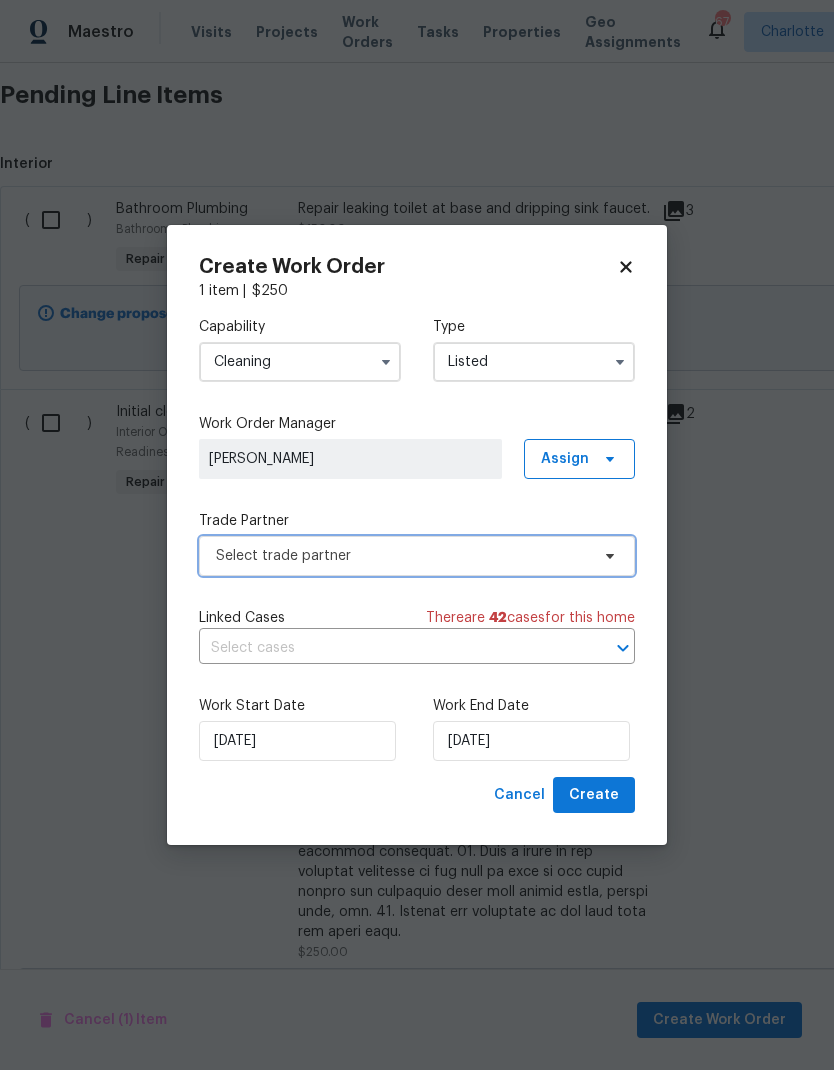 click on "Select trade partner" at bounding box center [402, 556] 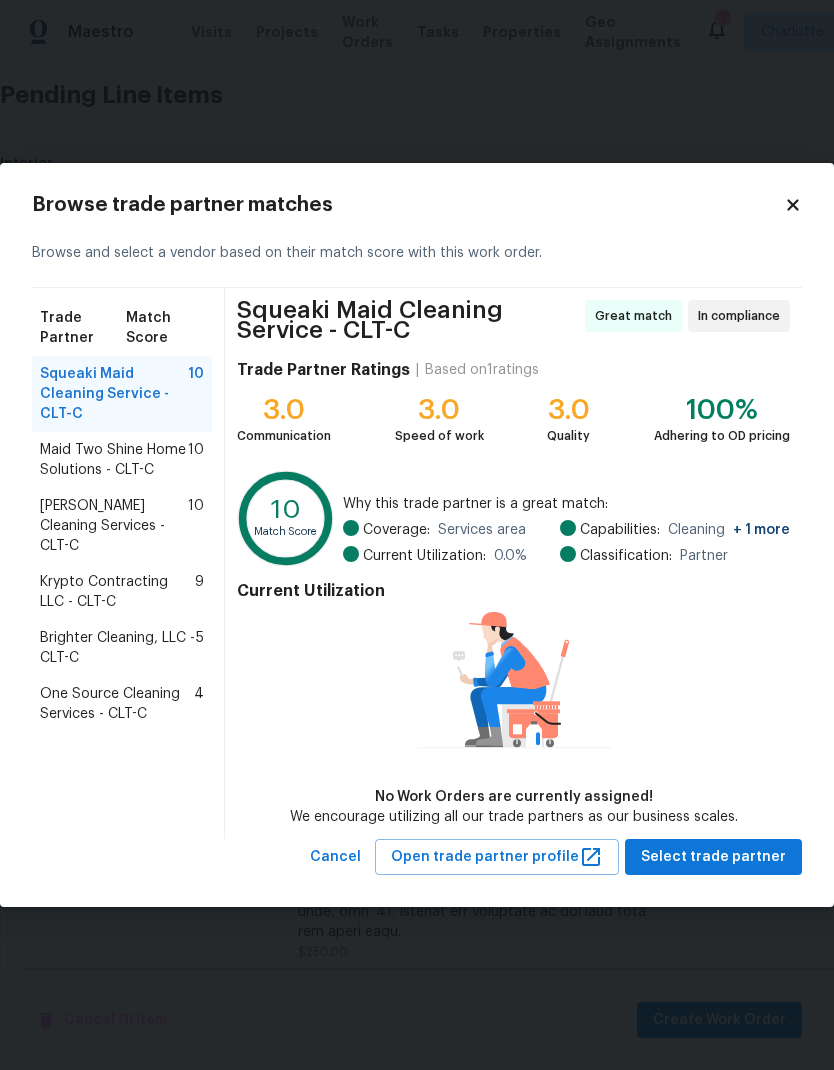 click on "DePascale Cleaning Services - CLT-C" at bounding box center [114, 526] 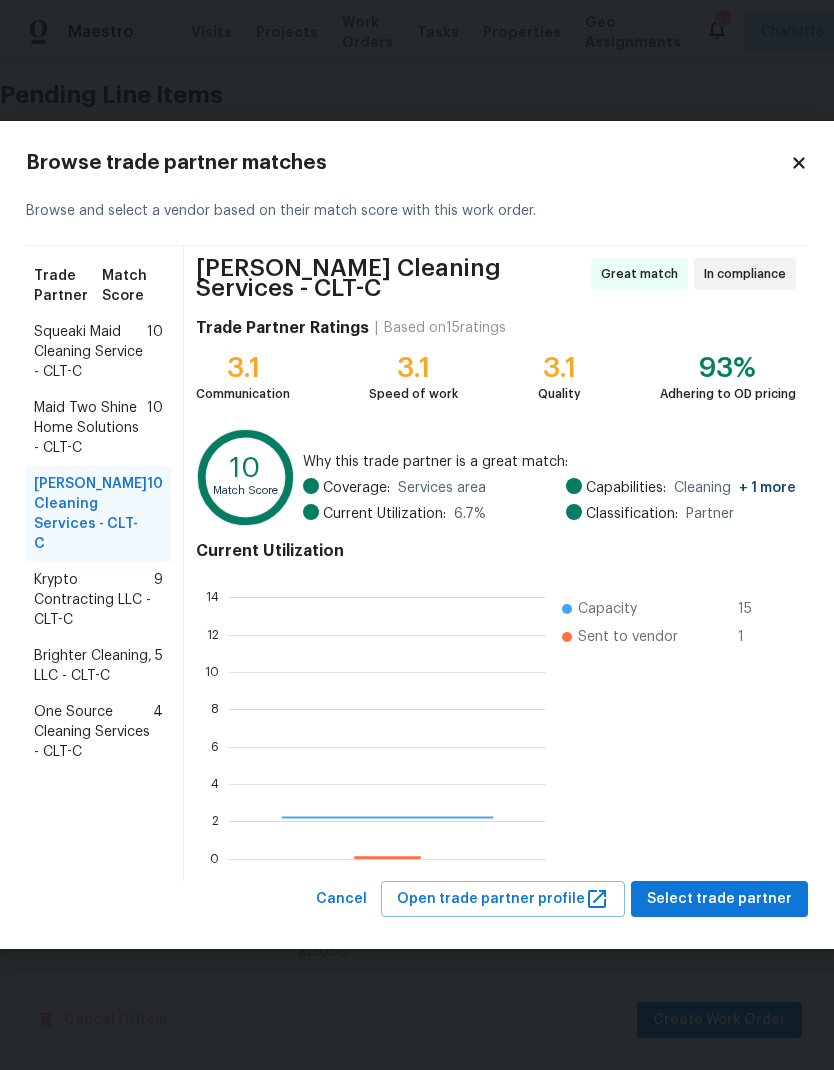 scroll, scrollTop: 2, scrollLeft: 2, axis: both 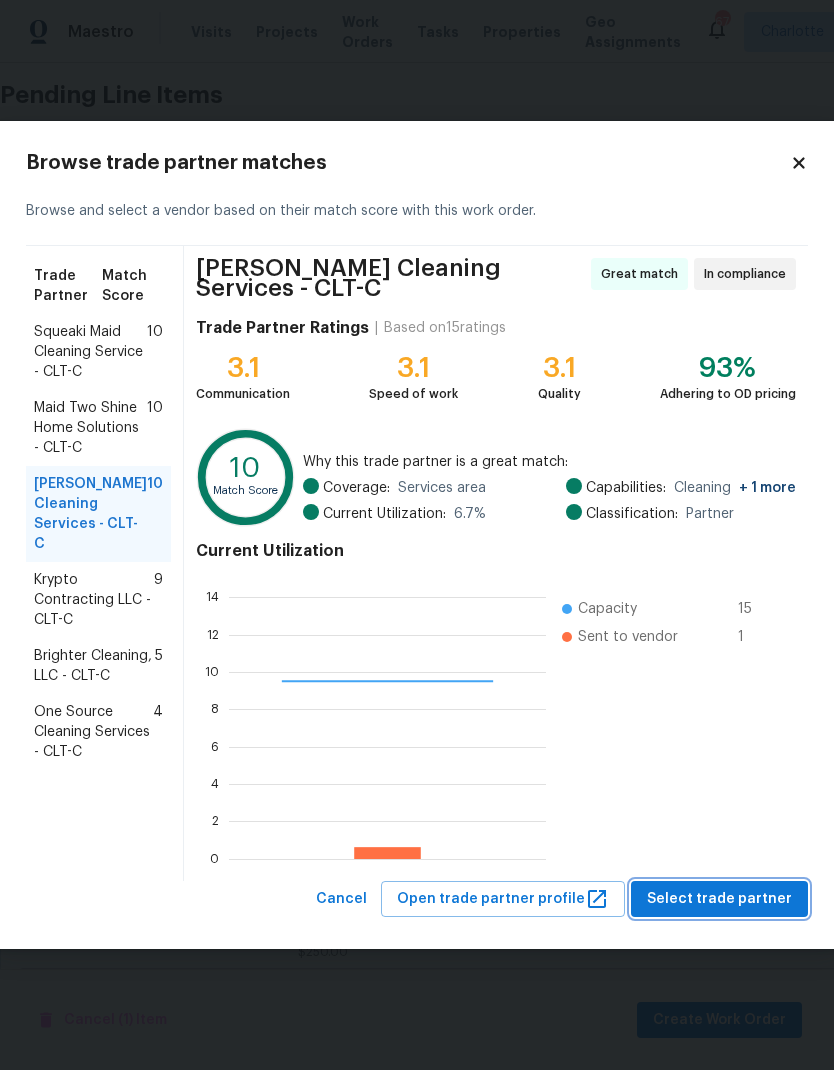 click on "Select trade partner" at bounding box center (719, 899) 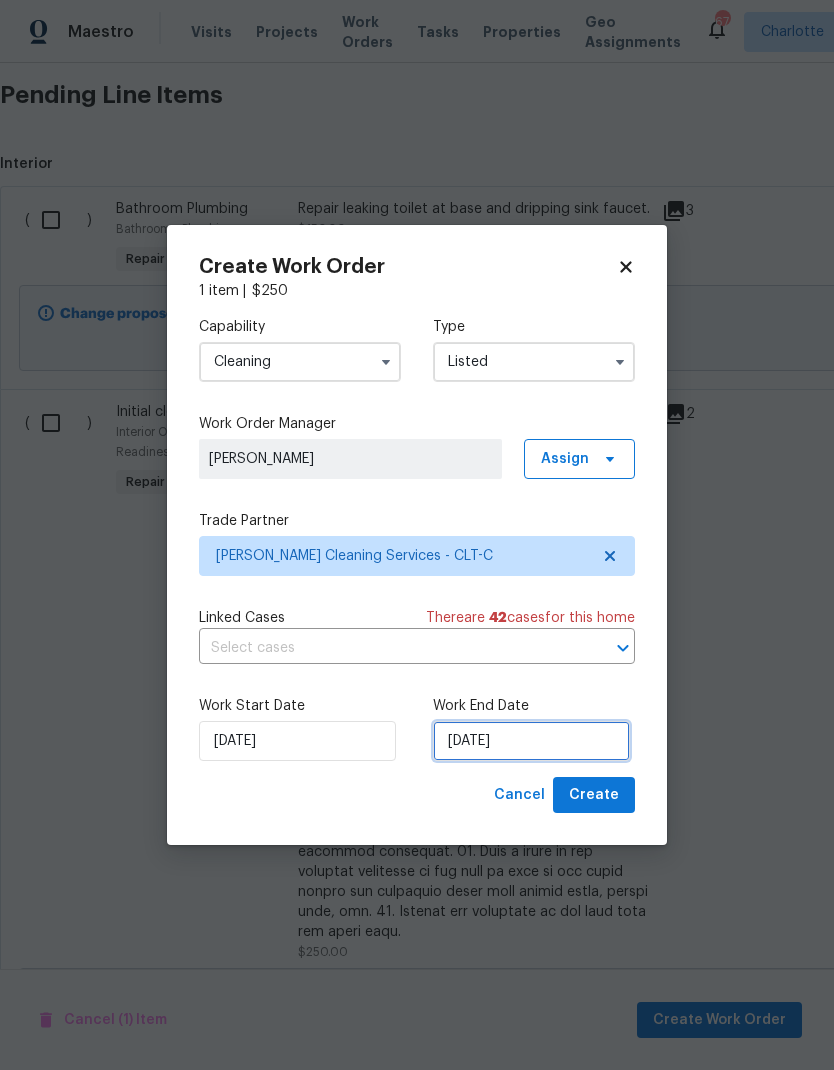 click on "[DATE]" at bounding box center (531, 741) 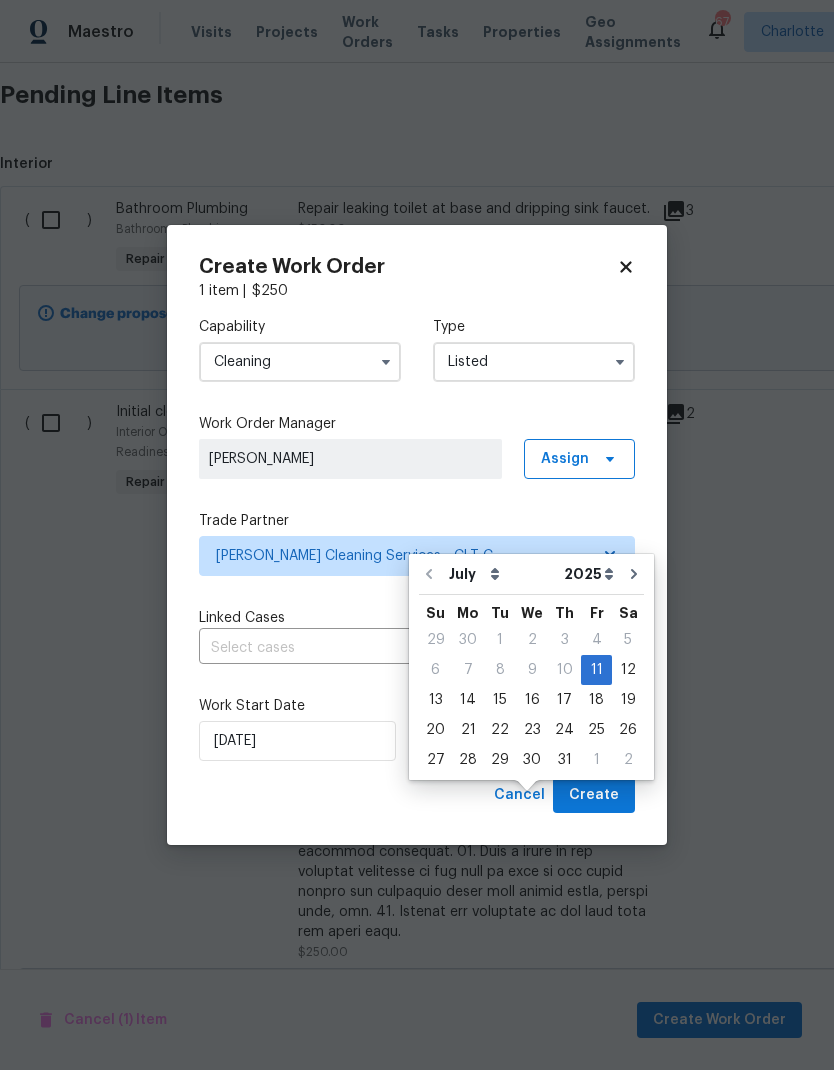 scroll, scrollTop: 80, scrollLeft: 0, axis: vertical 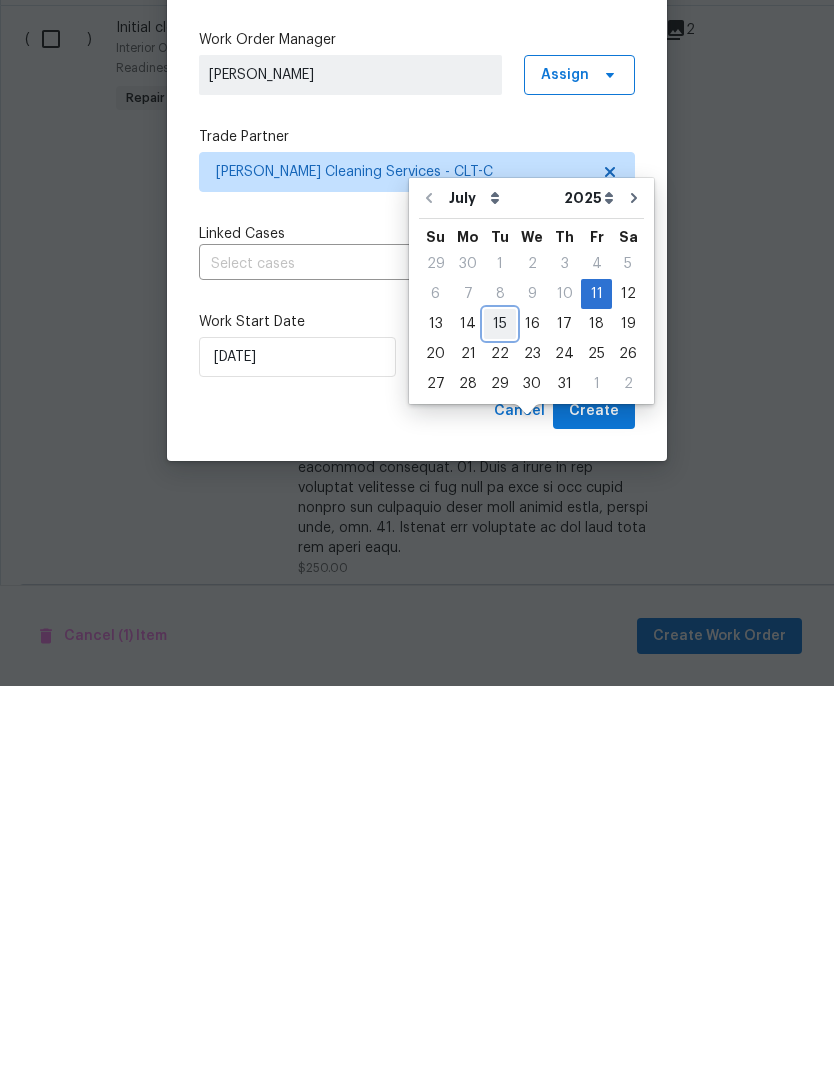 click on "15" at bounding box center (500, 708) 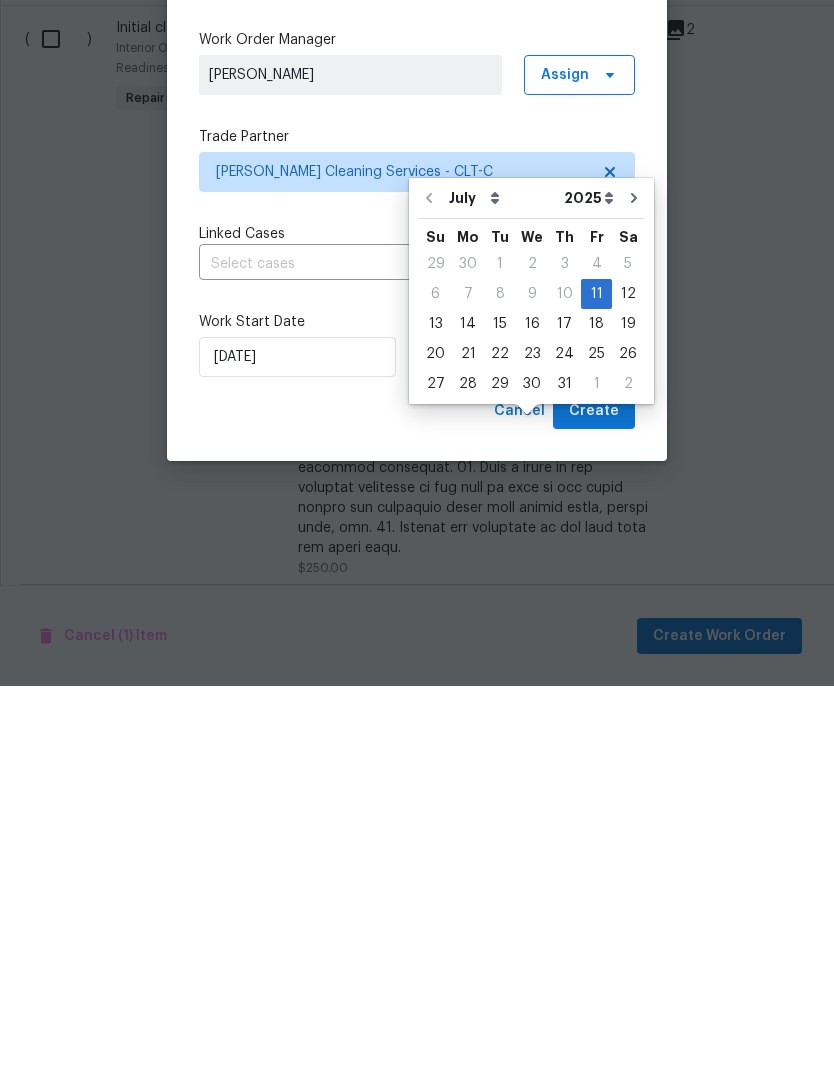 type on "7/15/2025" 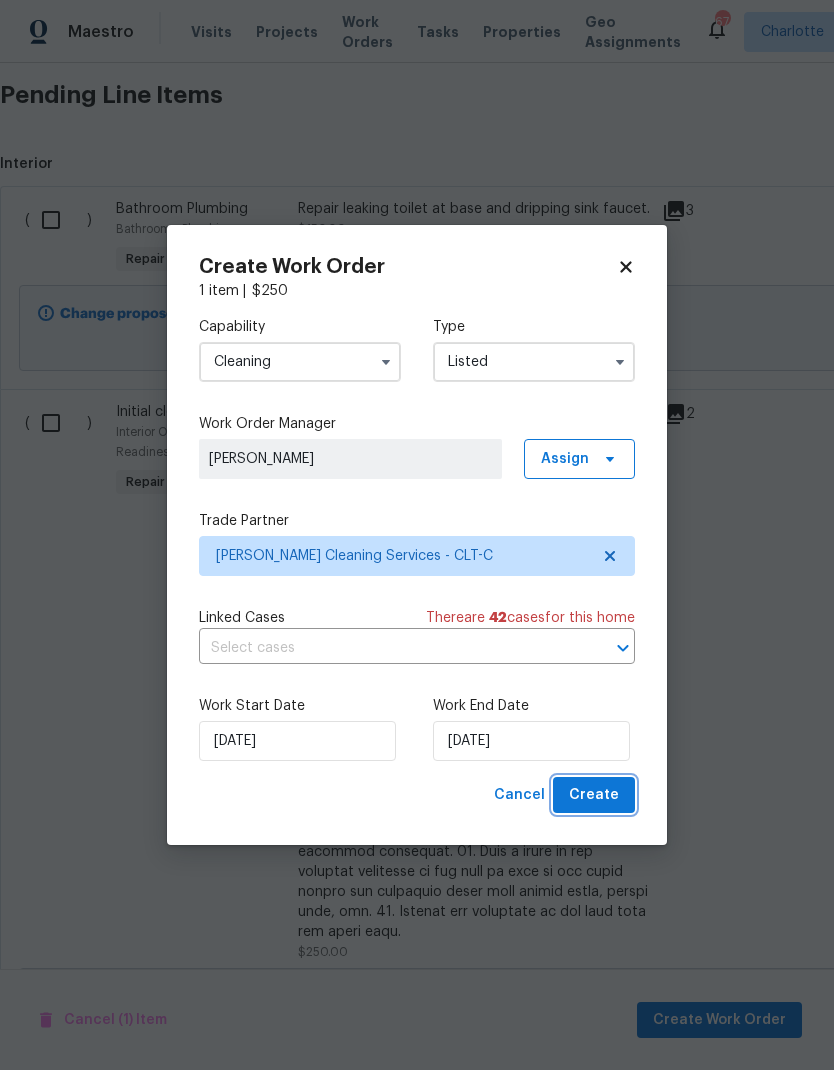 click on "Create" at bounding box center [594, 795] 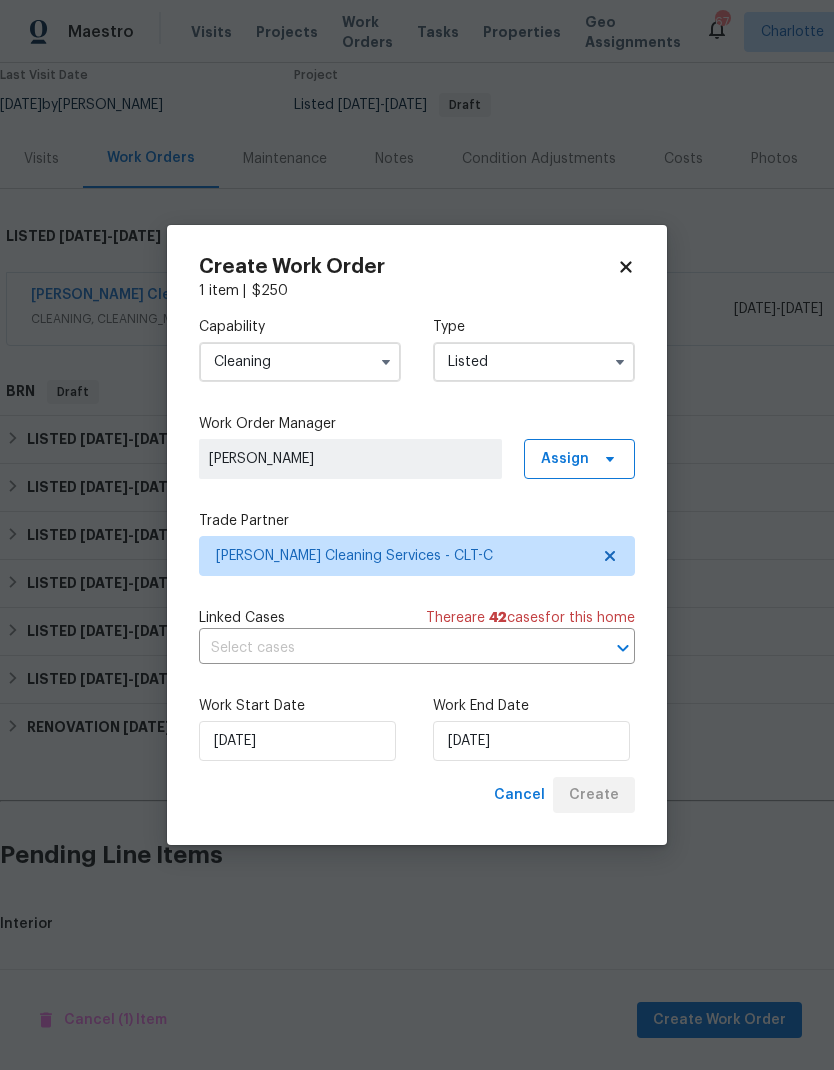 scroll, scrollTop: 93, scrollLeft: 0, axis: vertical 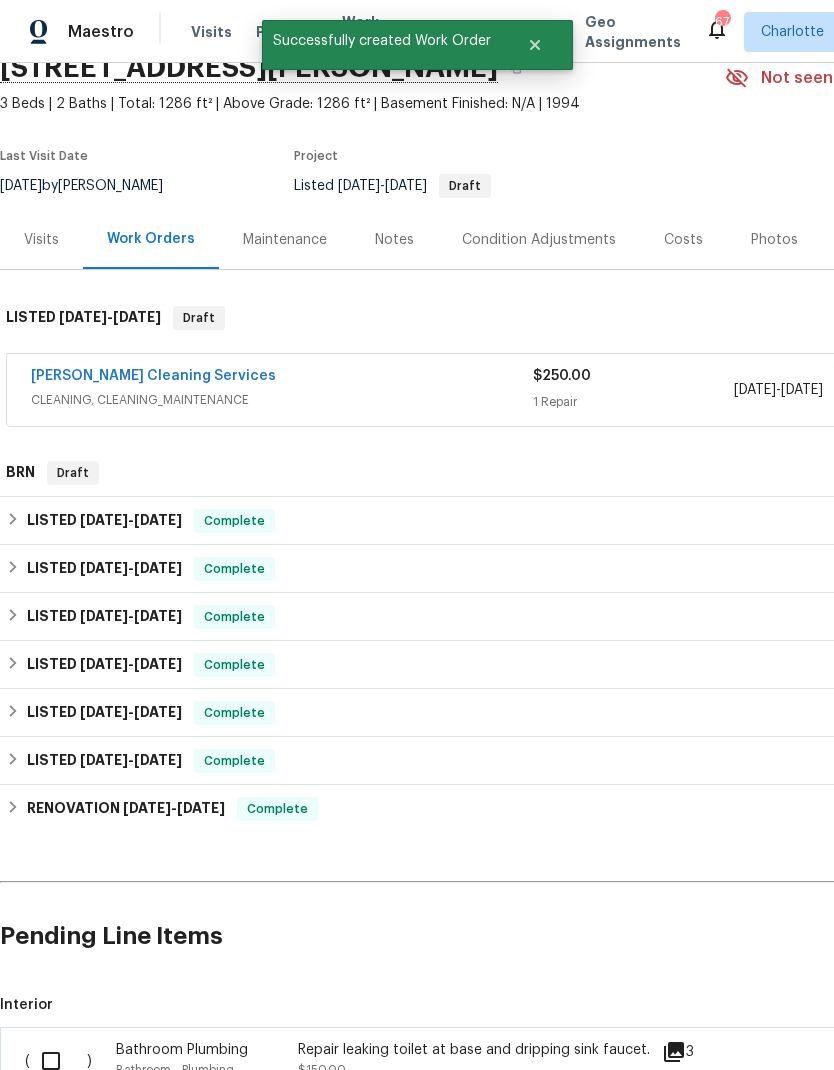 click at bounding box center [58, 1061] 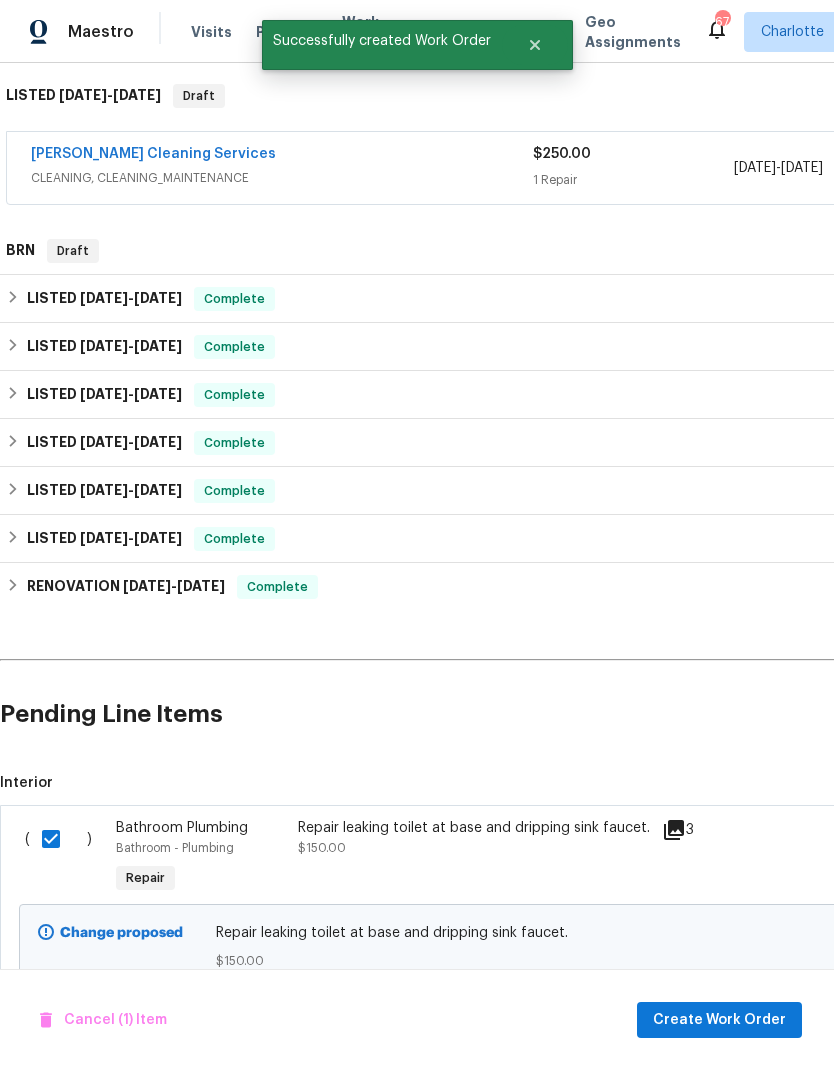 scroll, scrollTop: 312, scrollLeft: -1, axis: both 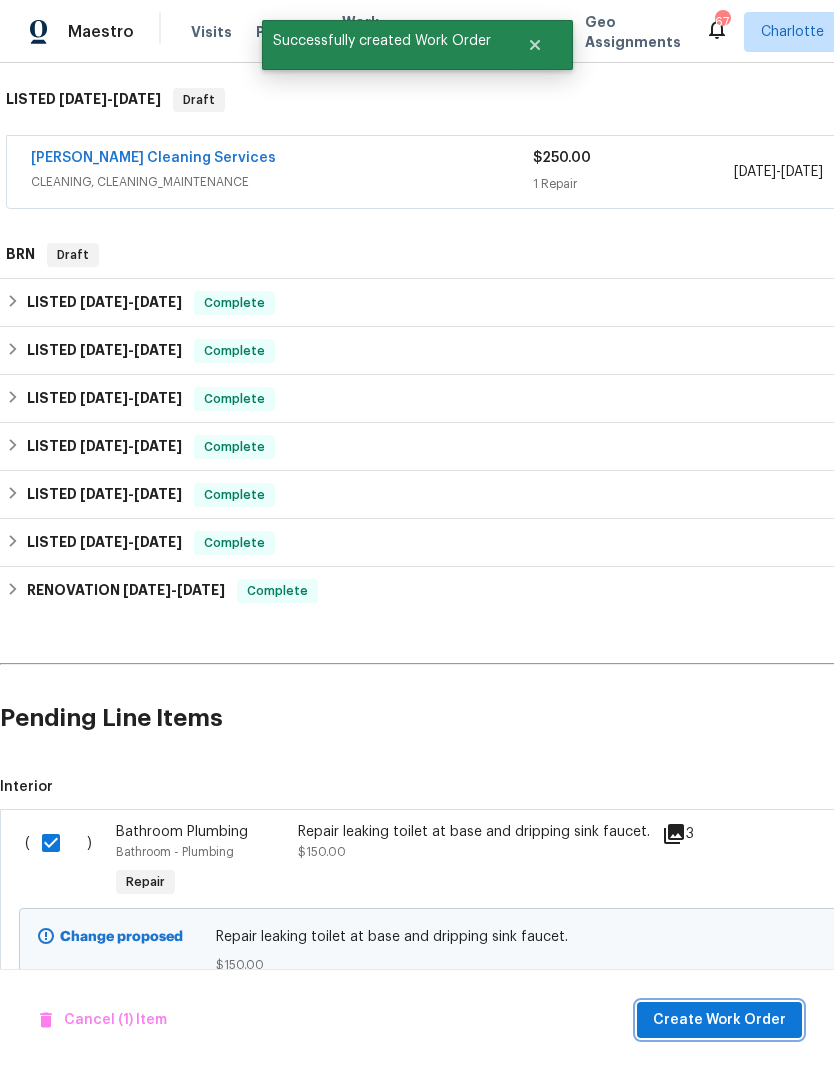 click on "Create Work Order" at bounding box center [719, 1020] 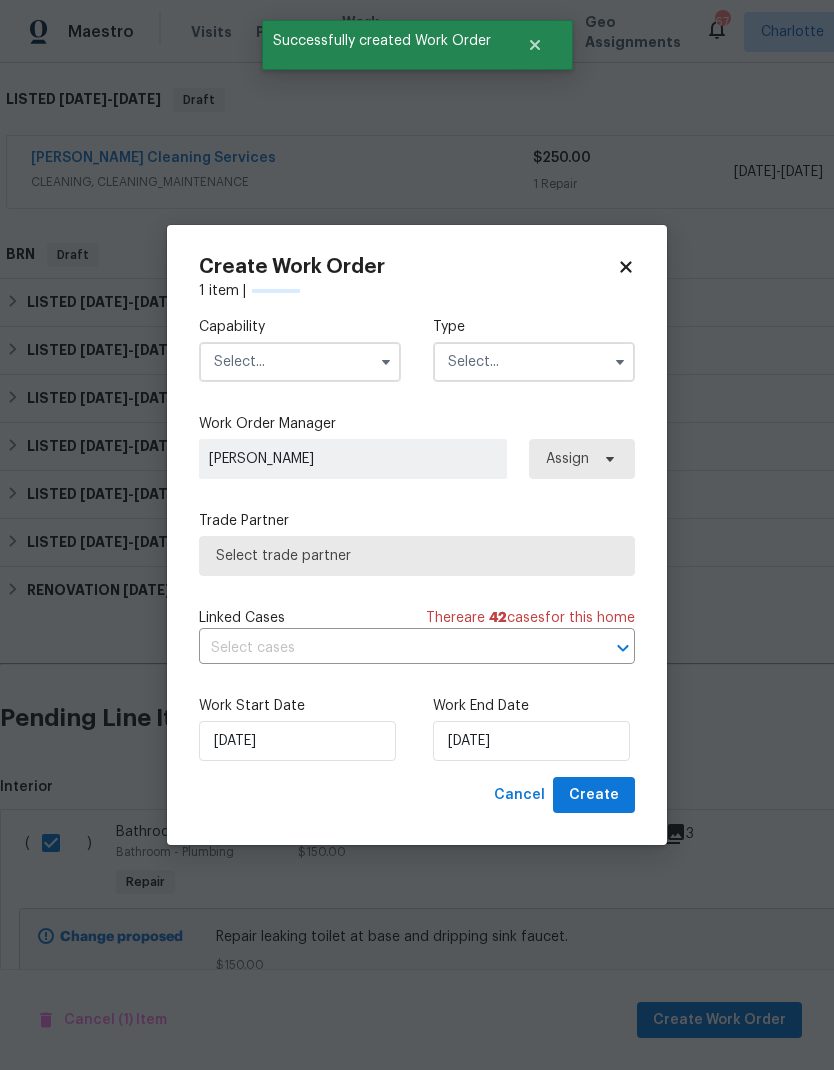 scroll, scrollTop: 310, scrollLeft: 0, axis: vertical 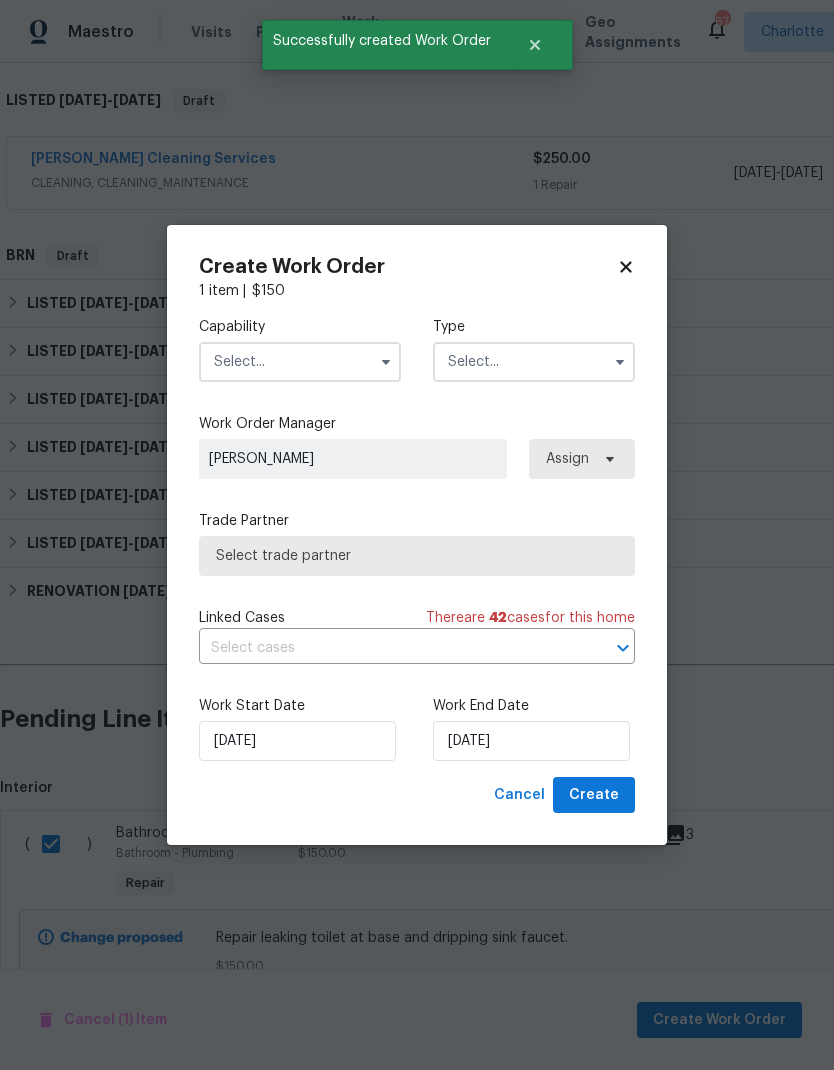 click at bounding box center [300, 362] 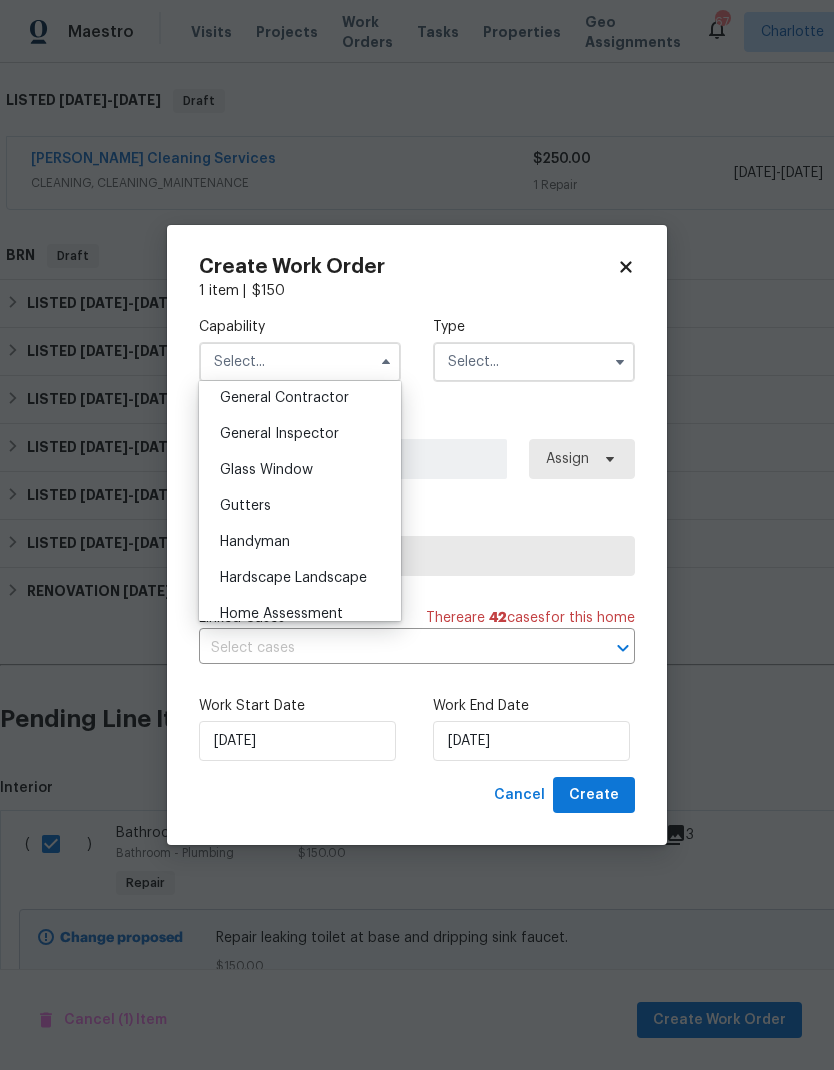 scroll, scrollTop: 961, scrollLeft: 0, axis: vertical 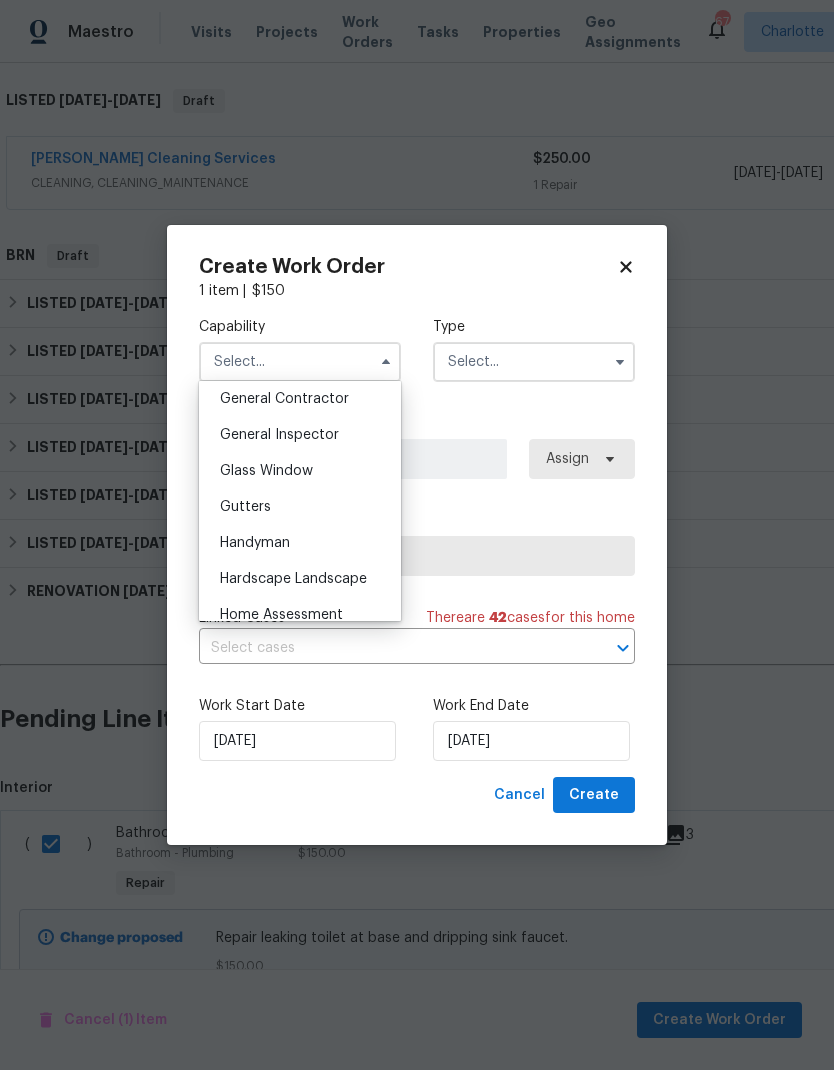 click on "Handyman" at bounding box center [300, 543] 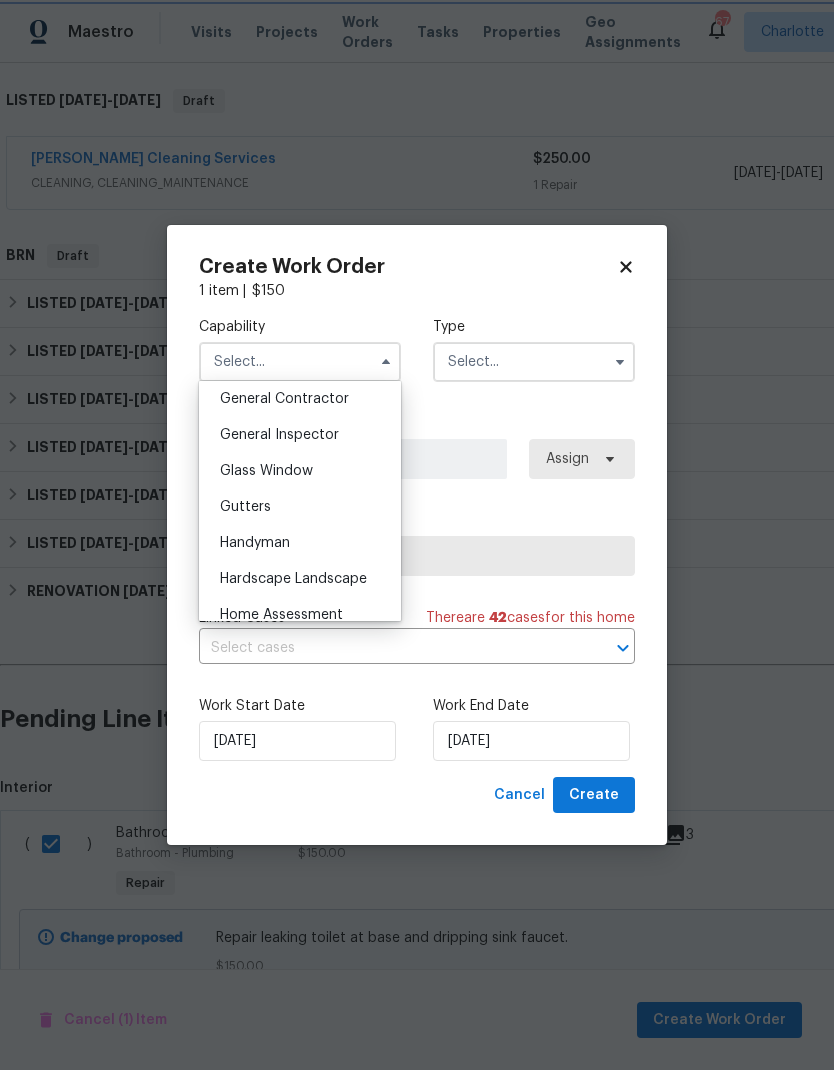 type on "Handyman" 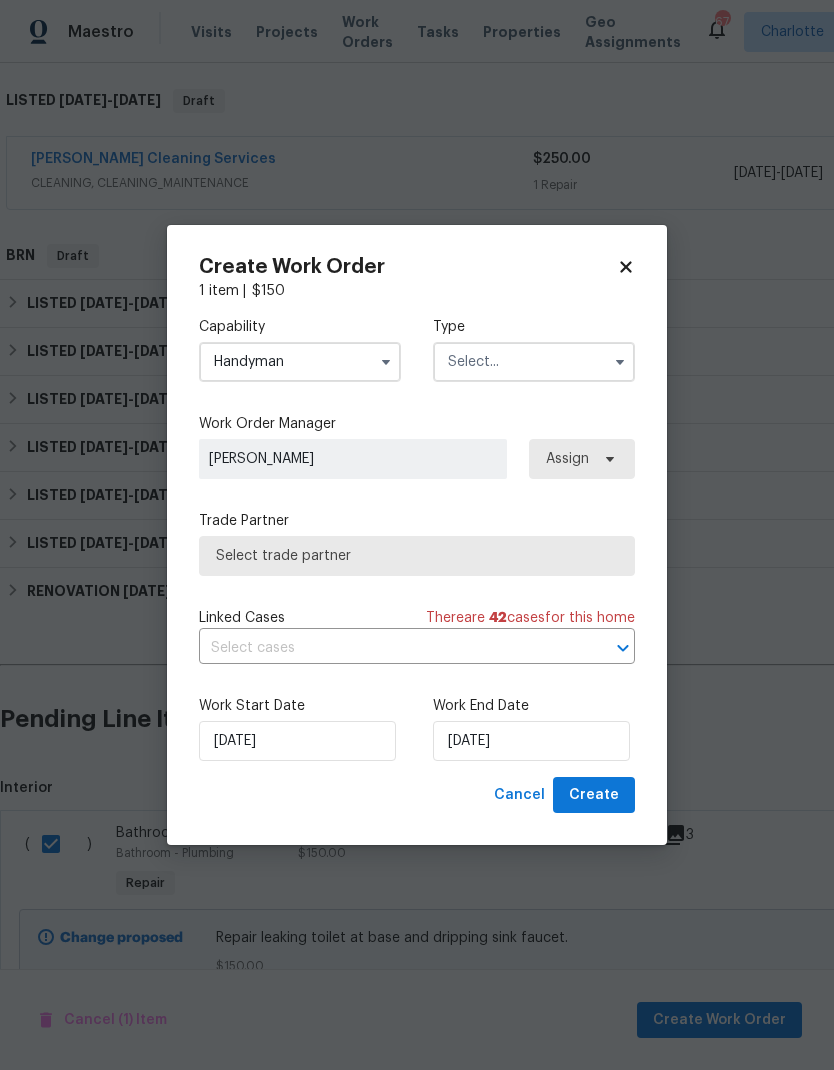 click at bounding box center [534, 362] 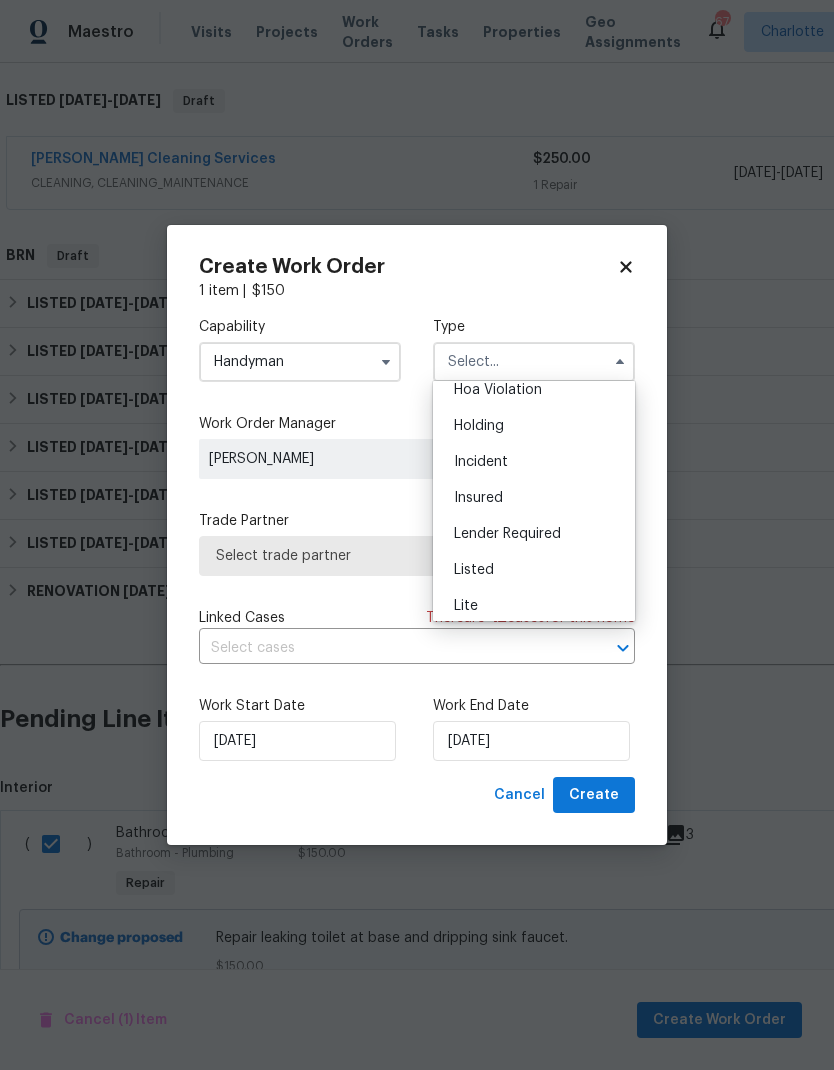 scroll, scrollTop: 102, scrollLeft: 0, axis: vertical 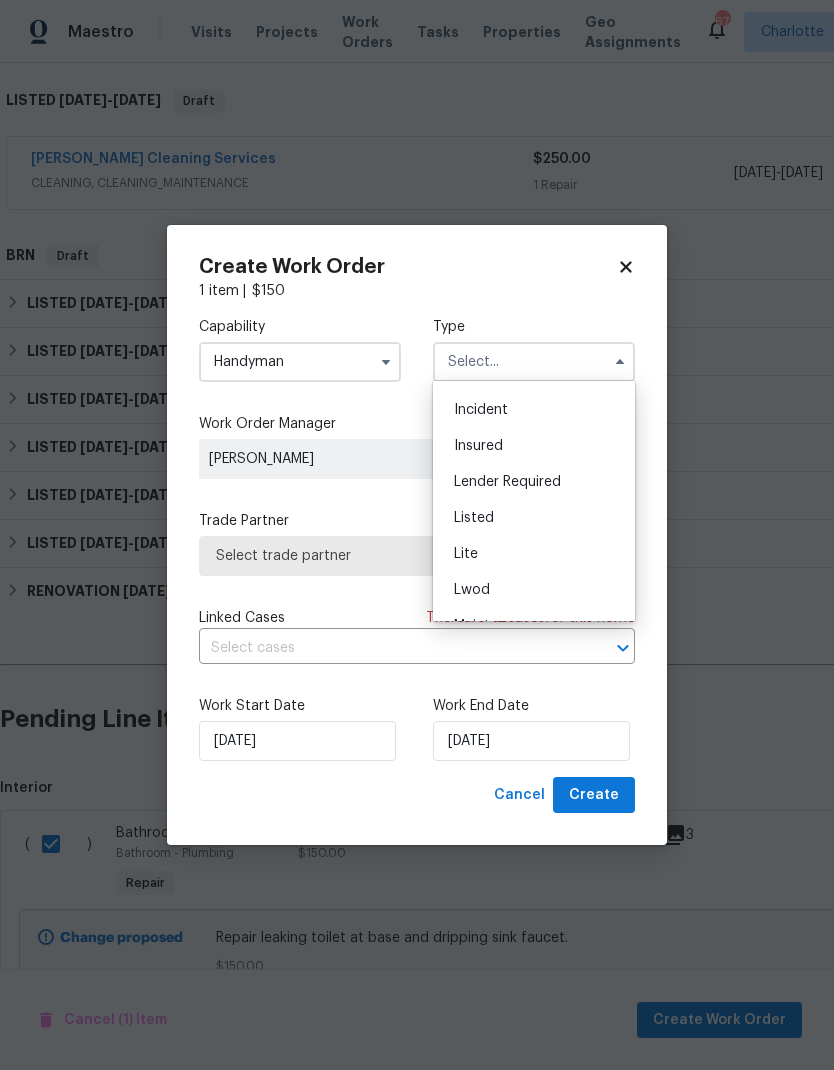 click on "Listed" at bounding box center [534, 518] 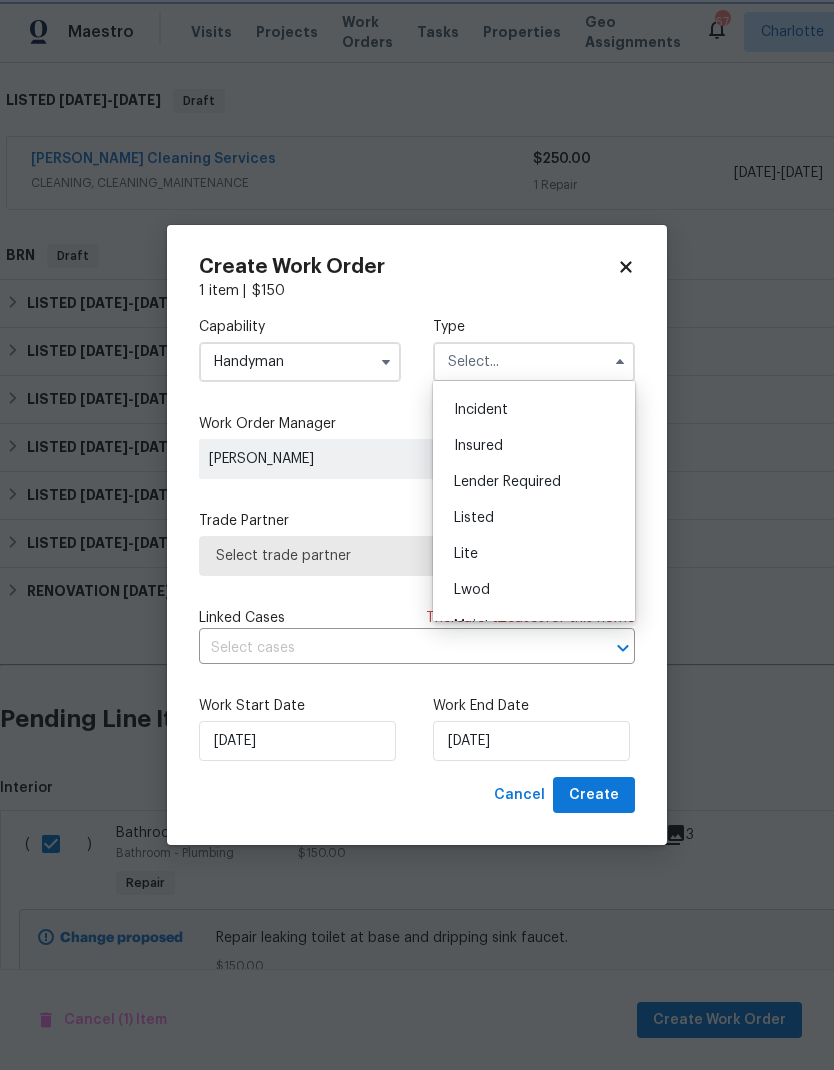 type on "Listed" 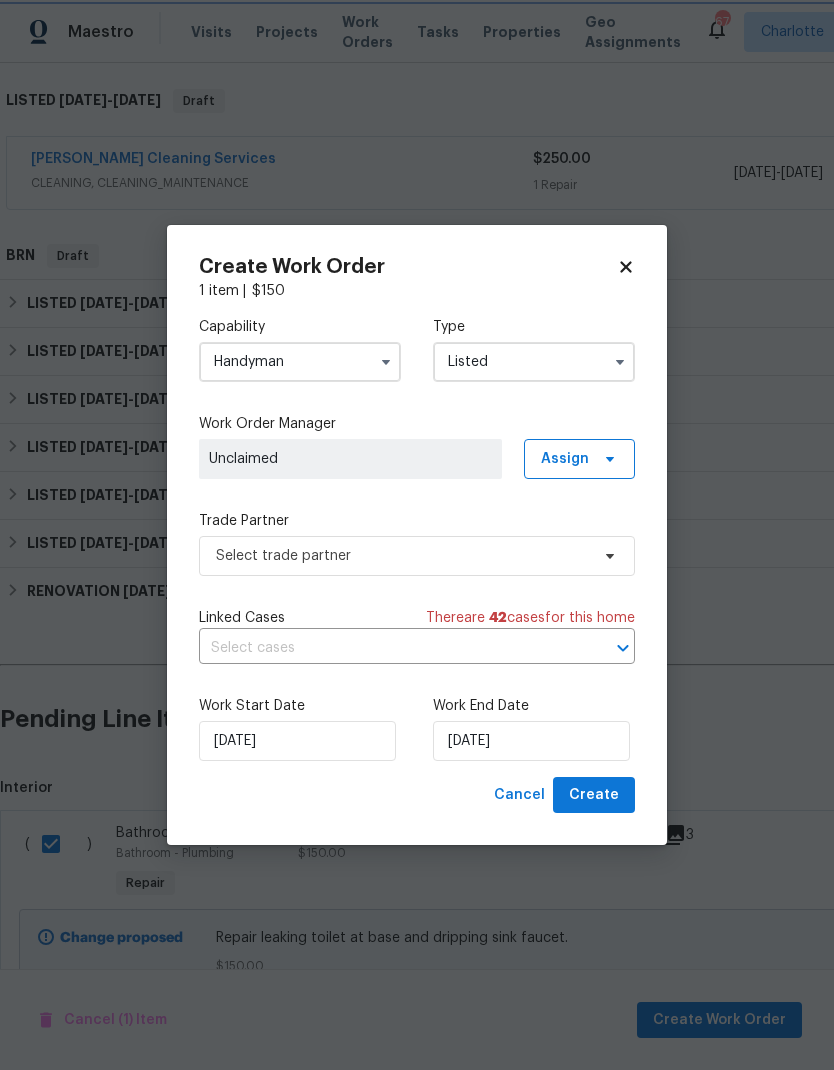 scroll, scrollTop: 0, scrollLeft: 0, axis: both 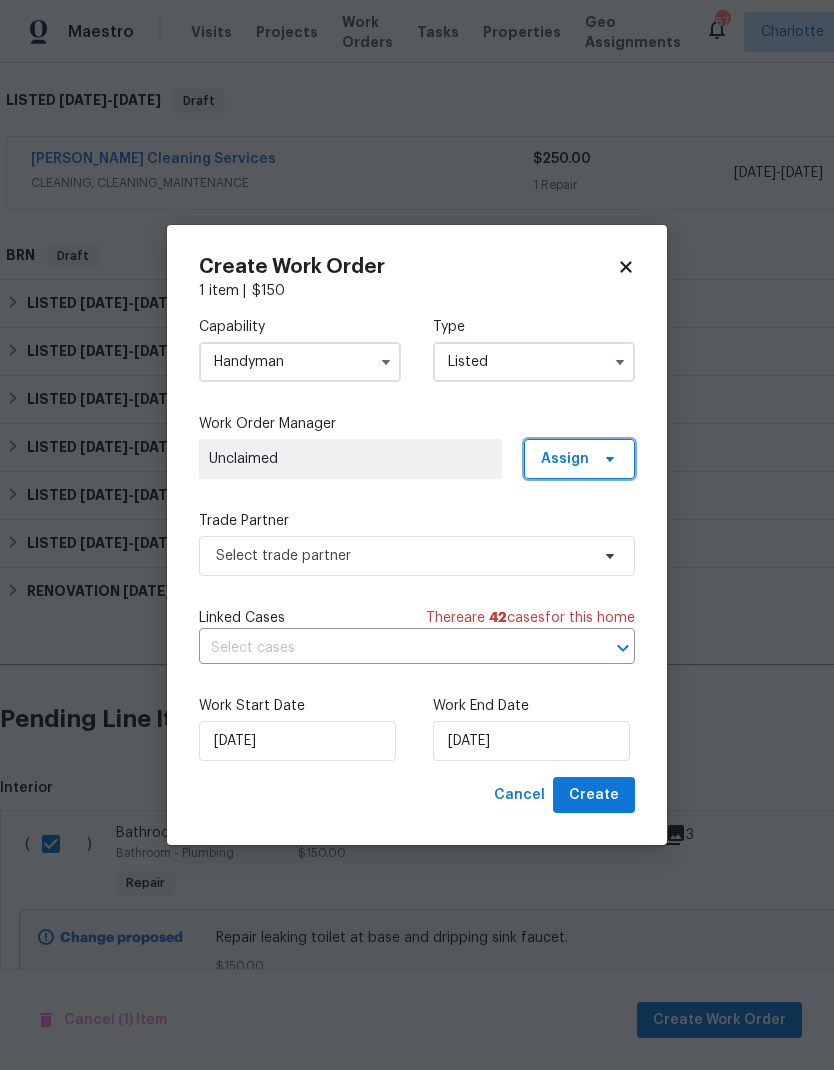 click at bounding box center [607, 459] 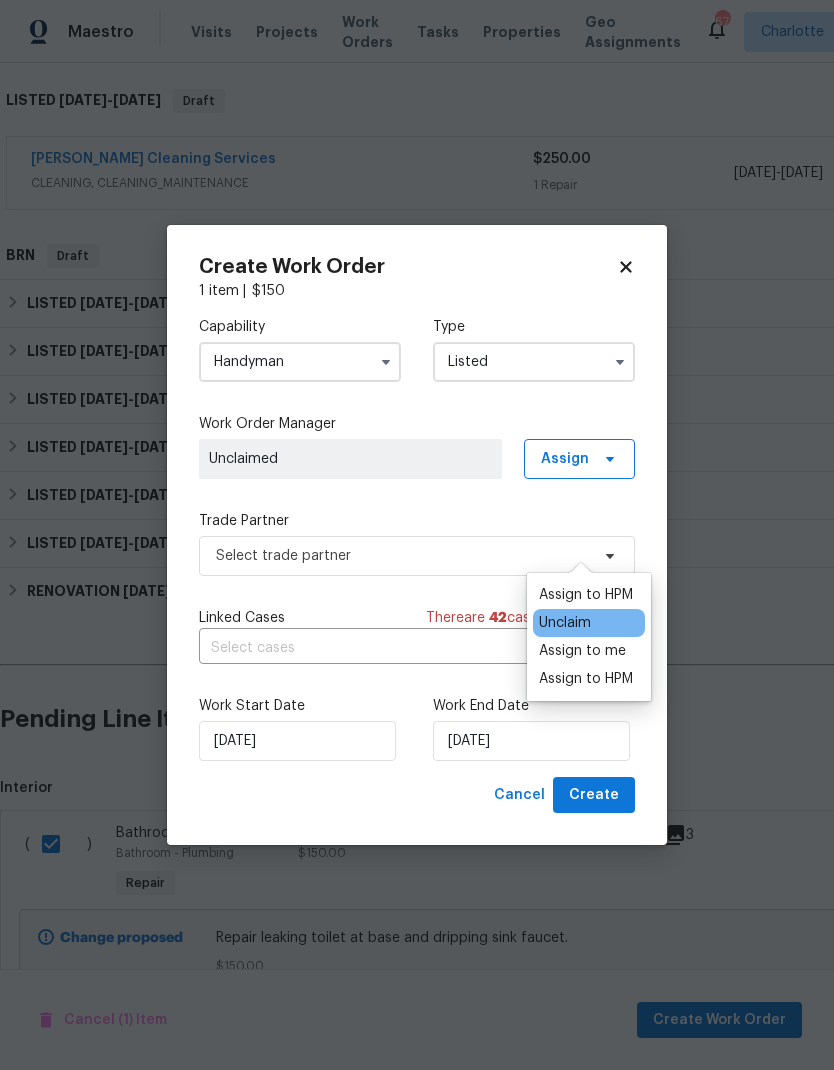 click on "Assign to me" at bounding box center (582, 651) 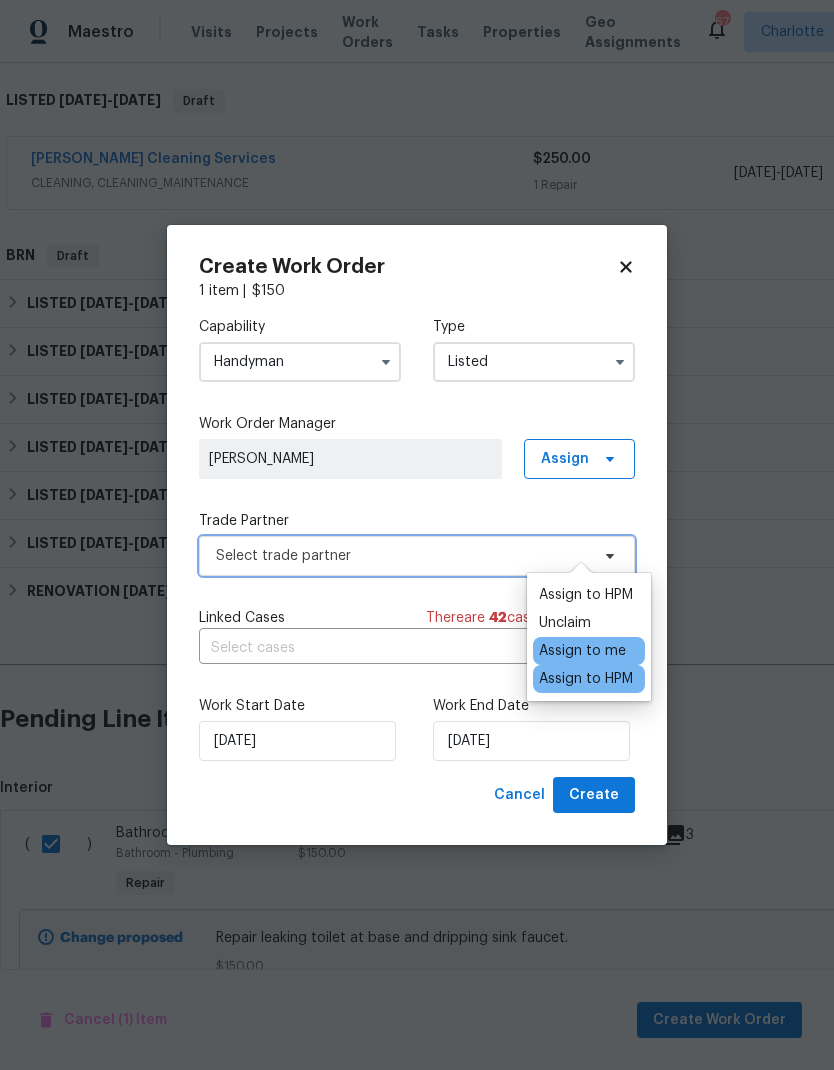 click on "Select trade partner" at bounding box center [402, 556] 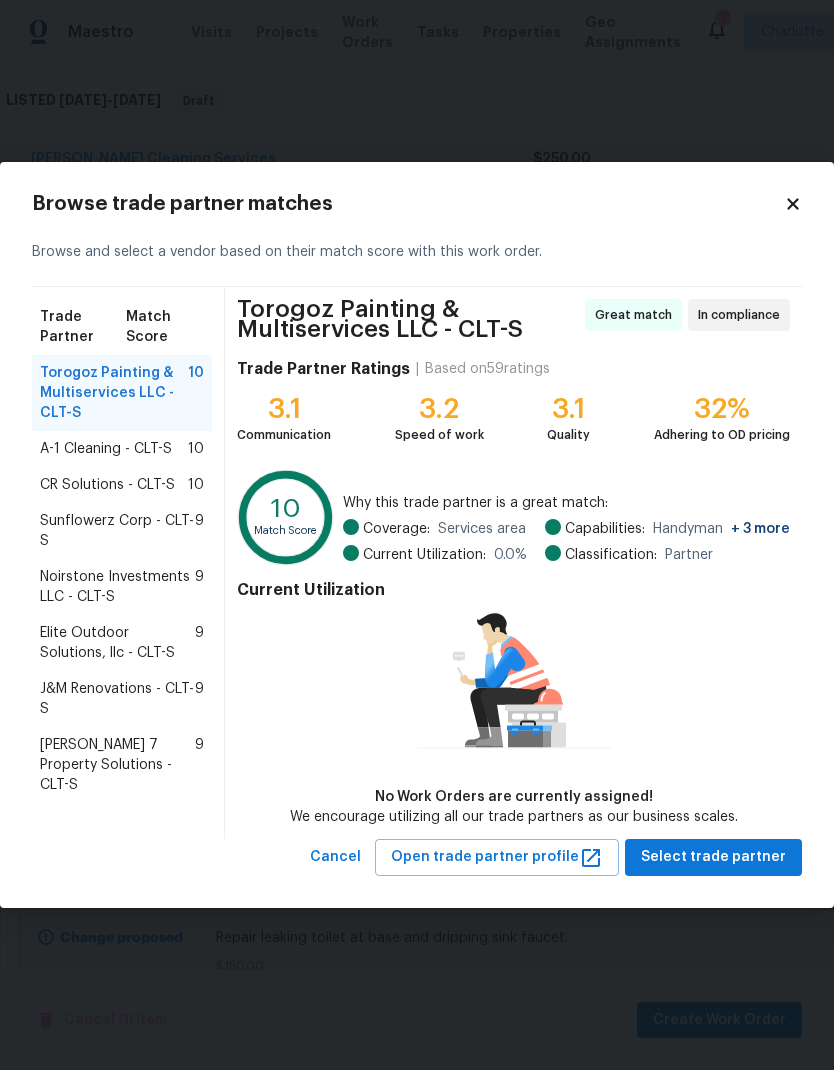 click on "A-1 Cleaning - CLT-S" at bounding box center [106, 449] 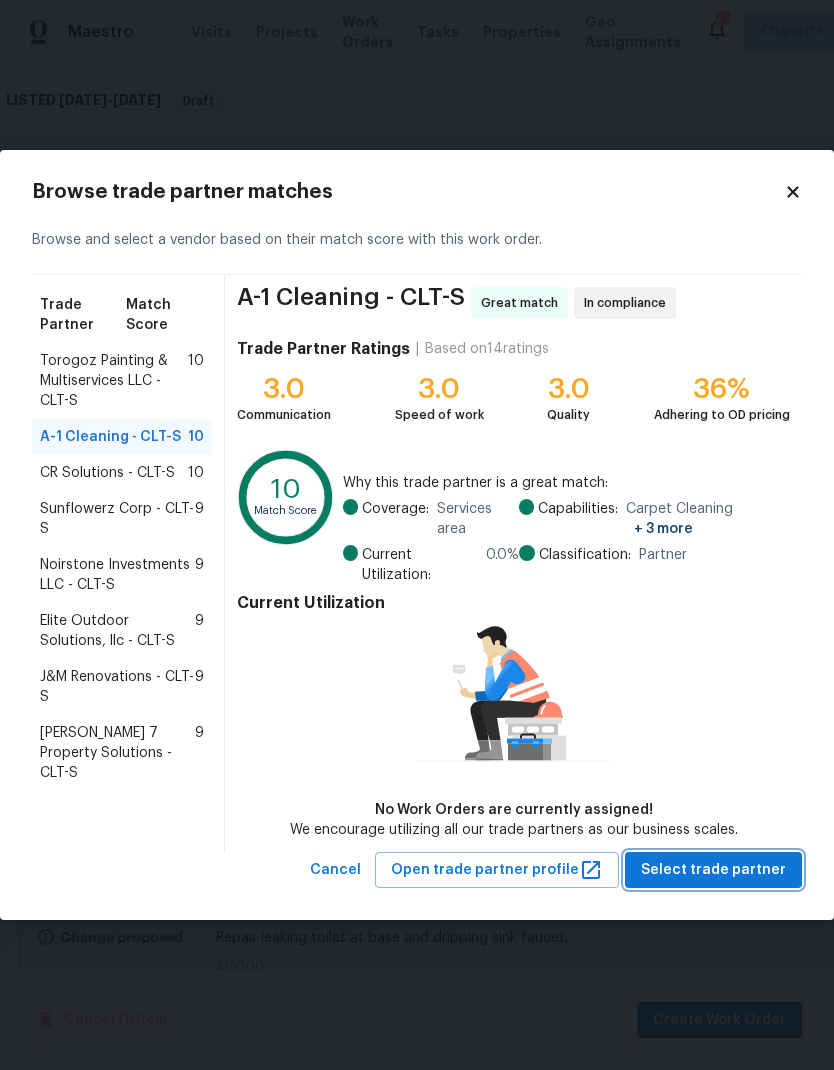 click on "Select trade partner" at bounding box center (713, 870) 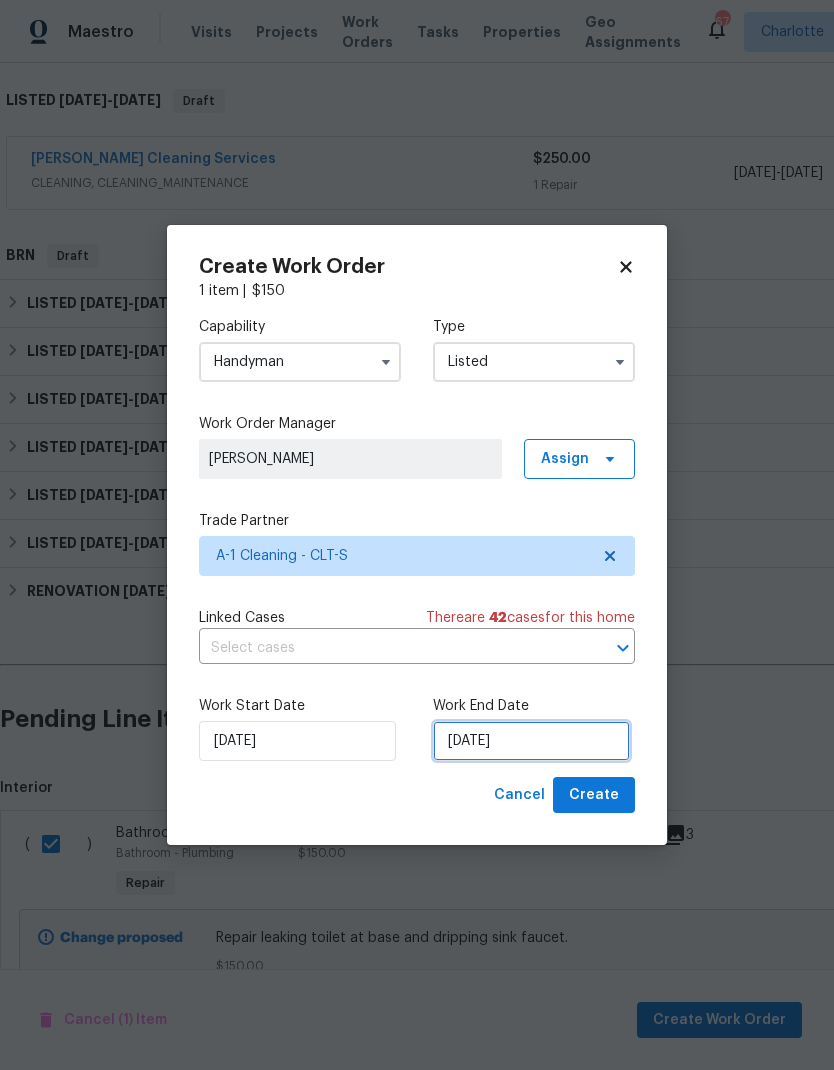 click on "7/11/2025" at bounding box center [531, 741] 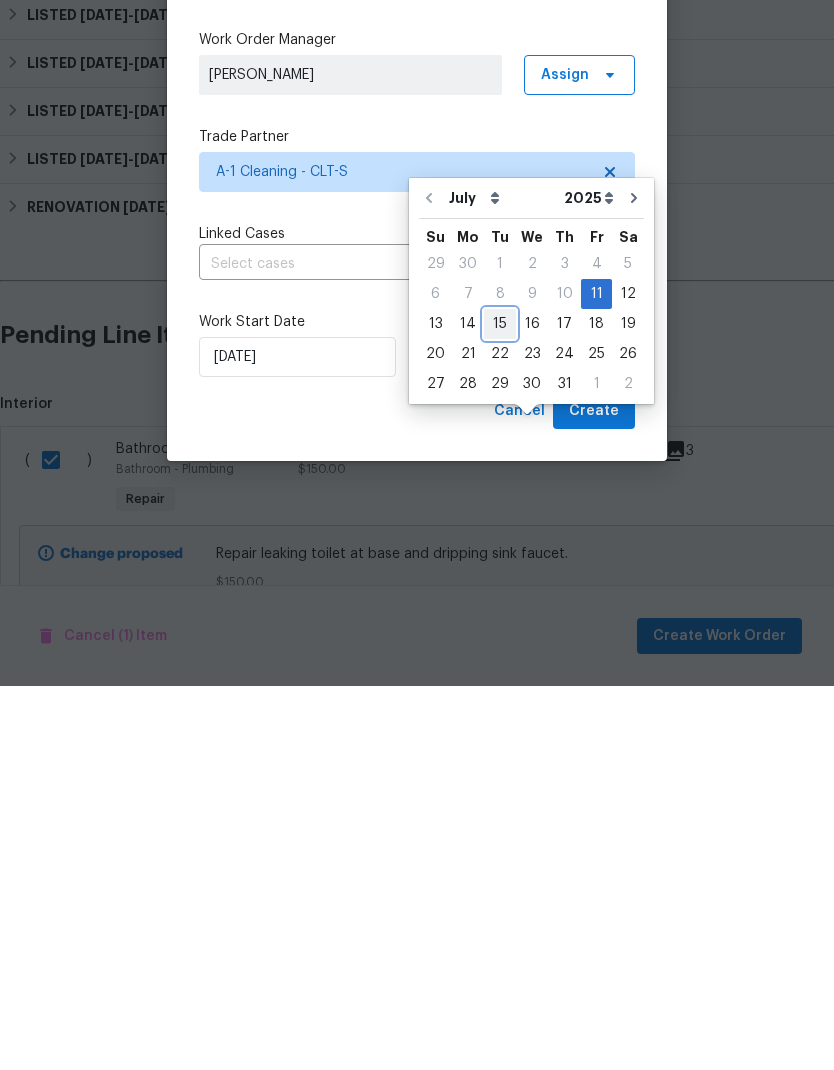 click on "15" at bounding box center (500, 708) 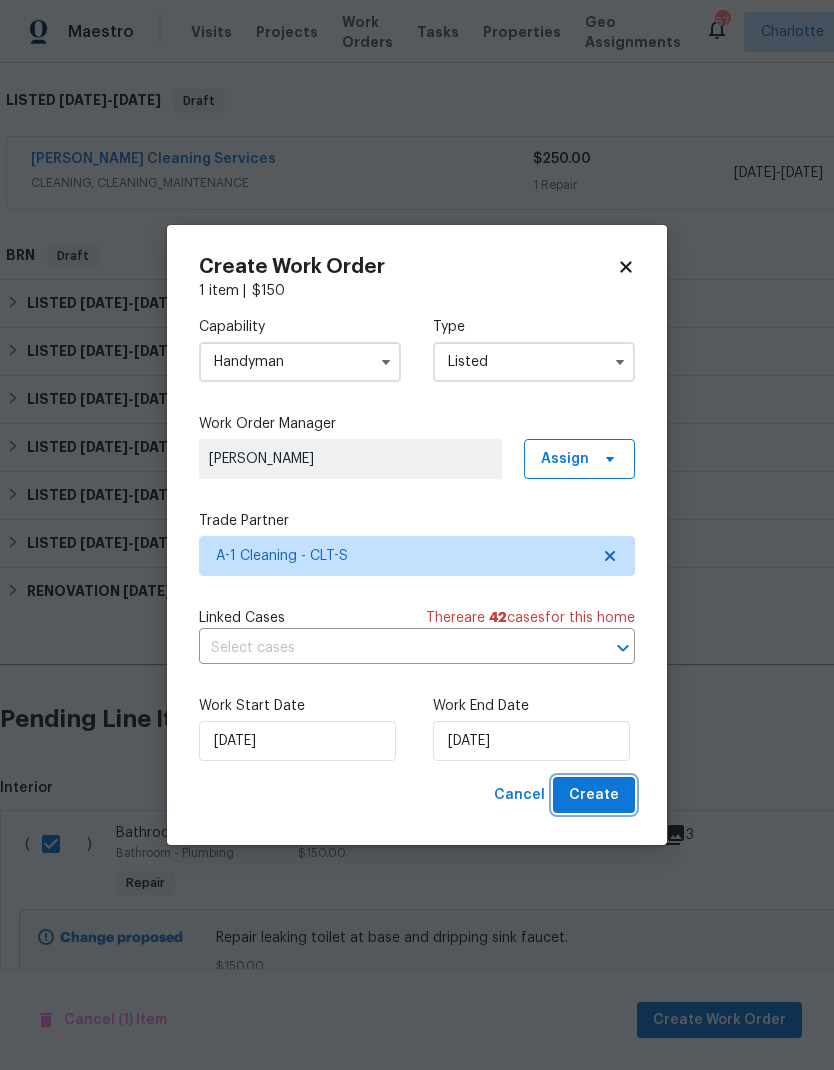 click on "Create" at bounding box center [594, 795] 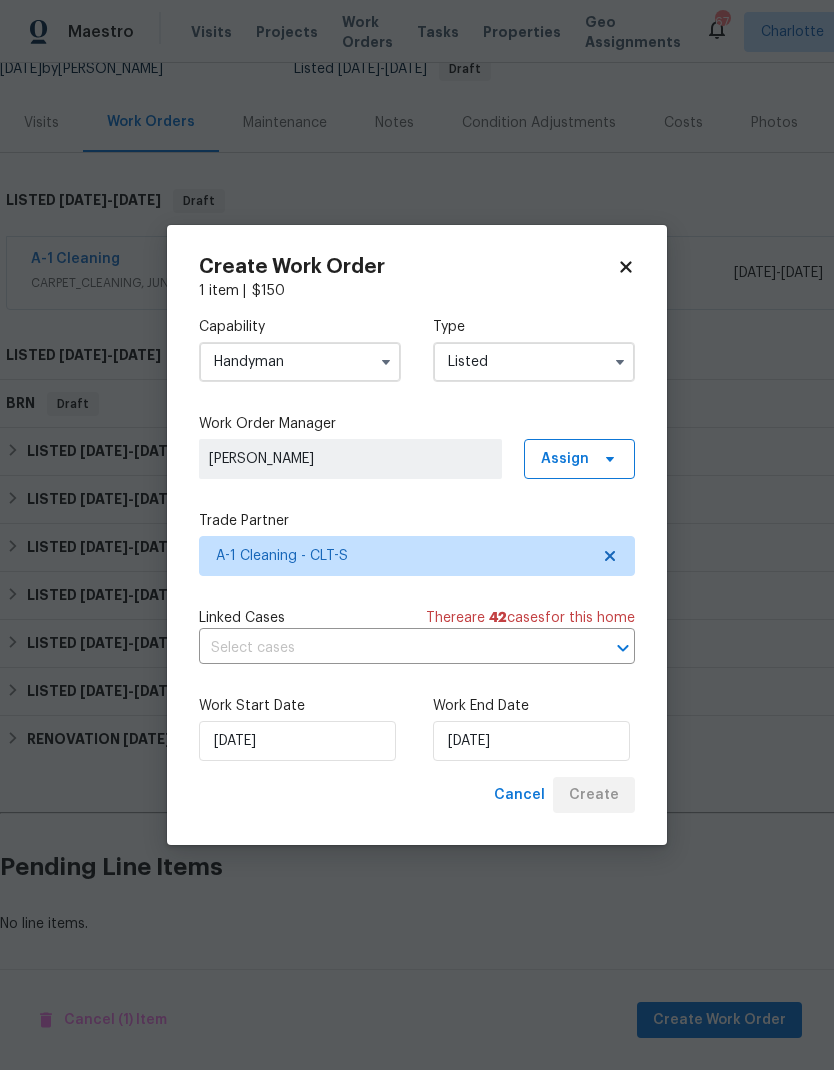 scroll, scrollTop: 129, scrollLeft: 0, axis: vertical 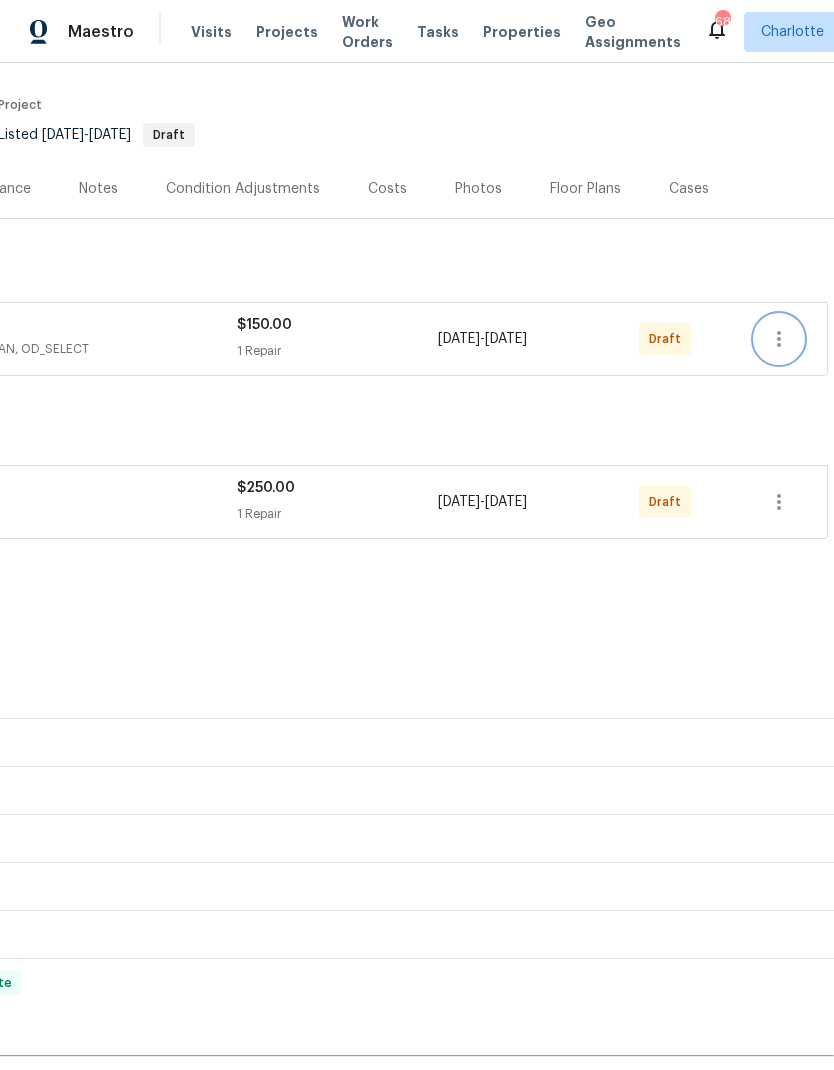 click 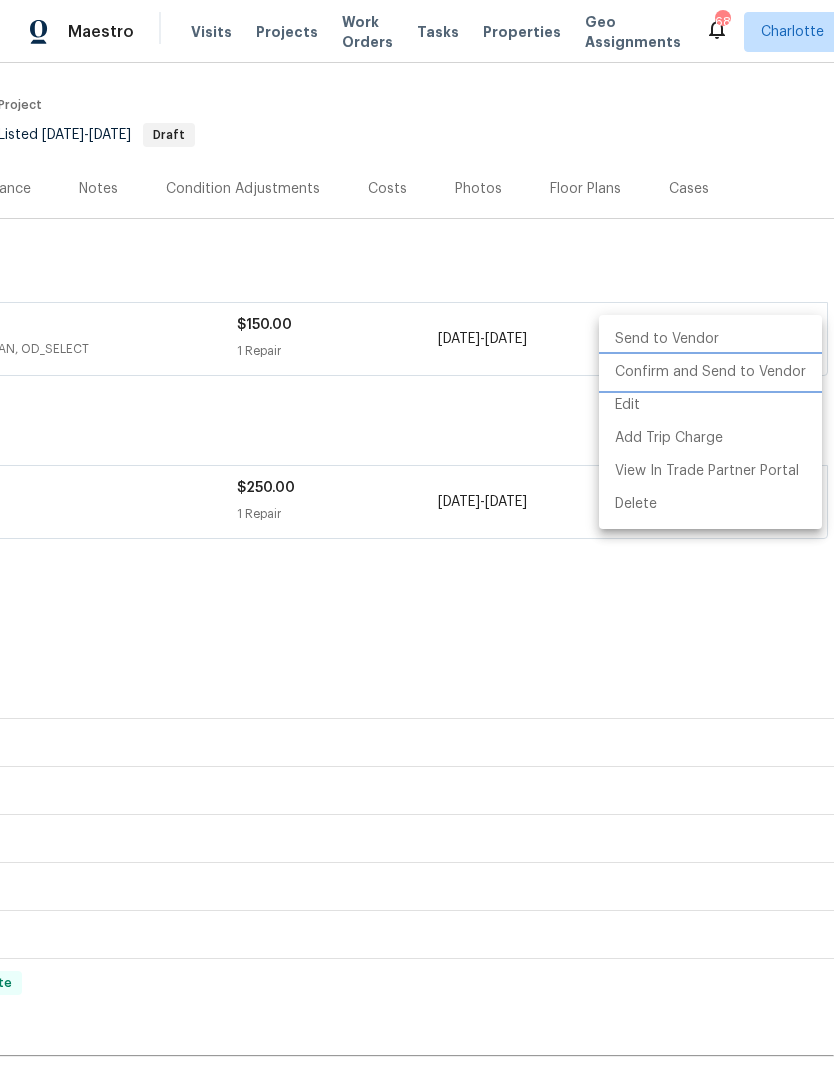 click on "Confirm and Send to Vendor" at bounding box center (710, 372) 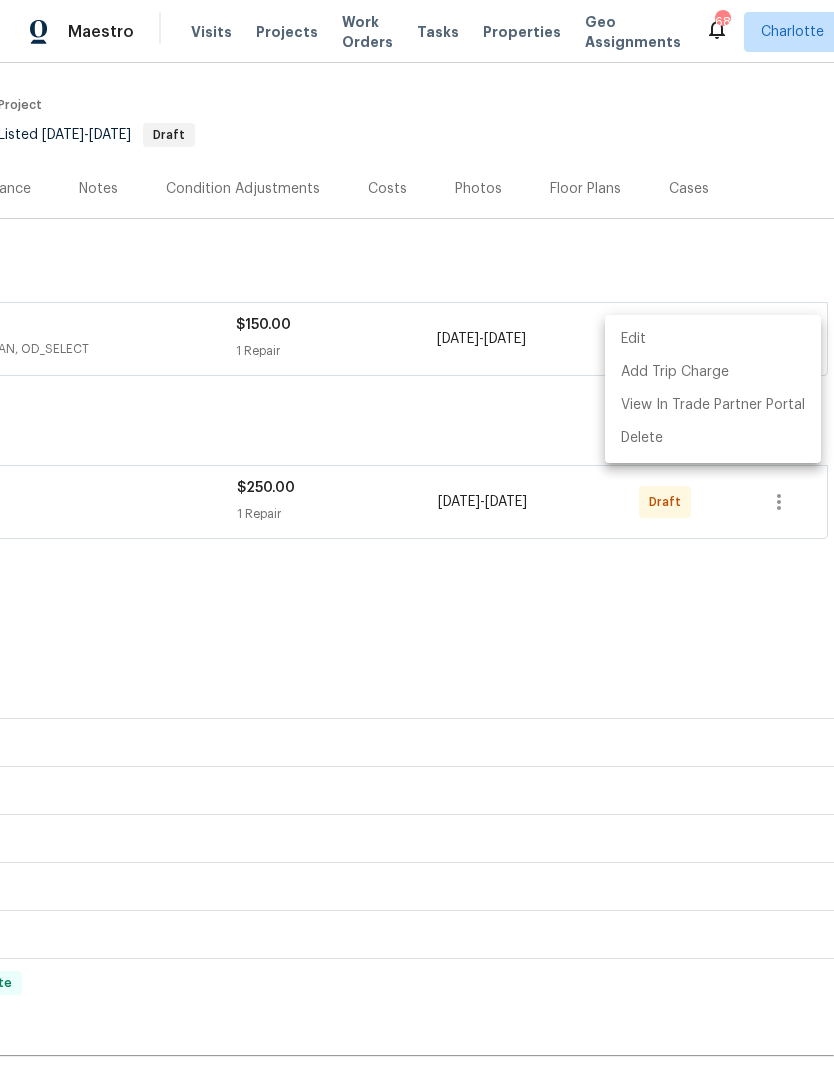 click at bounding box center (417, 535) 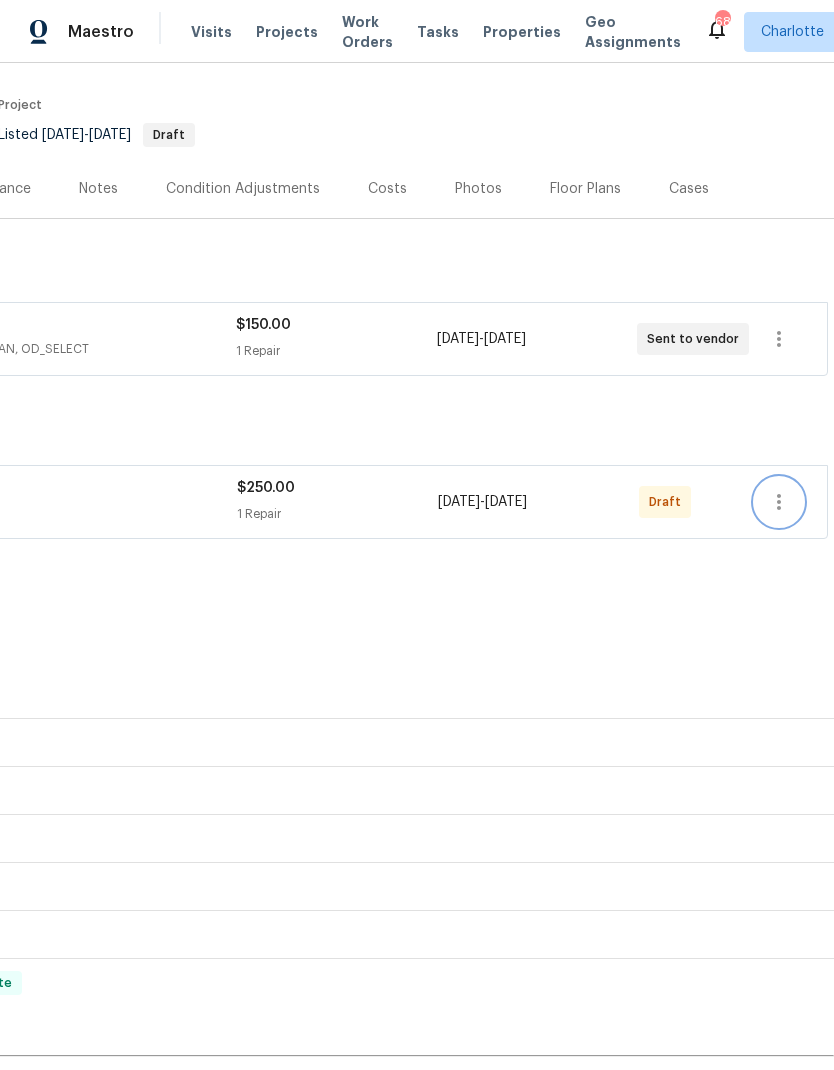 click 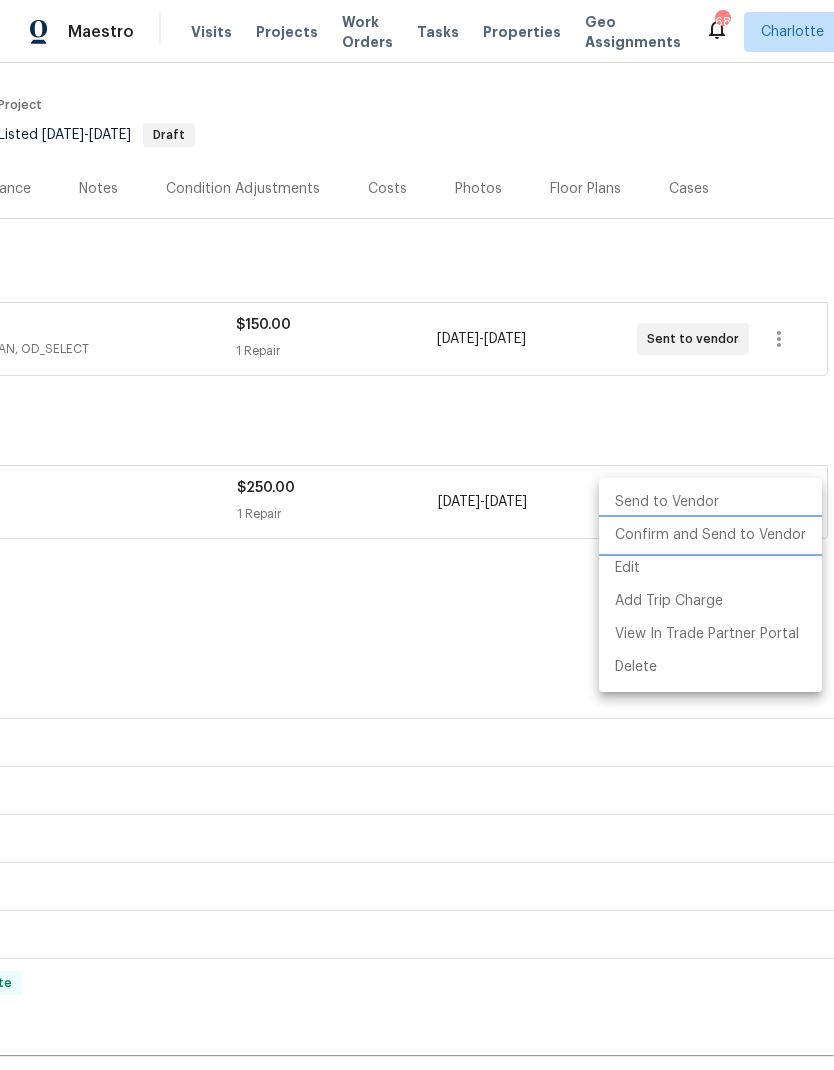 click on "Confirm and Send to Vendor" at bounding box center [710, 535] 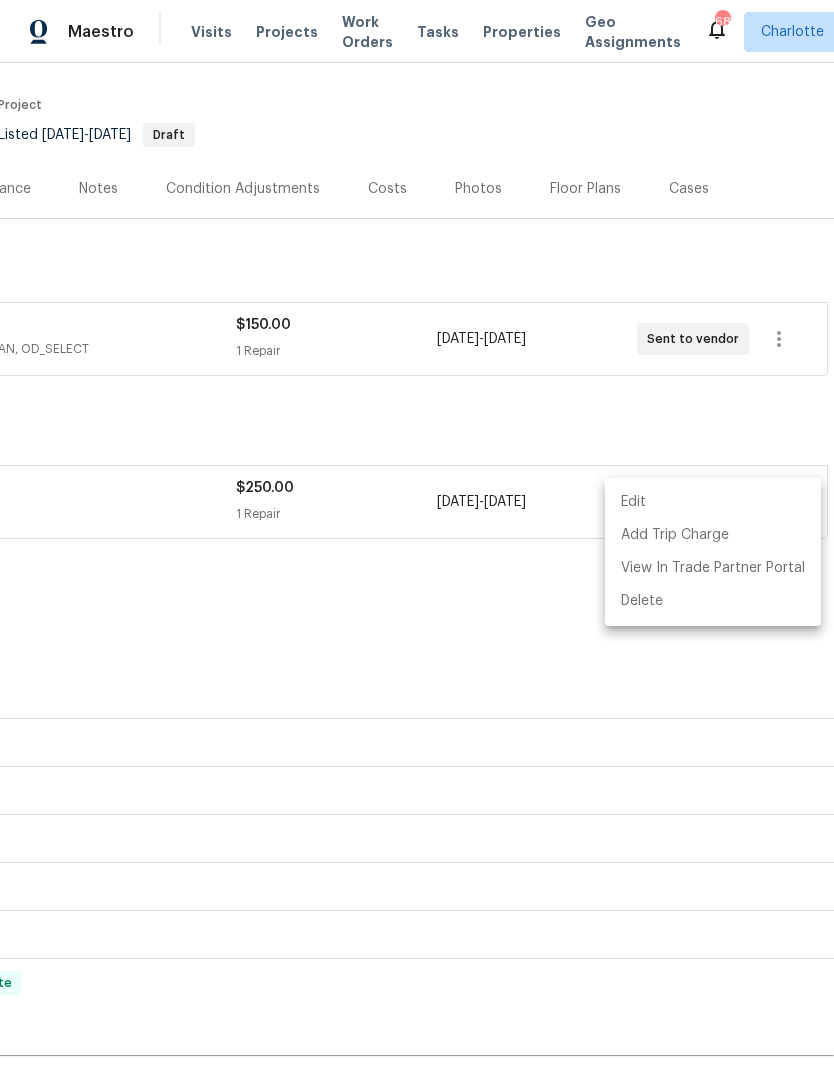 click at bounding box center [417, 535] 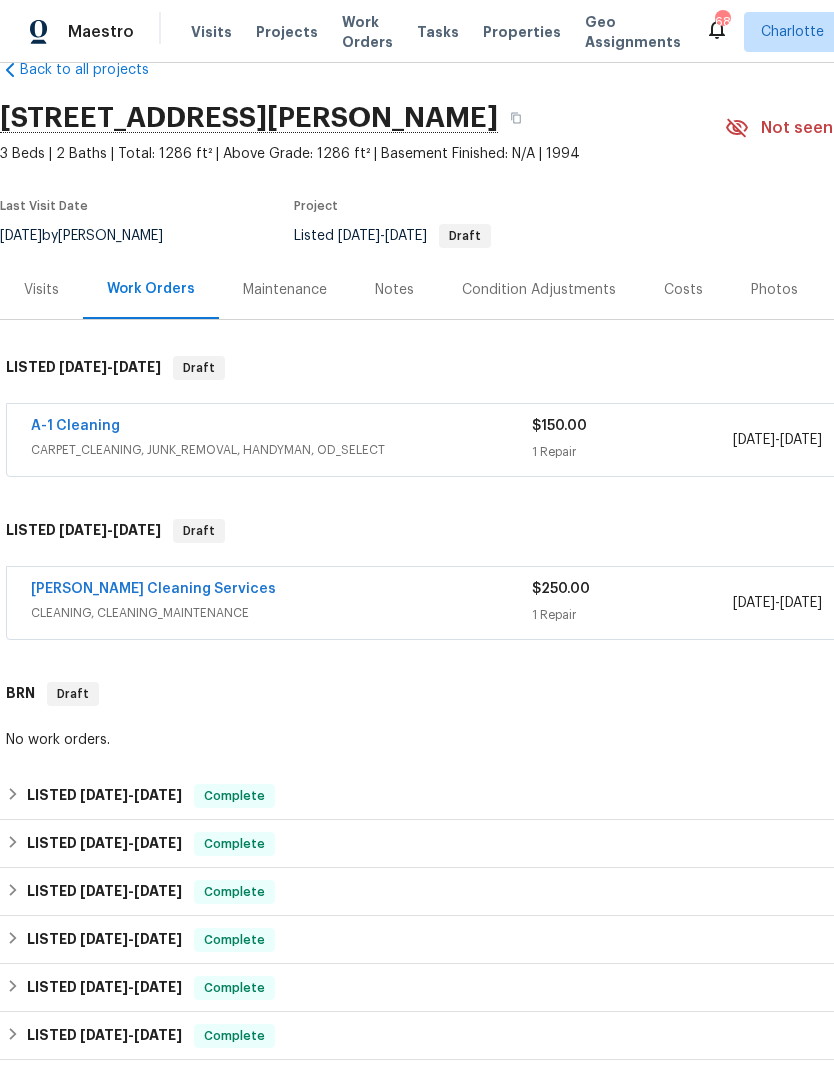 scroll, scrollTop: 43, scrollLeft: 0, axis: vertical 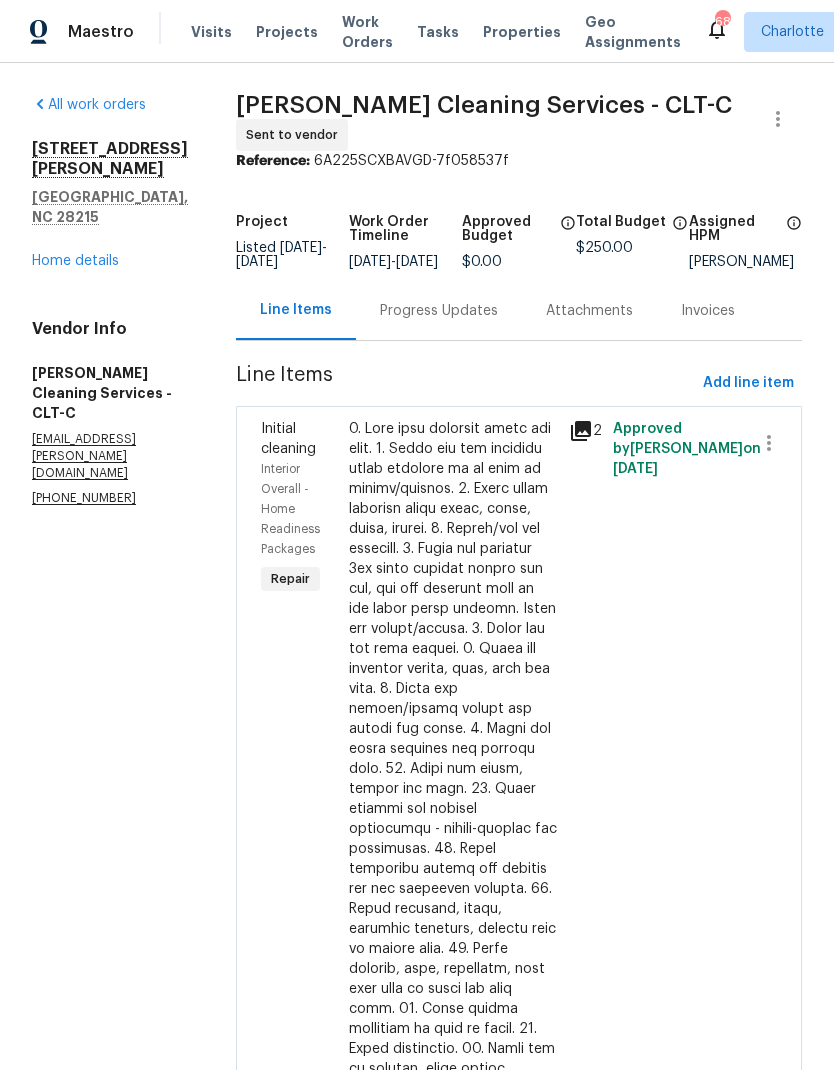 click on "Progress Updates" at bounding box center (439, 311) 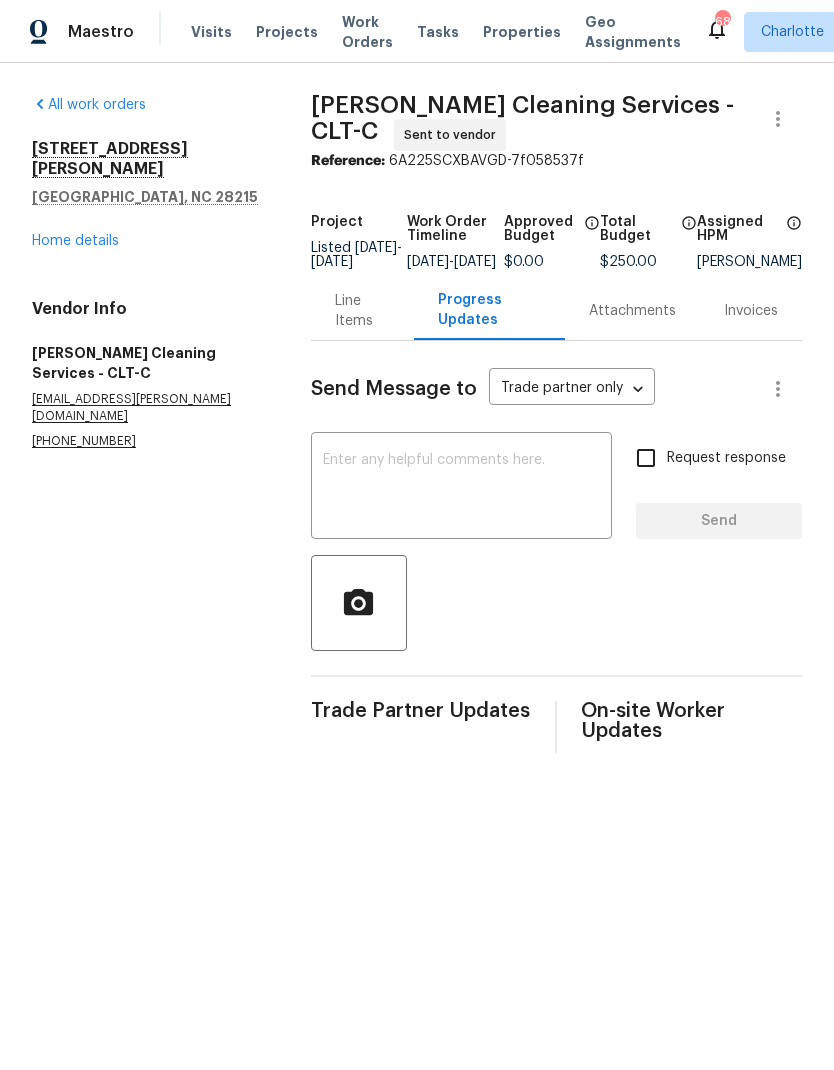 click at bounding box center (461, 488) 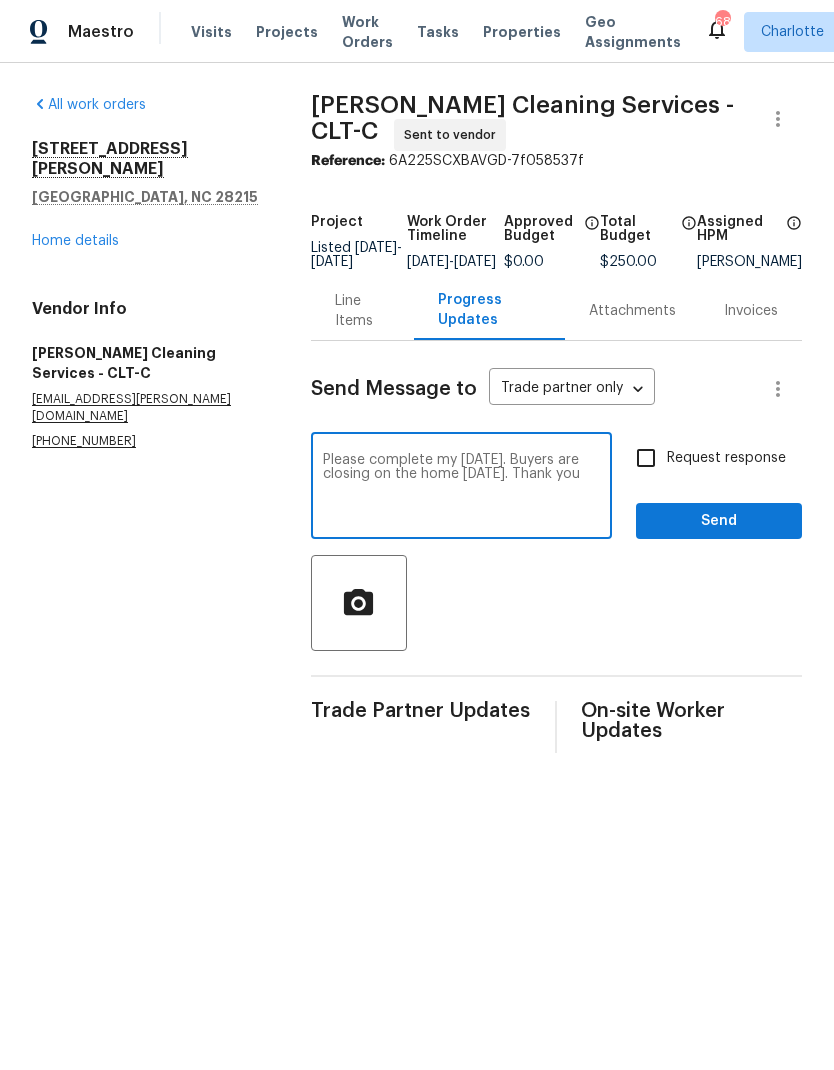 click on "Please complete my Tuesday. Buyers are closing on the home next Wednesday. Thank you" at bounding box center (461, 488) 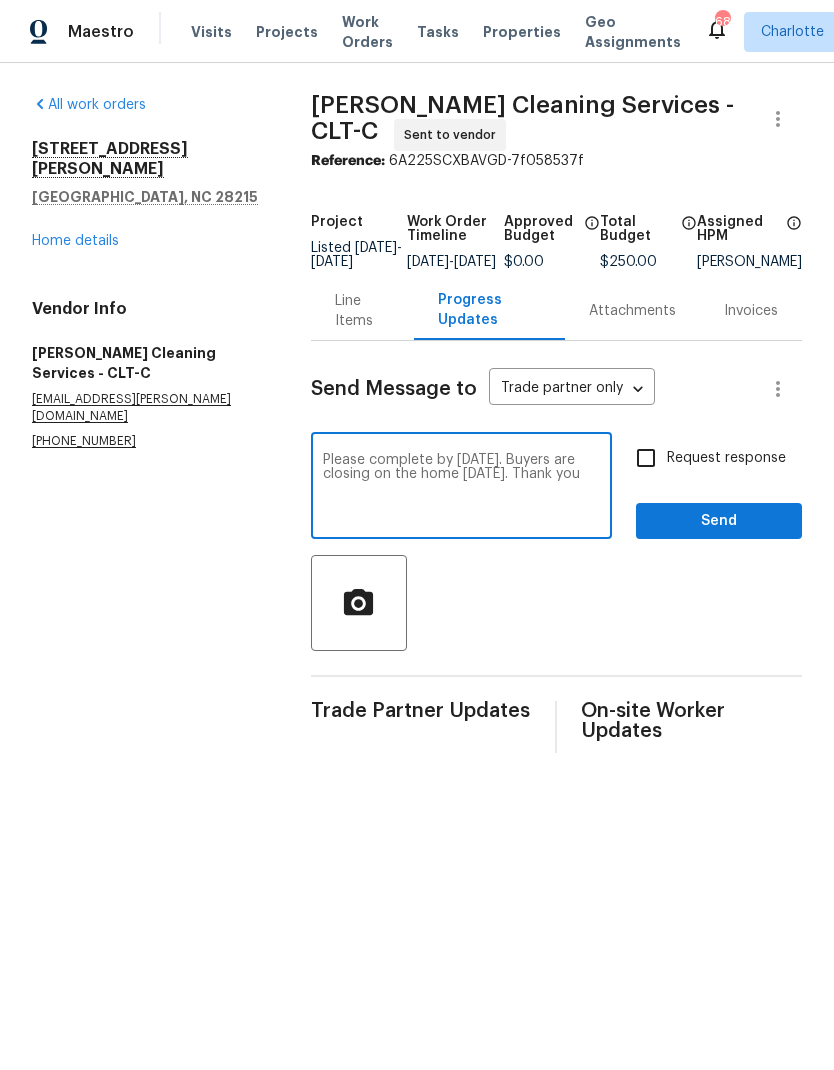 click on "Please complete by Tuesday. Buyers are closing on the home next Wednesday. Thank you" at bounding box center (461, 488) 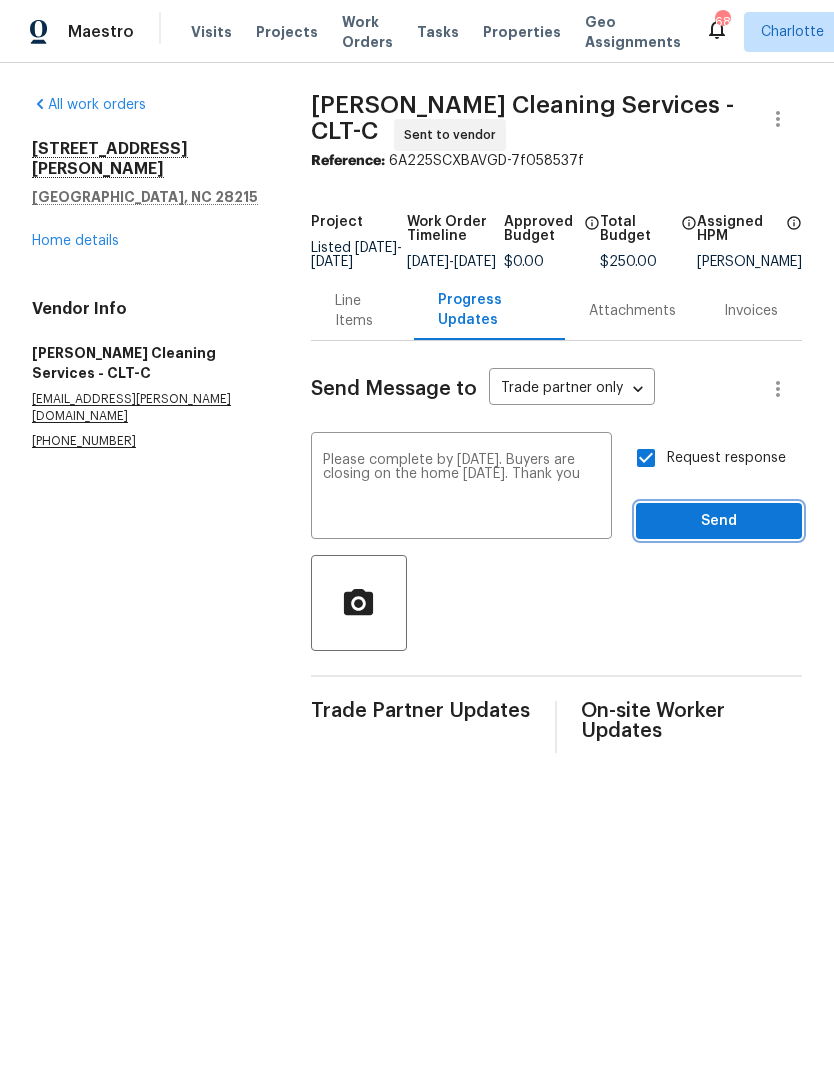 click on "Send" at bounding box center [719, 521] 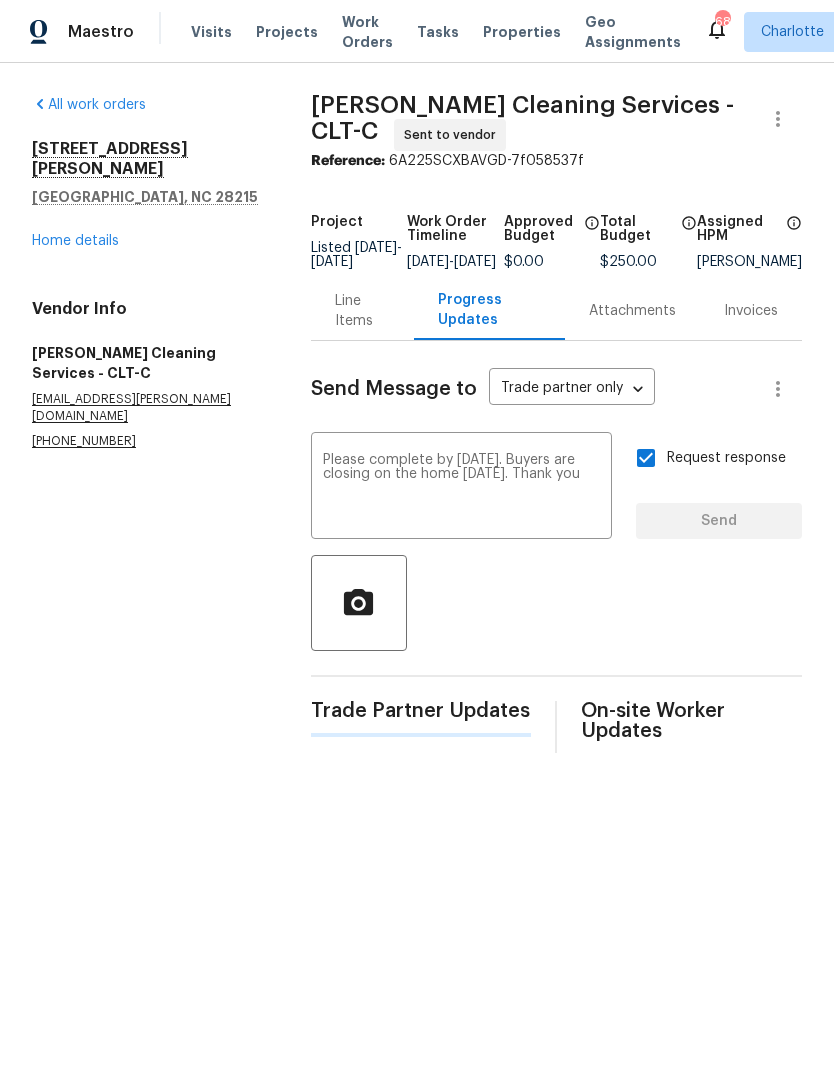 type 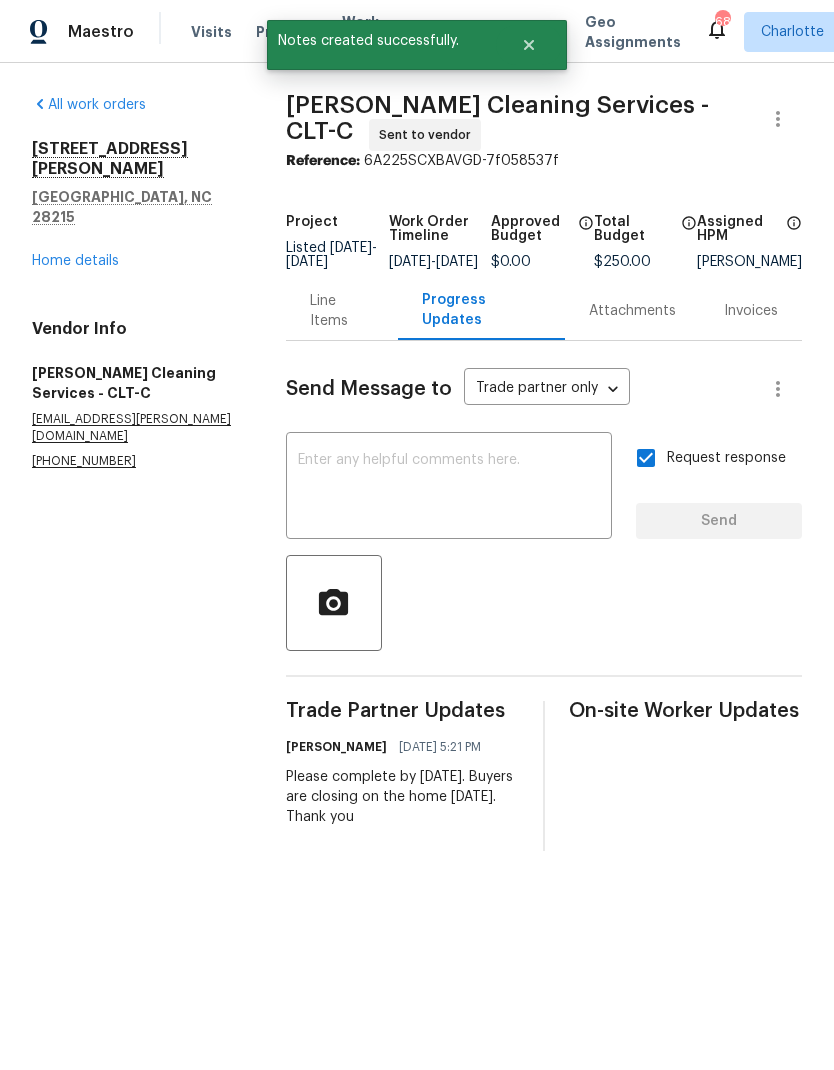 click on "Home details" at bounding box center [75, 261] 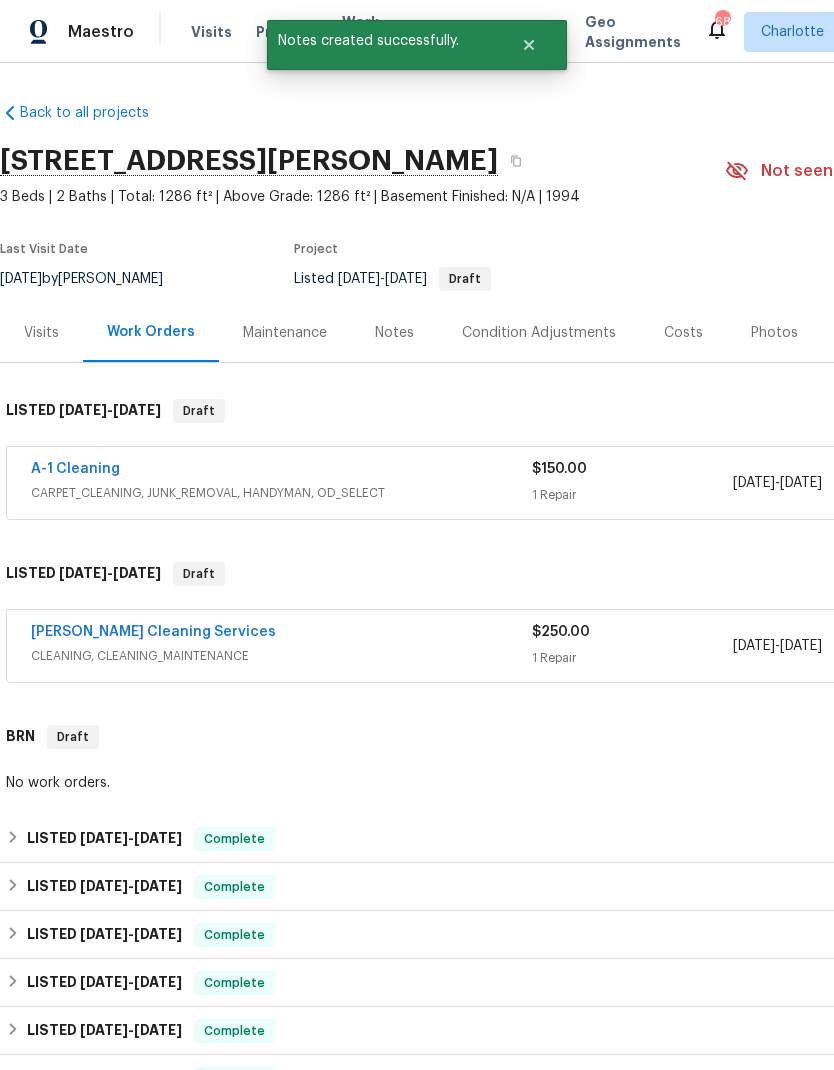 click on "CARPET_CLEANING, JUNK_REMOVAL, HANDYMAN, OD_SELECT" at bounding box center (281, 493) 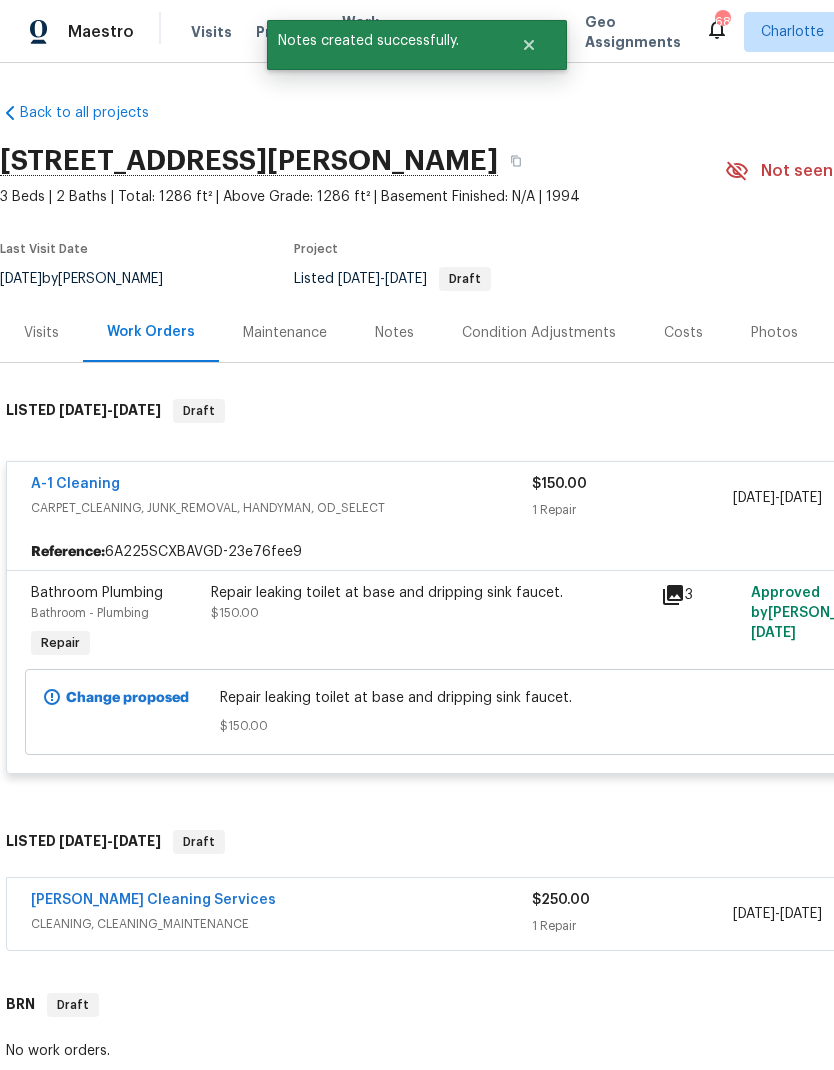click on "A-1 Cleaning" at bounding box center [75, 484] 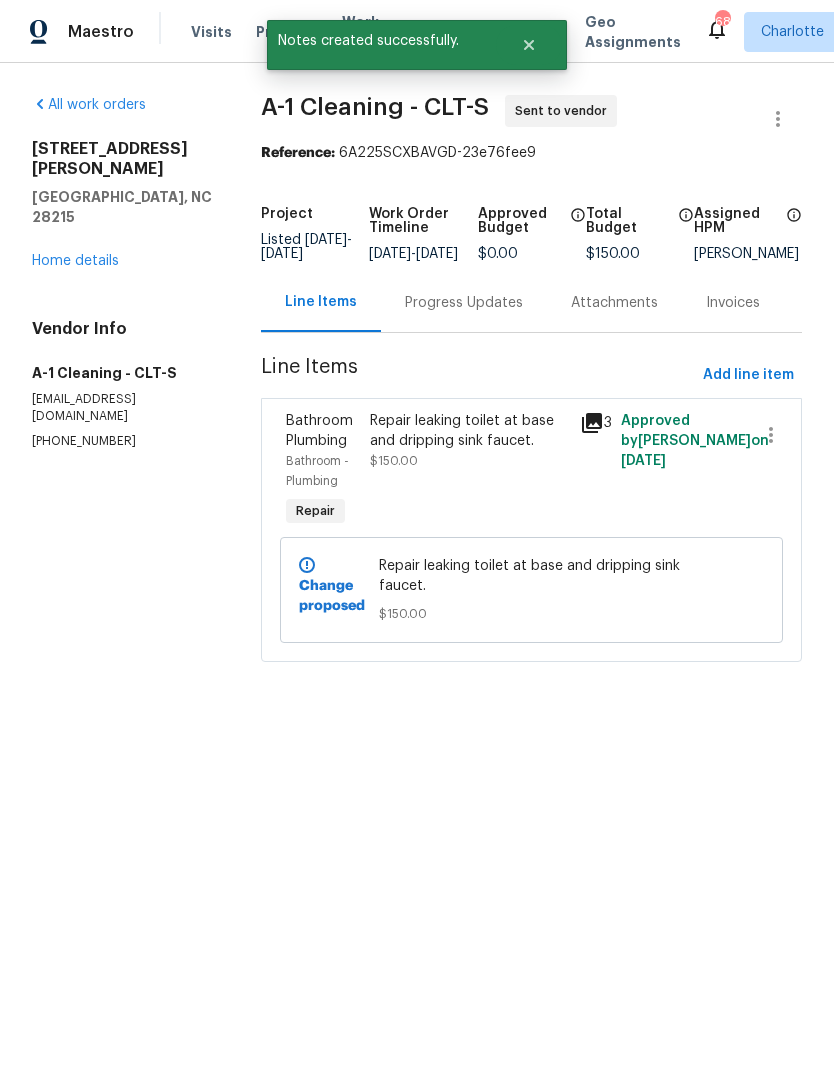 click on "Progress Updates" at bounding box center (464, 302) 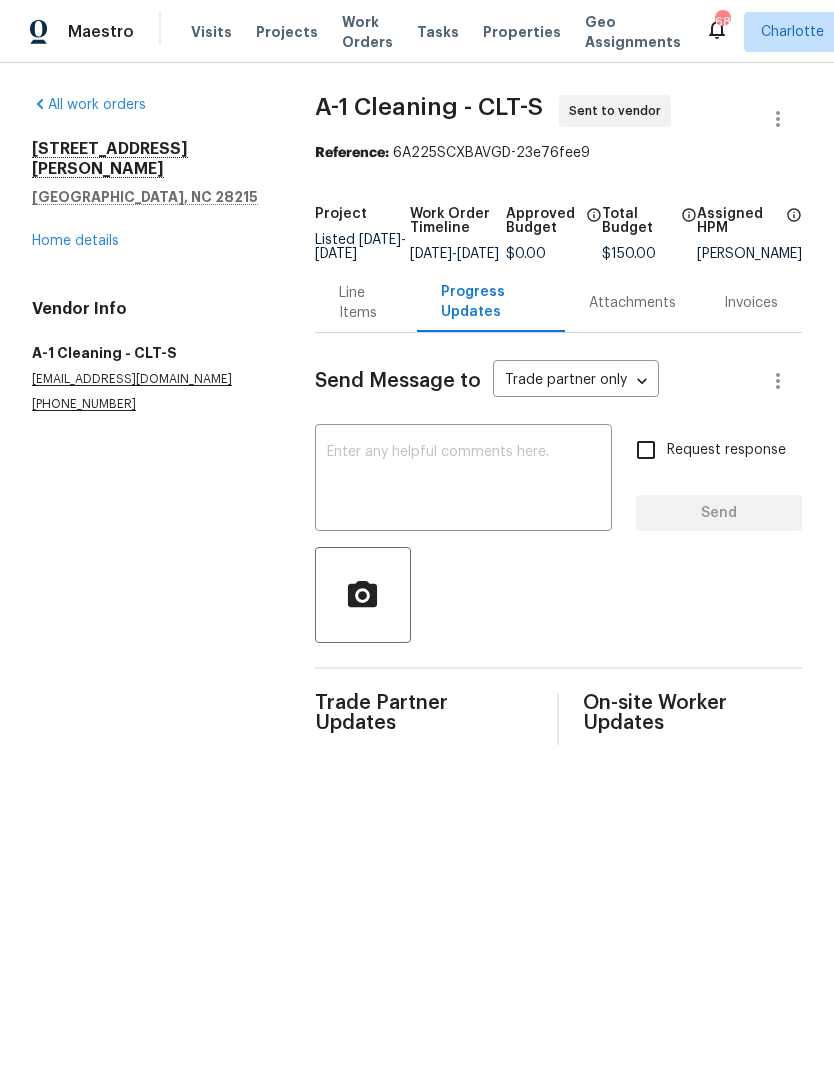 click at bounding box center (463, 480) 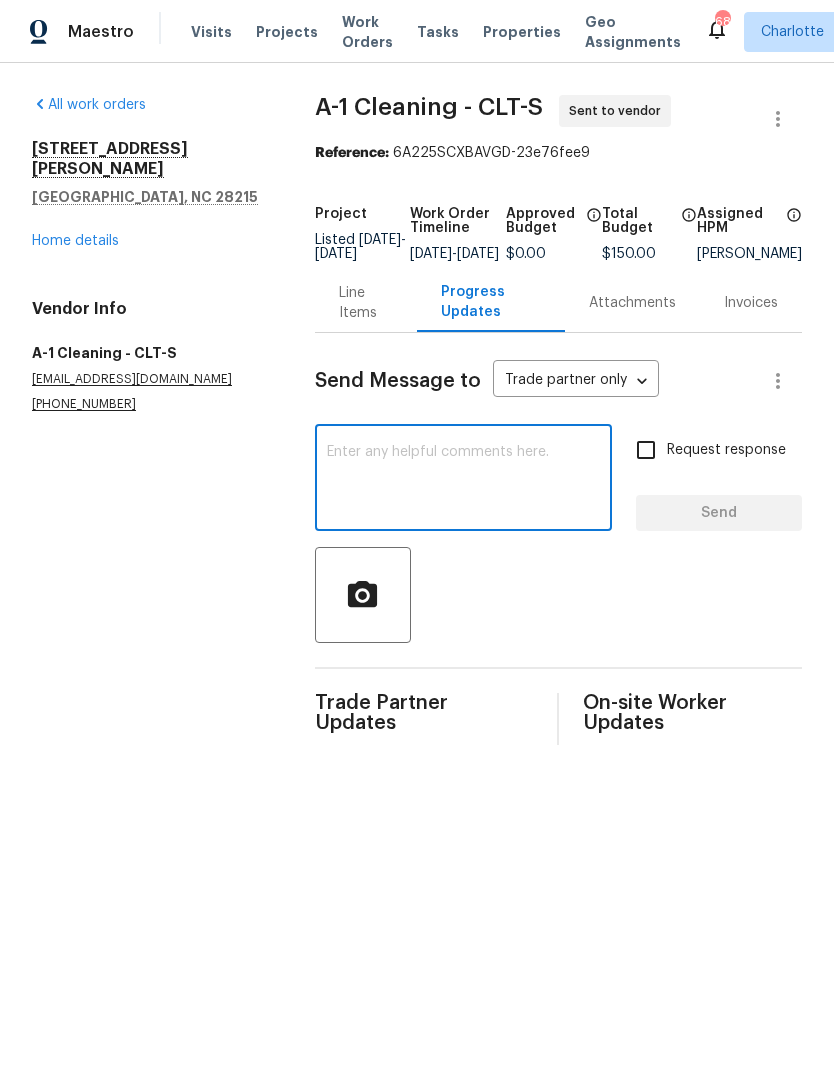click at bounding box center [463, 480] 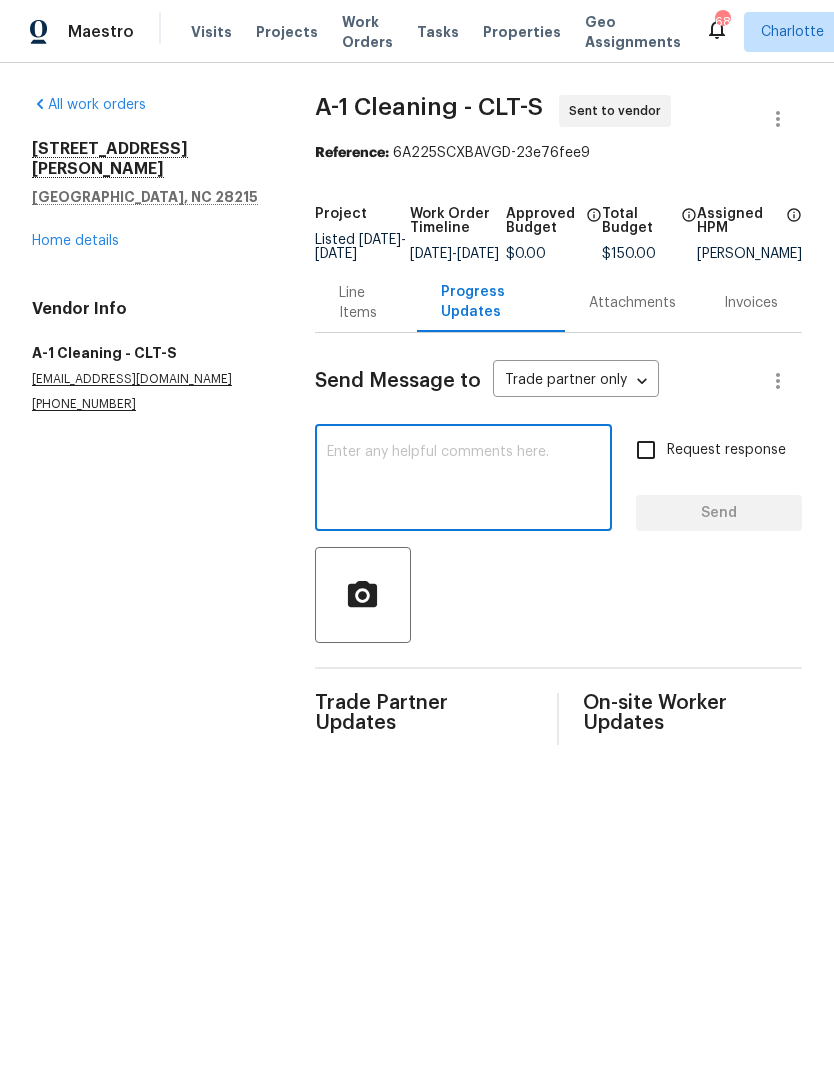 paste on "Please complete by Tuesday. Buyers are closing on the home next Wednesday. Thank you" 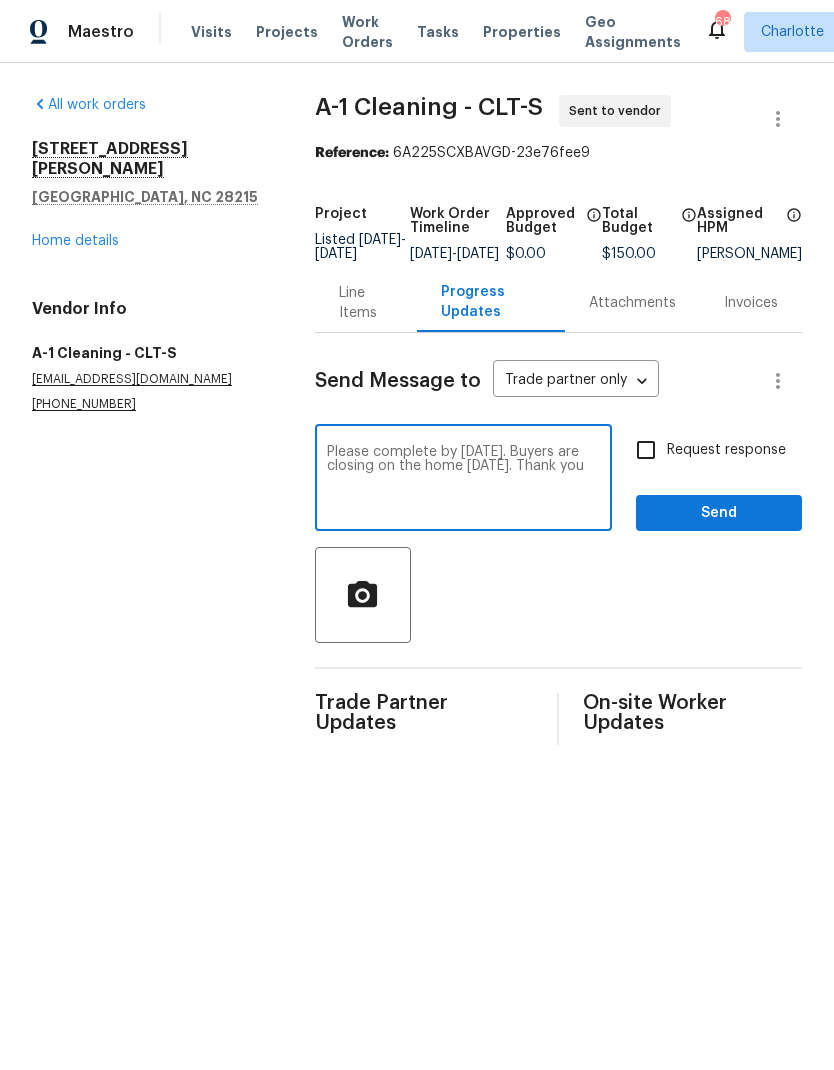 type on "Please complete by Tuesday. Buyers are closing on the home next Wednesday. Thank you" 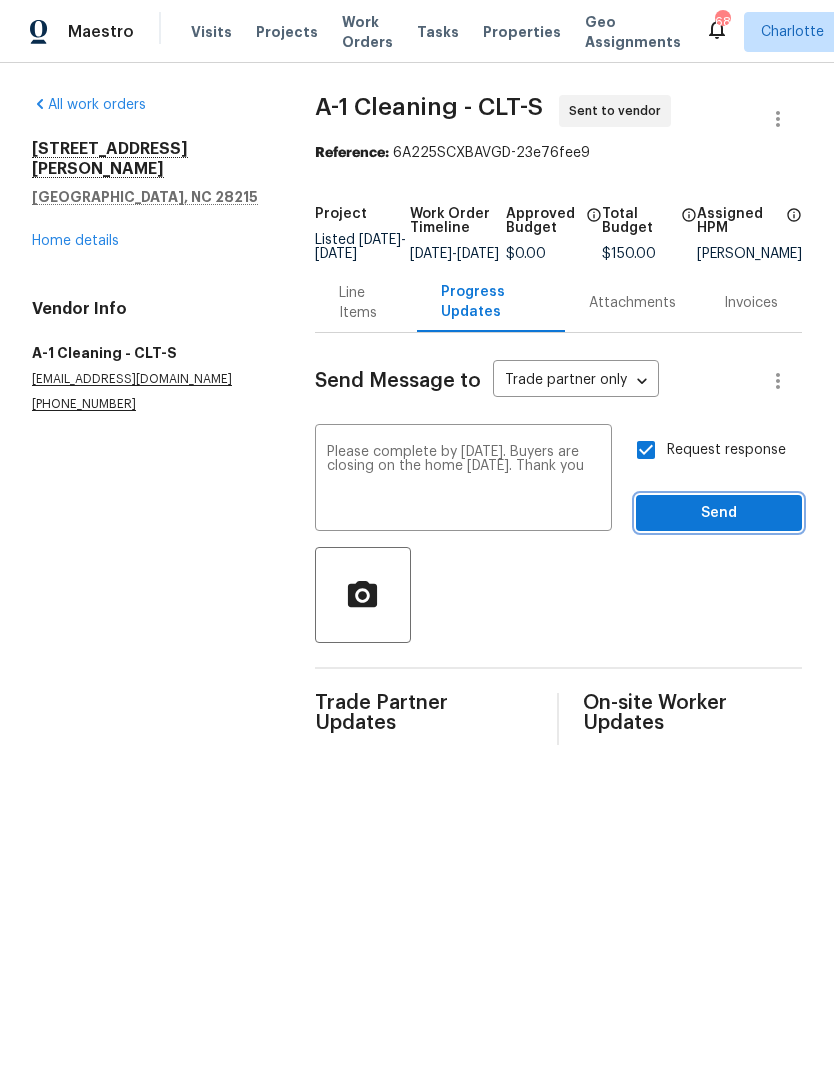 click on "Send" at bounding box center (719, 513) 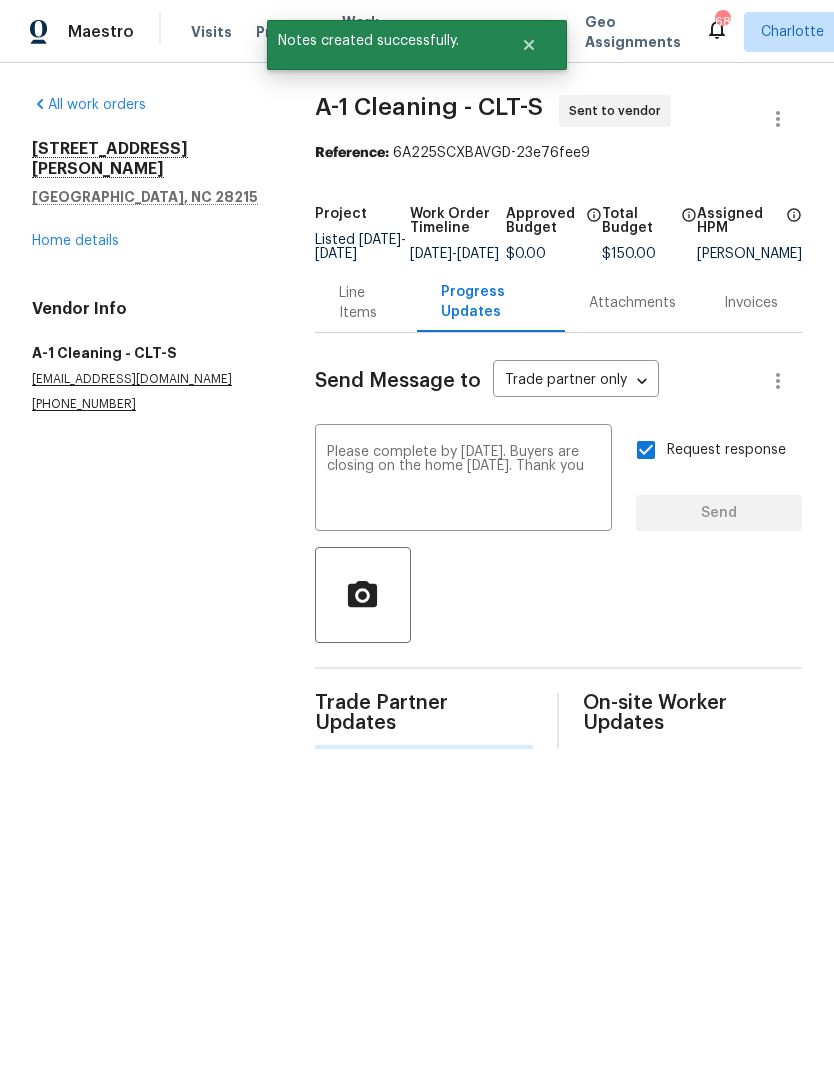 type 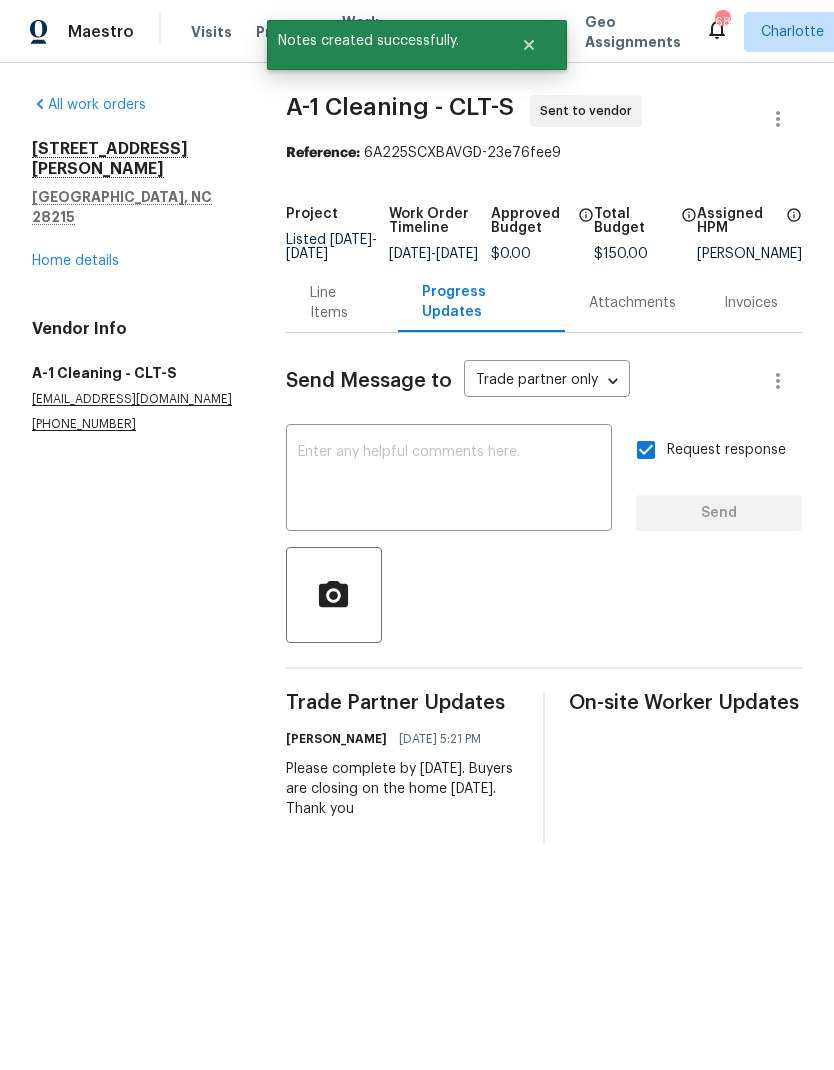 click on "Maestro" at bounding box center (67, 32) 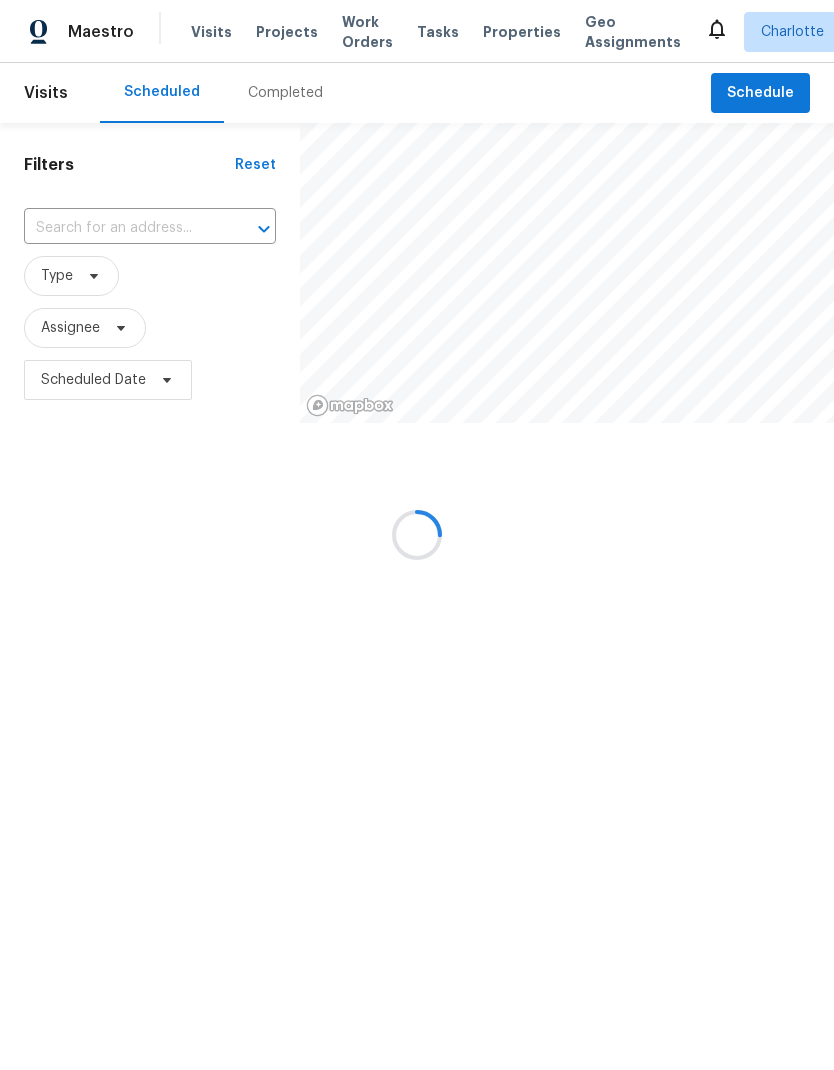 scroll, scrollTop: 0, scrollLeft: 0, axis: both 